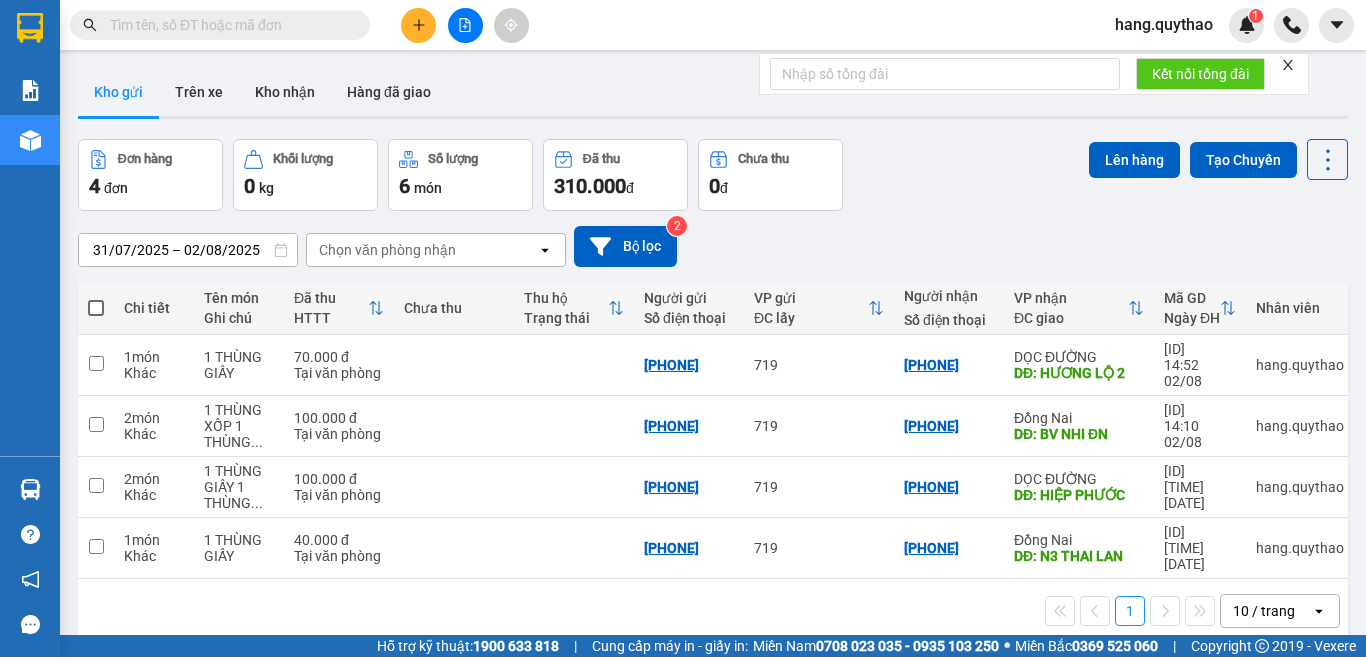 scroll, scrollTop: 0, scrollLeft: 0, axis: both 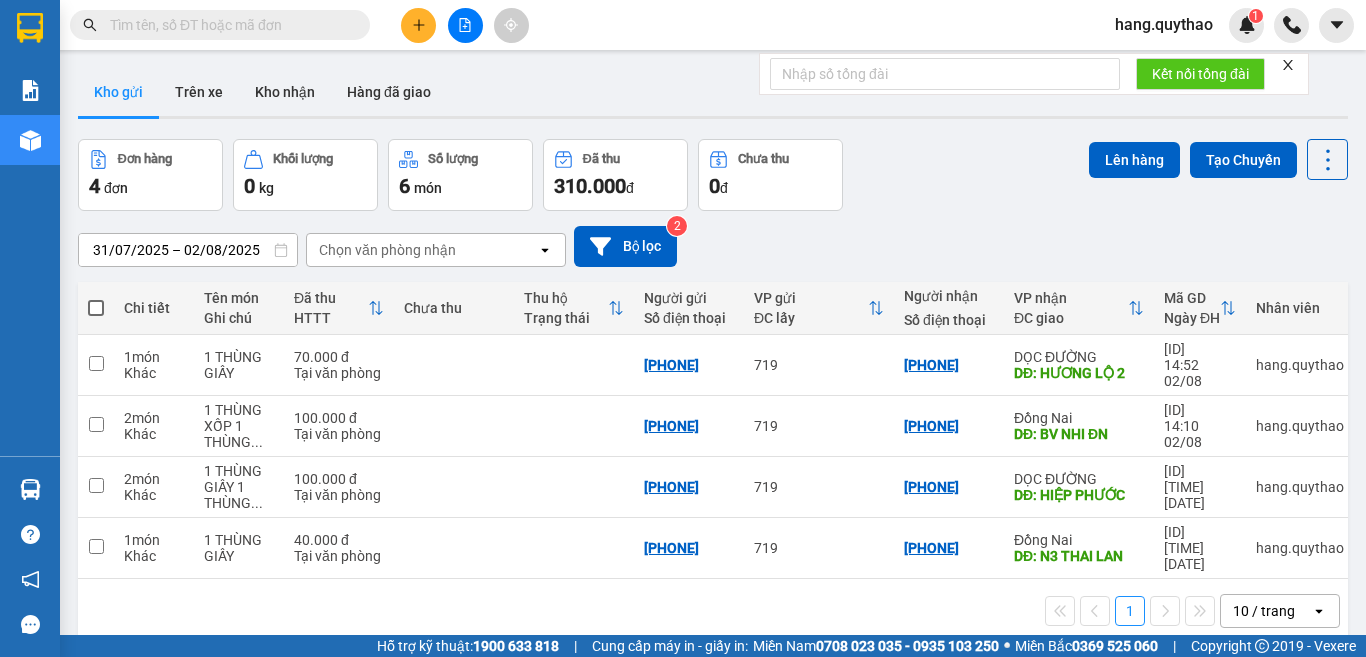 click 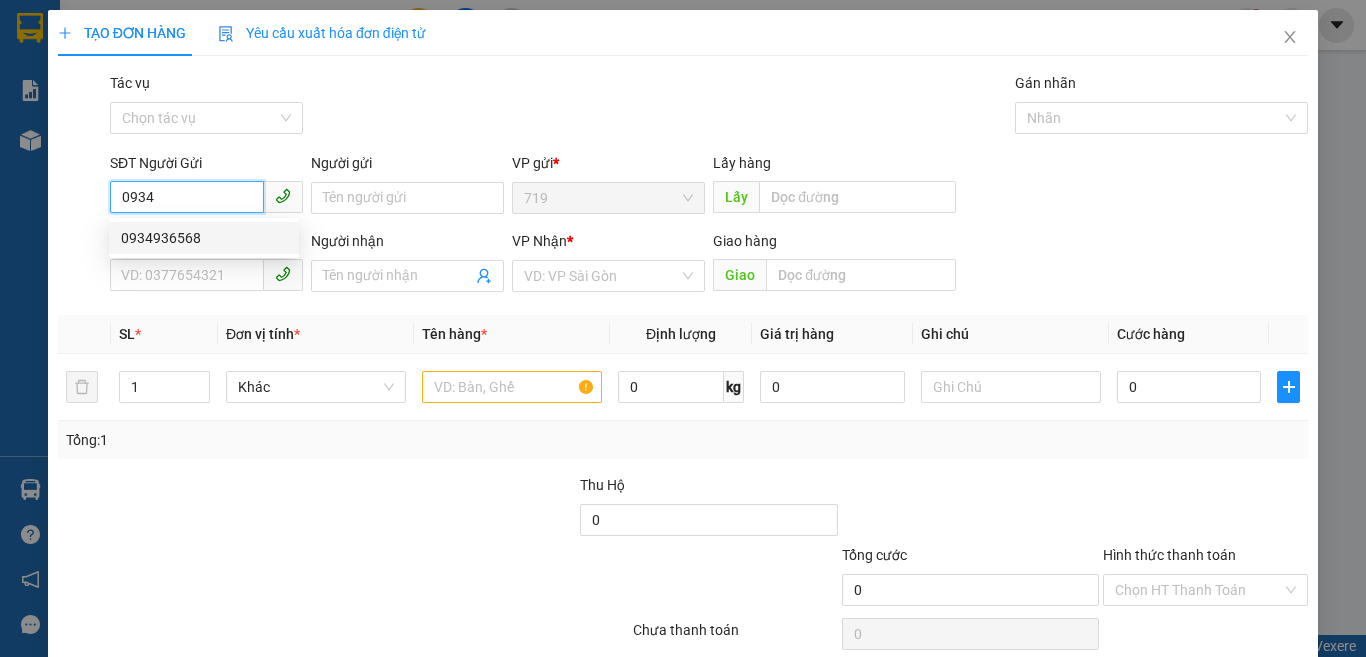 click on "0934936568" at bounding box center (204, 238) 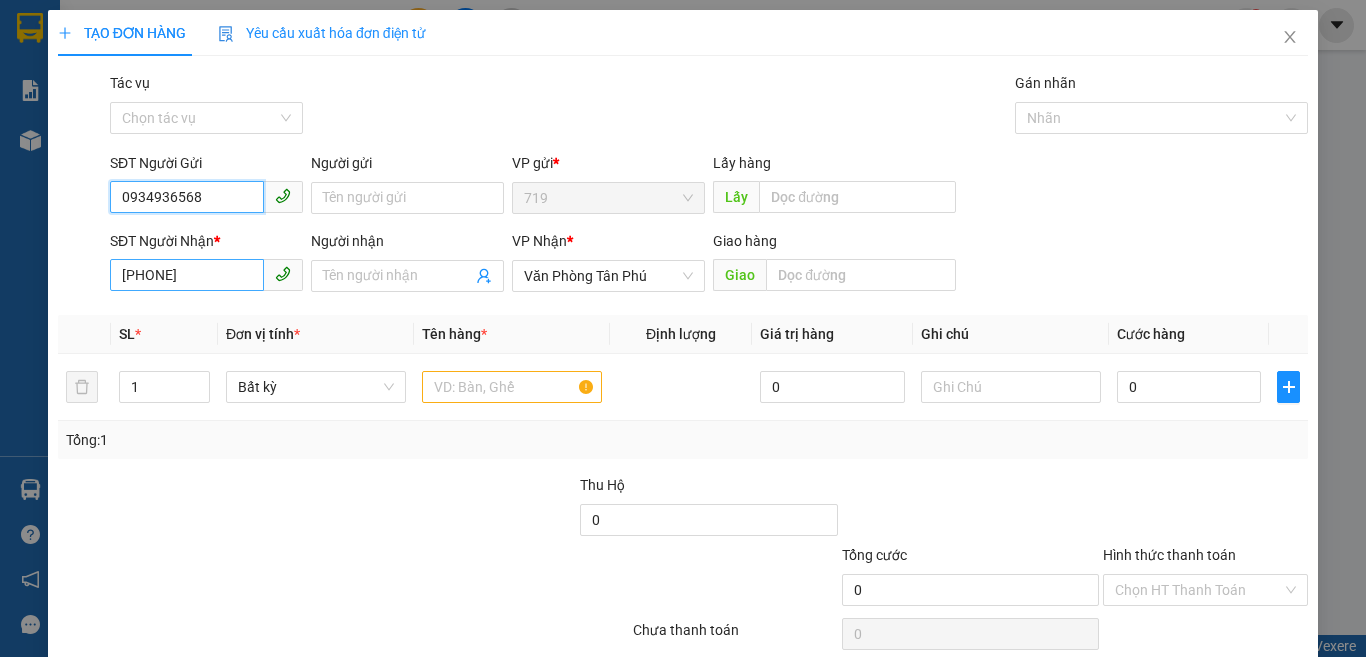 type on "0934936568" 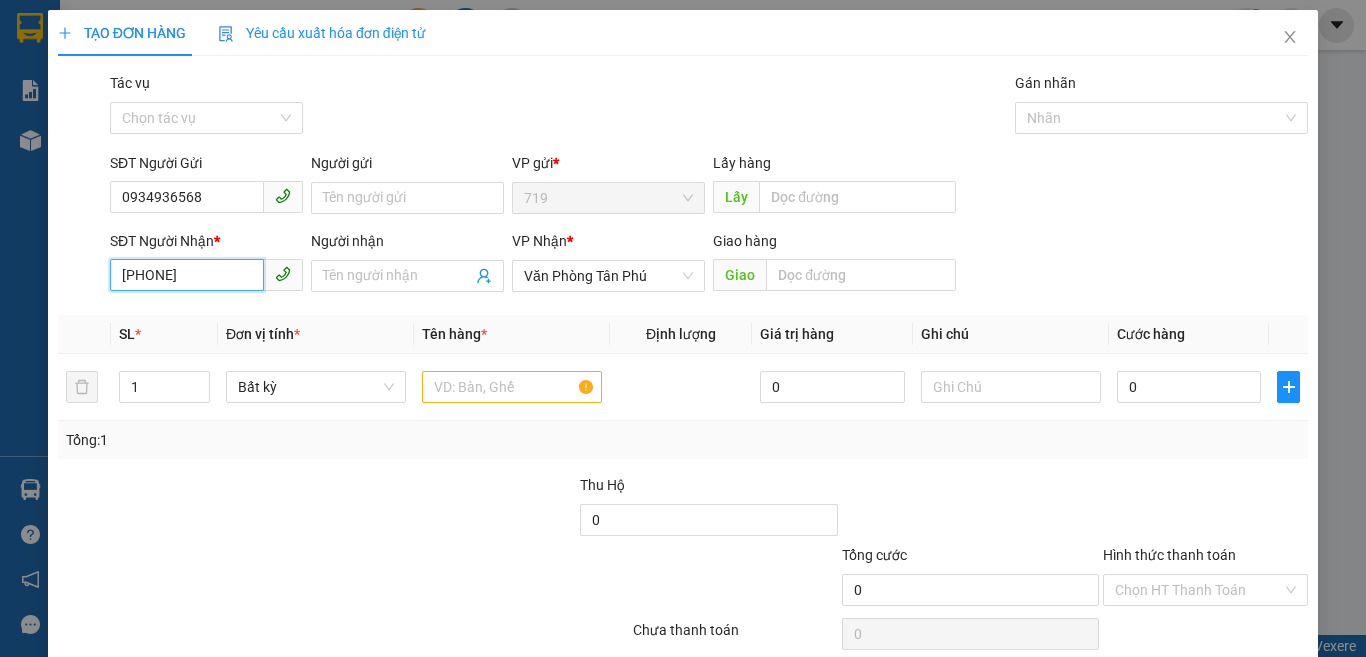 click on "[PHONE]" at bounding box center (187, 275) 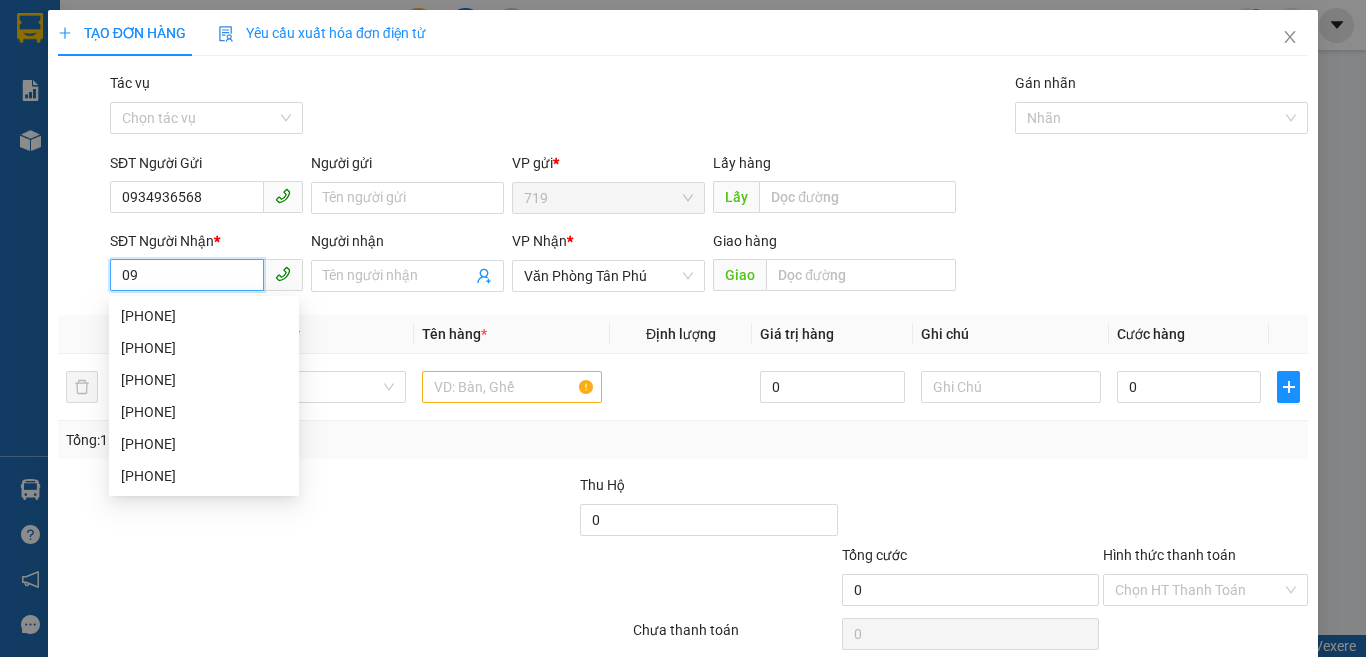 type on "0" 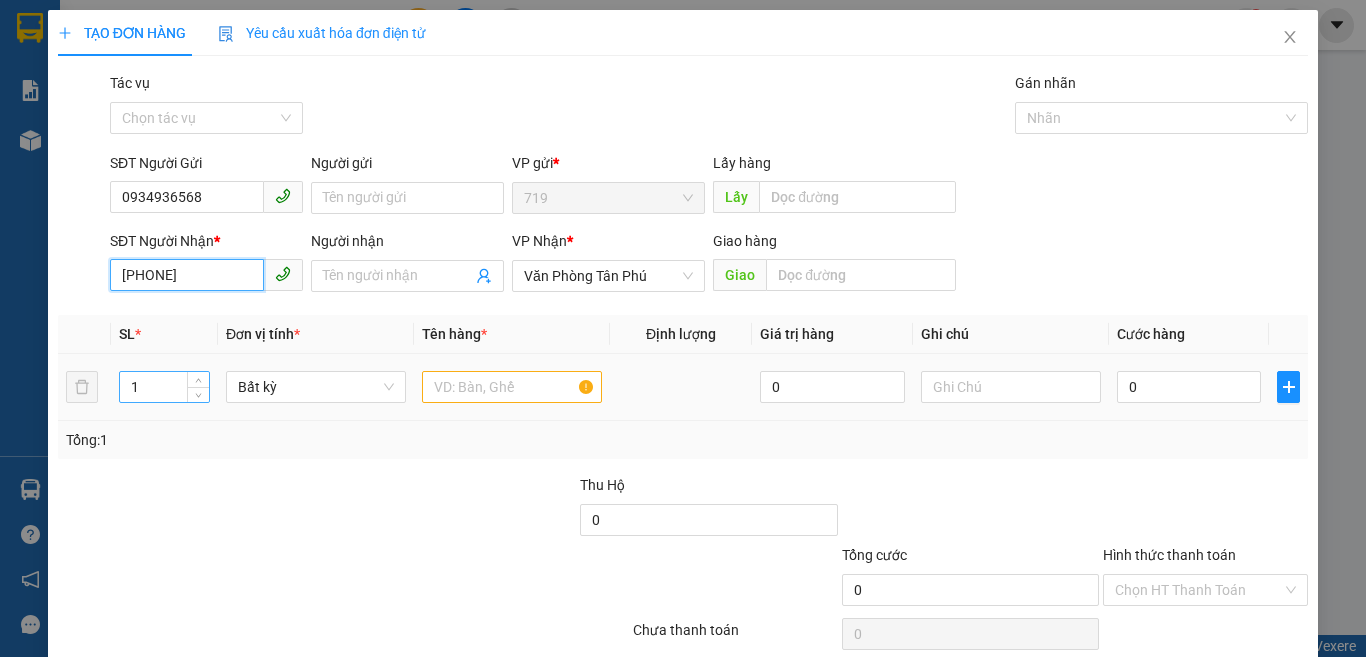 type on "[PHONE]" 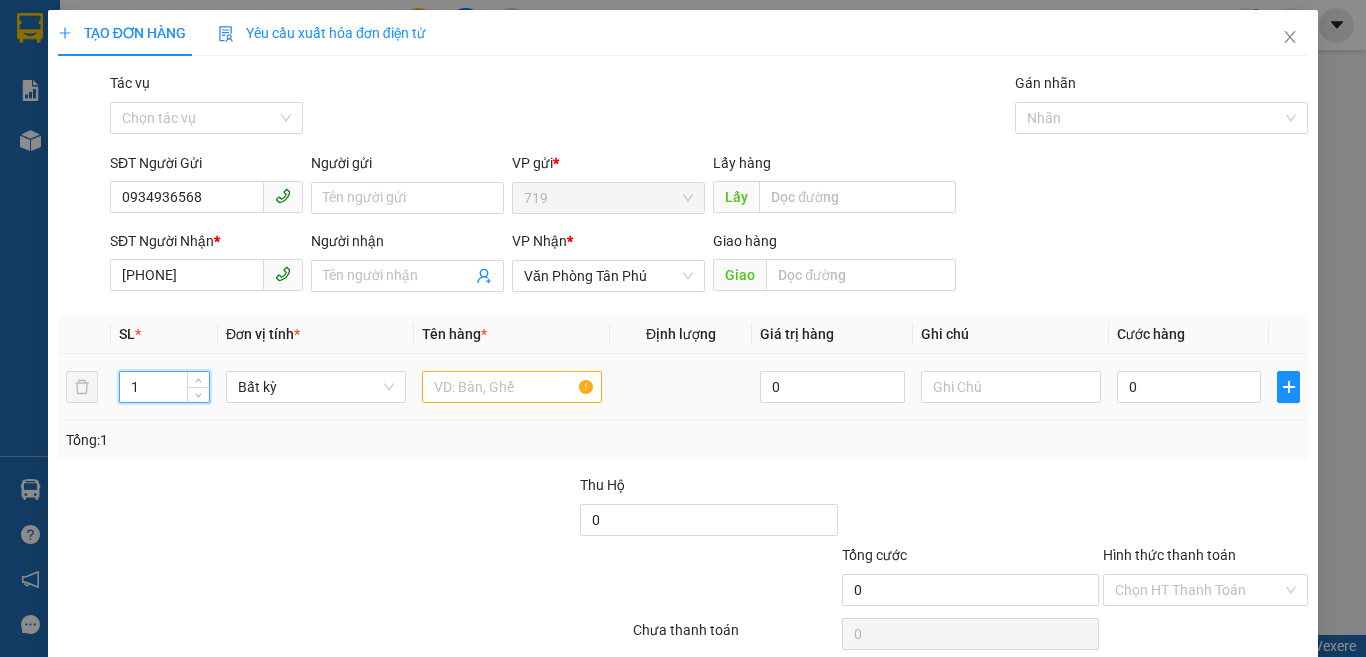 click on "1" at bounding box center (164, 387) 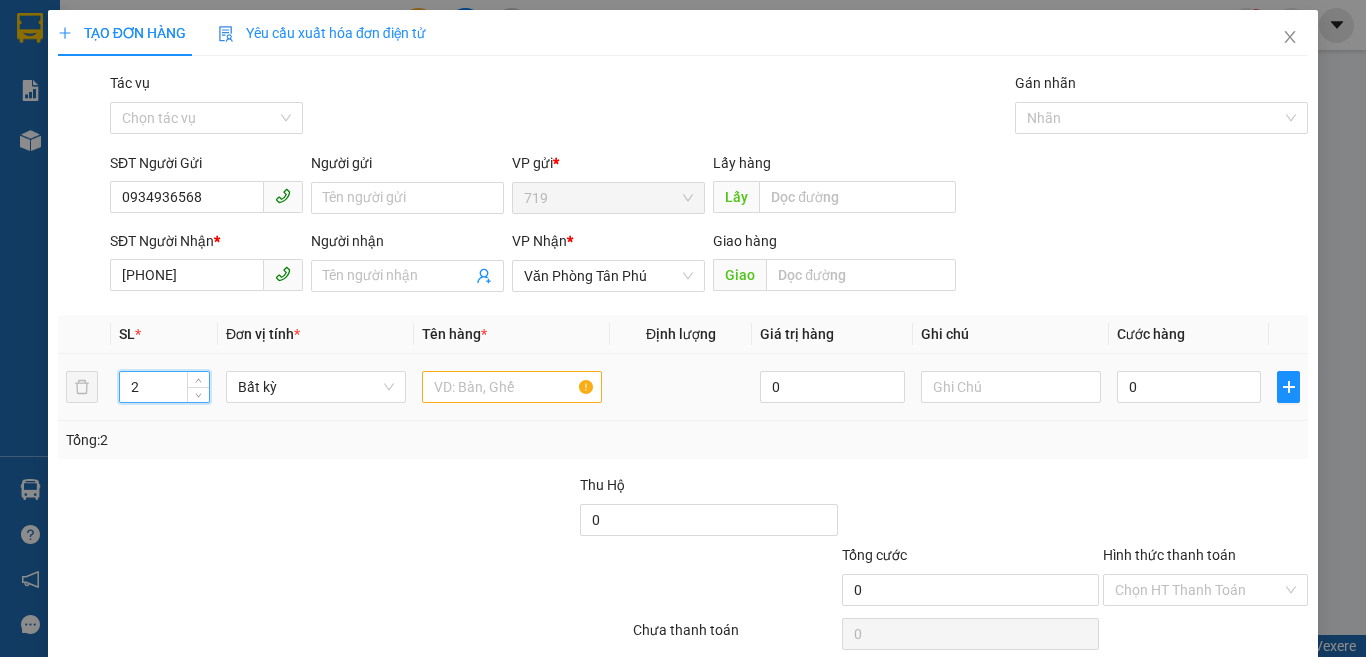 type on "2" 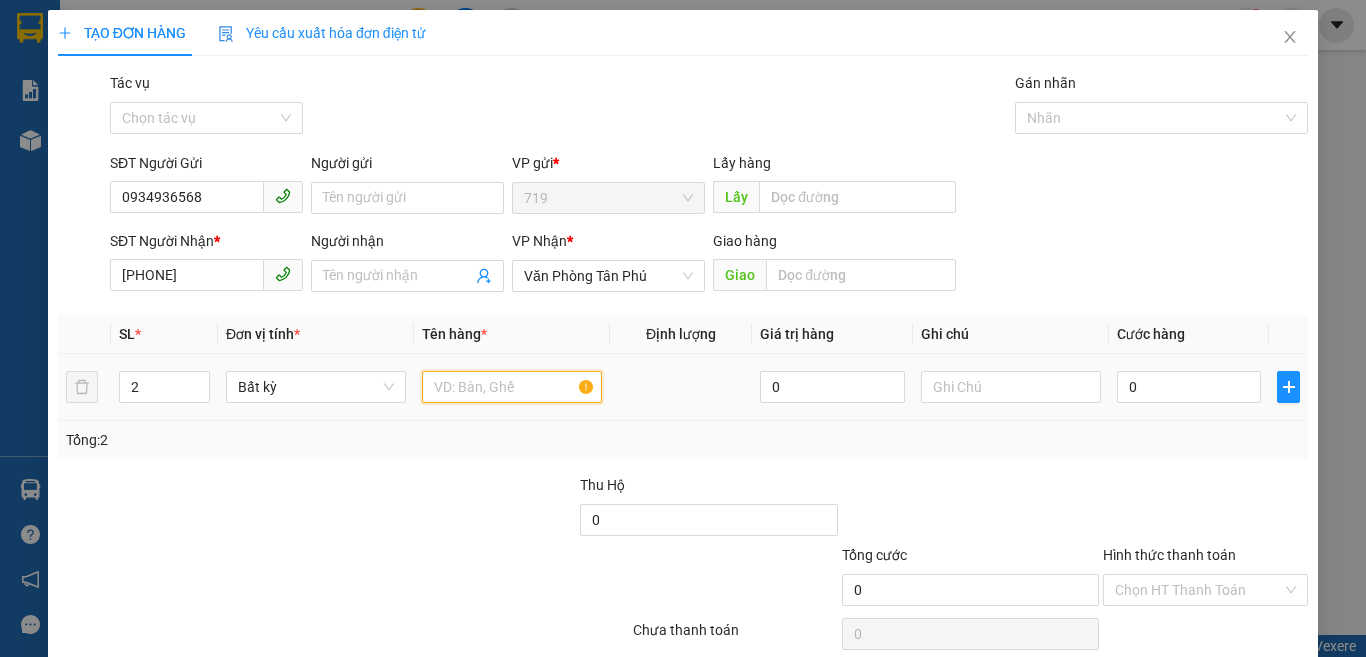 click at bounding box center [512, 387] 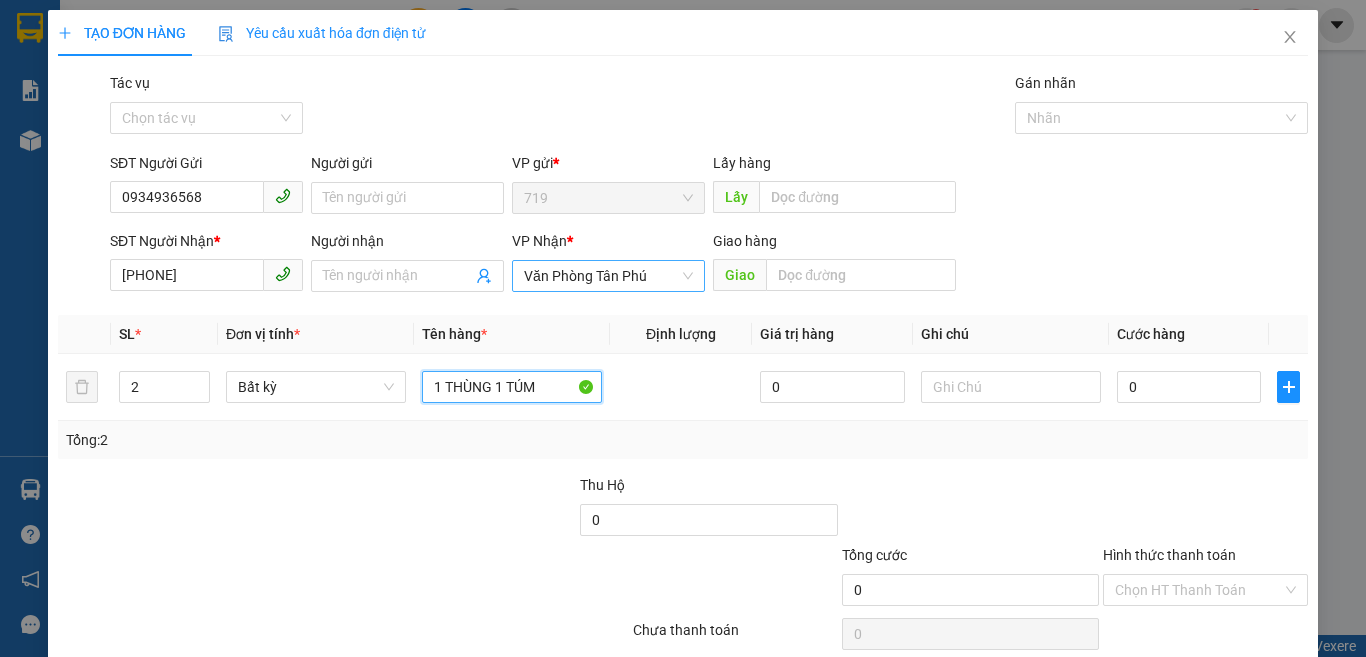 click on "Văn Phòng Tân Phú" at bounding box center (608, 276) 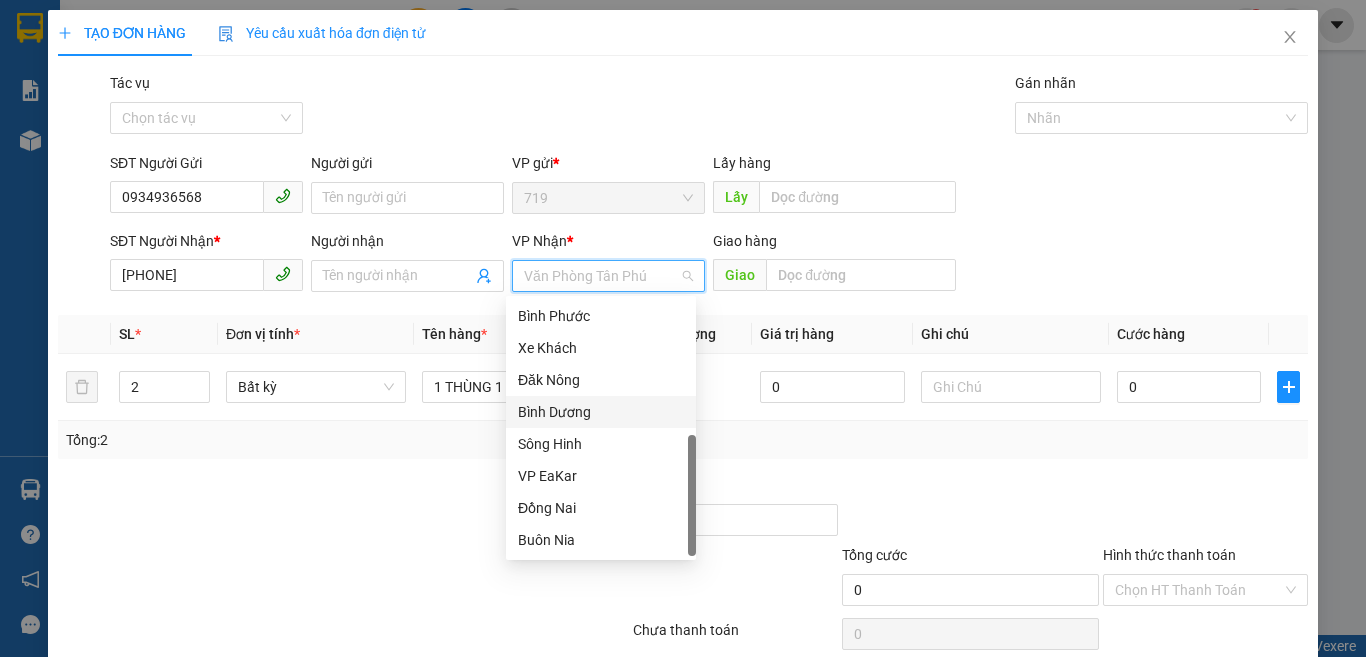 scroll, scrollTop: 116, scrollLeft: 0, axis: vertical 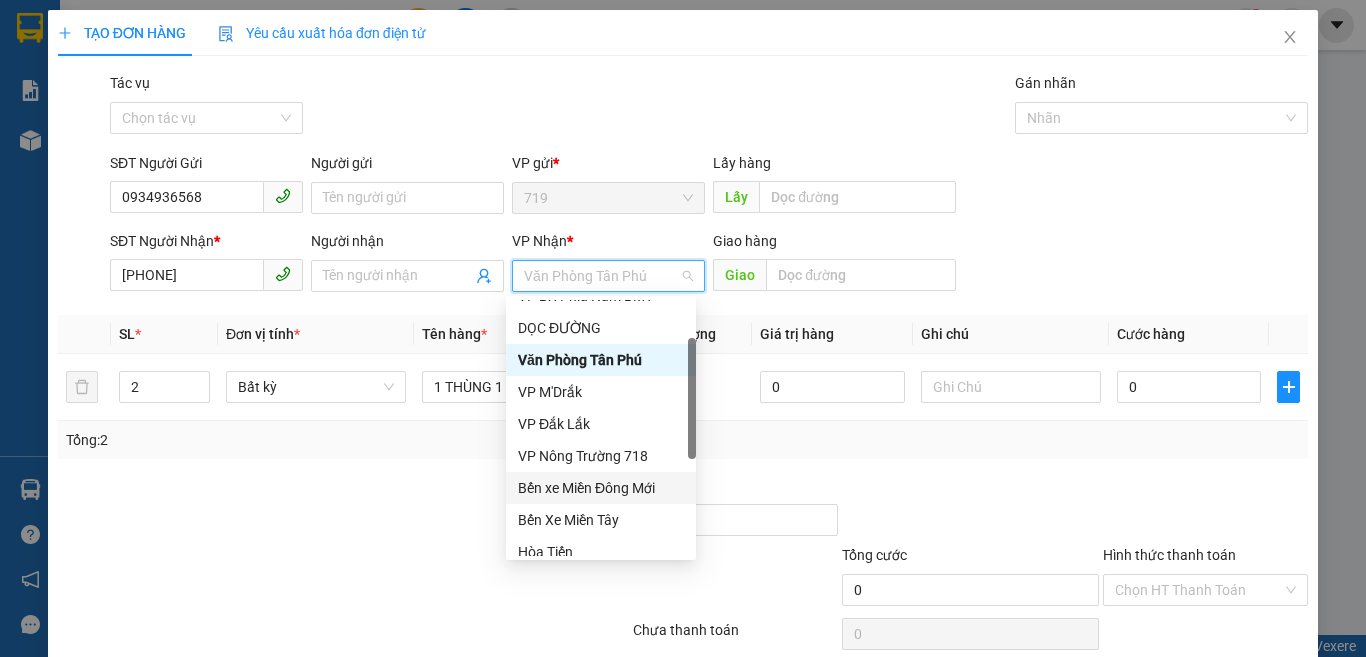 click on "Bến xe Miền Đông Mới" at bounding box center [601, 488] 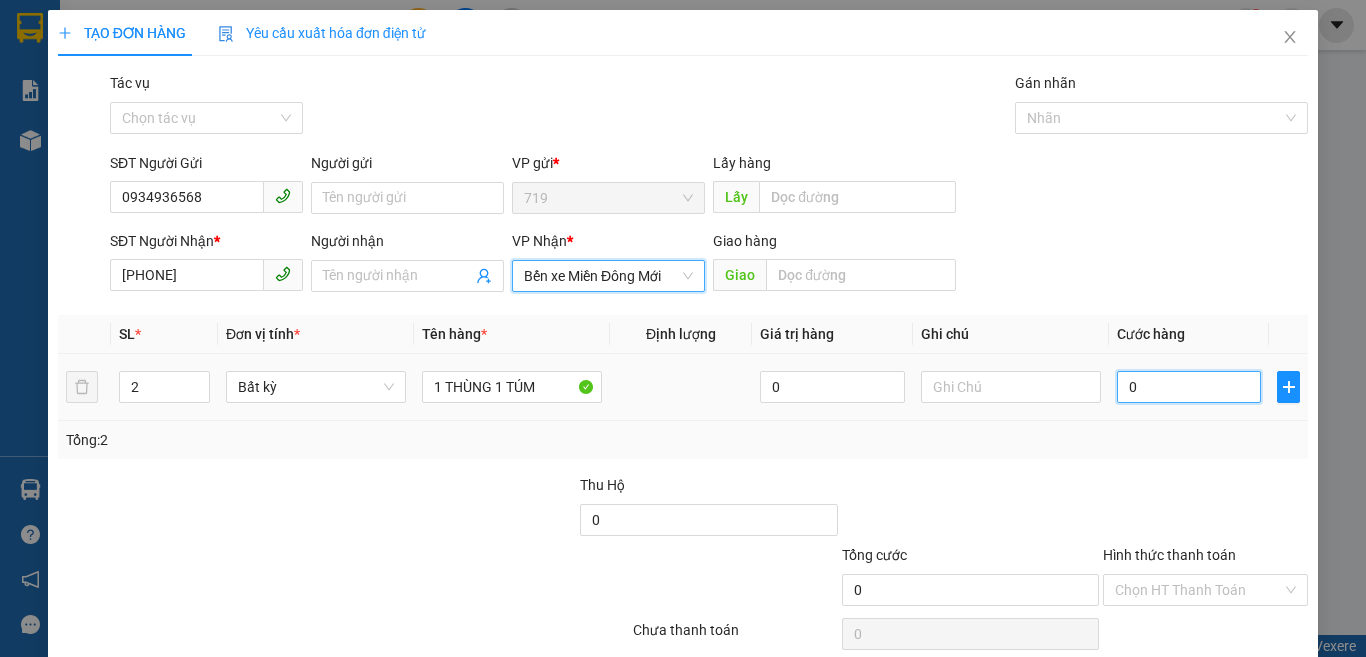 click on "0" at bounding box center (1189, 387) 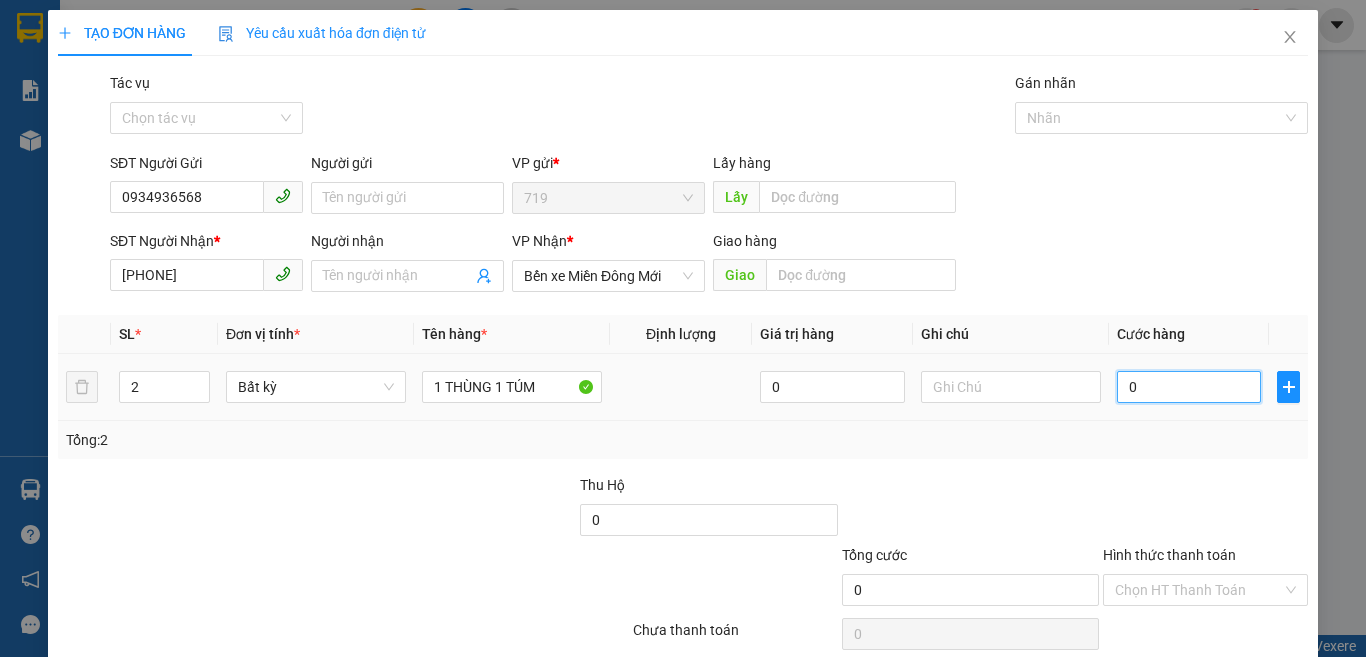 type on "8" 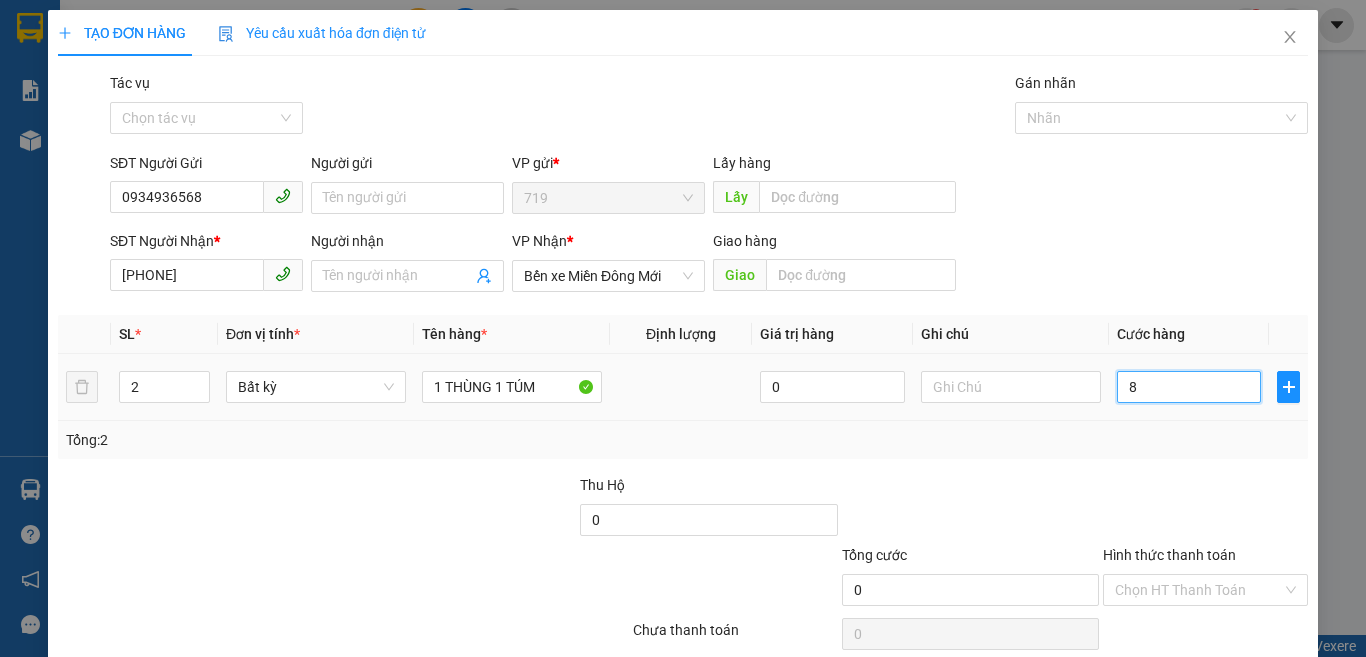 type on "8" 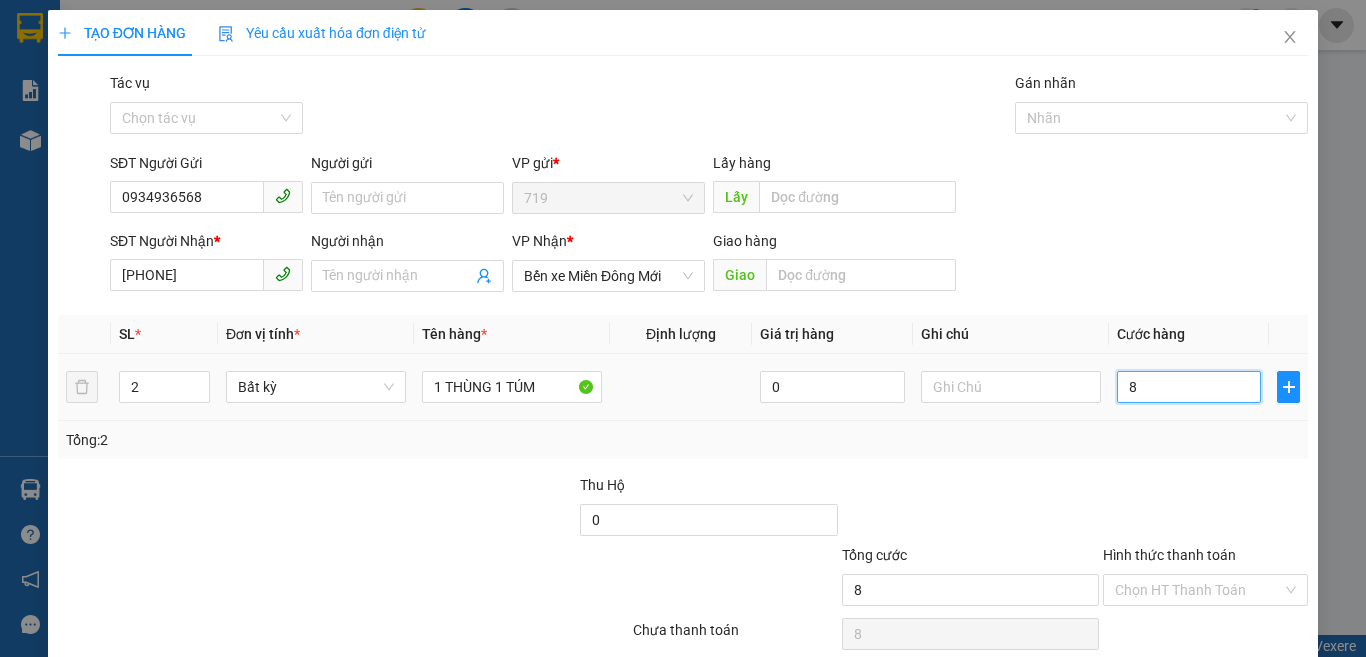 type on "80" 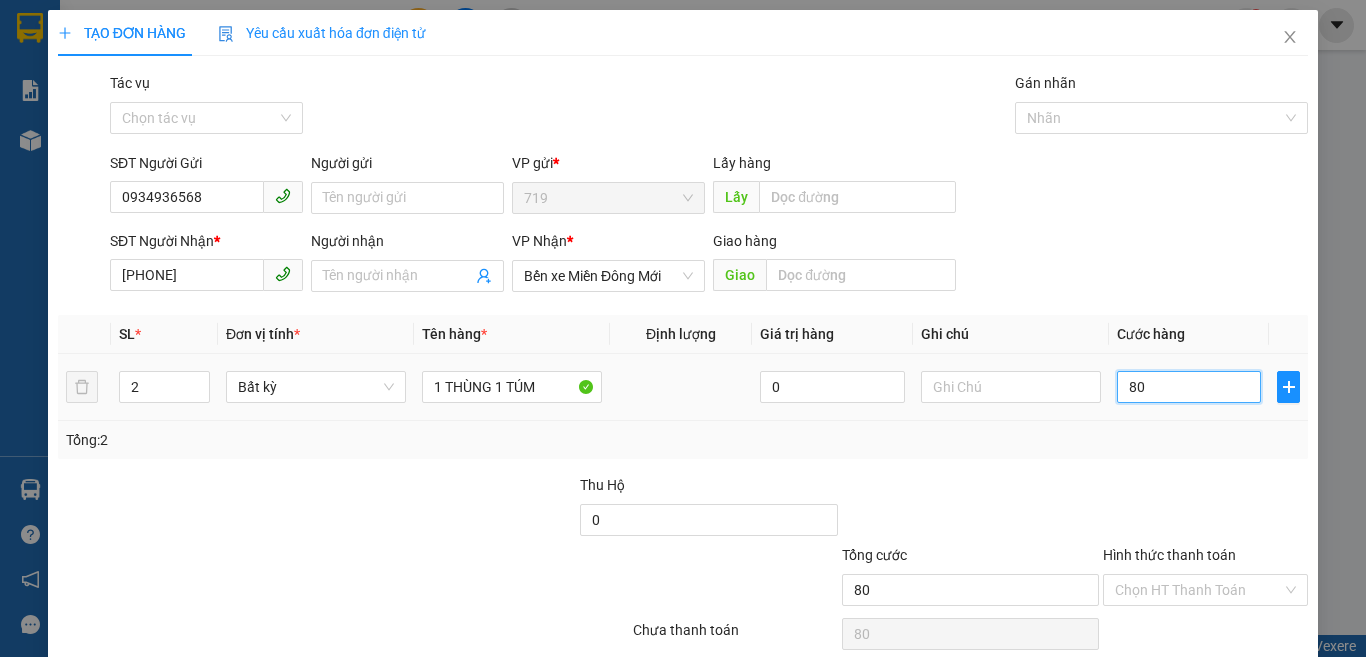 type on "800" 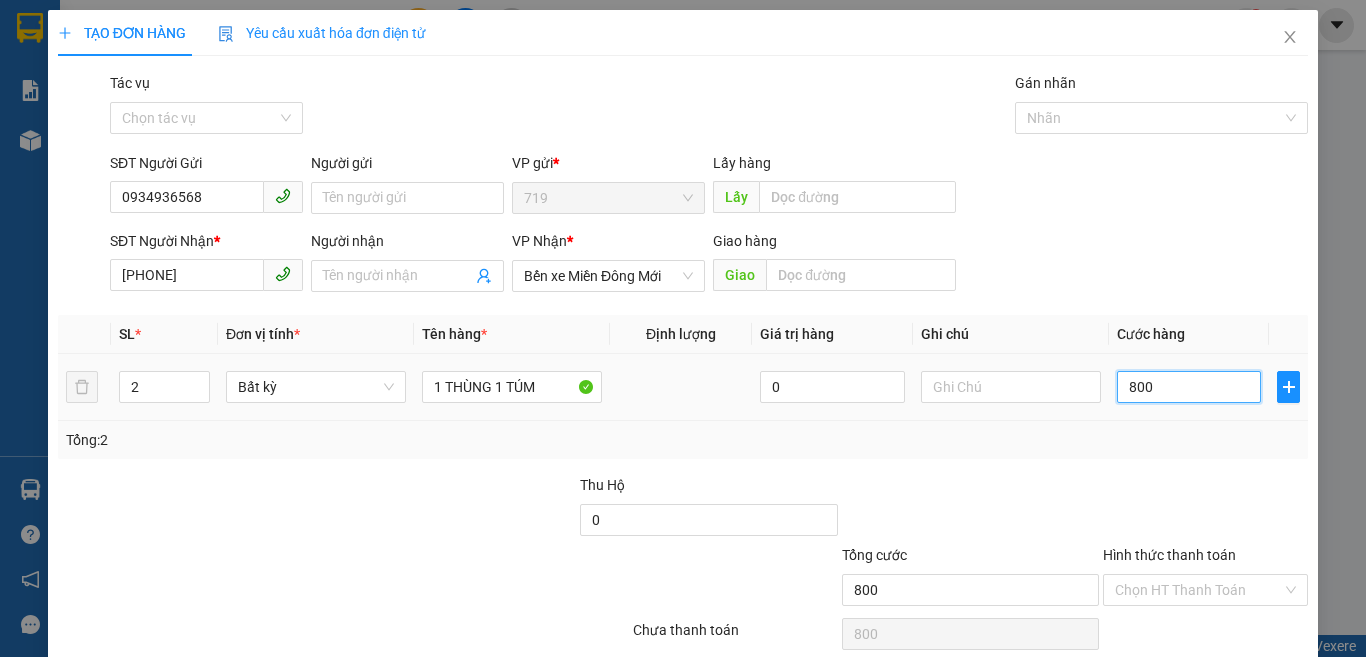 type on "8.000" 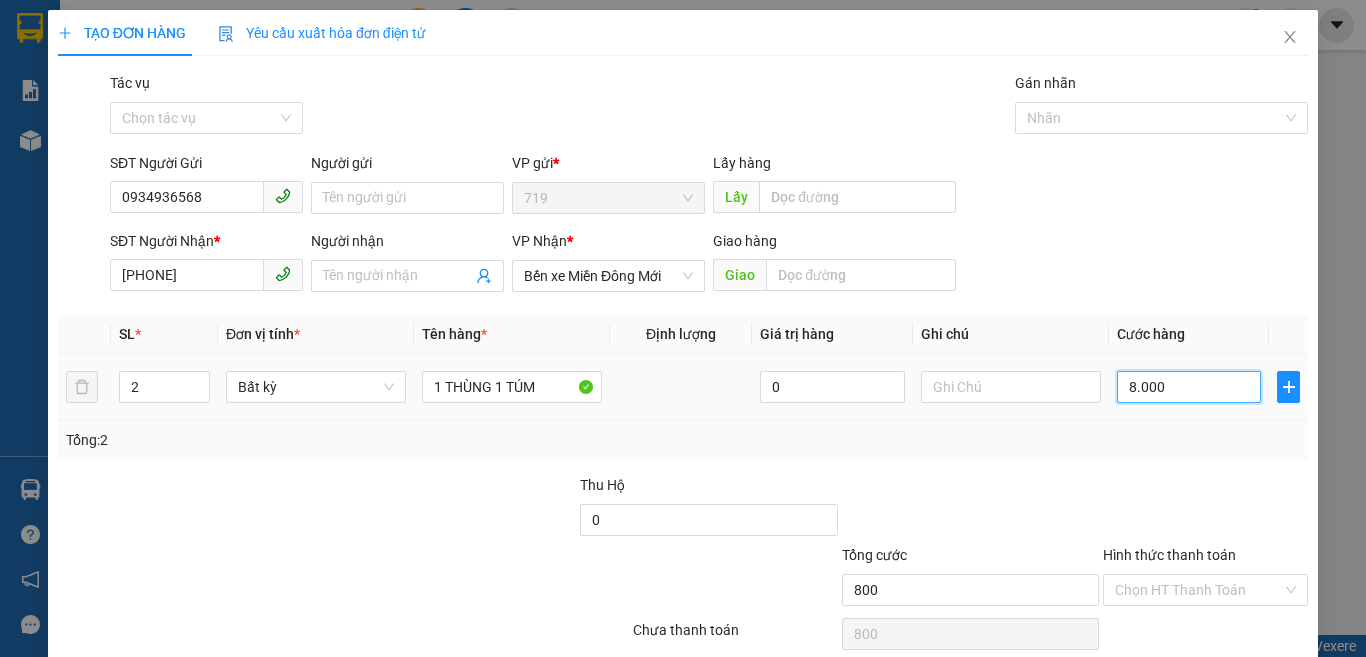 type on "8.000" 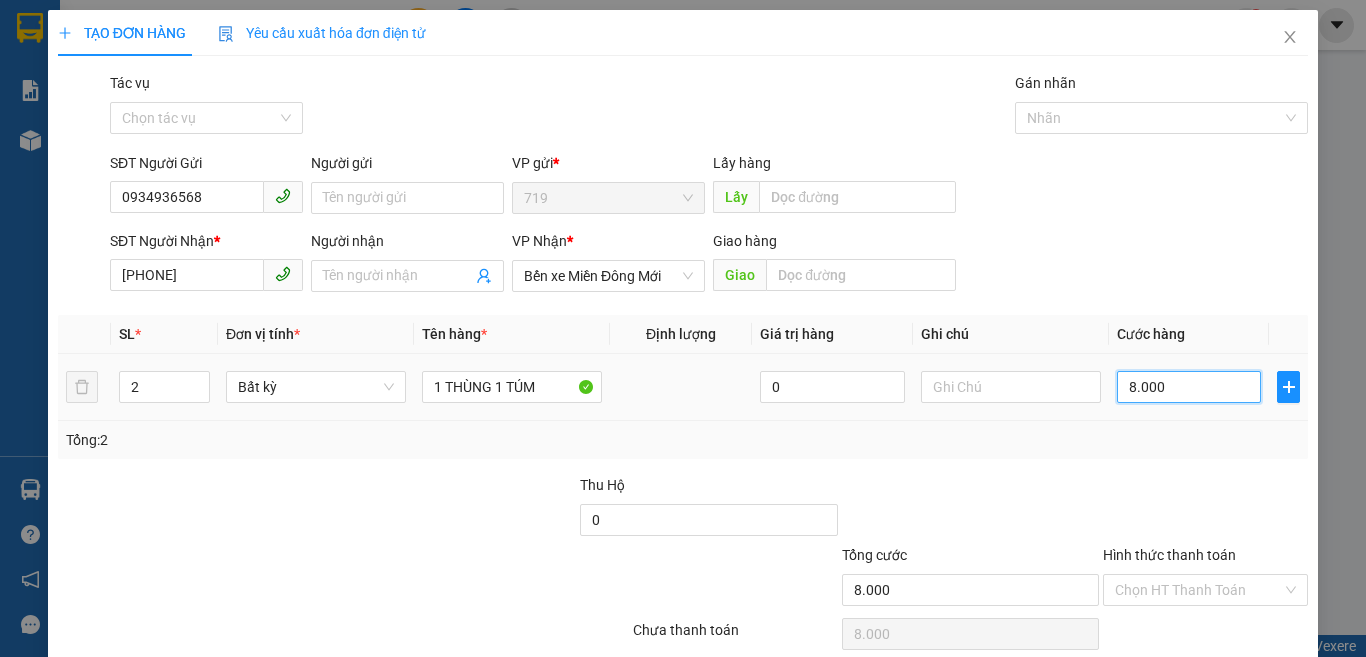type on "80.000" 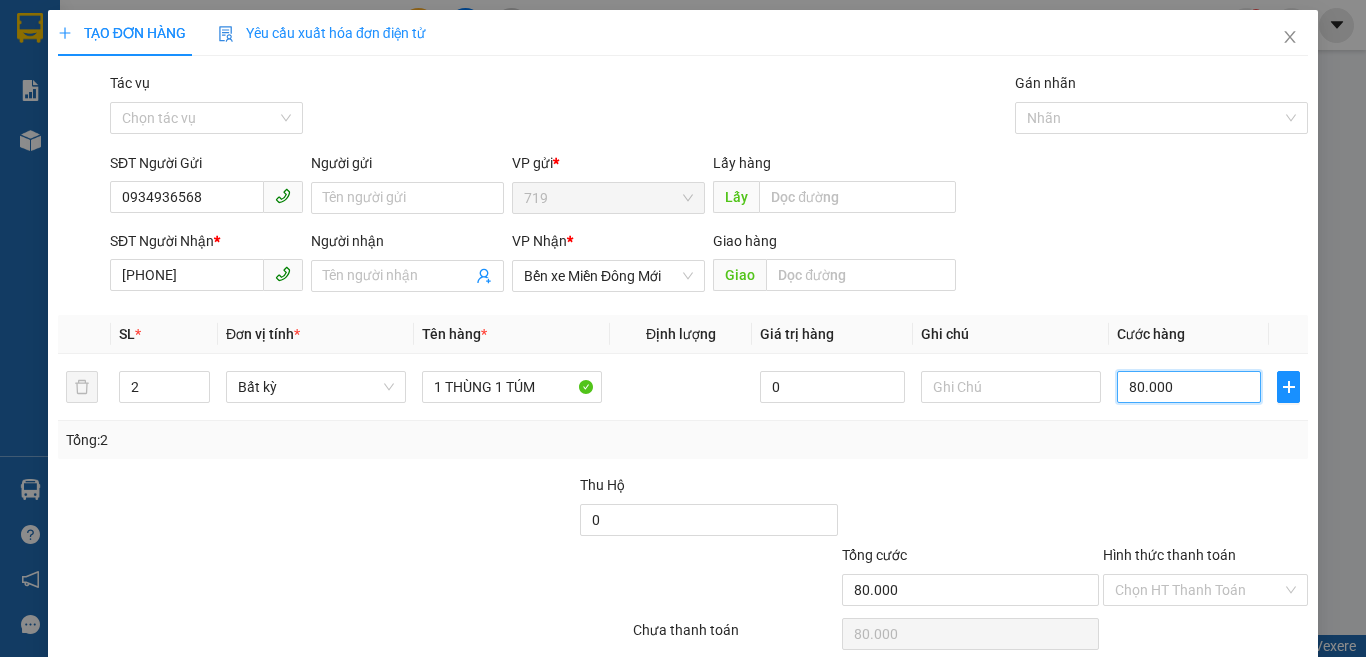 scroll, scrollTop: 83, scrollLeft: 0, axis: vertical 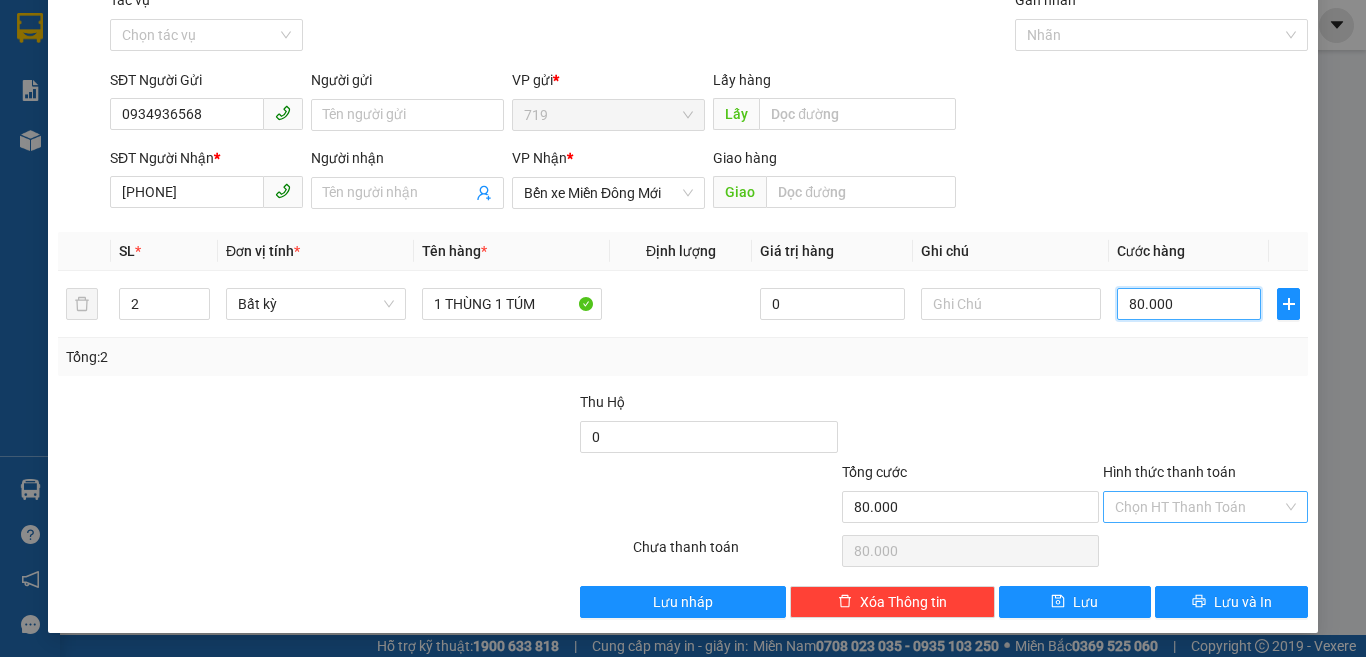 type on "80.000" 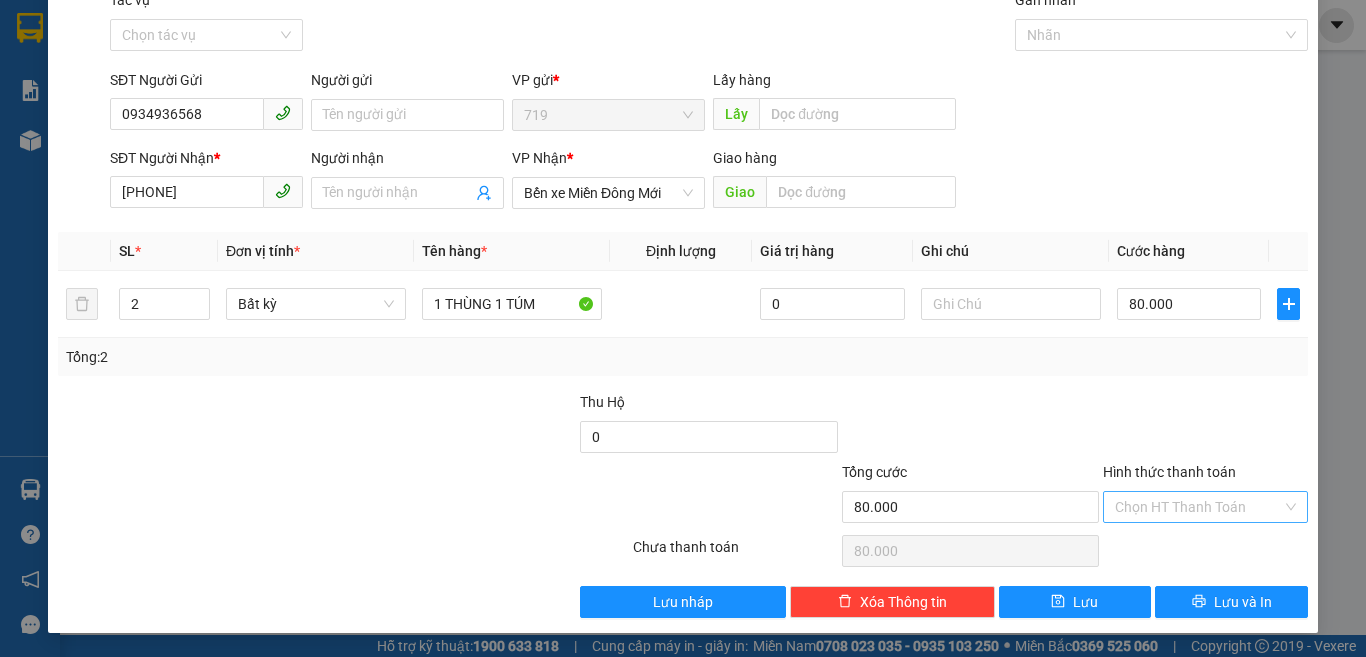 click on "Hình thức thanh toán" at bounding box center (1198, 507) 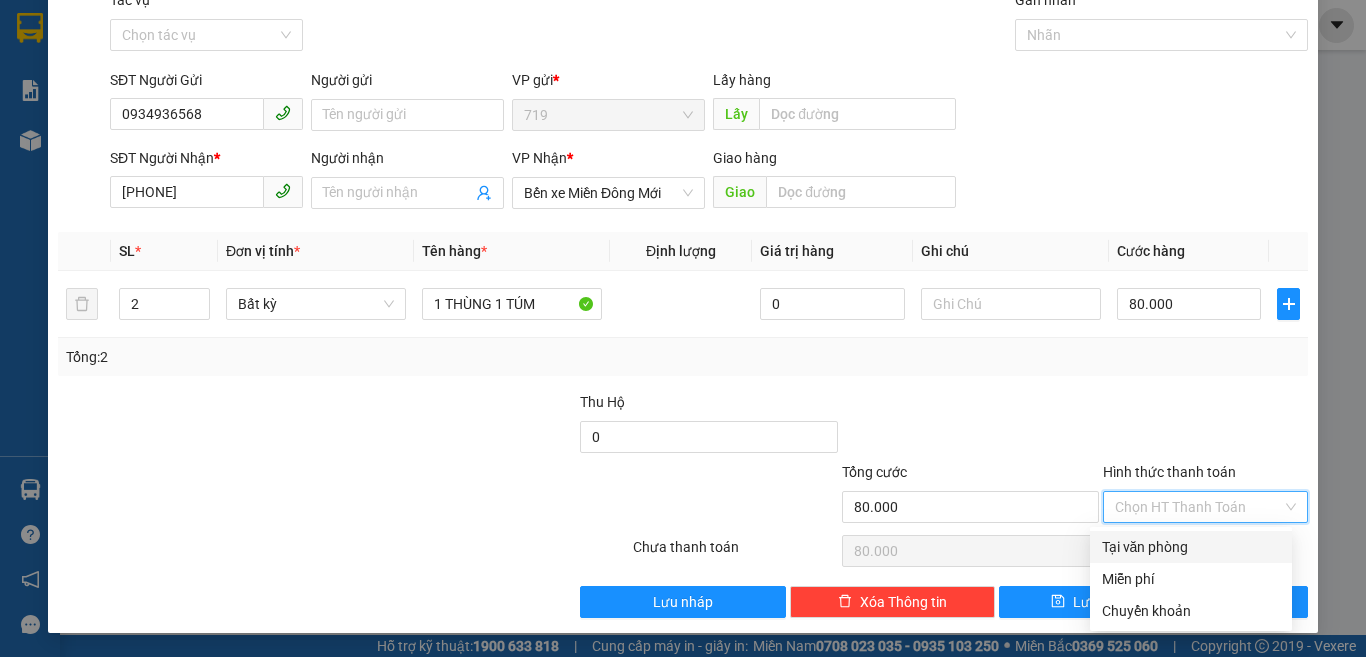 click on "Tại văn phòng" at bounding box center [1191, 547] 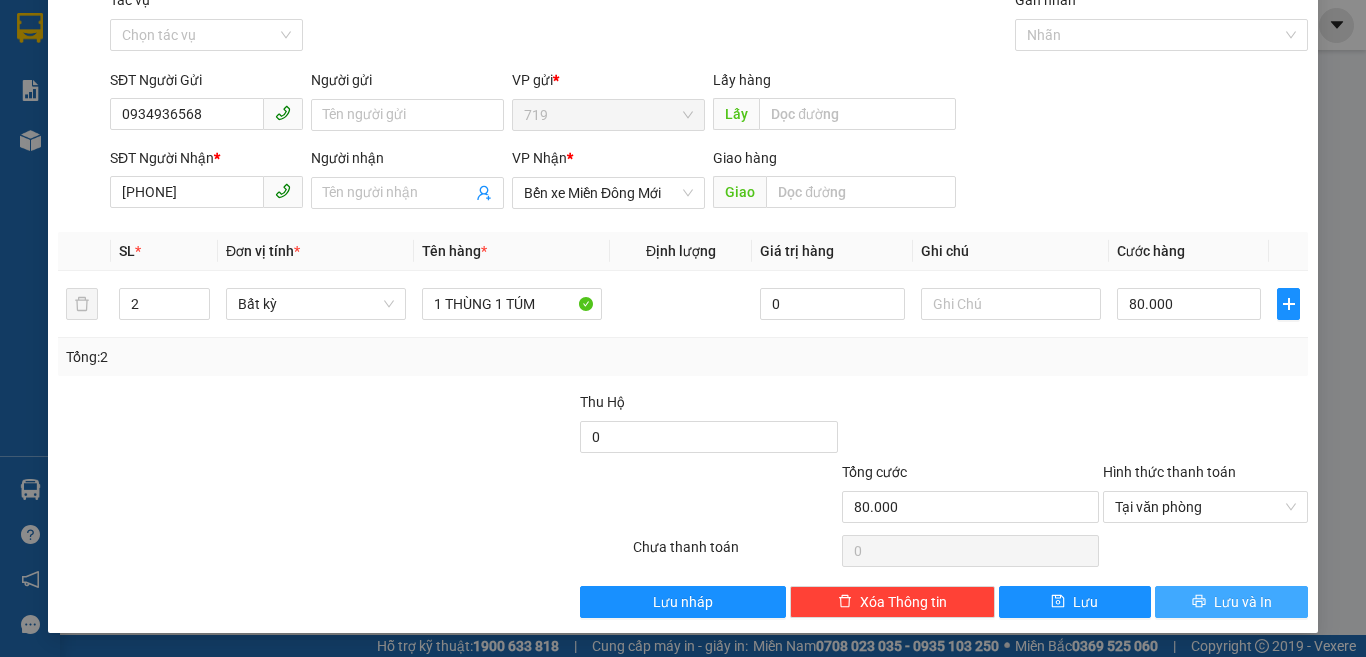 click on "Lưu và In" at bounding box center [1231, 602] 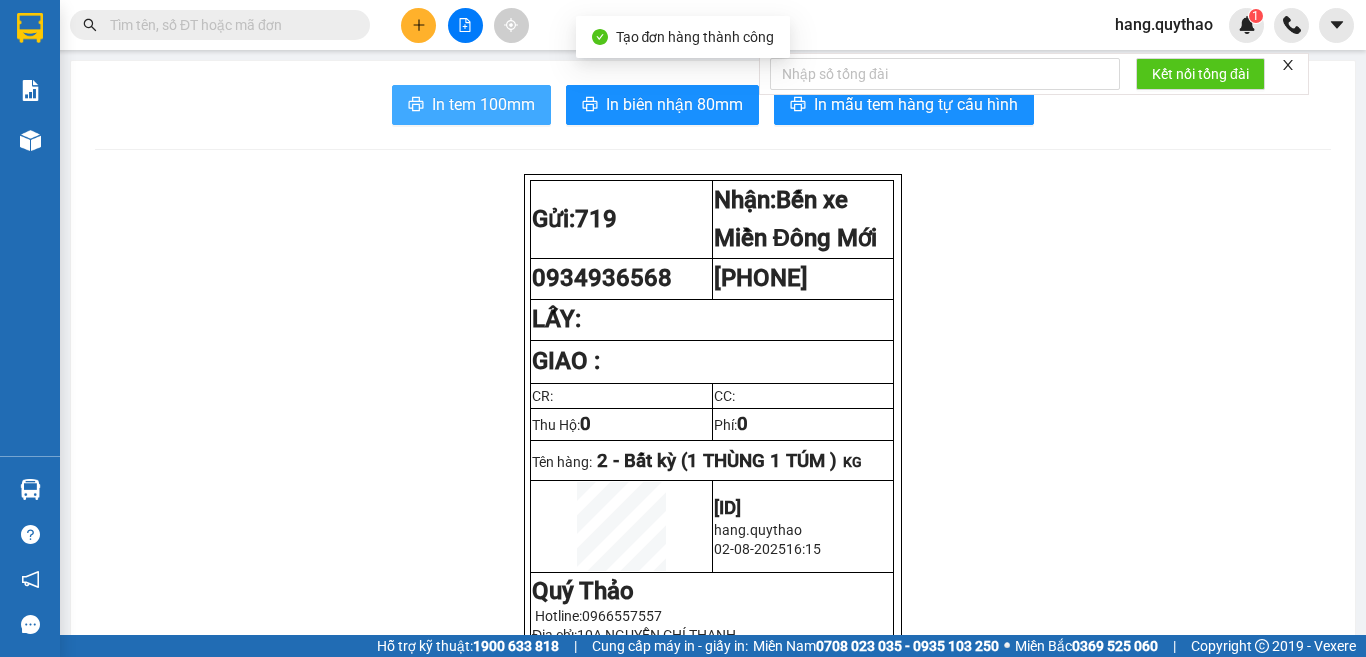 click on "In tem 100mm" at bounding box center (483, 104) 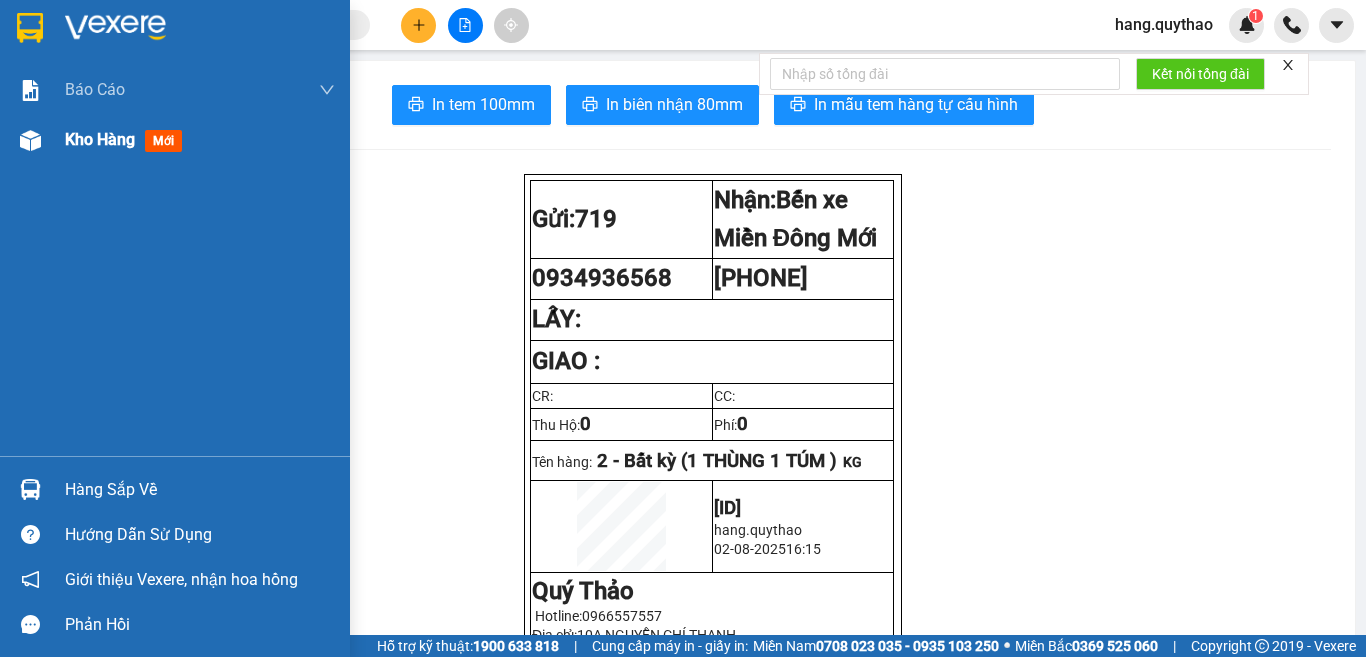 click on "Kho hàng mới" at bounding box center (127, 139) 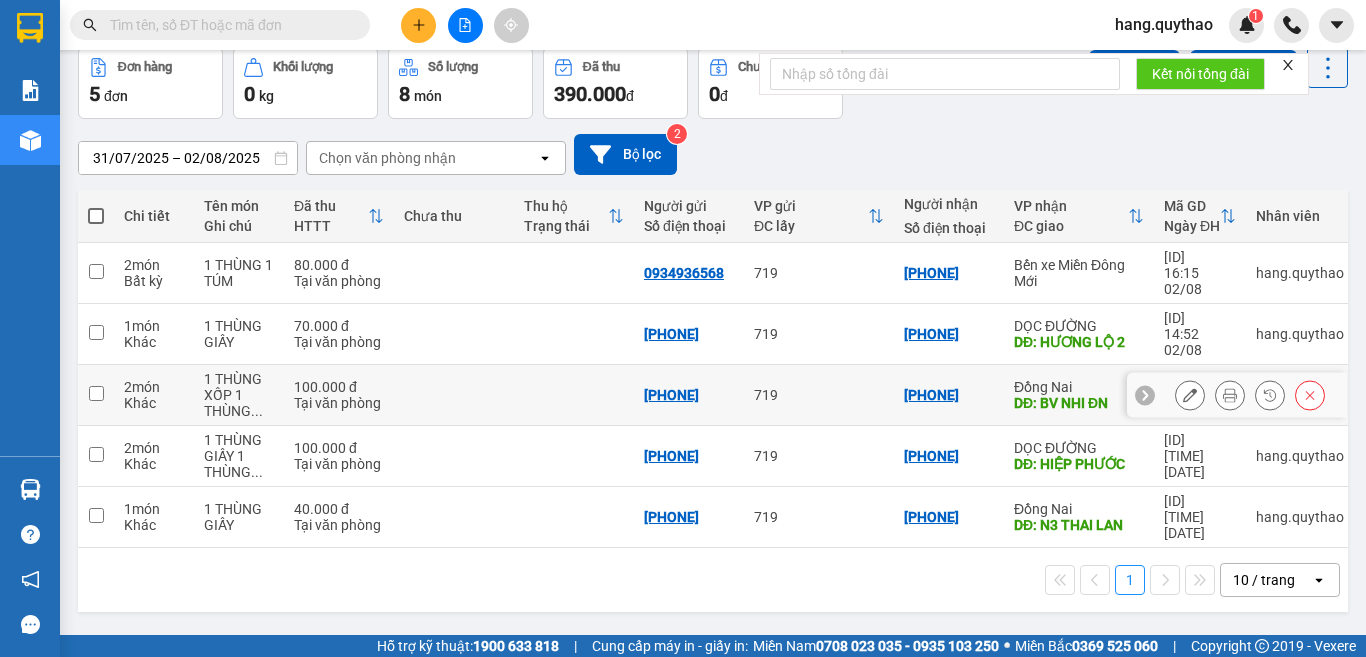 scroll, scrollTop: 0, scrollLeft: 0, axis: both 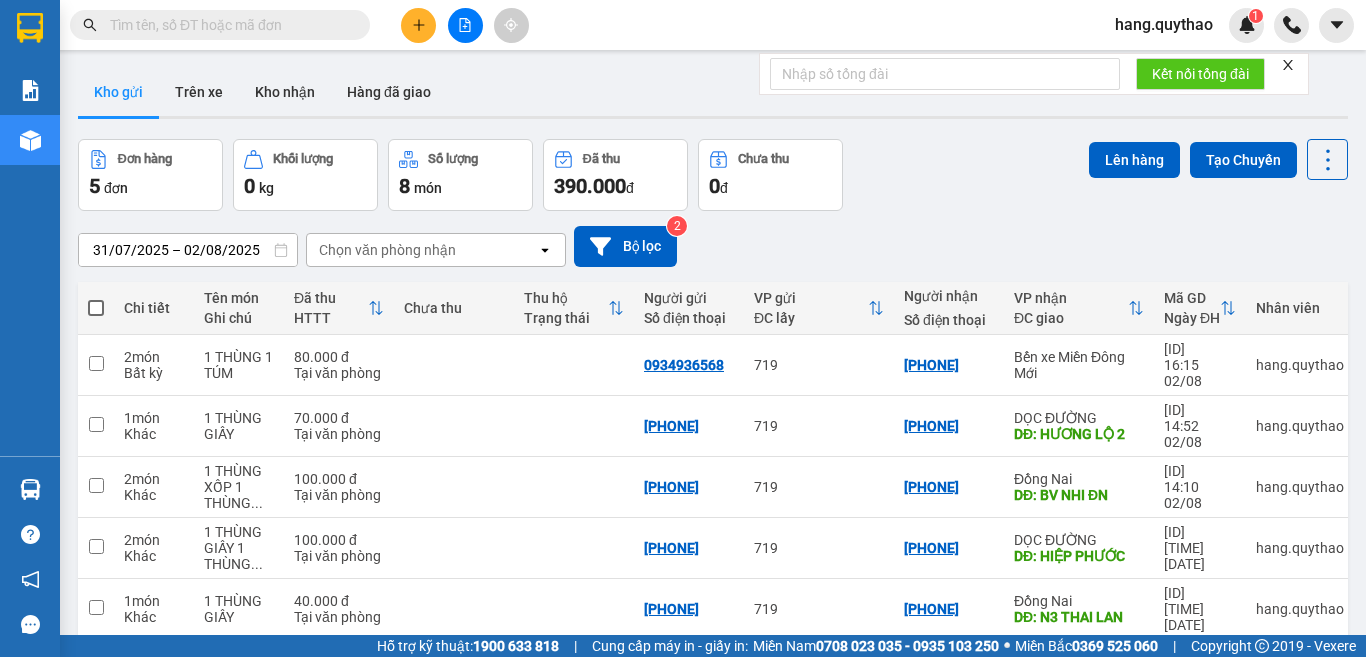 click at bounding box center [418, 25] 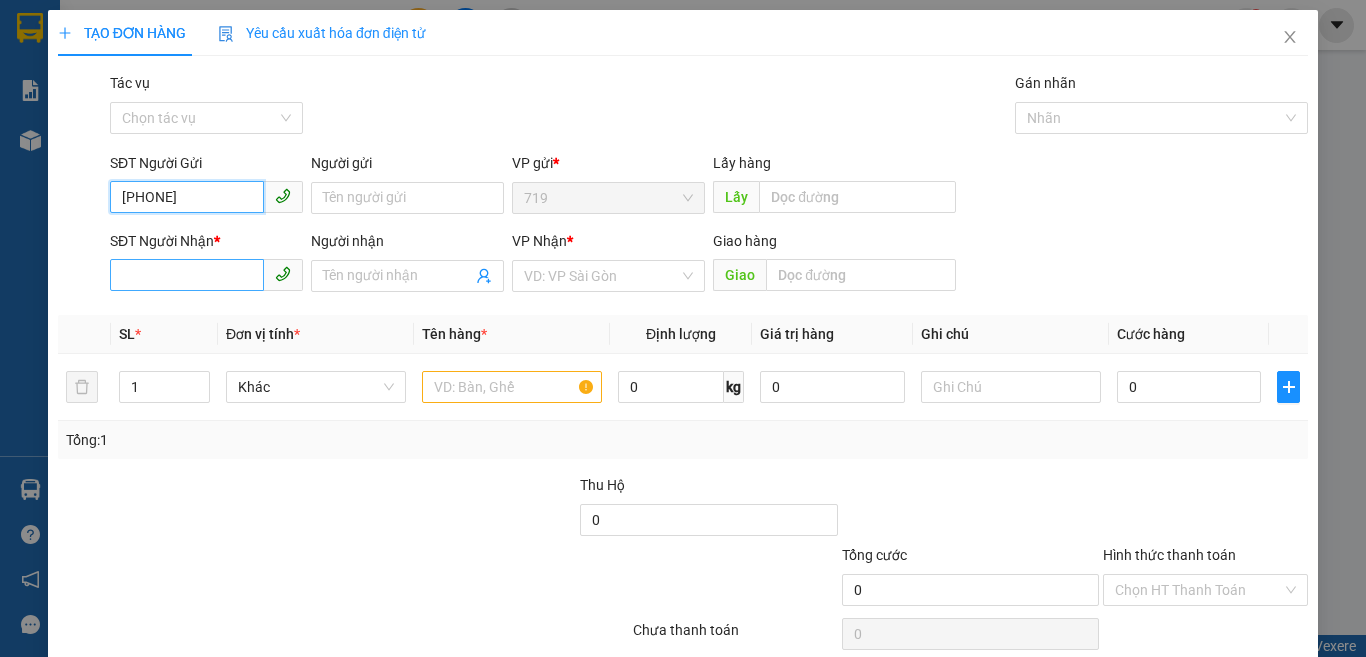 type on "[PHONE]" 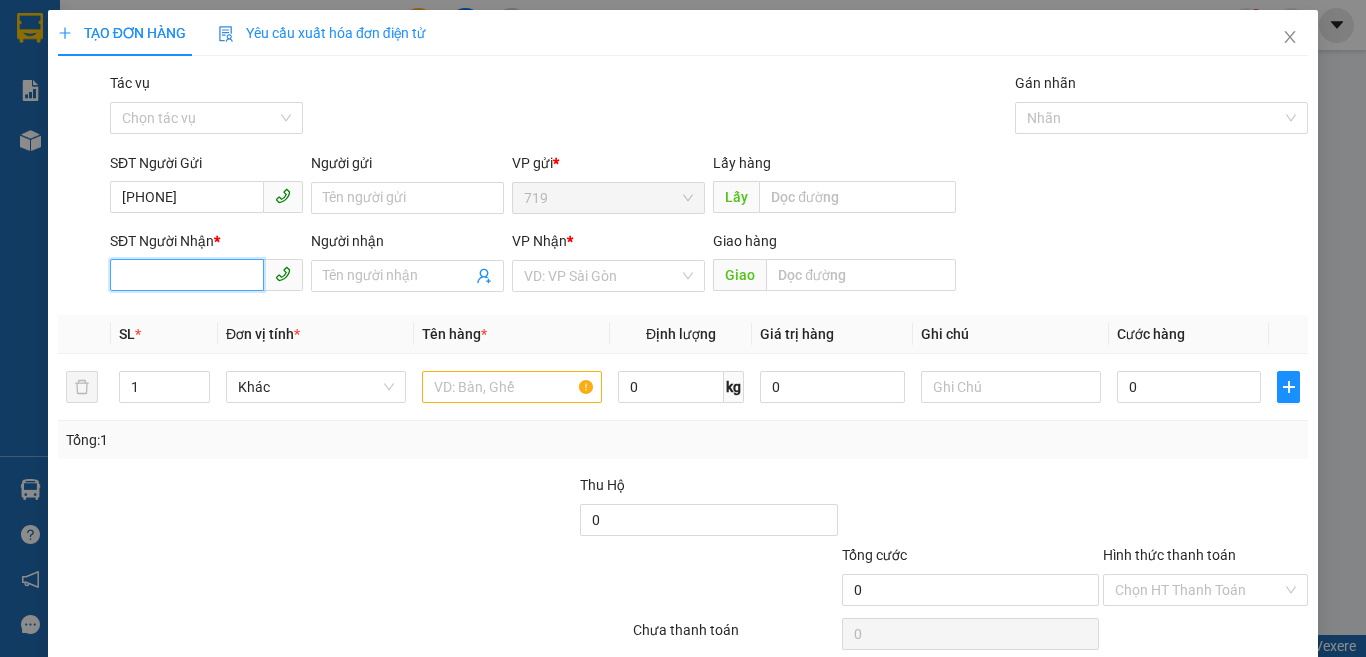 click on "SĐT Người Nhận  *" at bounding box center (187, 275) 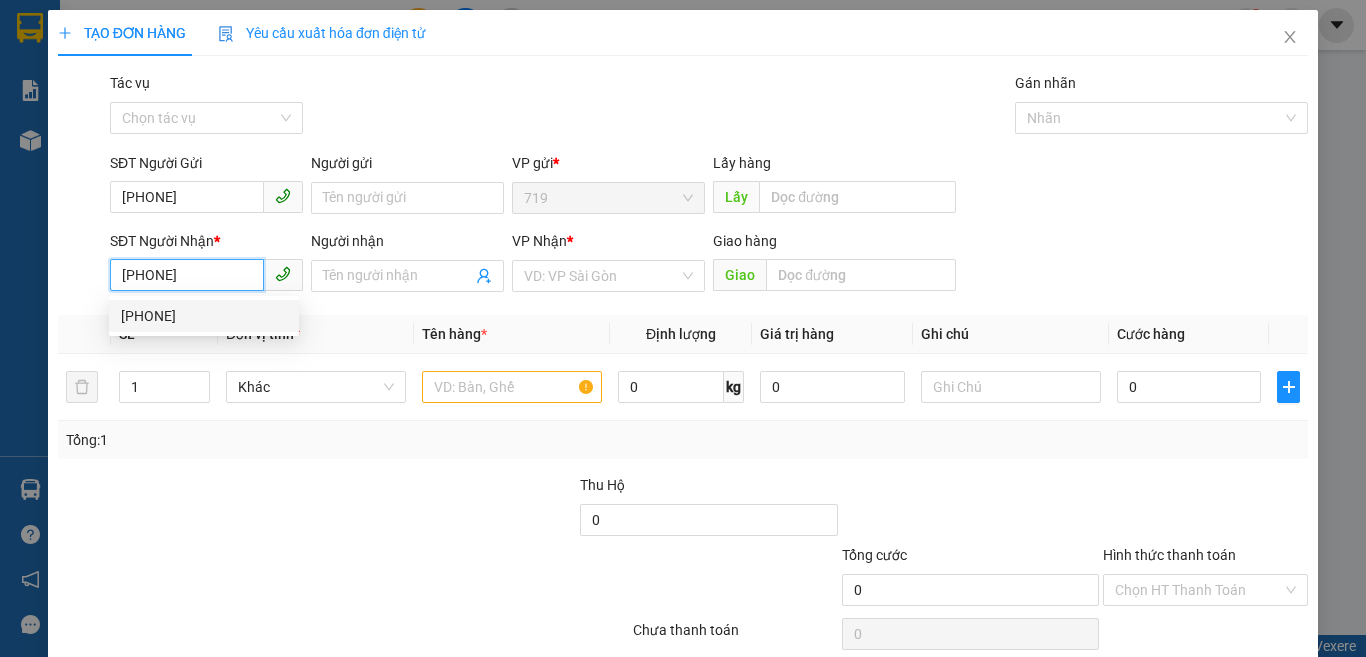 click on "[PHONE]" at bounding box center [204, 316] 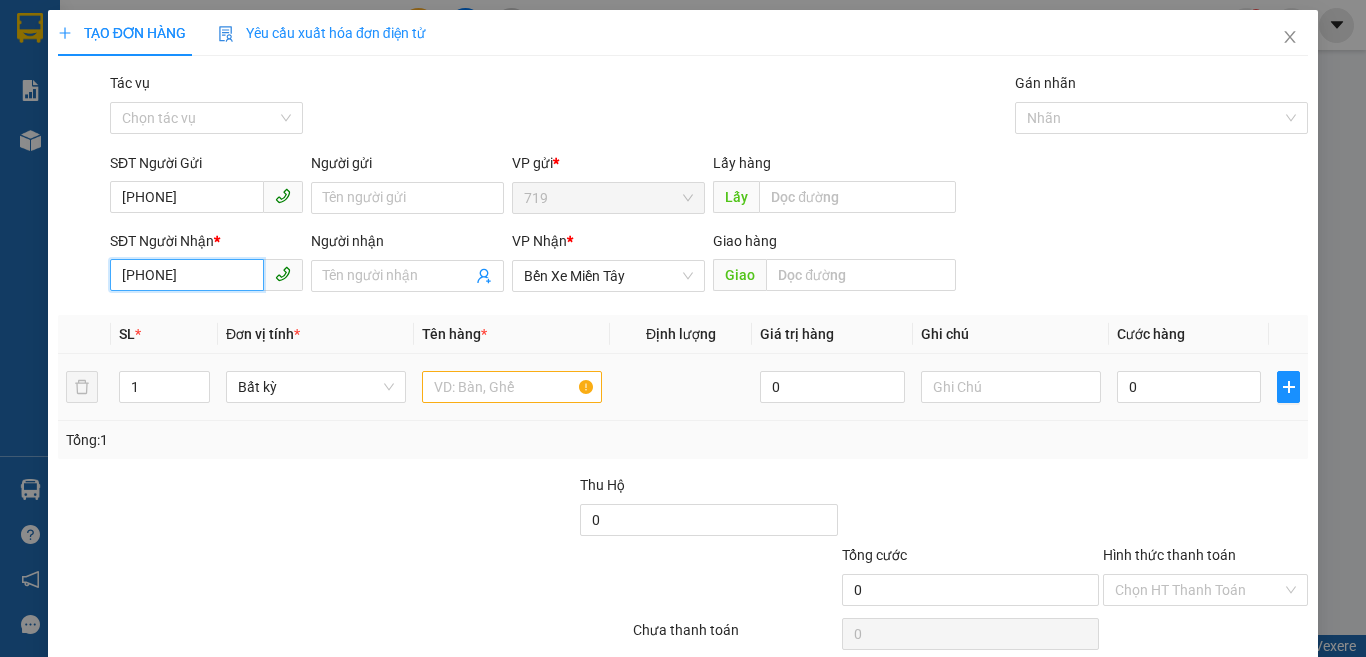 type on "[PHONE]" 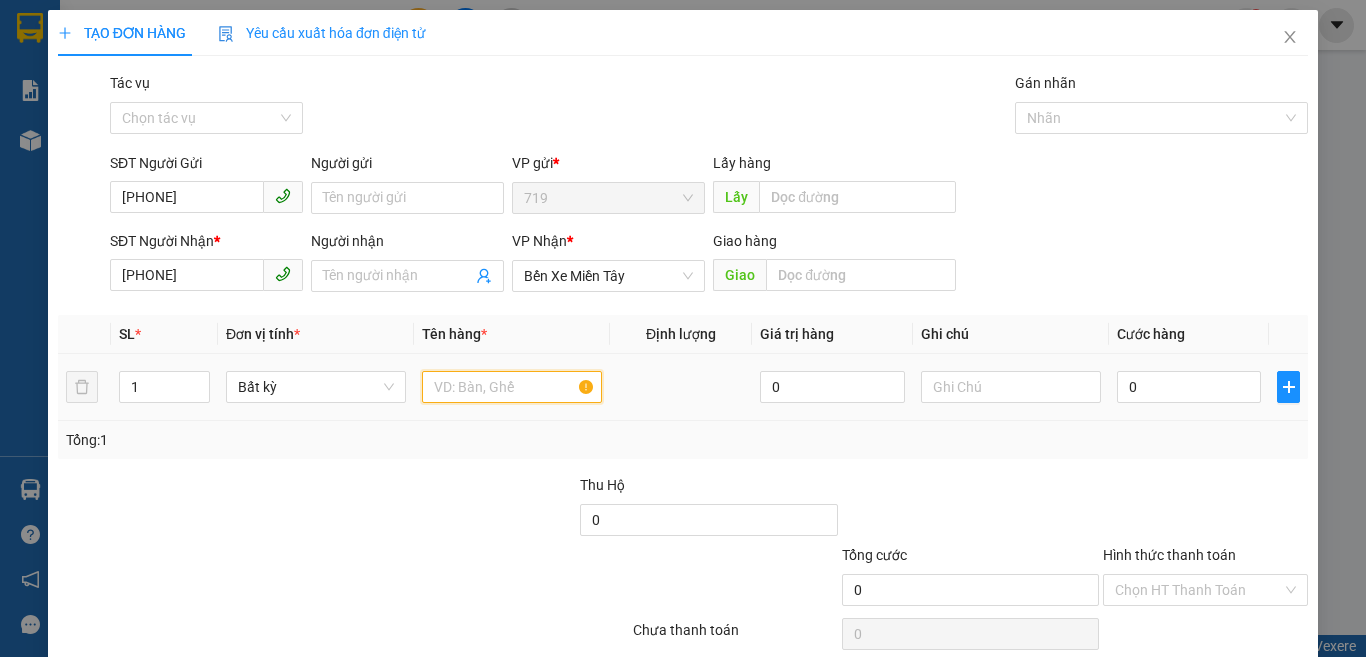 click at bounding box center (512, 387) 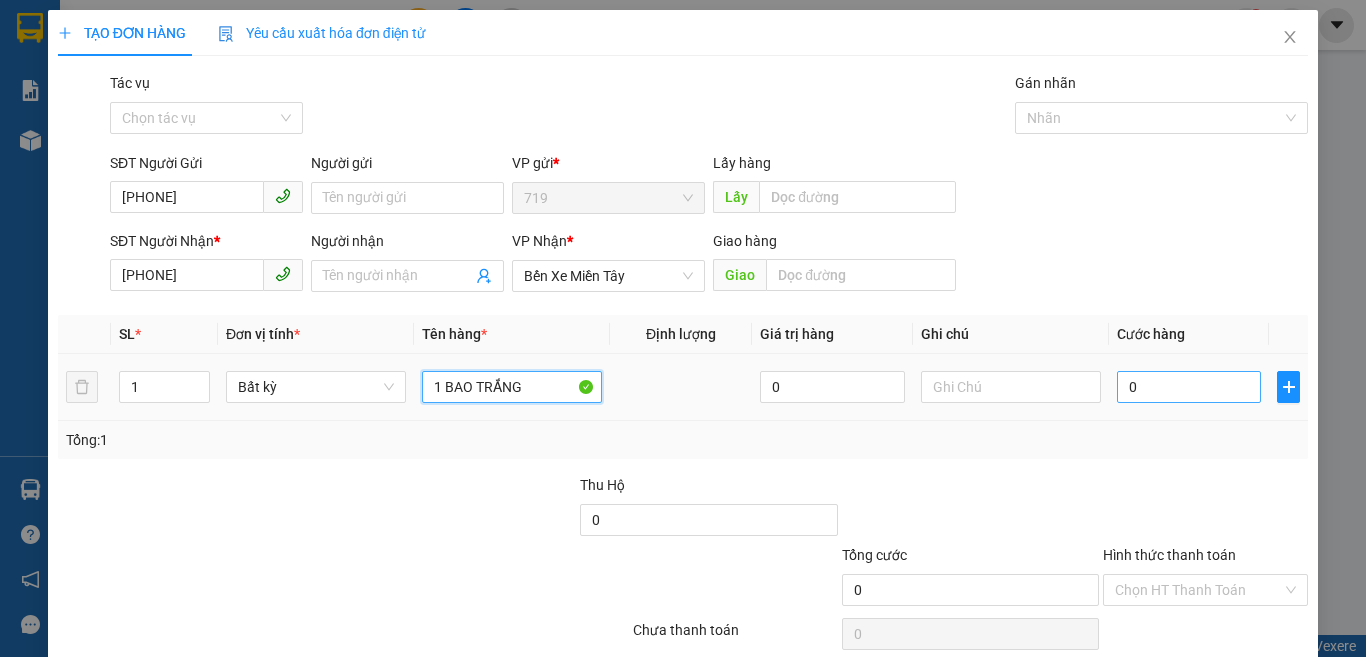 type on "1 BAO TRẮNG" 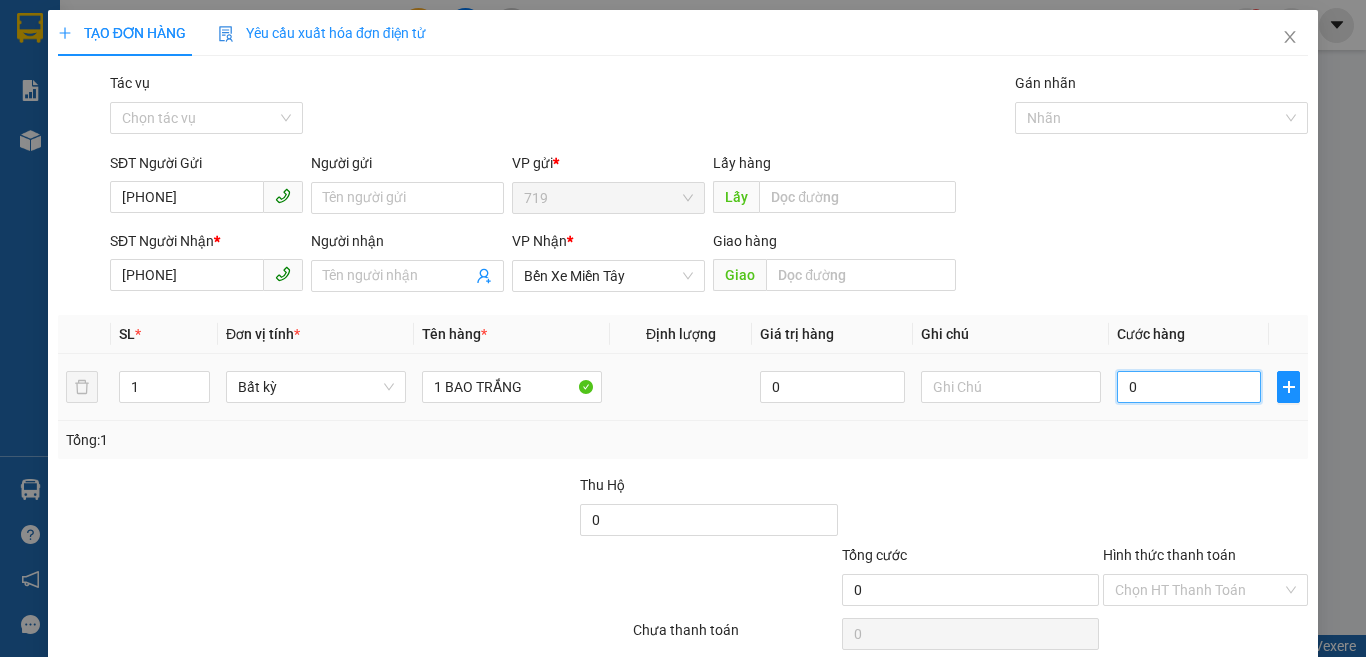 click on "0" at bounding box center [1189, 387] 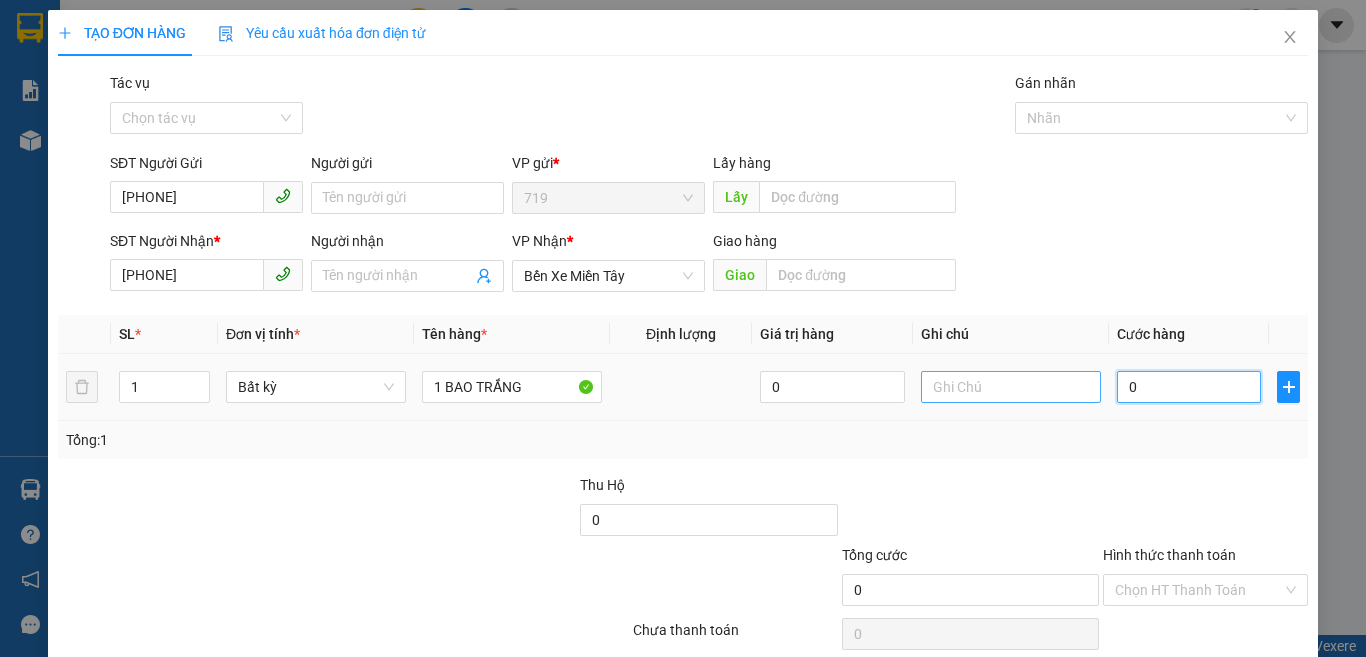 type on "6" 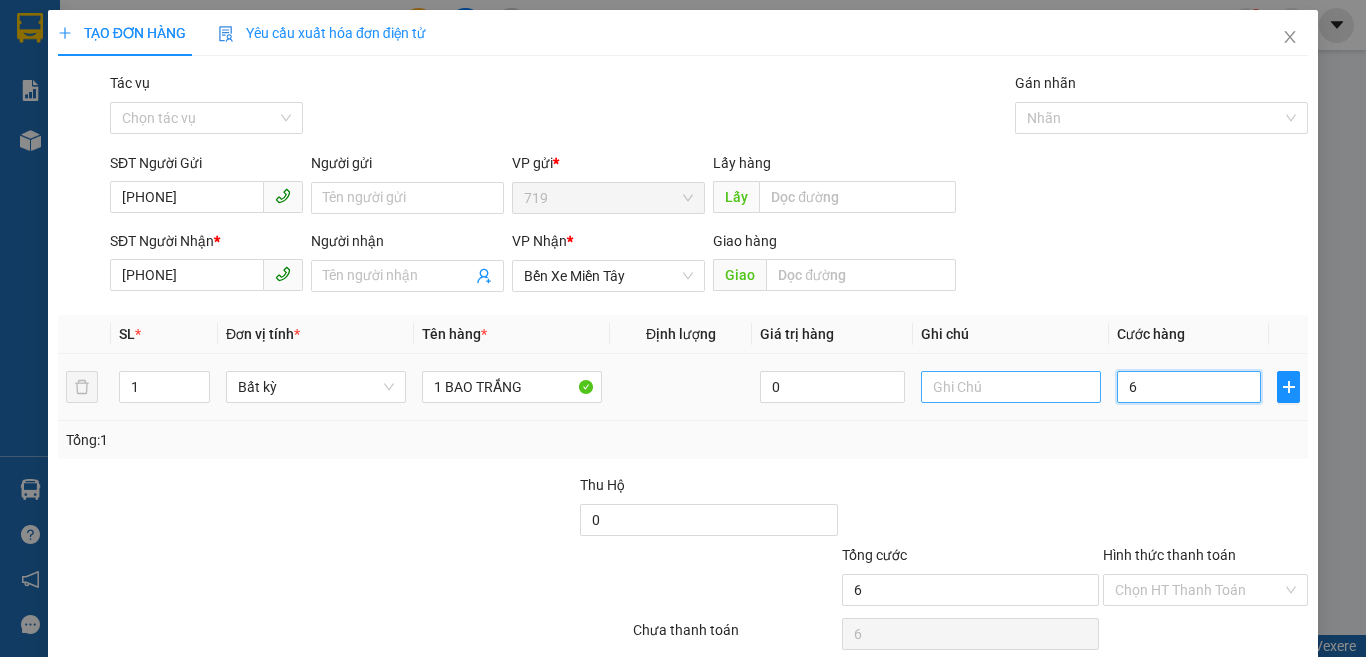 type on "60" 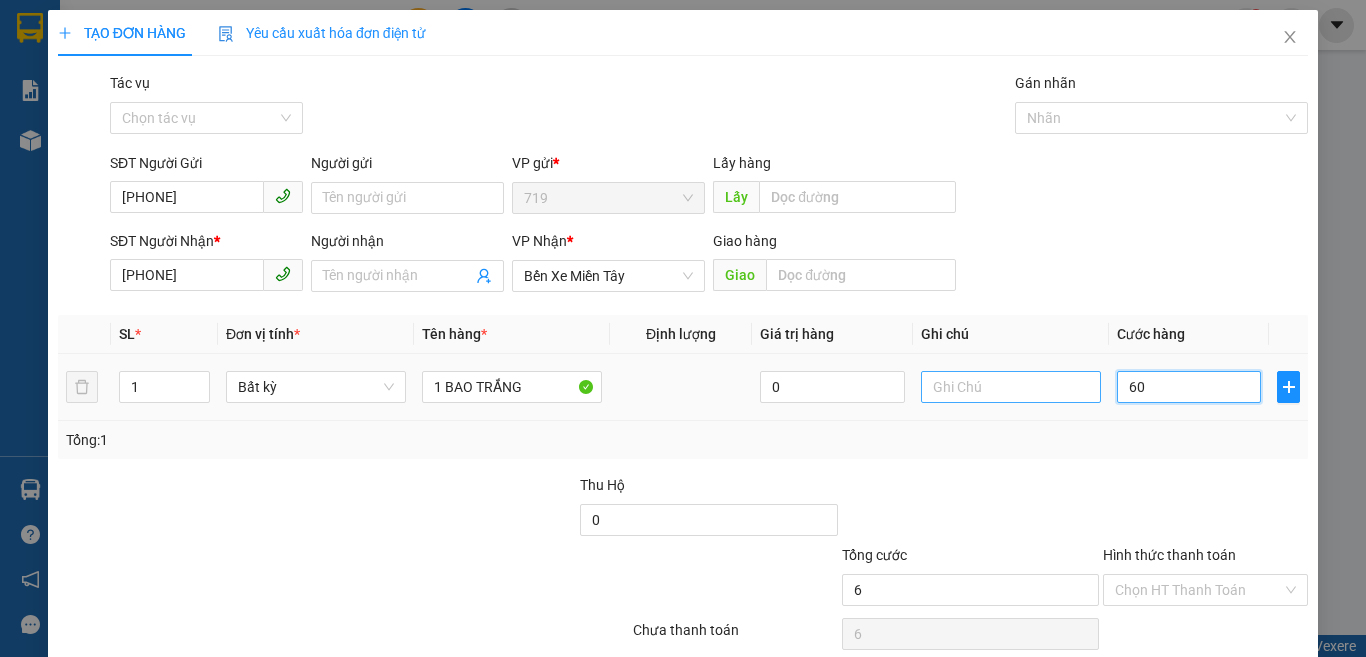 type on "60" 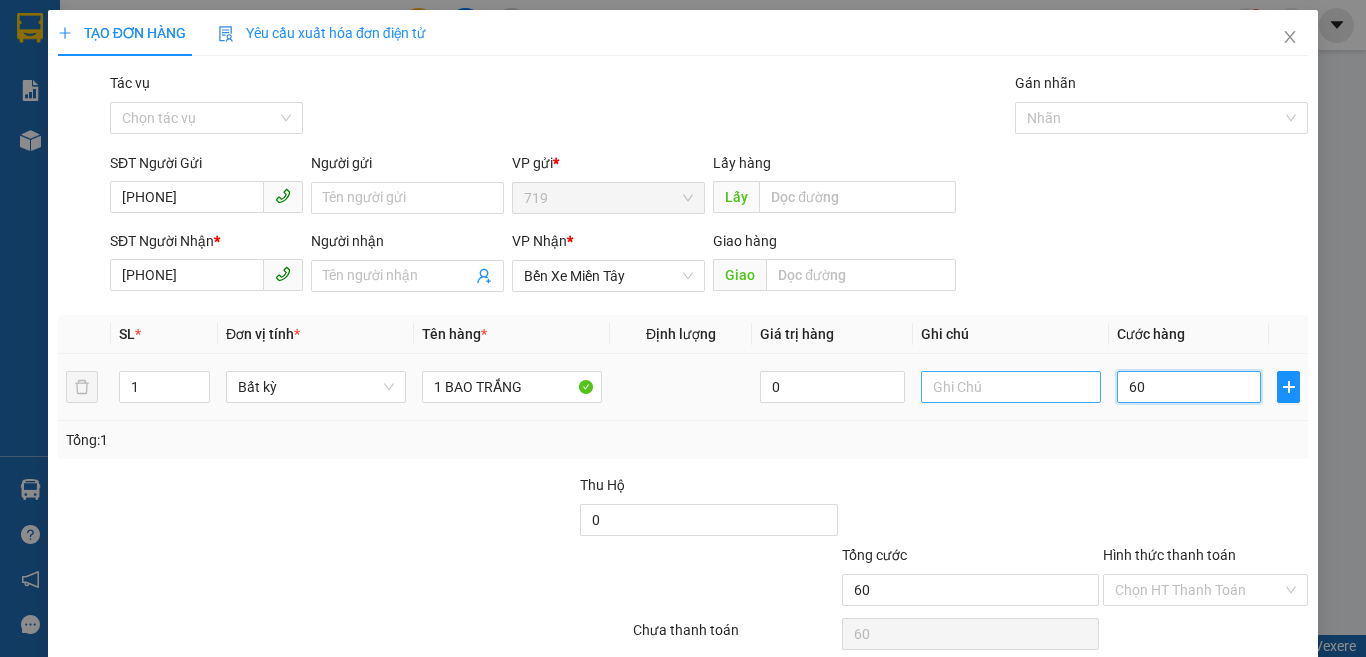 type on "600" 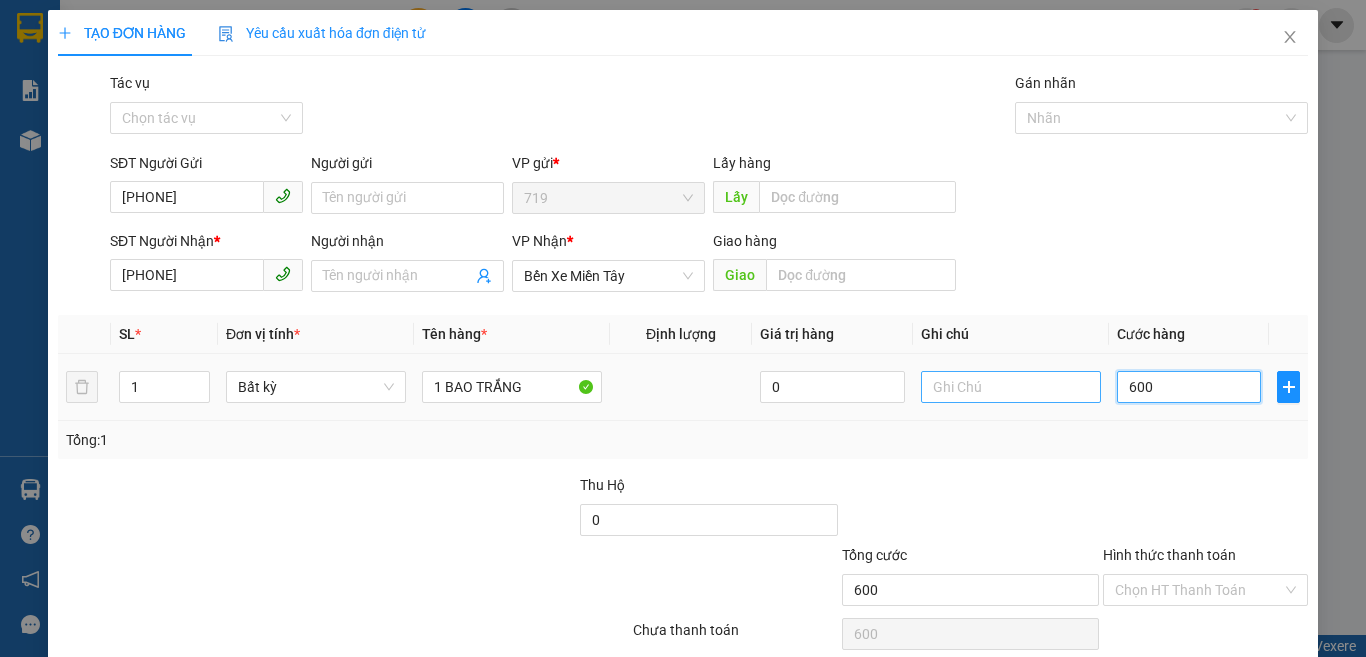 type on "6.000" 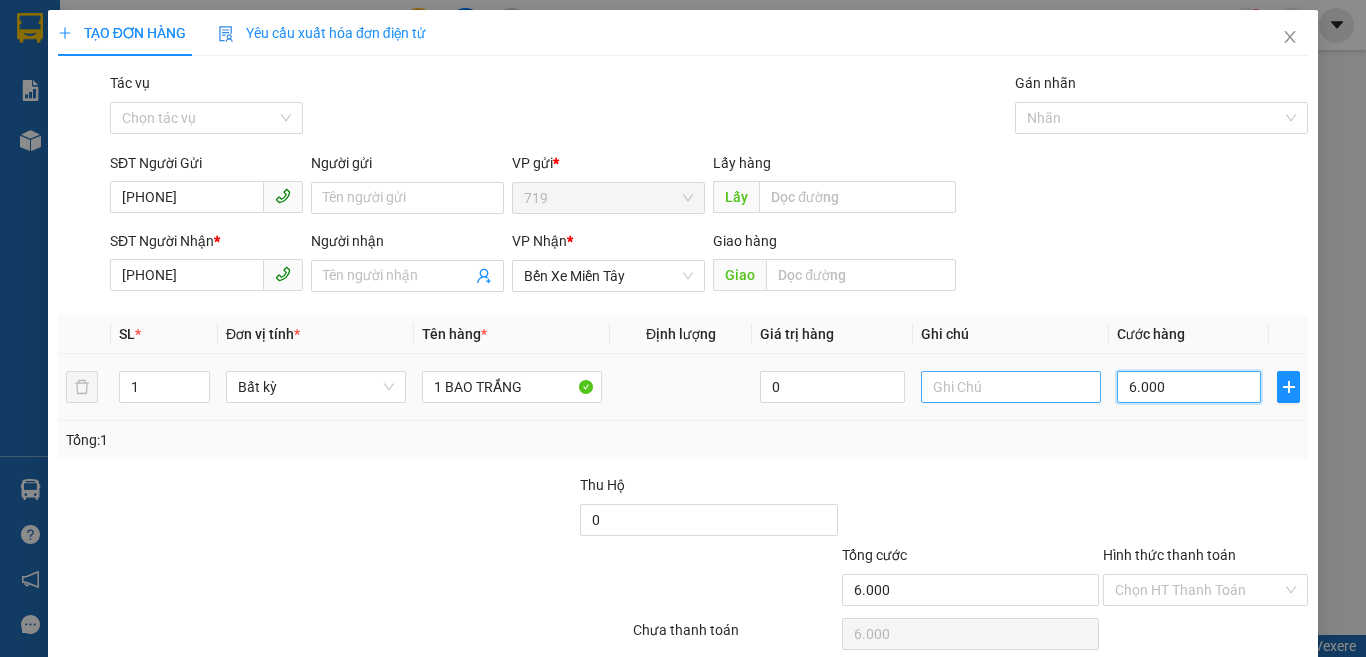 type on "60.000" 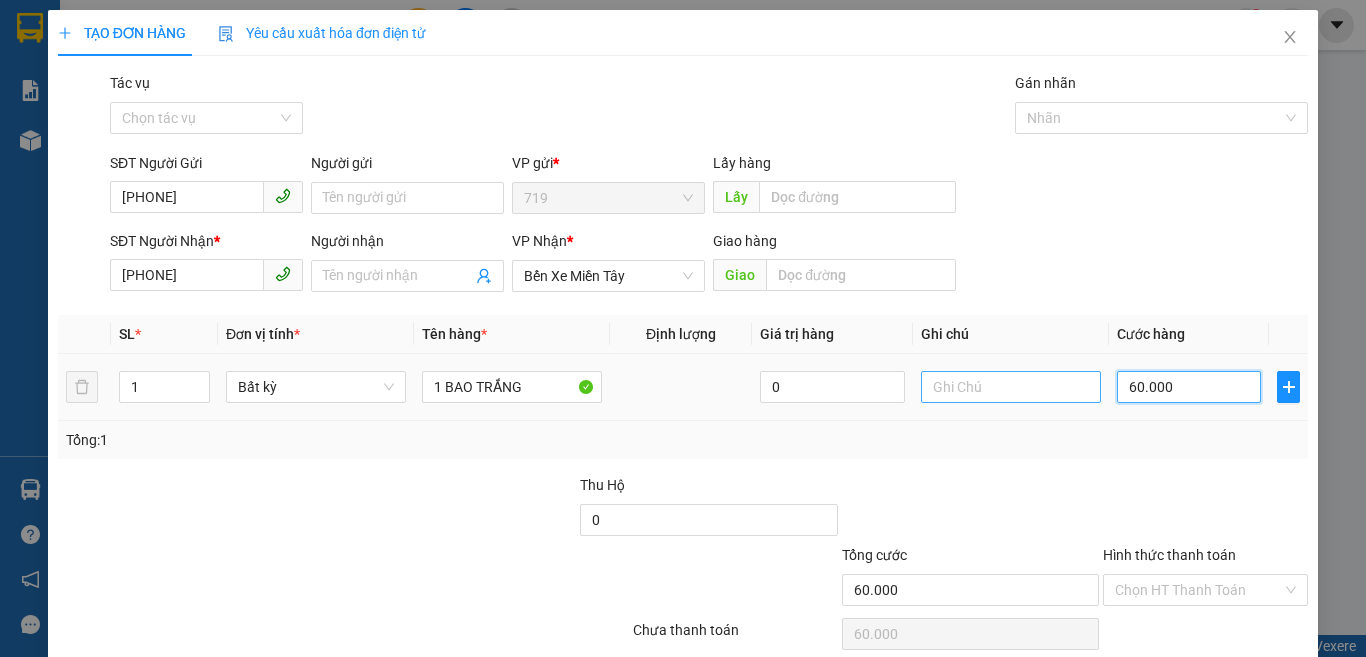 type on "600.000" 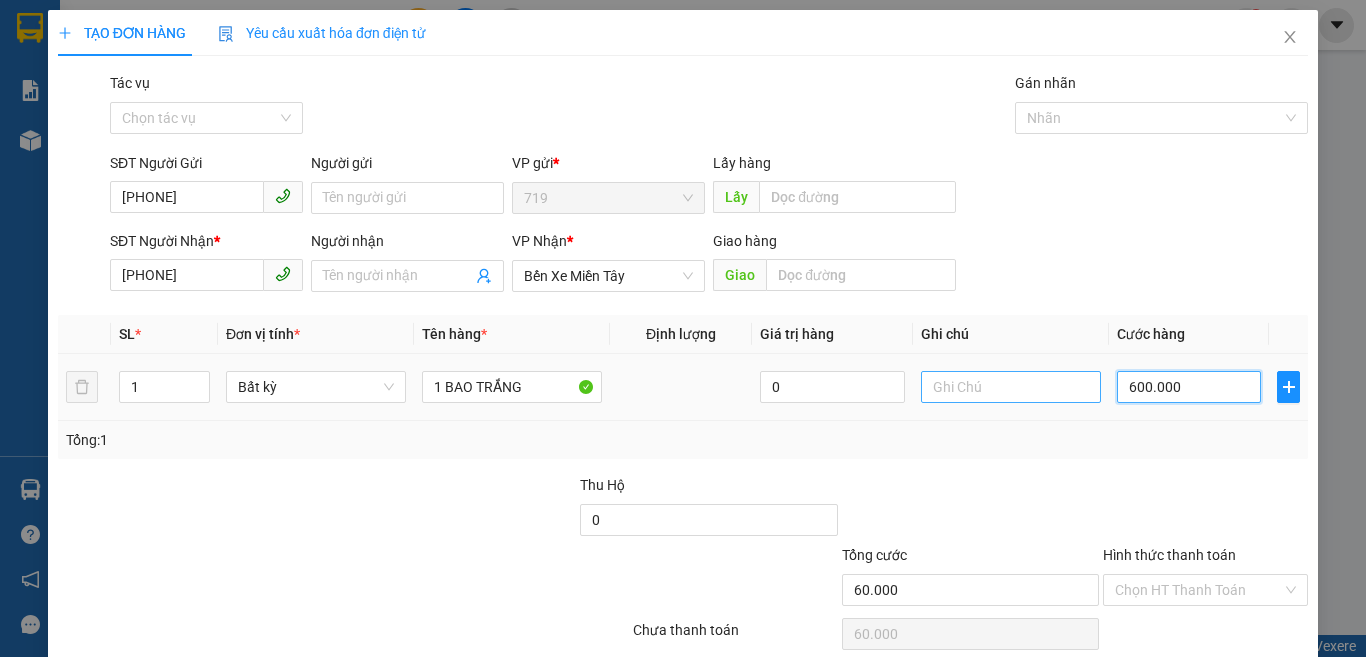 type on "600.000" 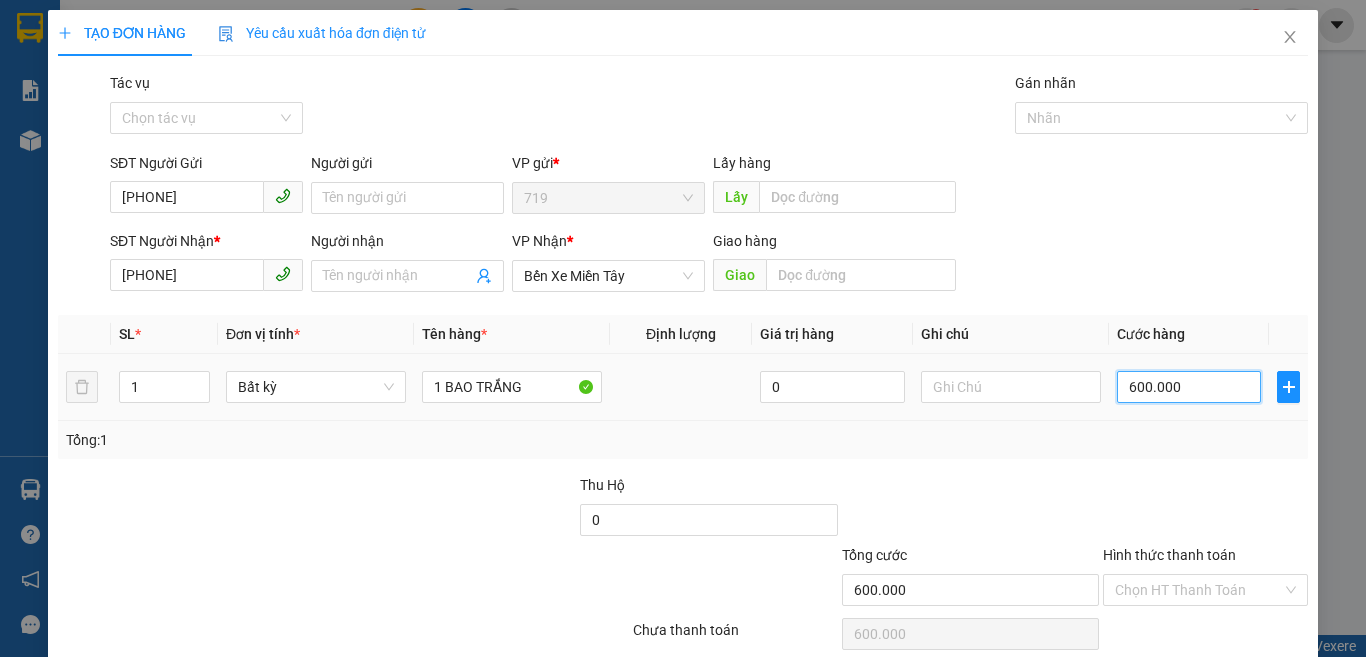 type on "60.000" 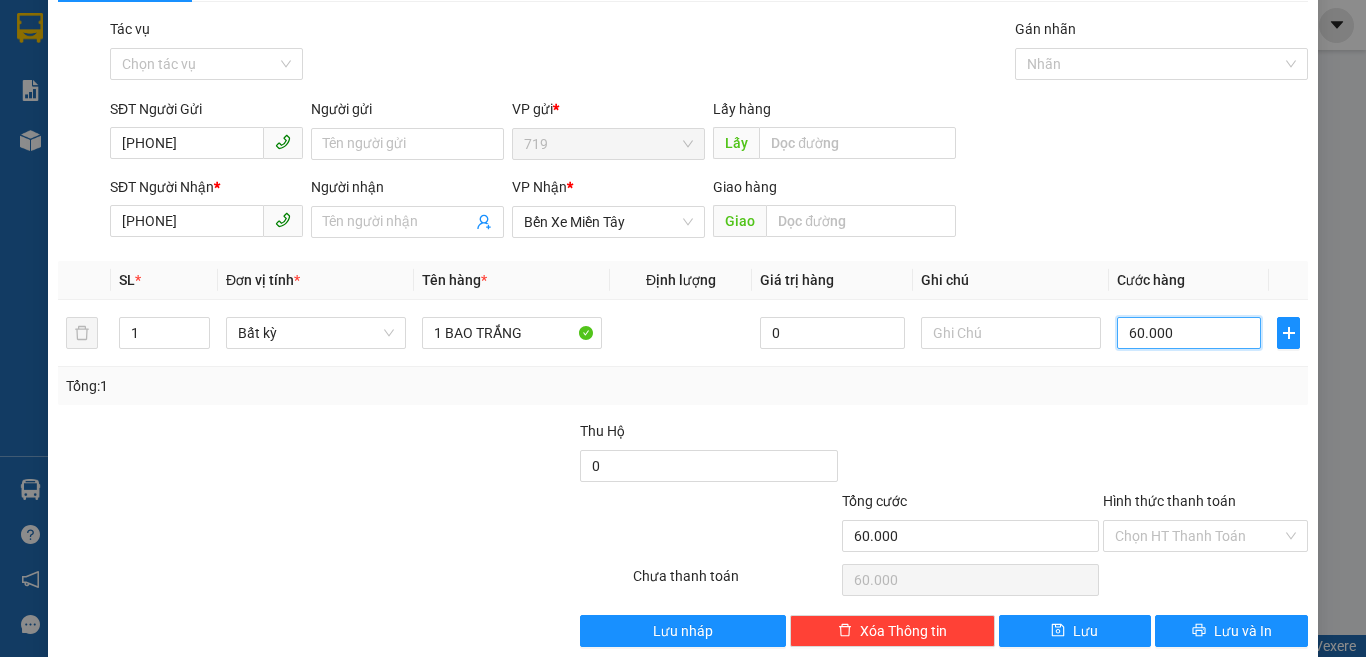 scroll, scrollTop: 83, scrollLeft: 0, axis: vertical 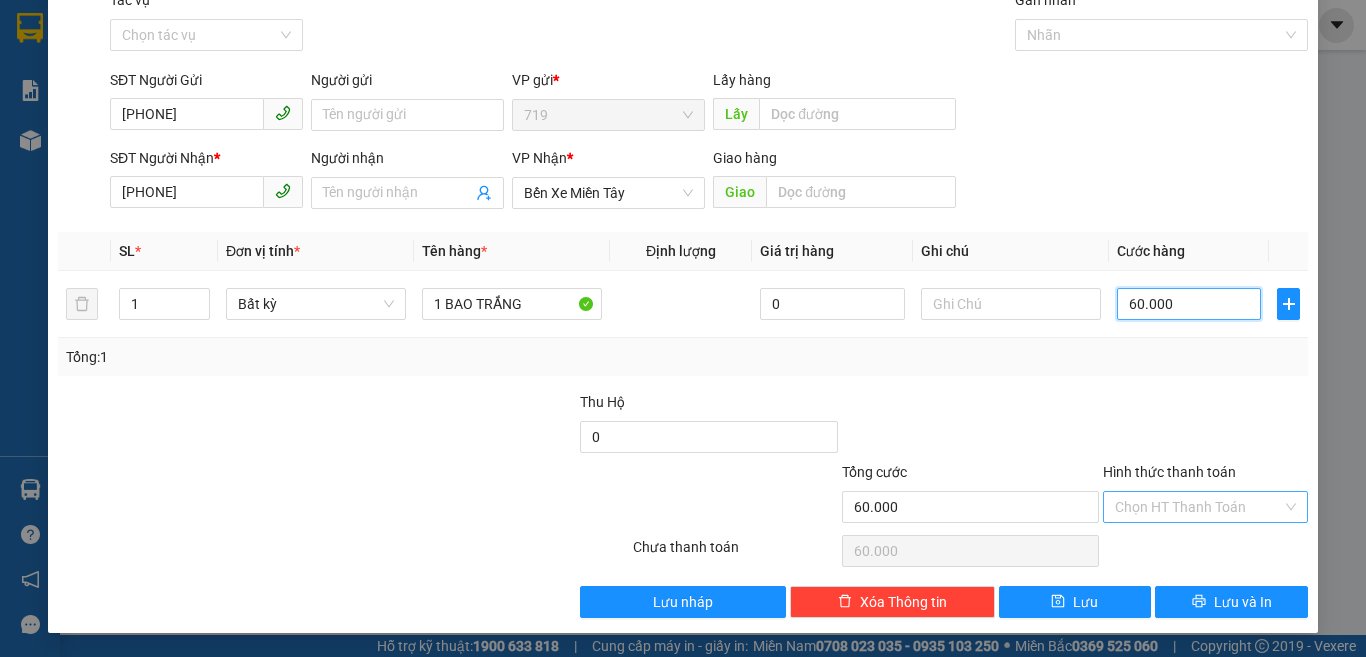 type on "60.000" 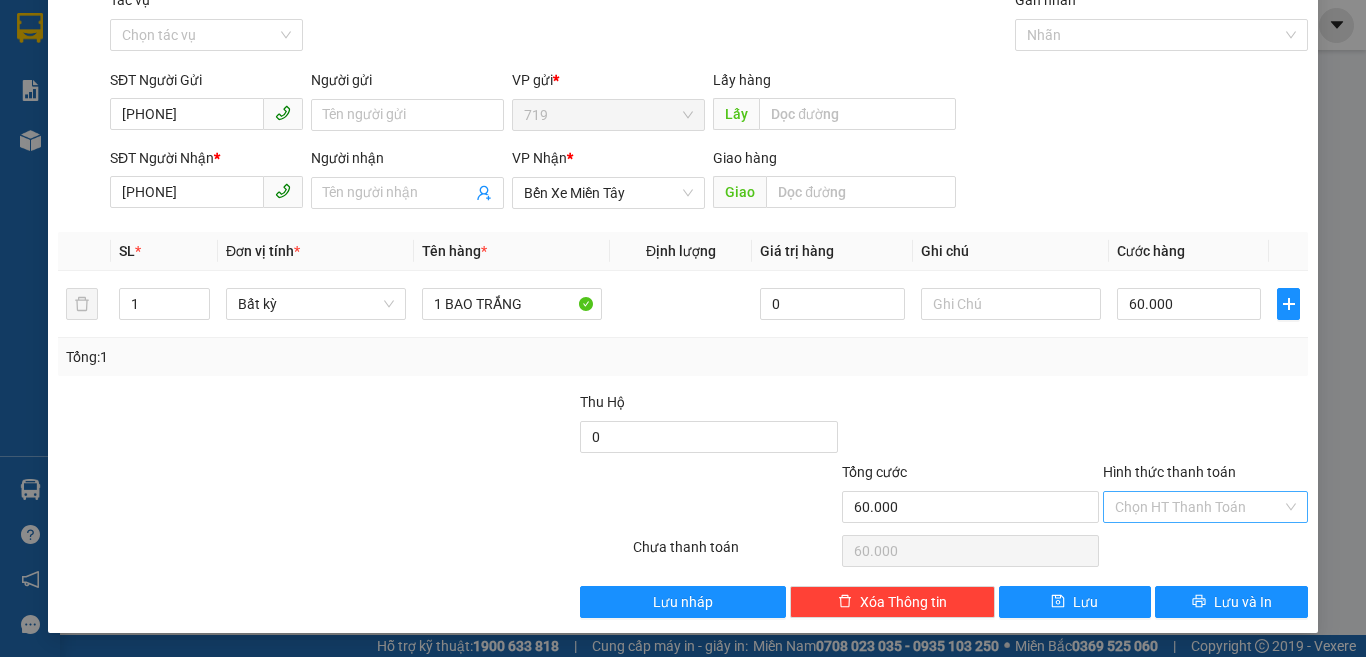 click on "Hình thức thanh toán" at bounding box center [1198, 507] 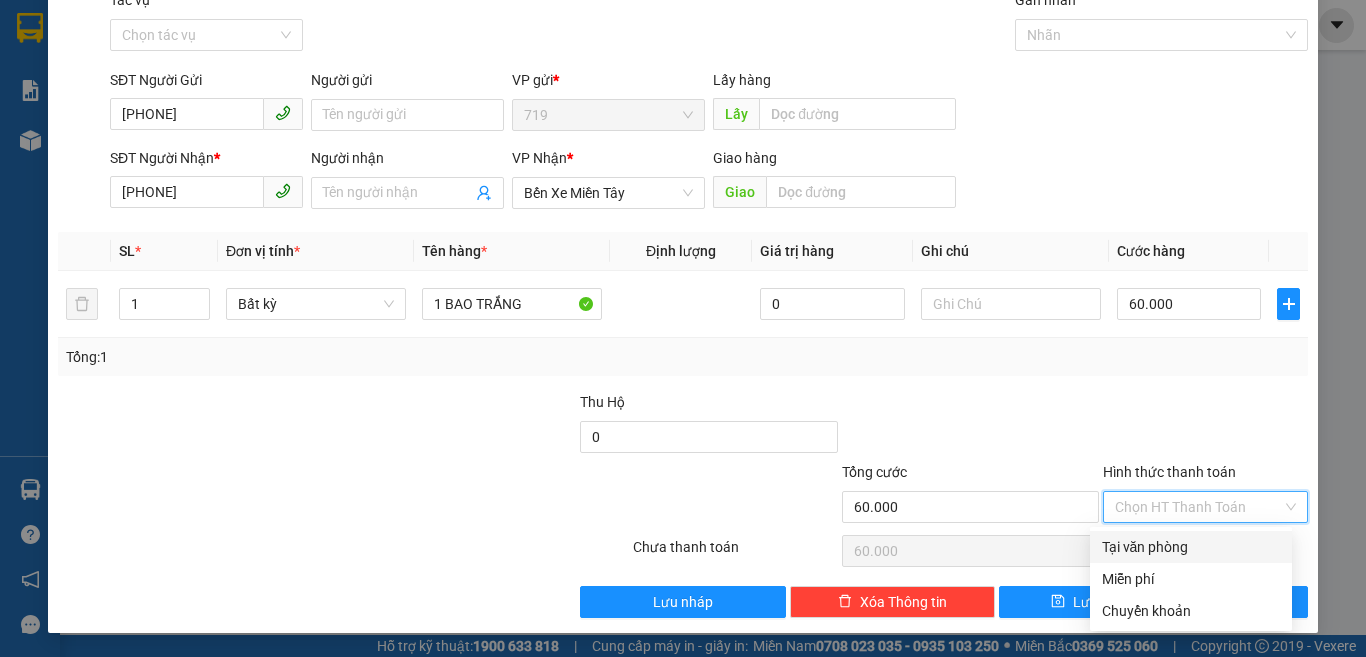 click on "Tại văn phòng" at bounding box center (1191, 547) 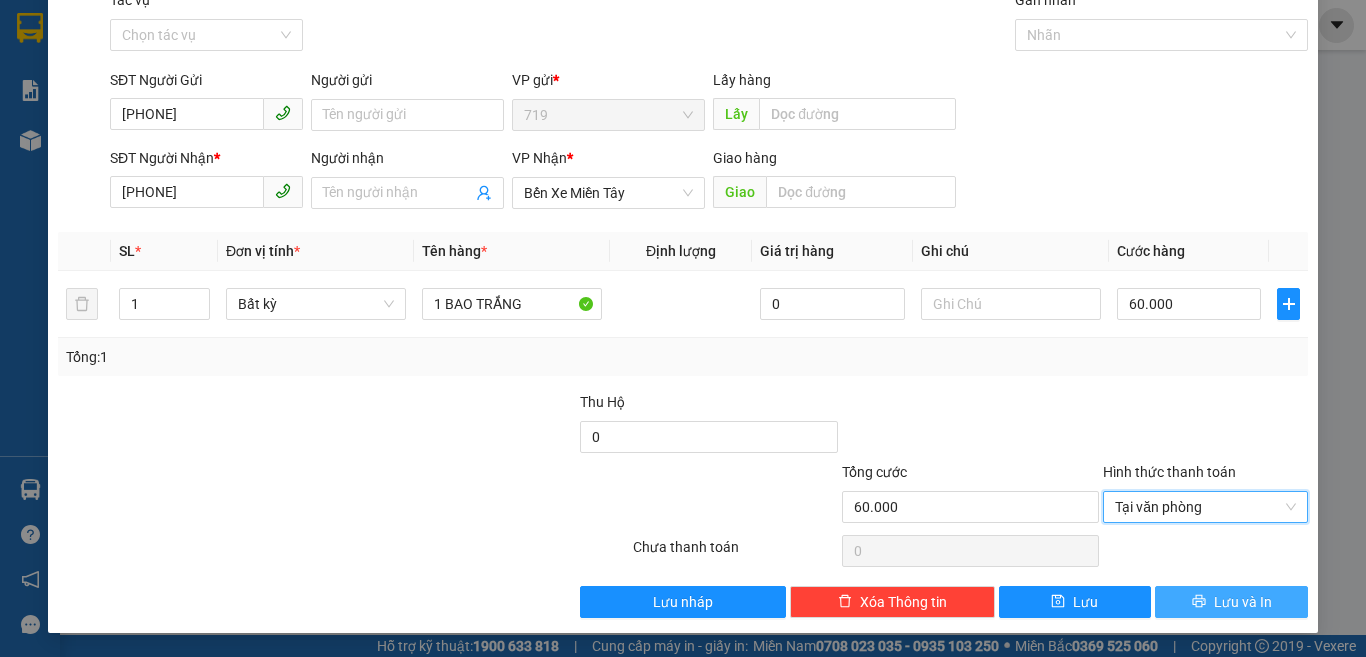 click on "Lưu và In" at bounding box center (1243, 602) 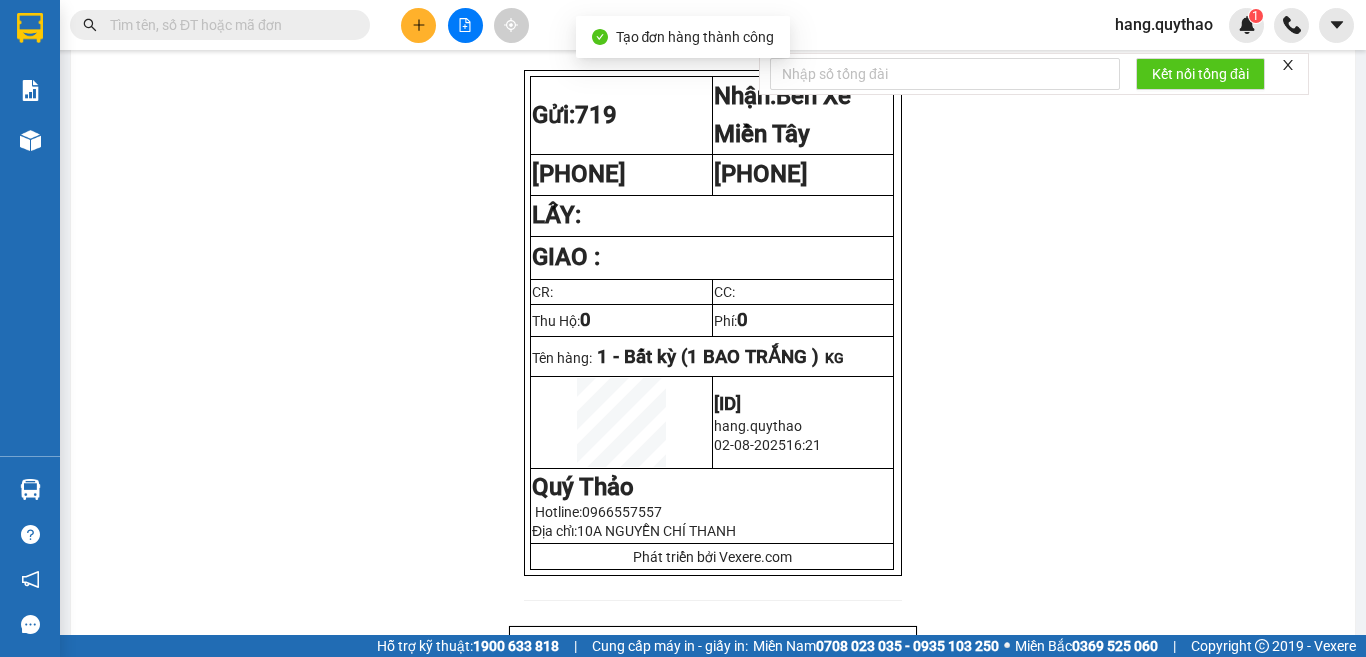 scroll, scrollTop: 0, scrollLeft: 0, axis: both 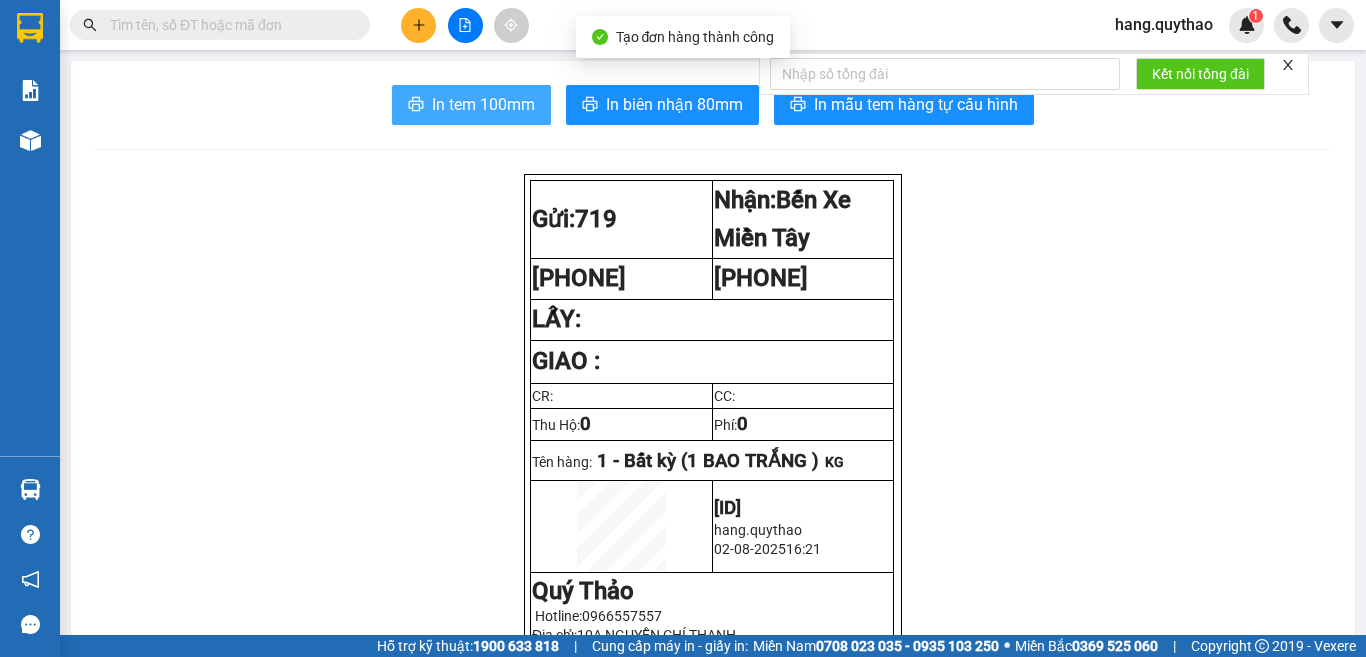 click on "In tem 100mm" at bounding box center [483, 104] 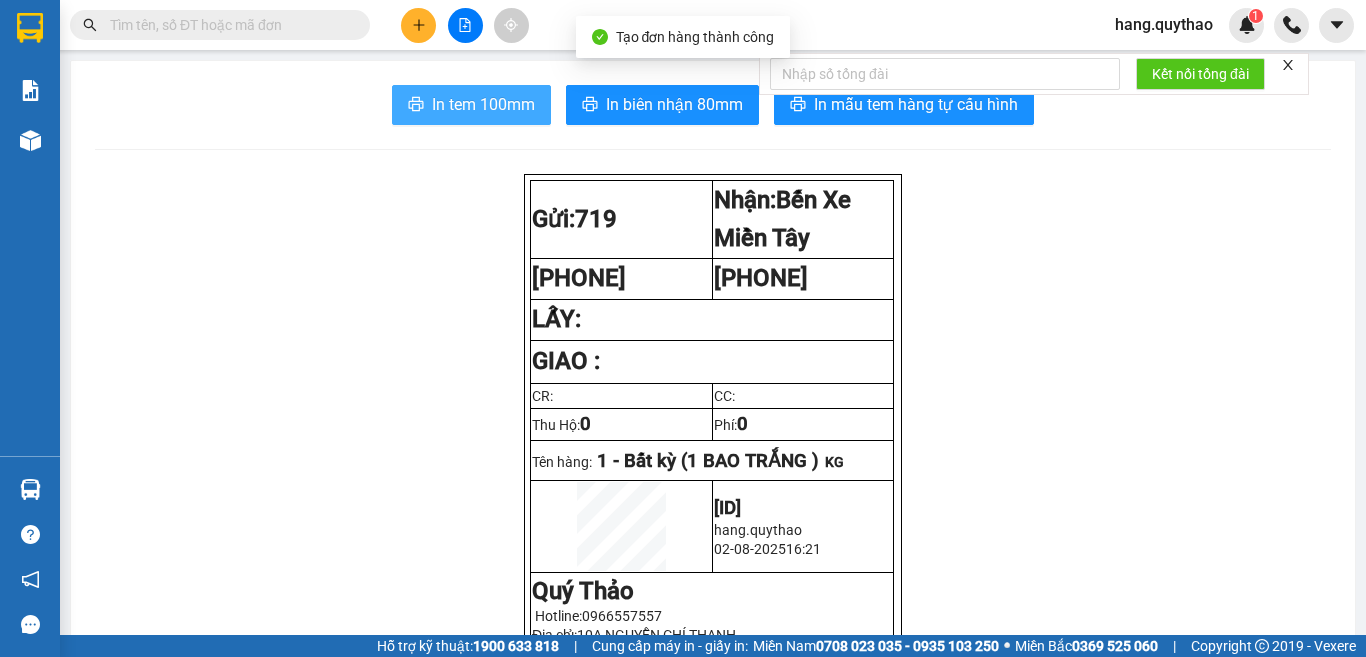 scroll, scrollTop: 0, scrollLeft: 0, axis: both 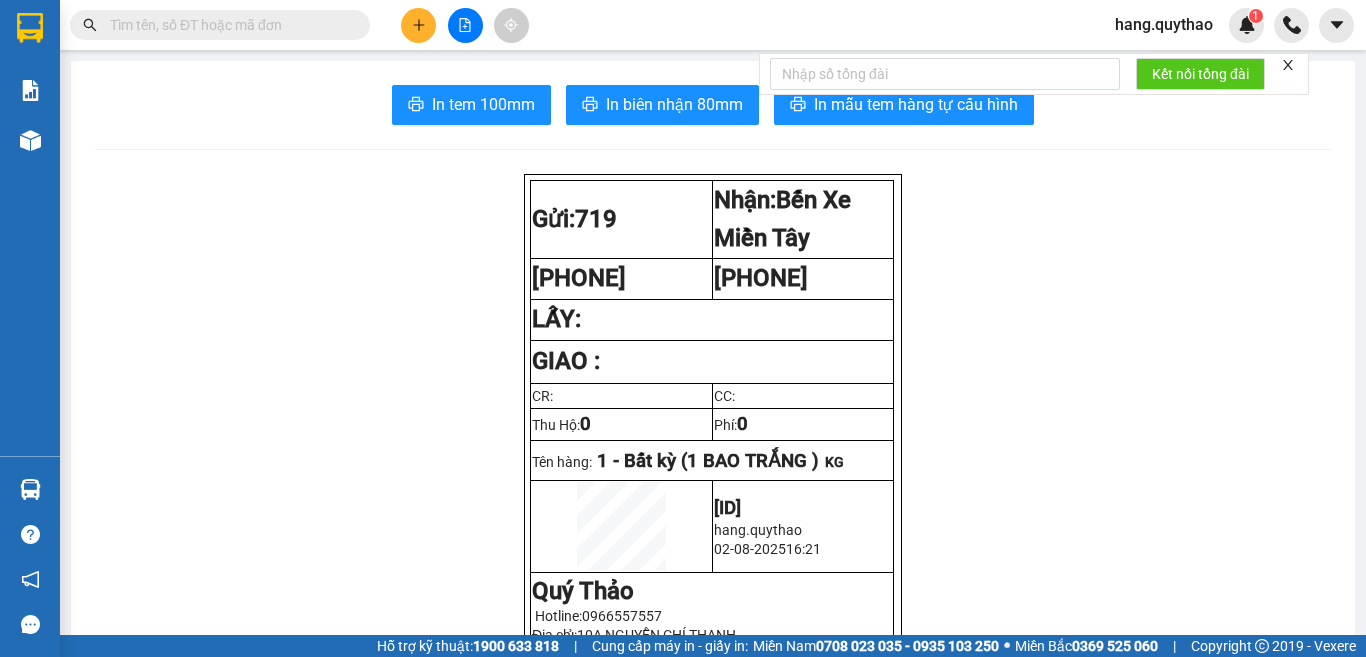 click 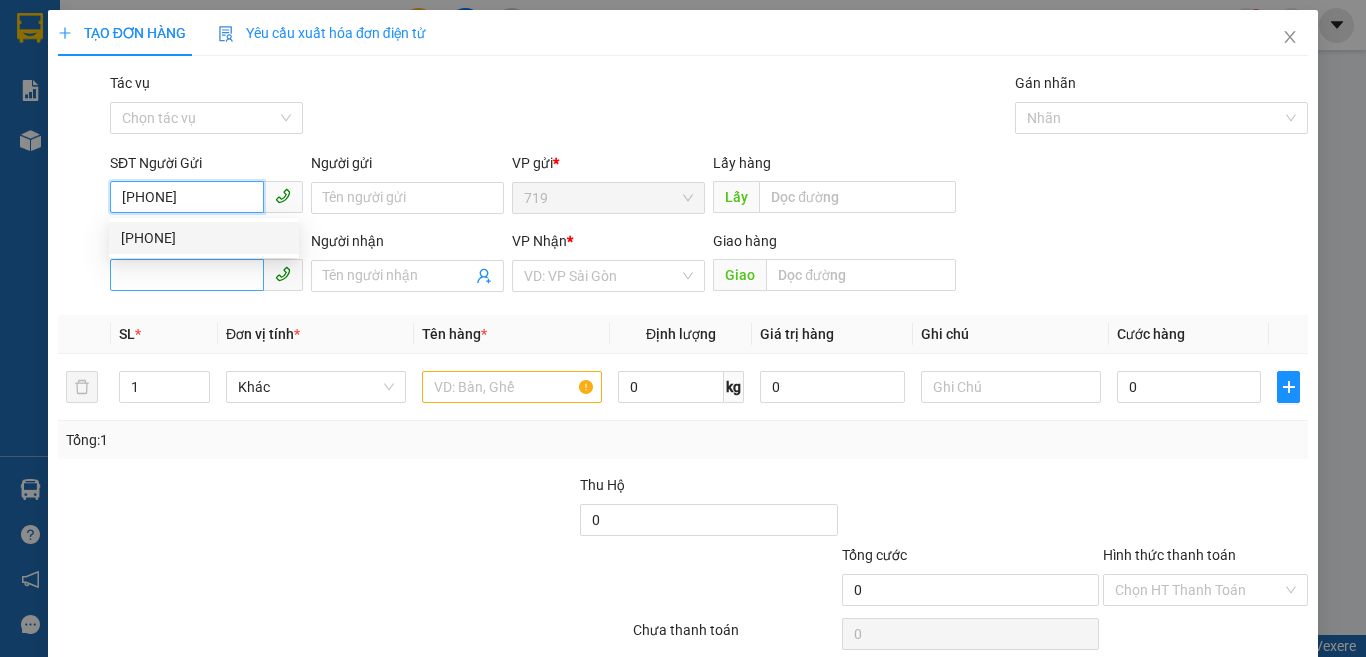 type on "[PHONE]" 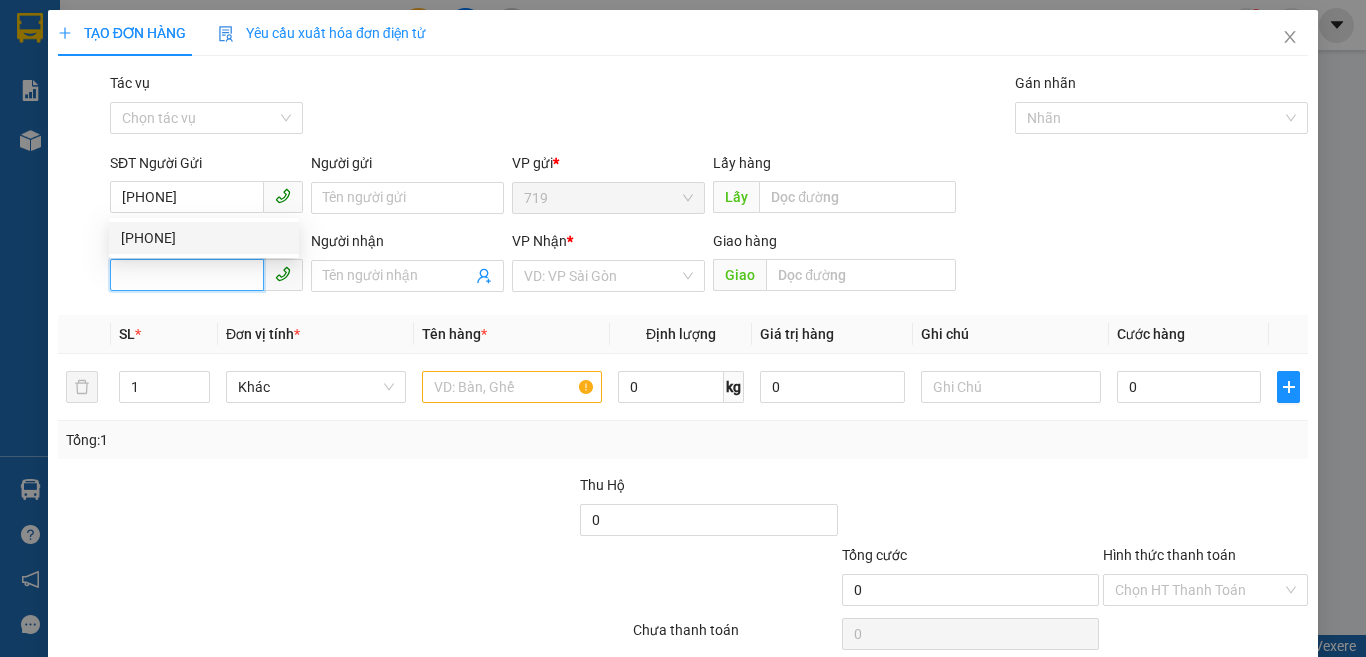 click on "SĐT Người Nhận  *" at bounding box center [187, 275] 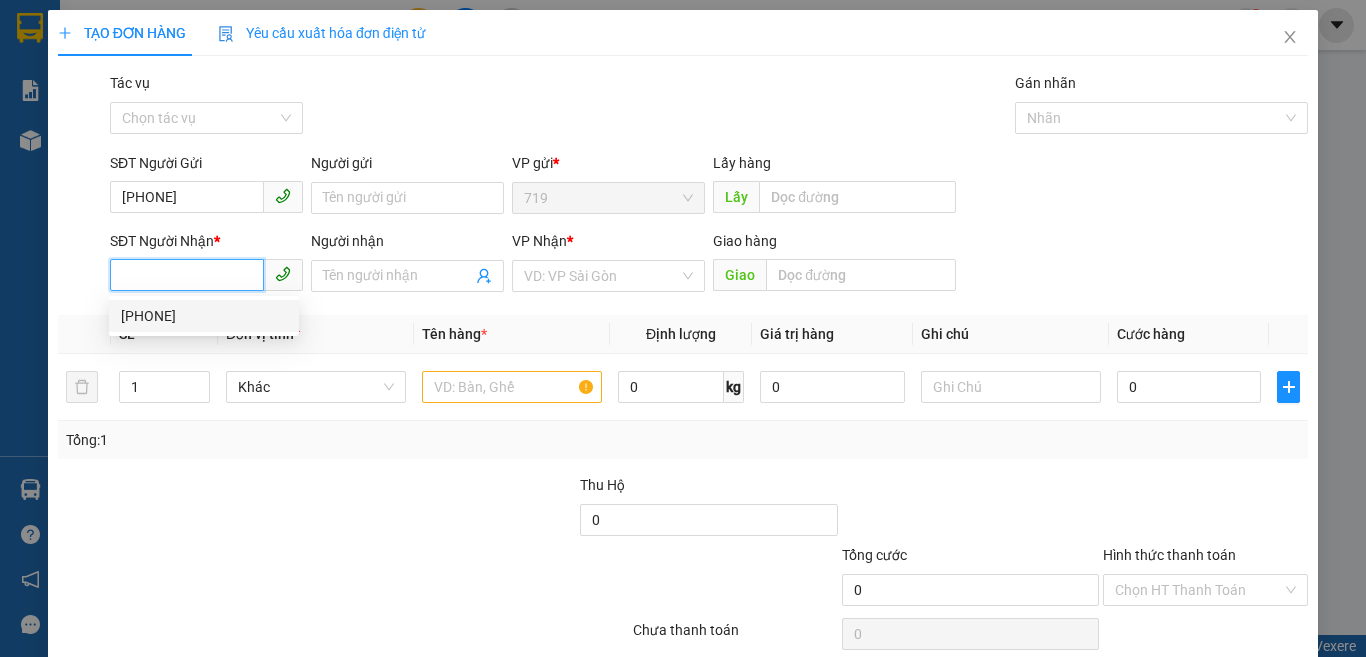 click on "[PHONE]" at bounding box center [204, 316] 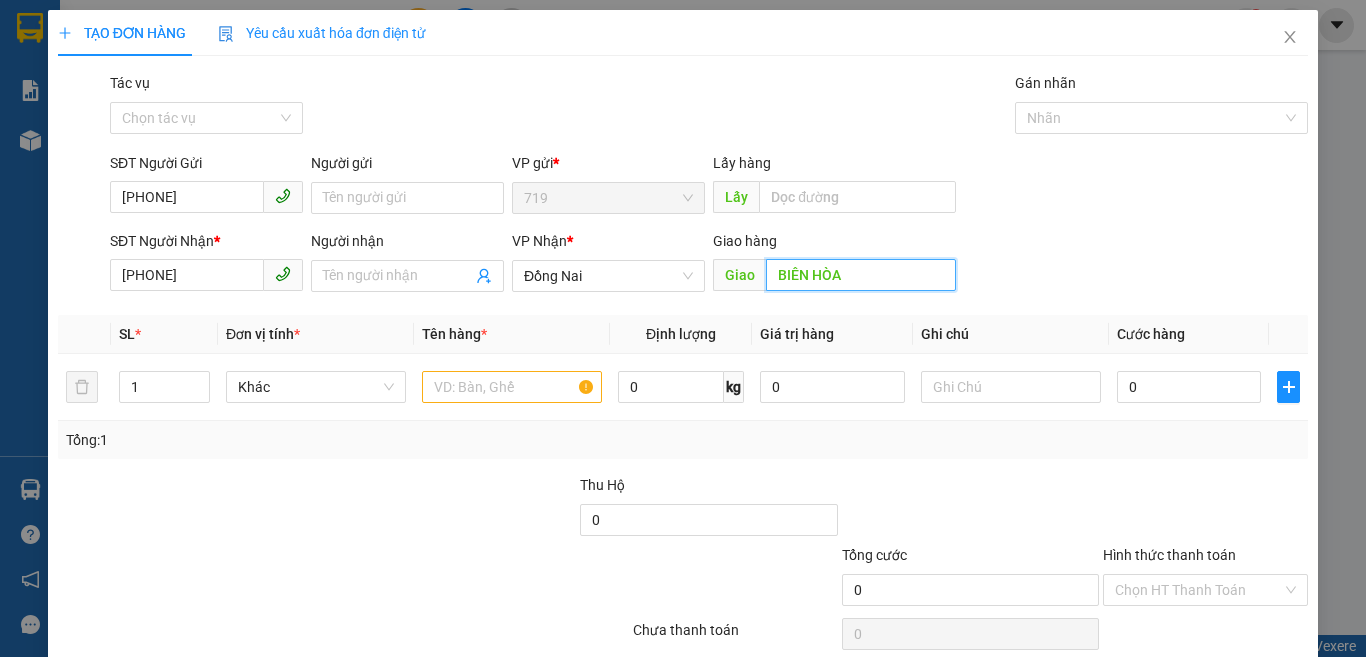 click on "BIÊN HÒA" at bounding box center [861, 275] 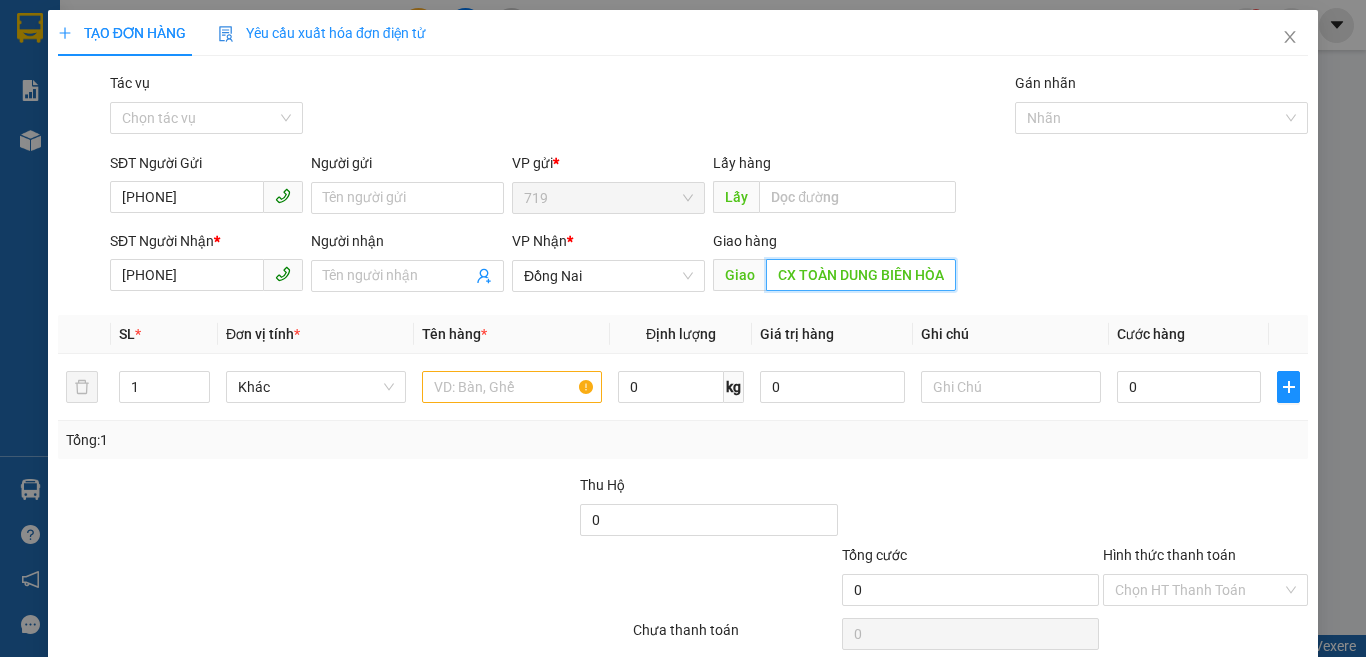 scroll, scrollTop: 0, scrollLeft: 11, axis: horizontal 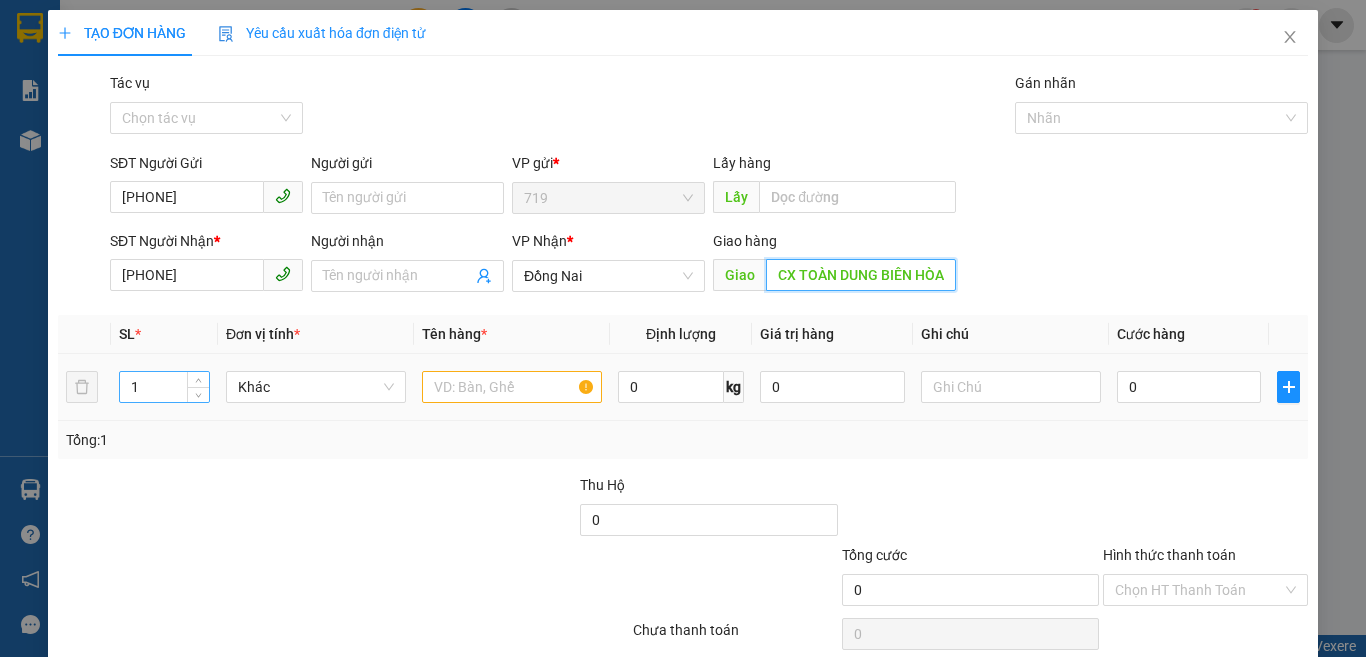type on "CX TOÀN DUNG BIÊN HÒA" 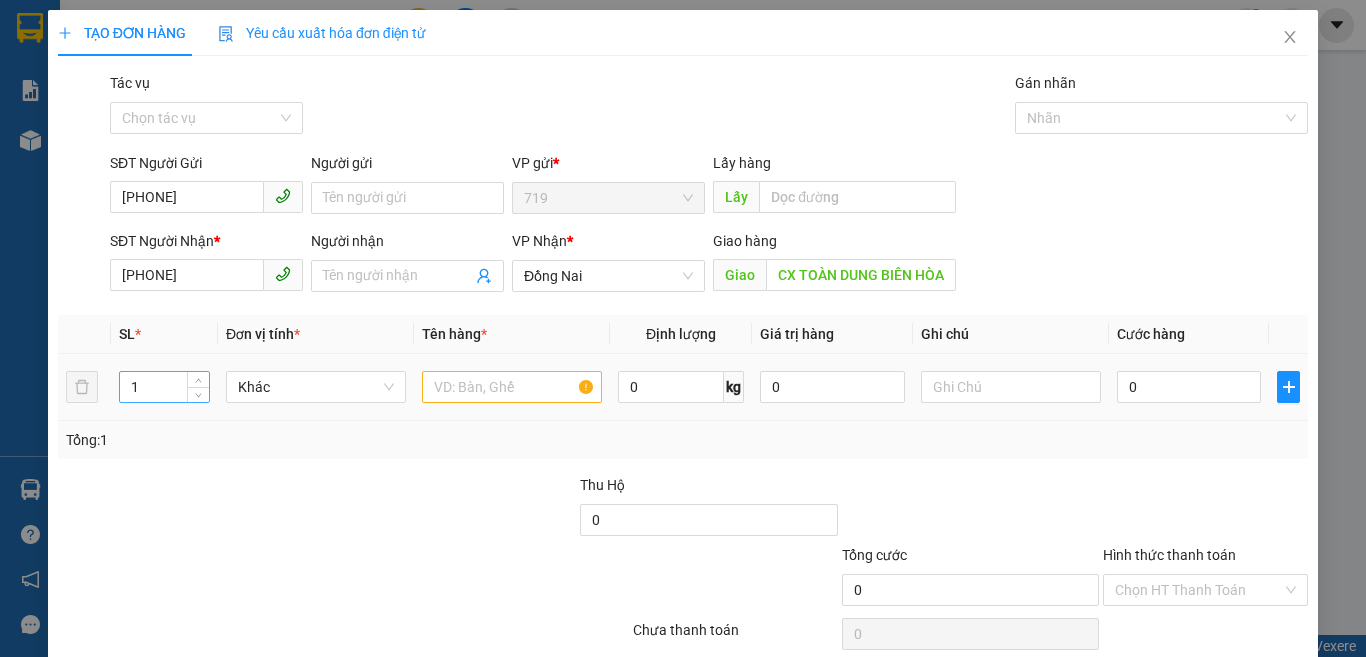 click on "1" at bounding box center (164, 387) 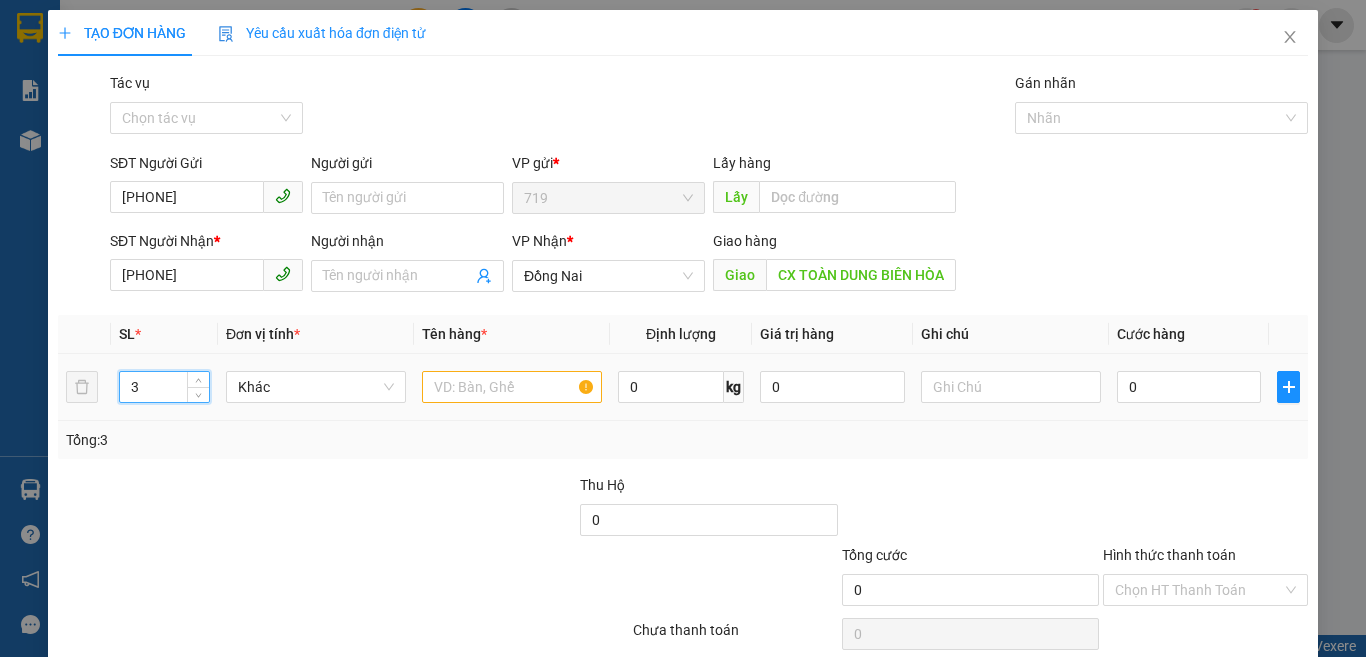 type on "3" 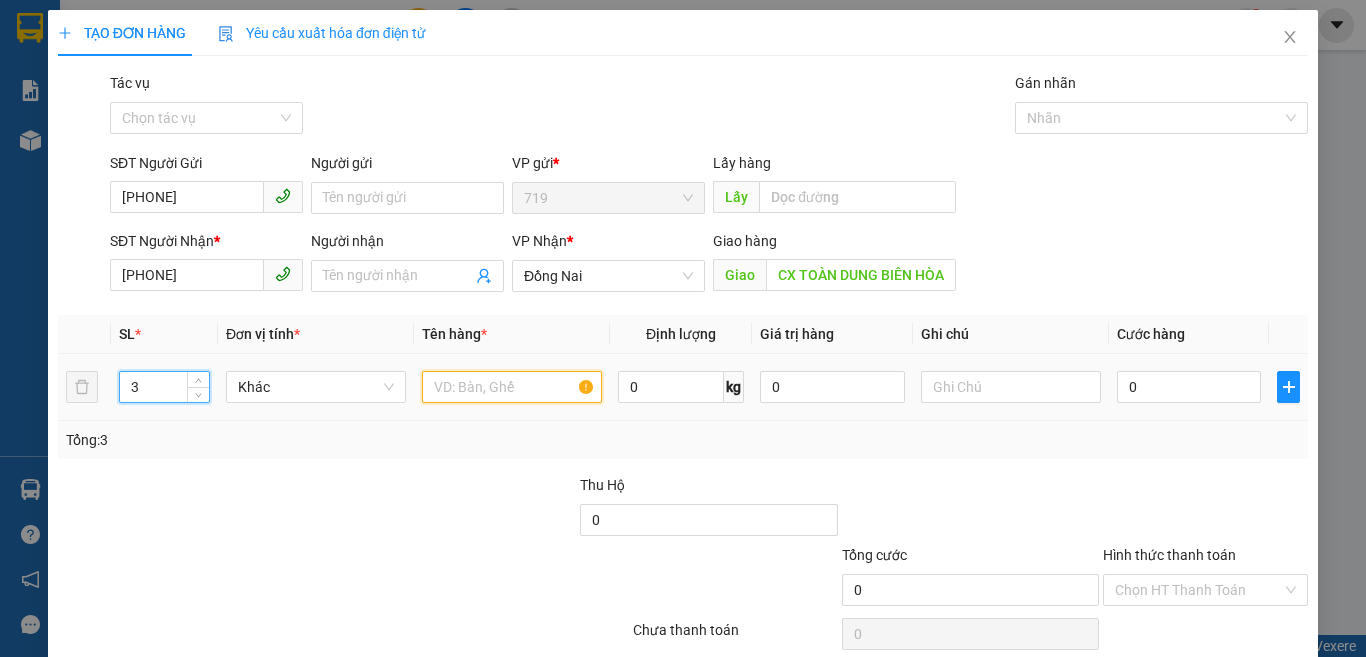 click at bounding box center [512, 387] 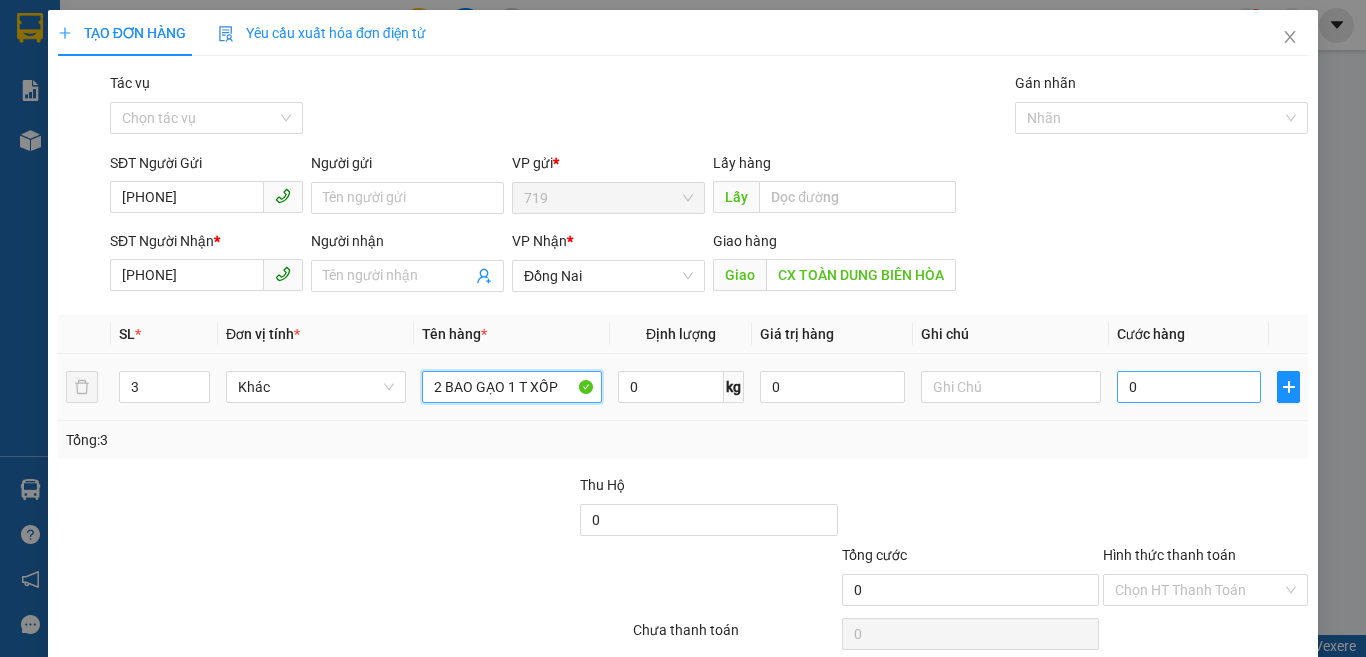 type on "2 BAO GẠO 1 T XỐP" 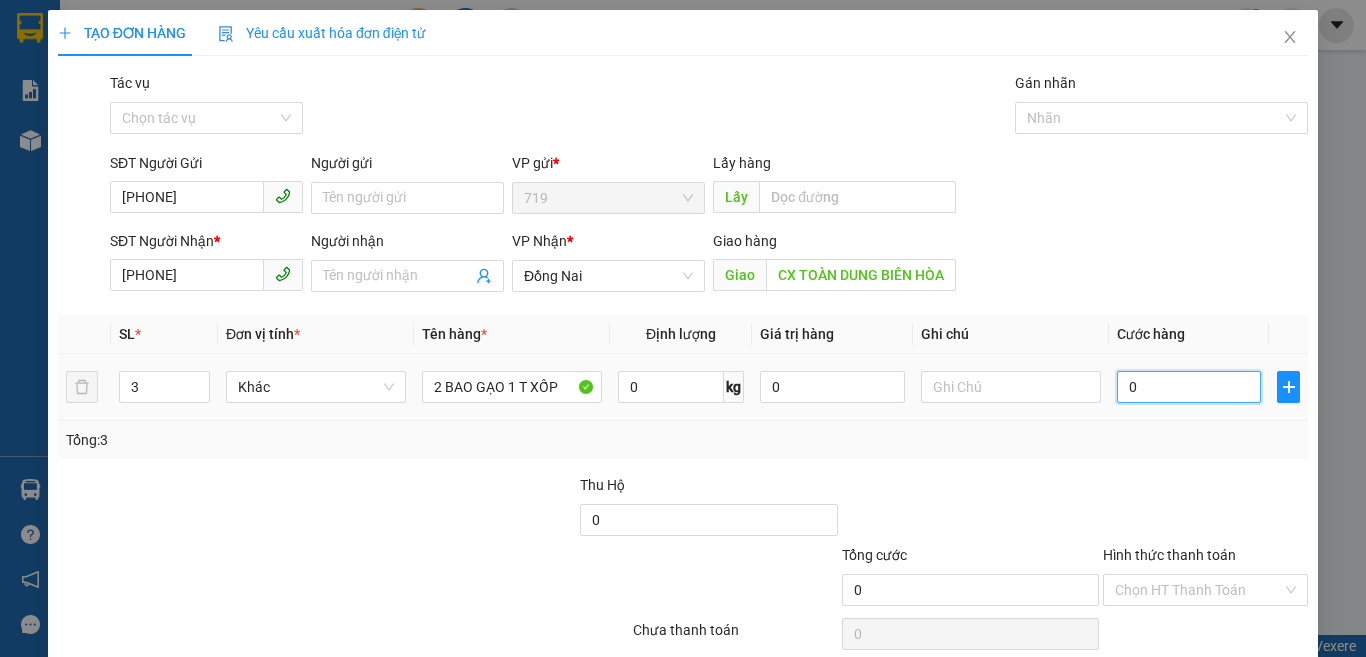 click on "0" at bounding box center (1189, 387) 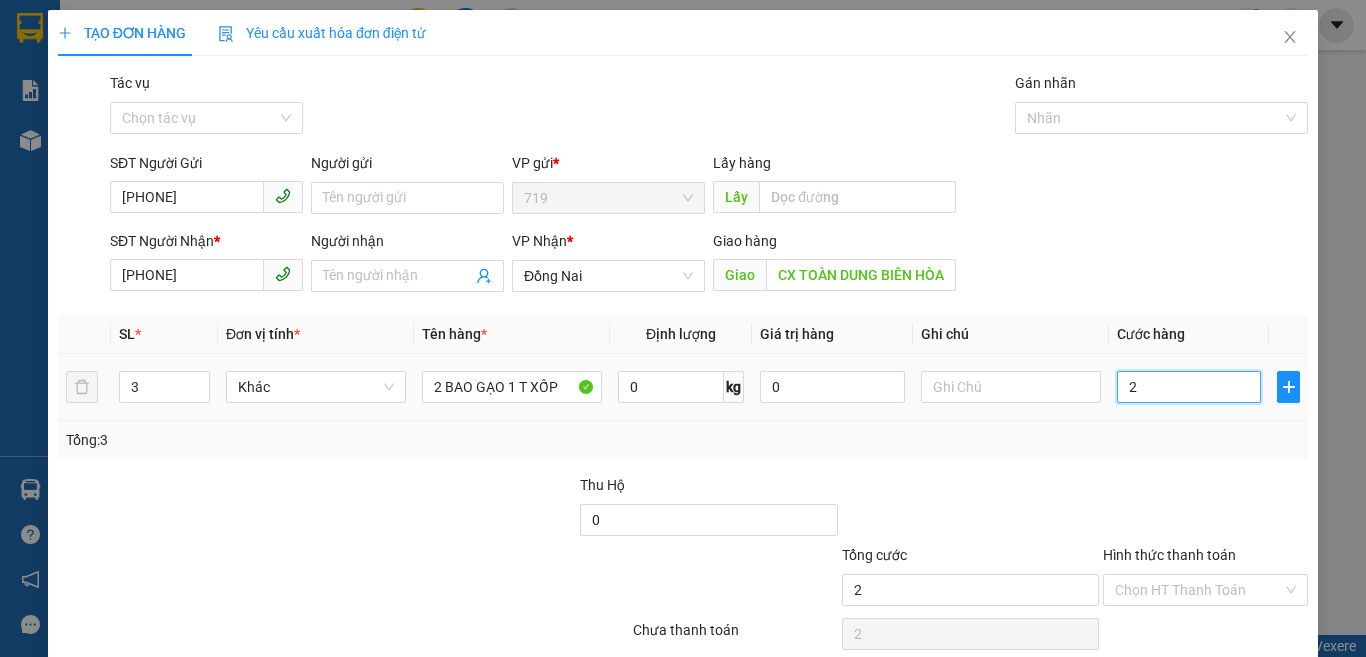 type on "20" 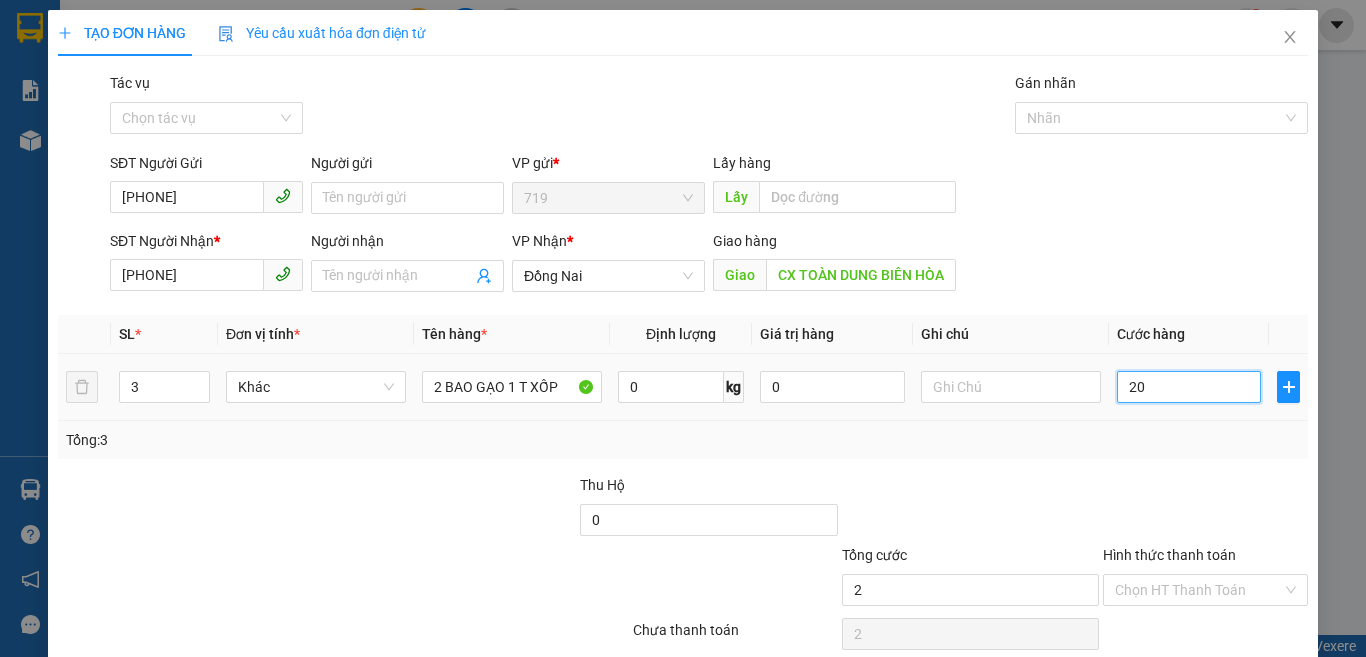 type on "20" 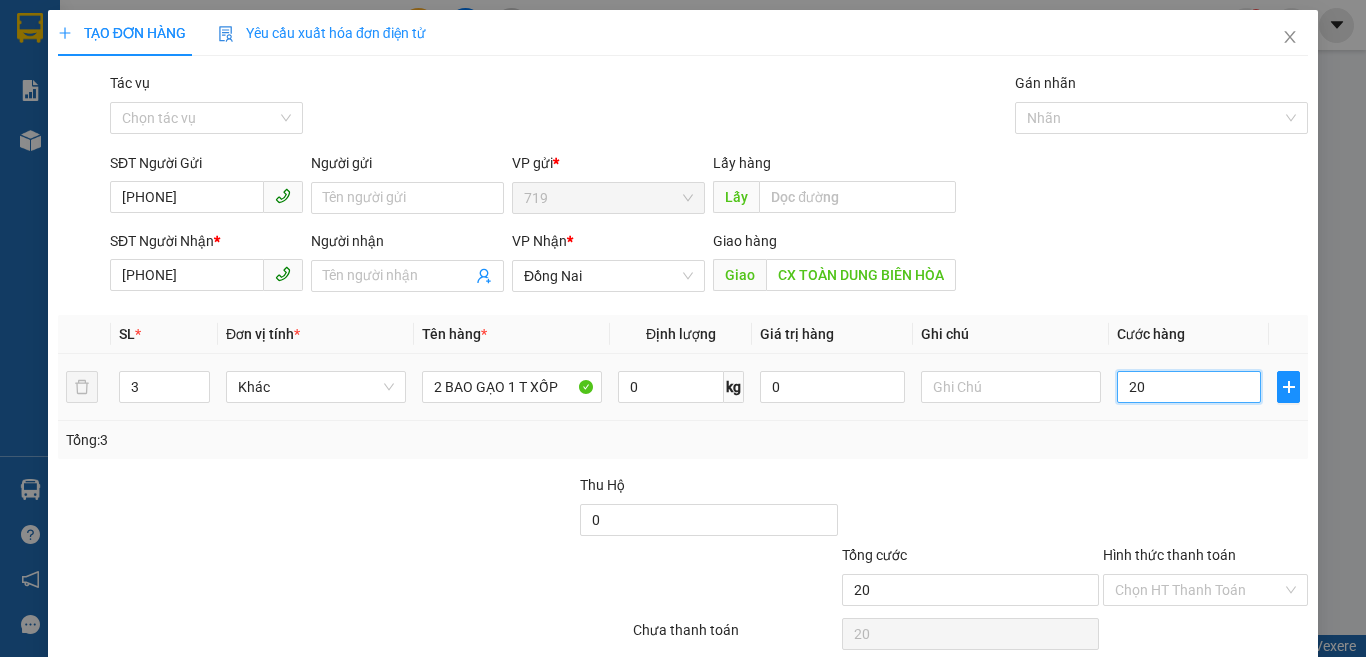 type on "200" 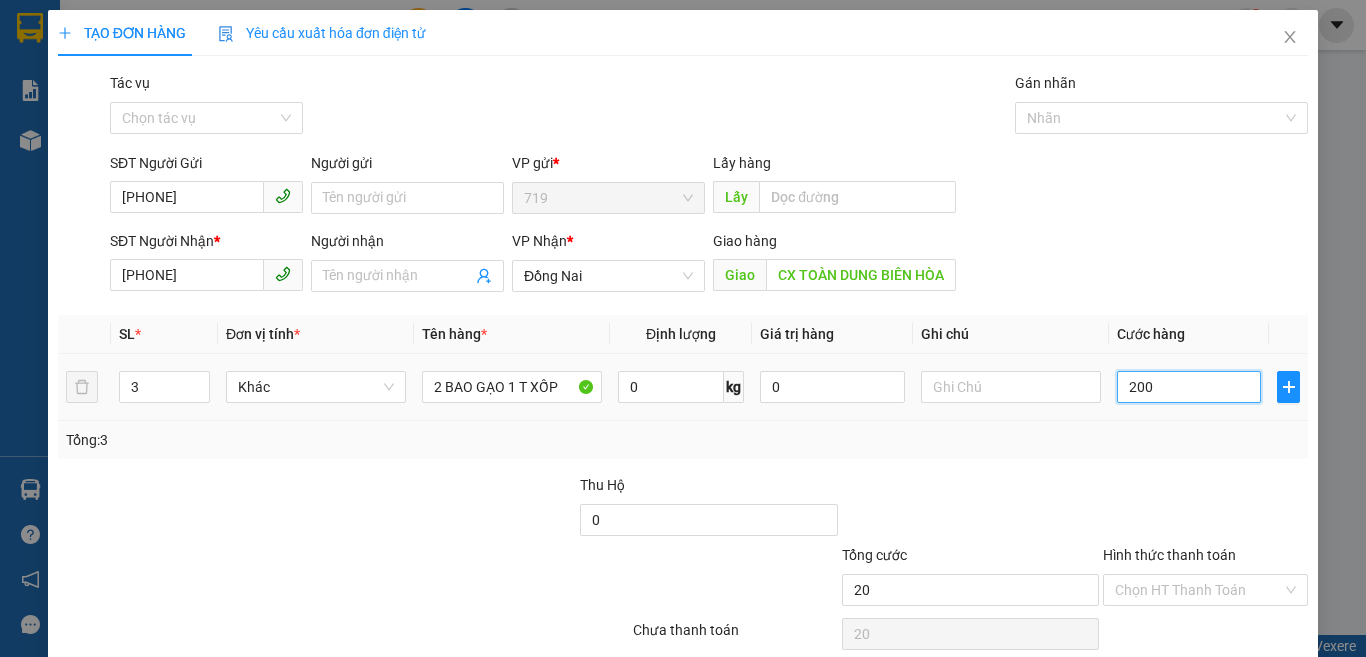 type on "200" 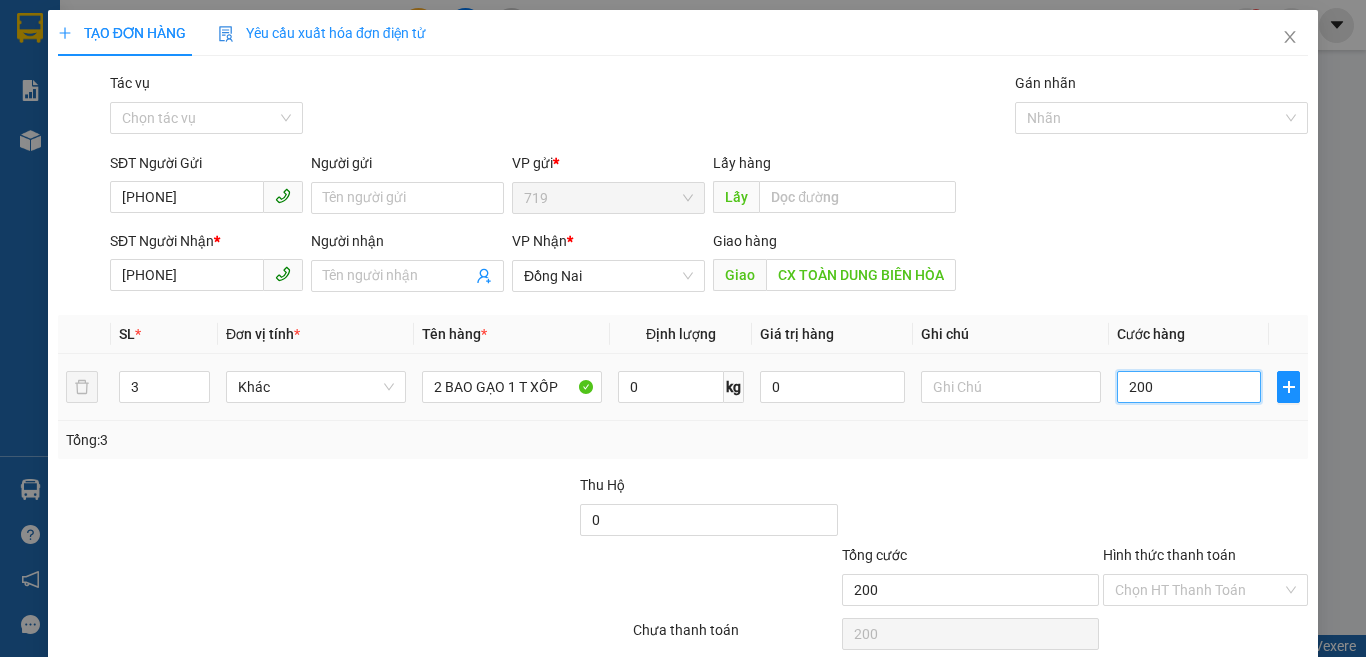 type on "2.000" 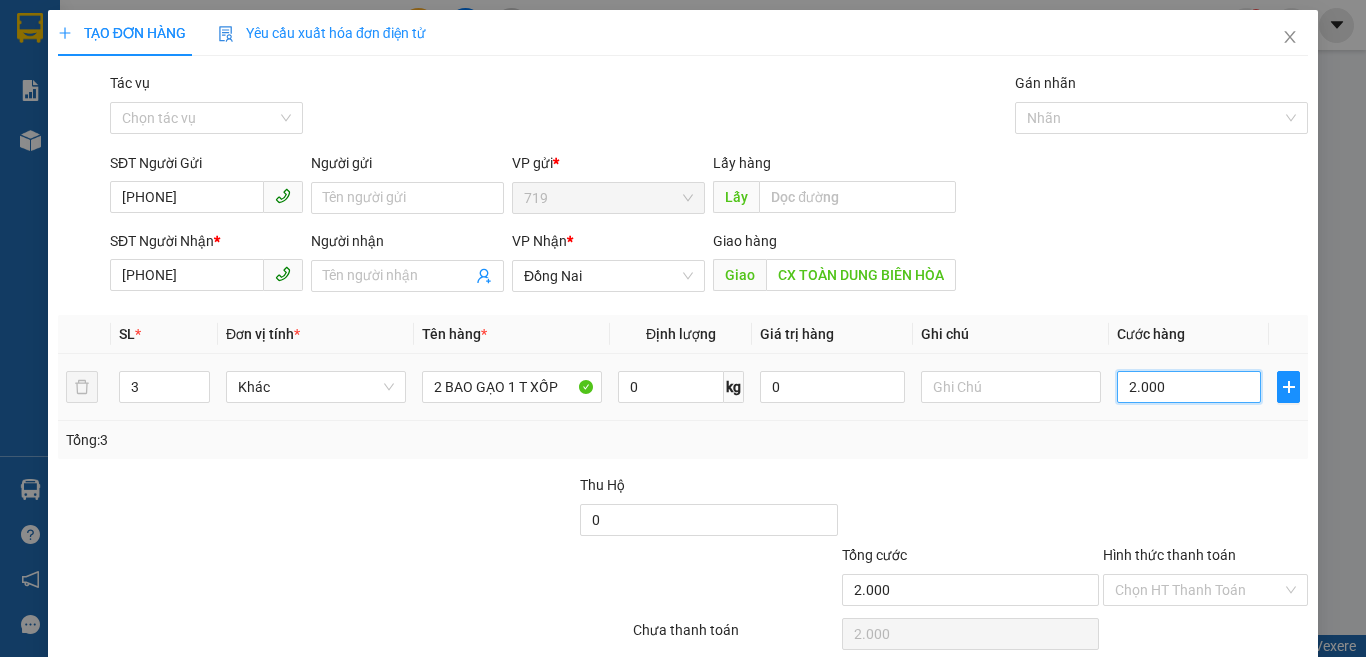 type on "20.000" 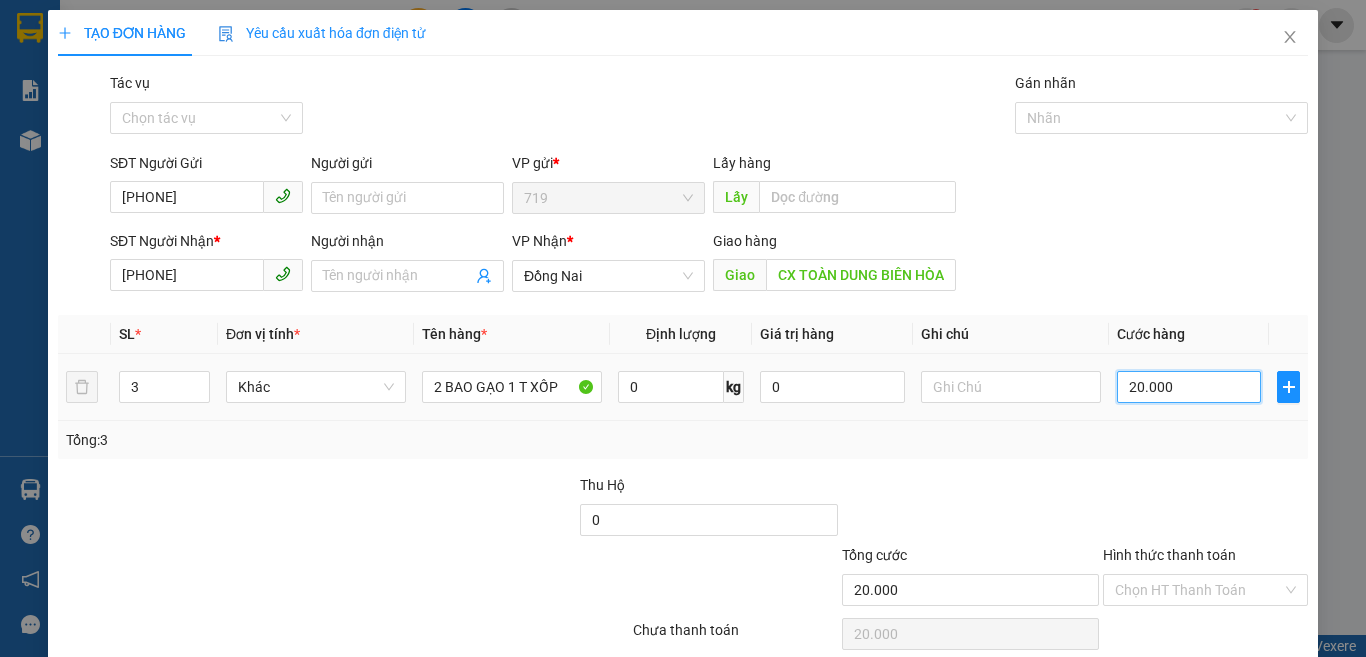 type on "200.000" 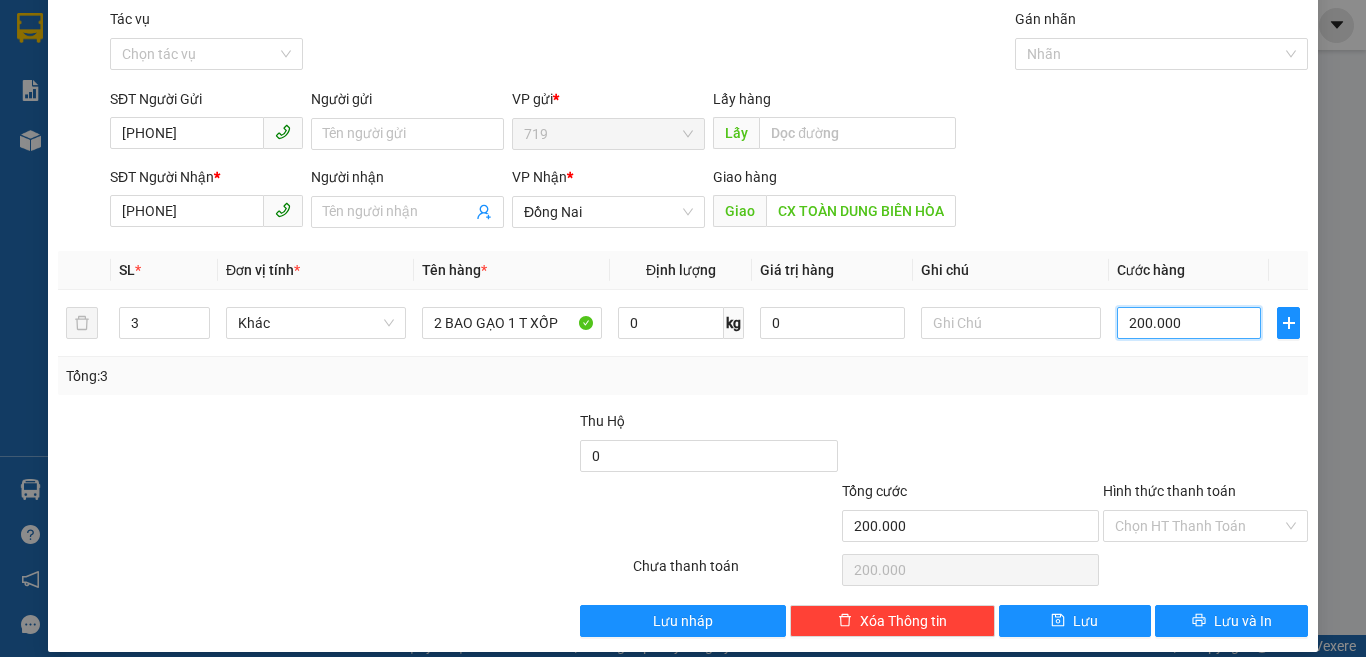 scroll, scrollTop: 83, scrollLeft: 0, axis: vertical 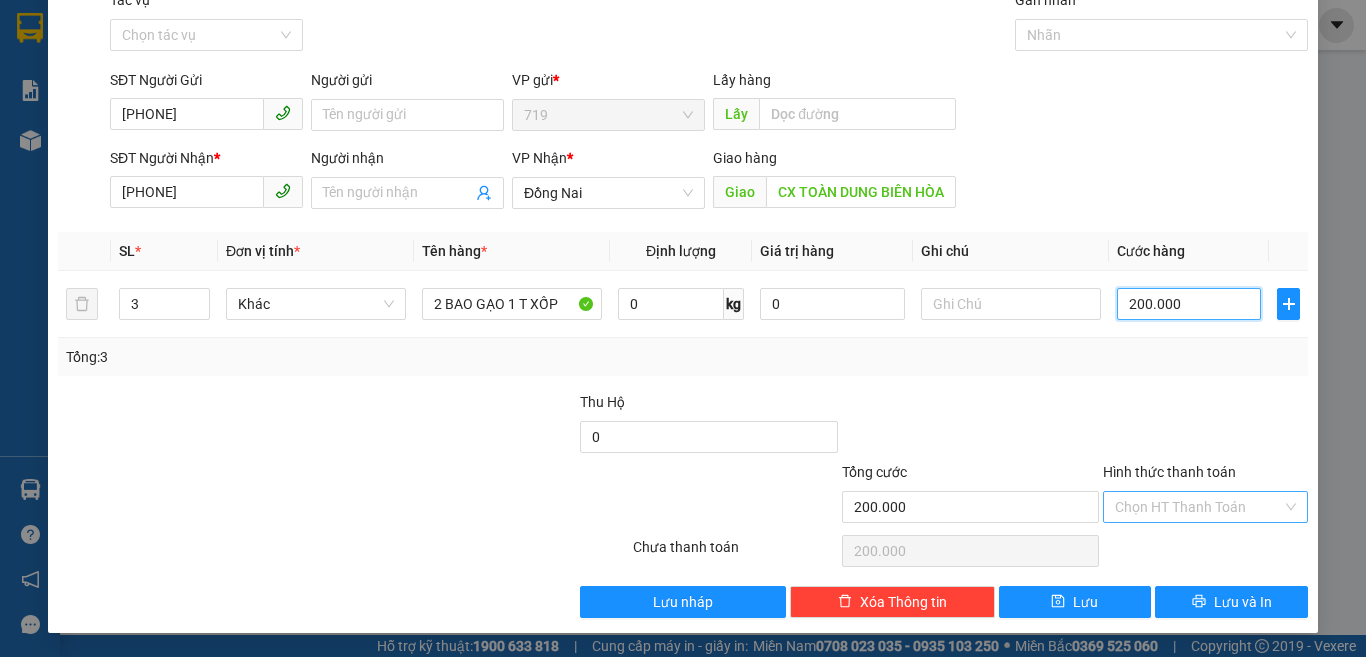 type on "200.000" 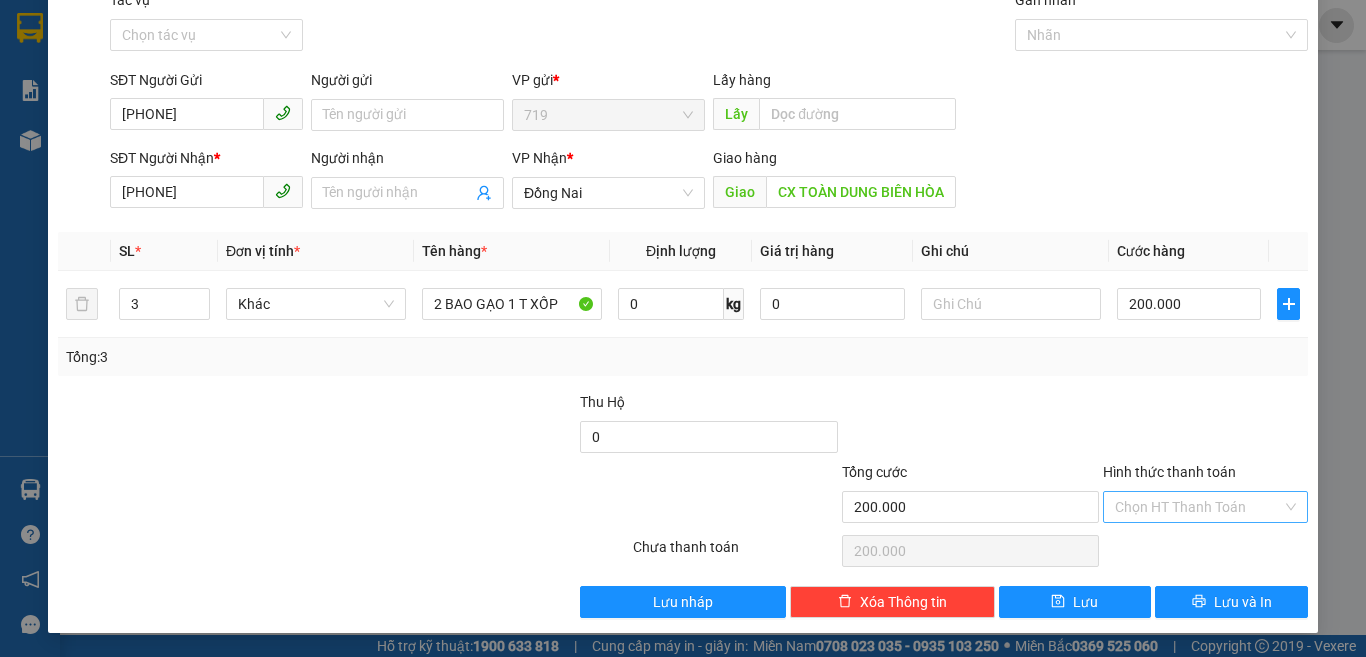 drag, startPoint x: 1145, startPoint y: 499, endPoint x: 1151, endPoint y: 509, distance: 11.661903 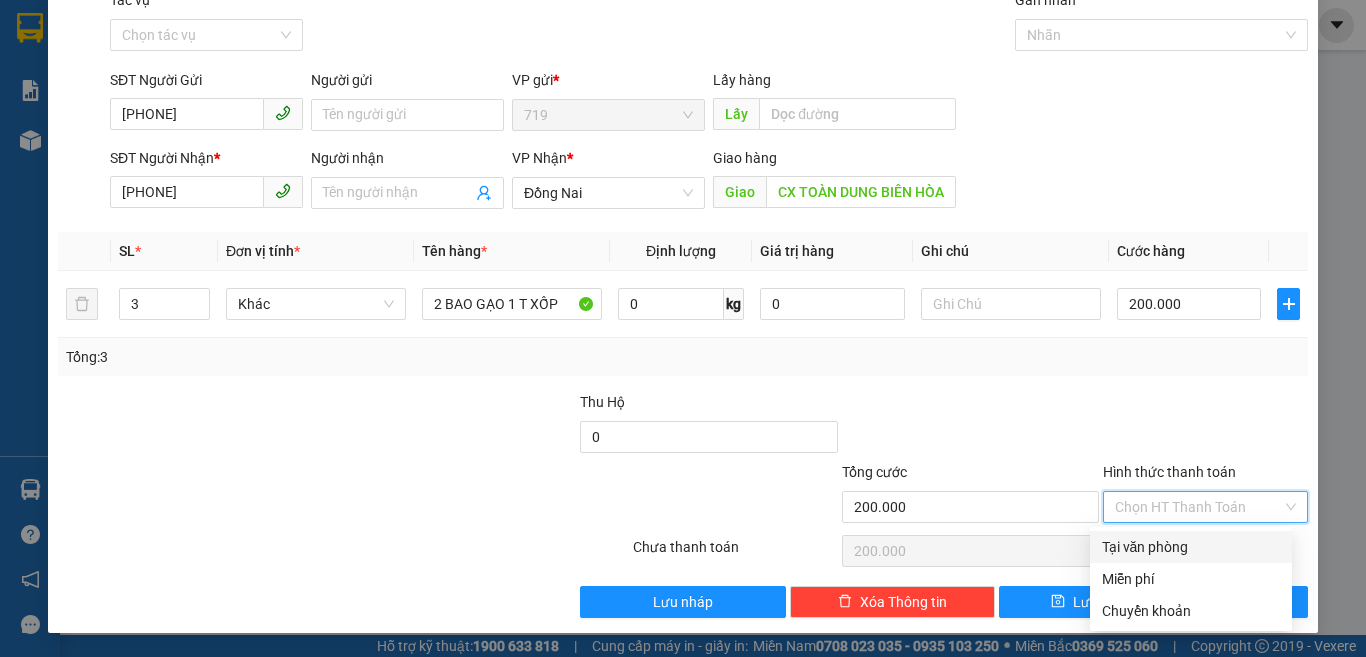 click on "Tại văn phòng" at bounding box center (1191, 547) 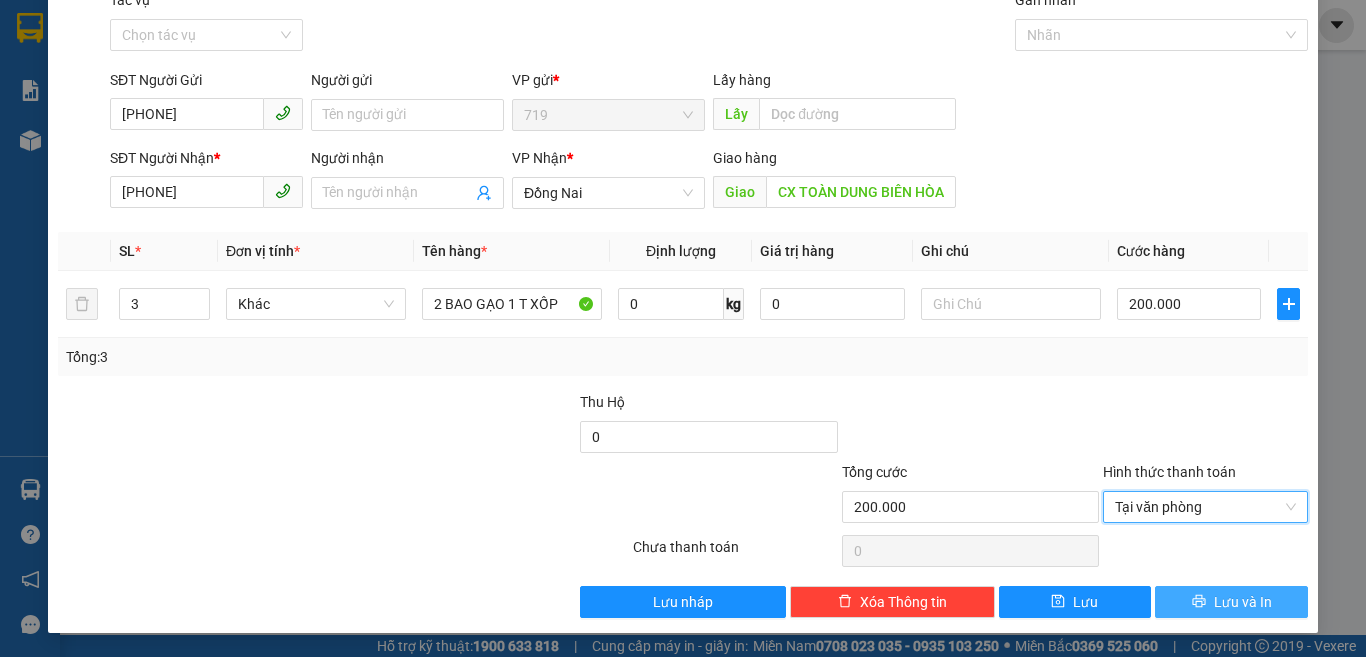 click 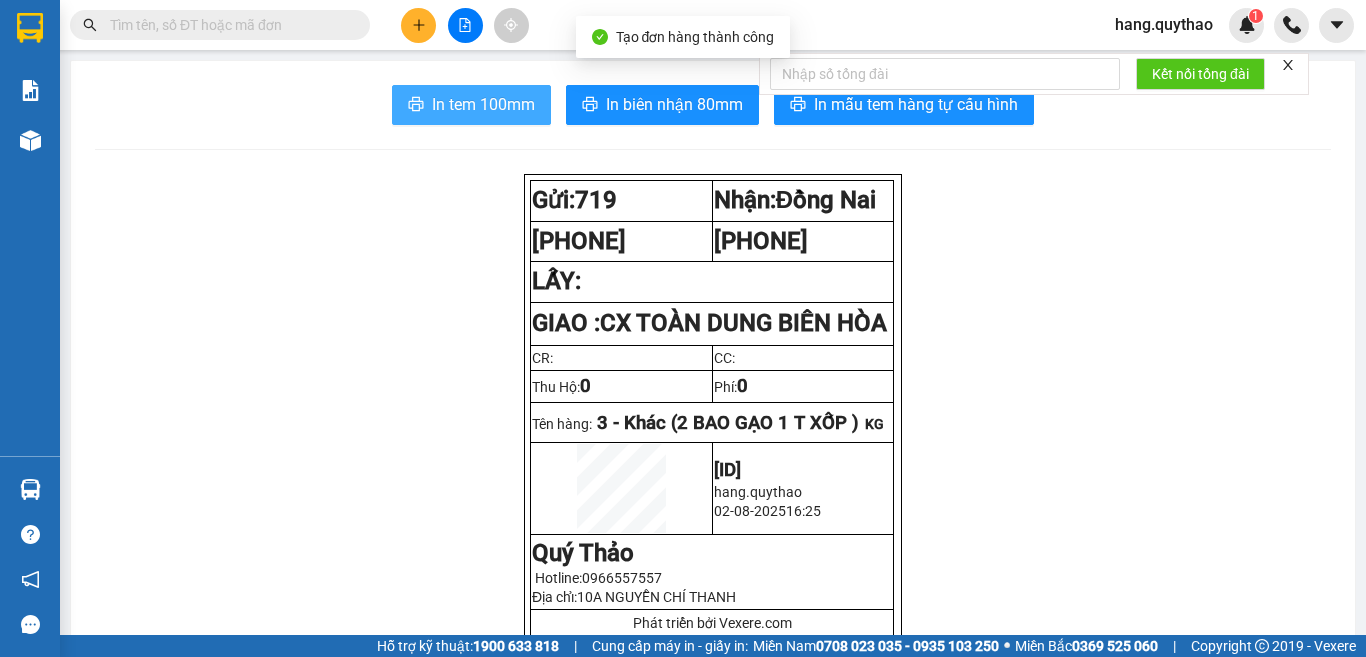 click on "In tem 100mm" at bounding box center [471, 105] 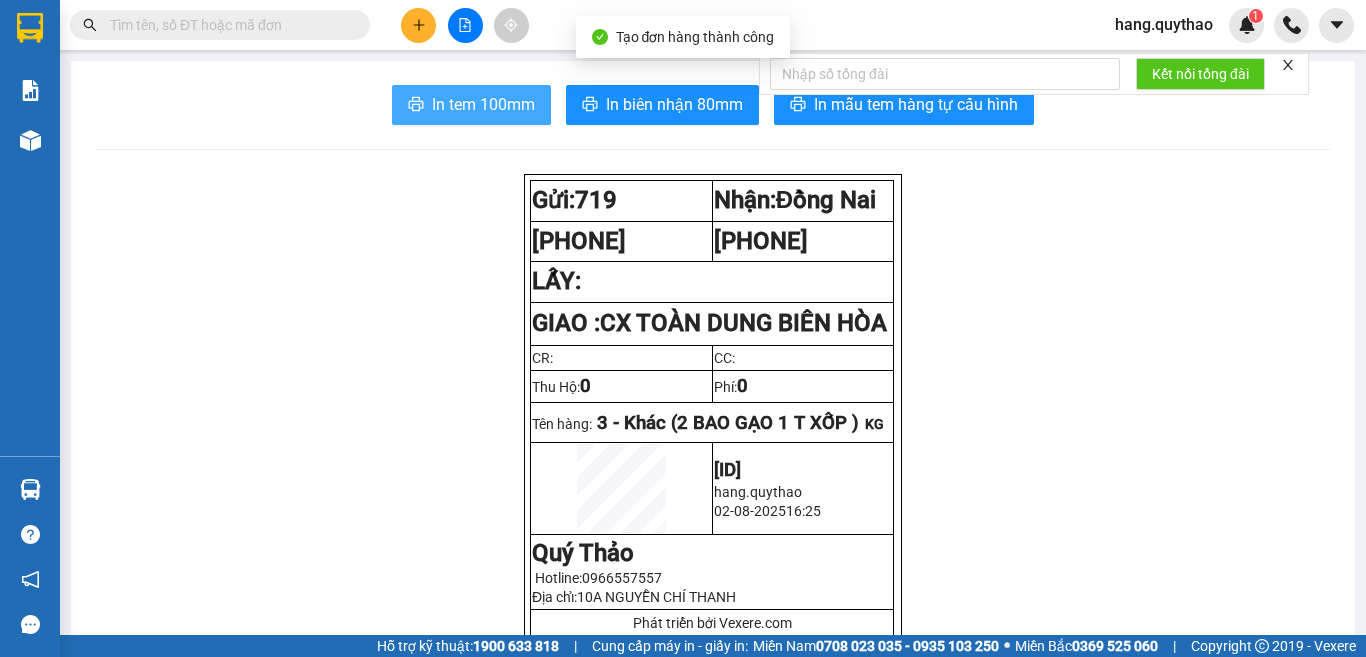 scroll, scrollTop: 0, scrollLeft: 0, axis: both 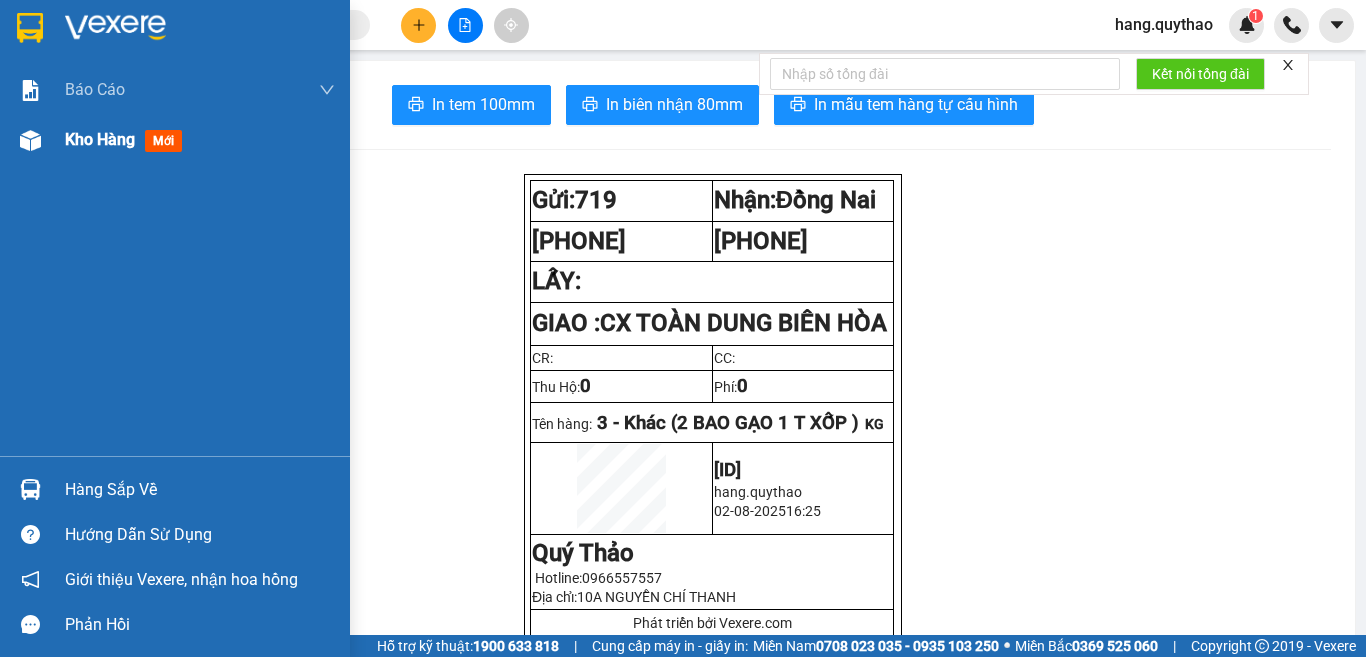 click on "Kho hàng" at bounding box center [100, 139] 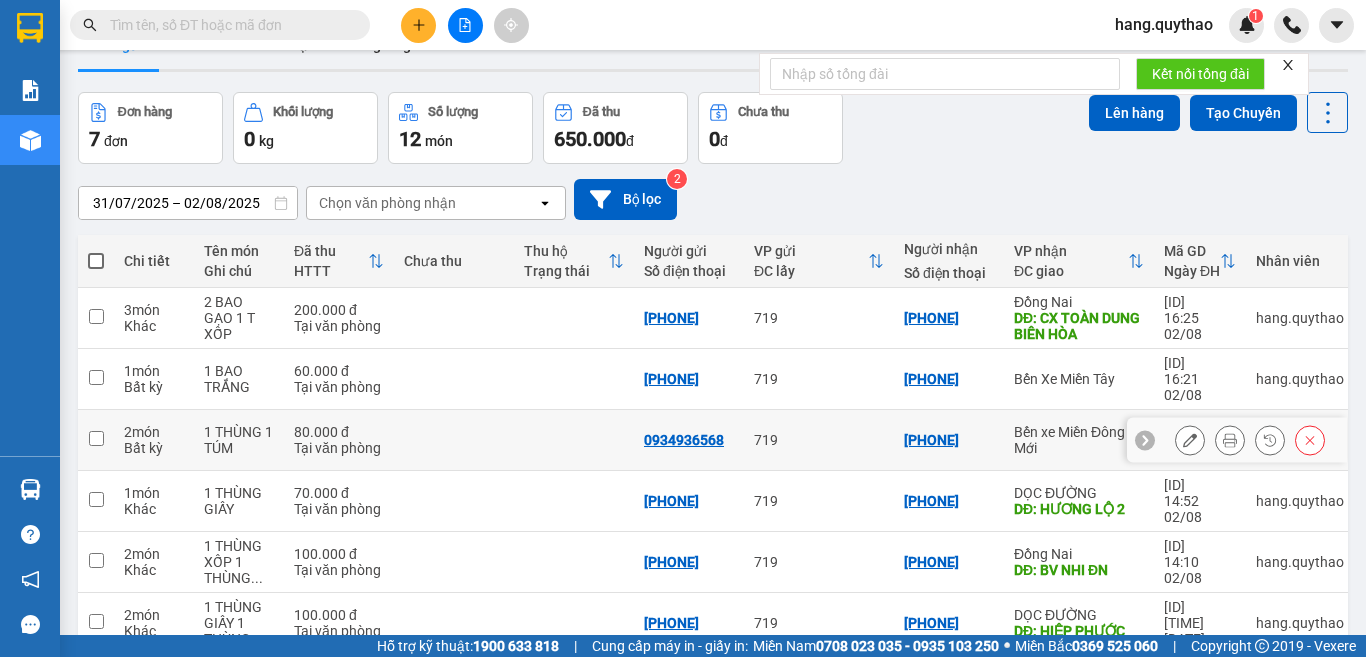 scroll, scrollTop: 0, scrollLeft: 0, axis: both 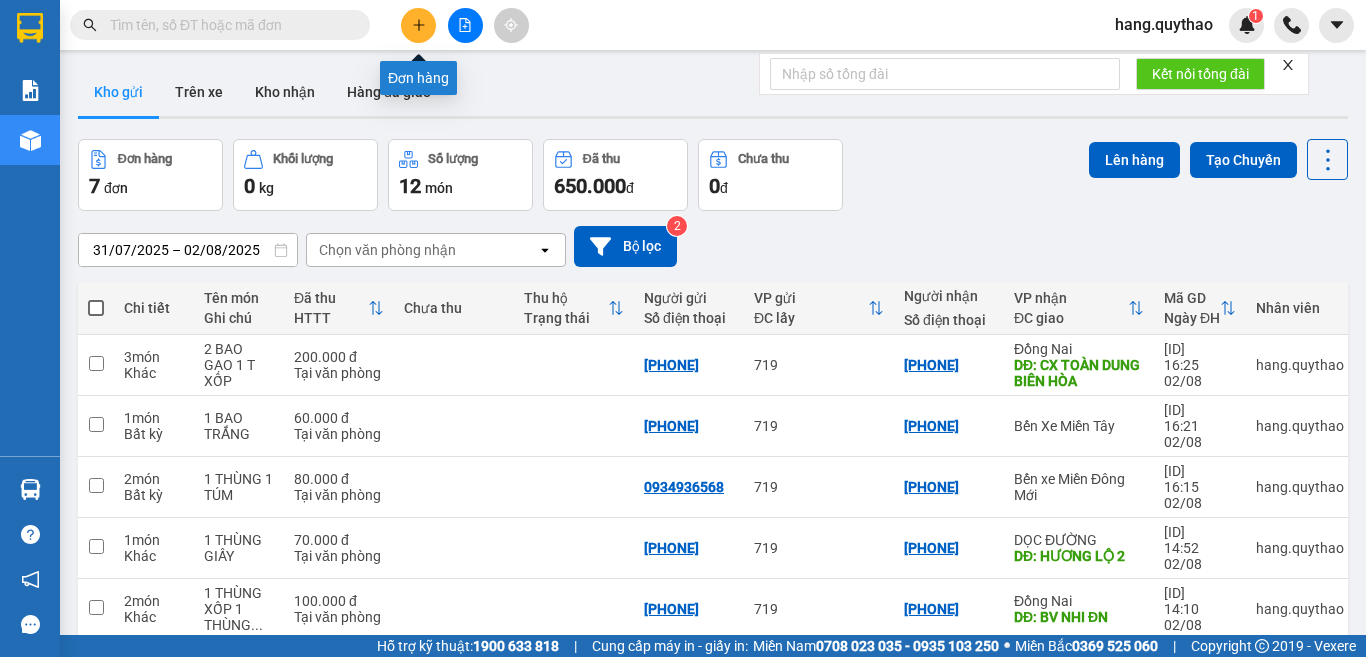 click 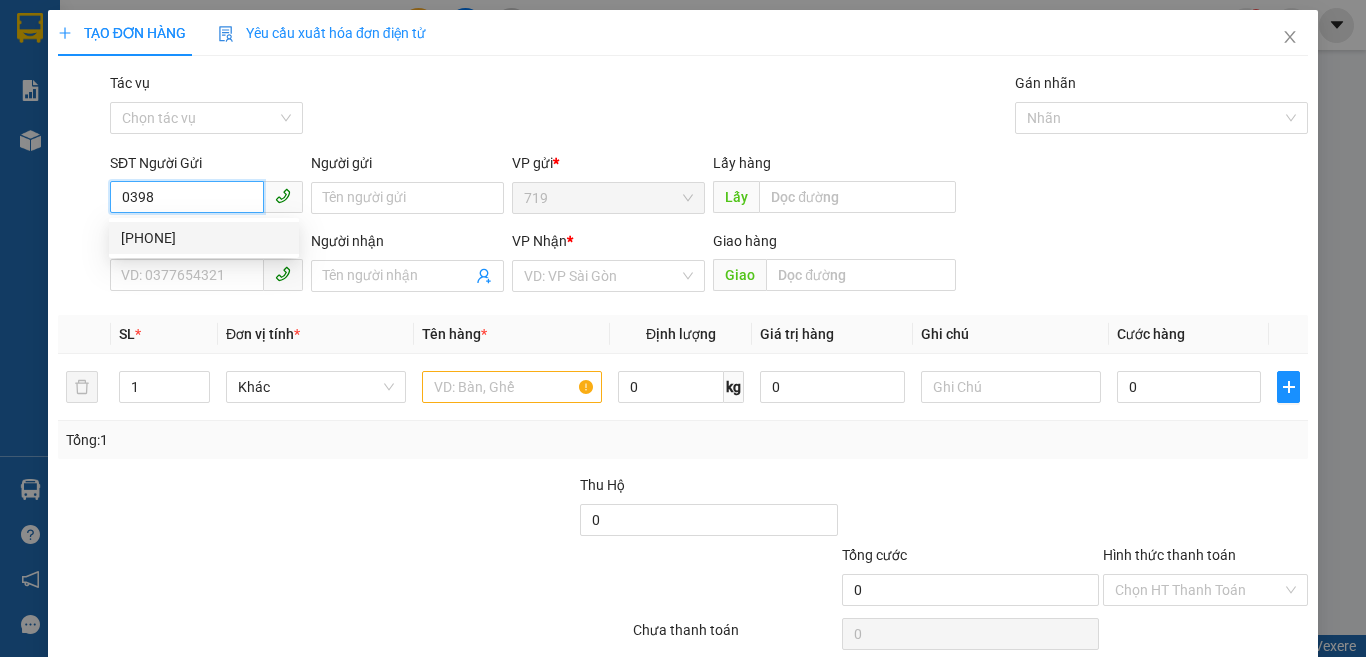 click on "[PHONE]" at bounding box center (204, 238) 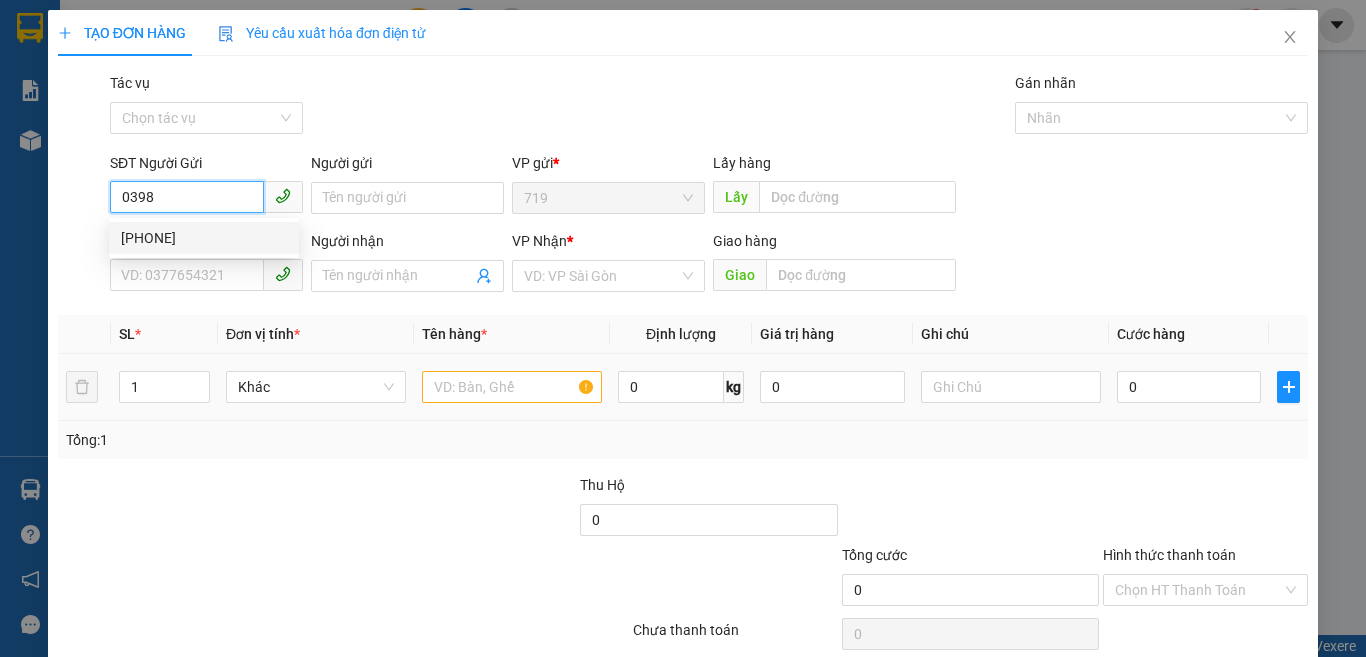 type on "[PHONE]" 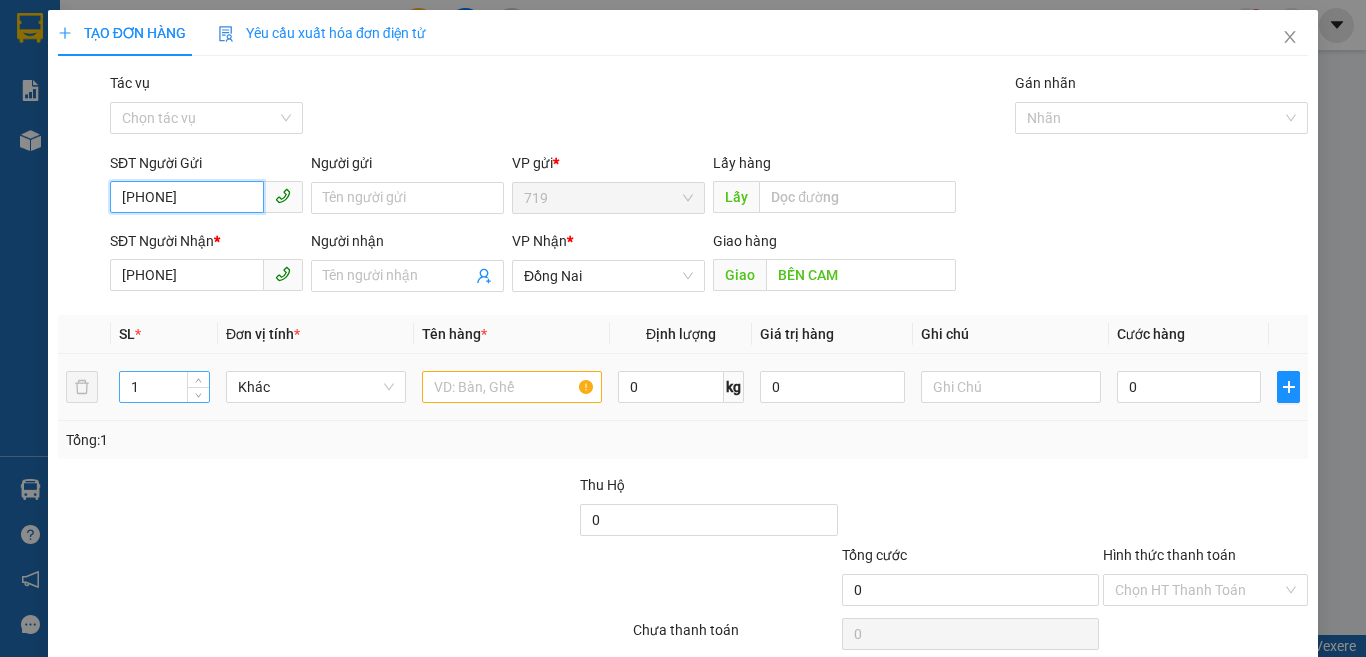 type on "[PHONE]" 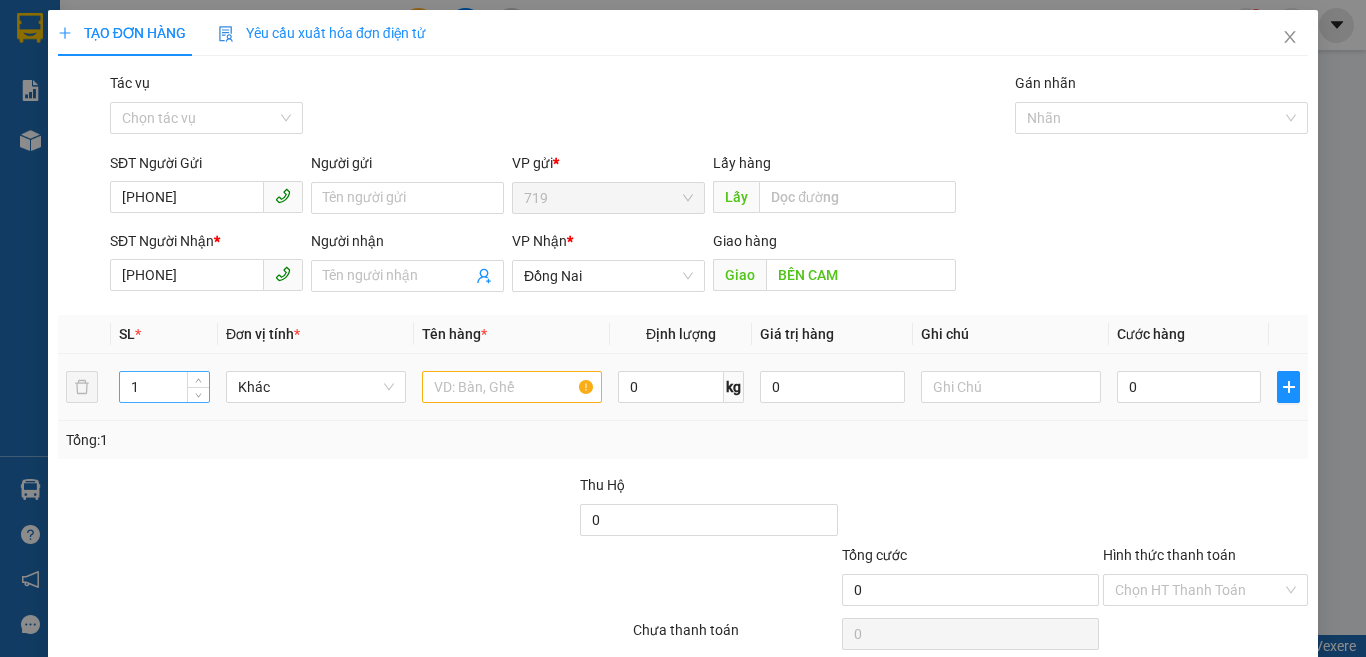 click on "1" at bounding box center [164, 387] 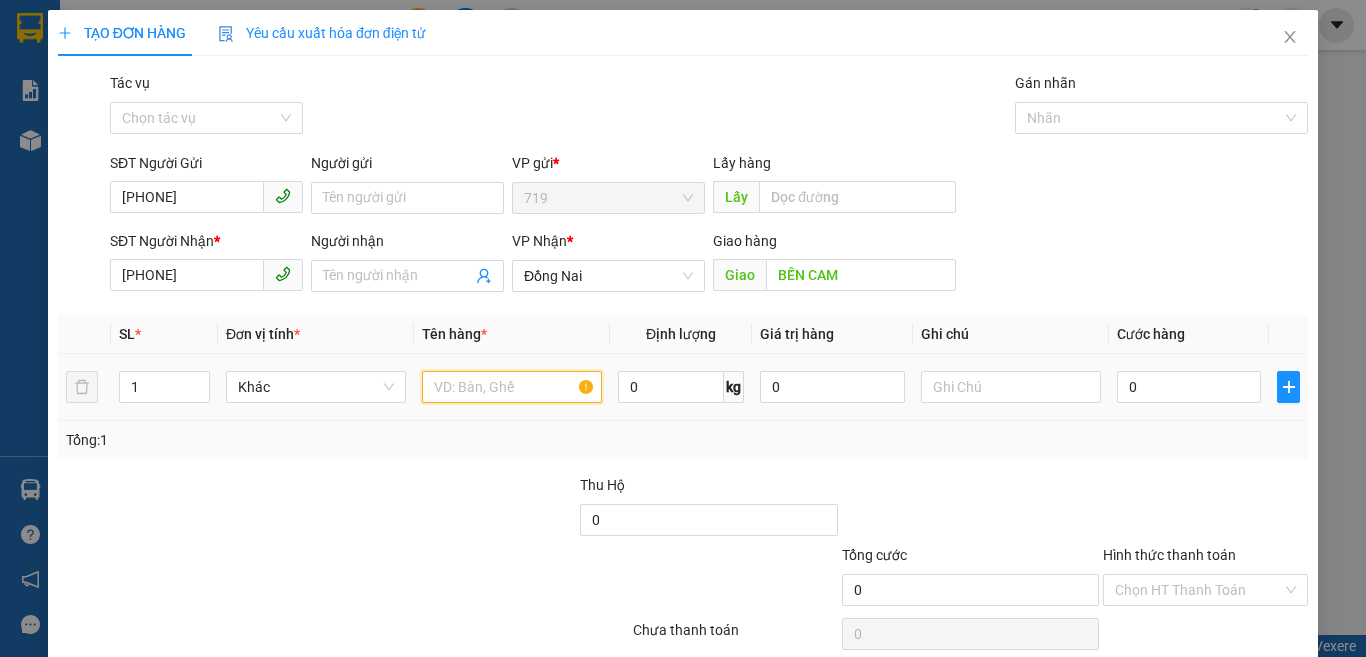 click at bounding box center [512, 387] 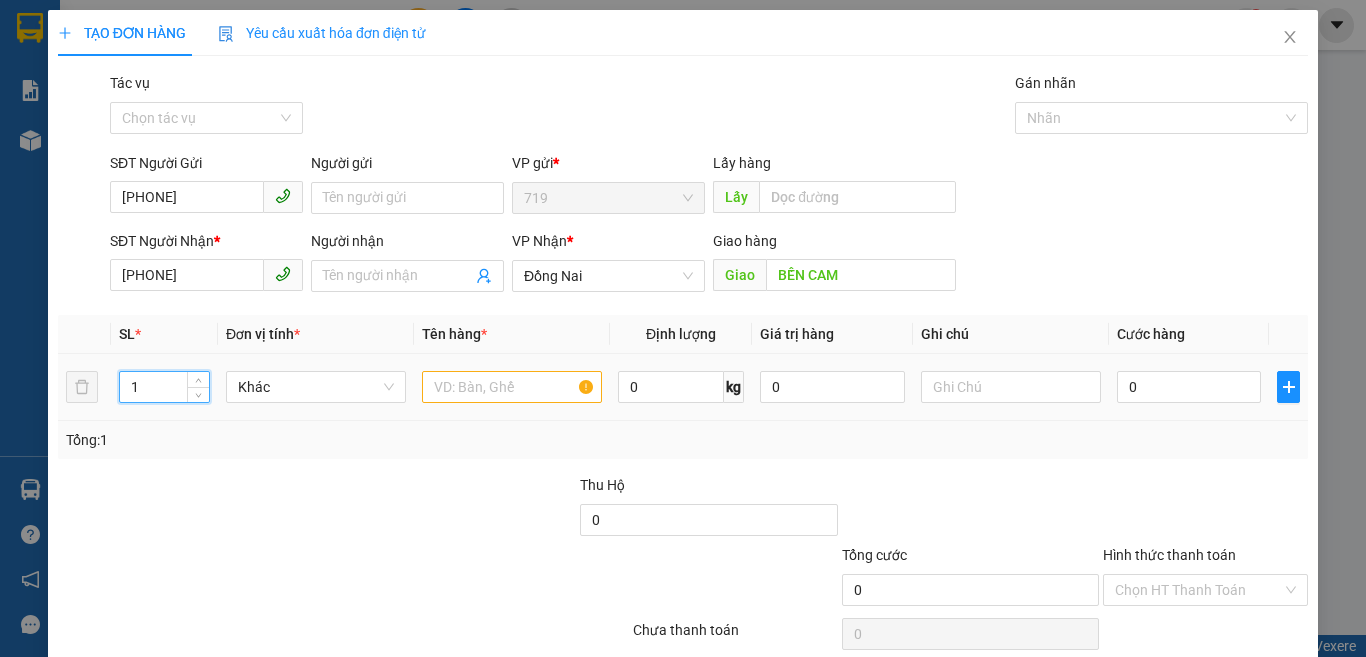 click on "1" at bounding box center (164, 387) 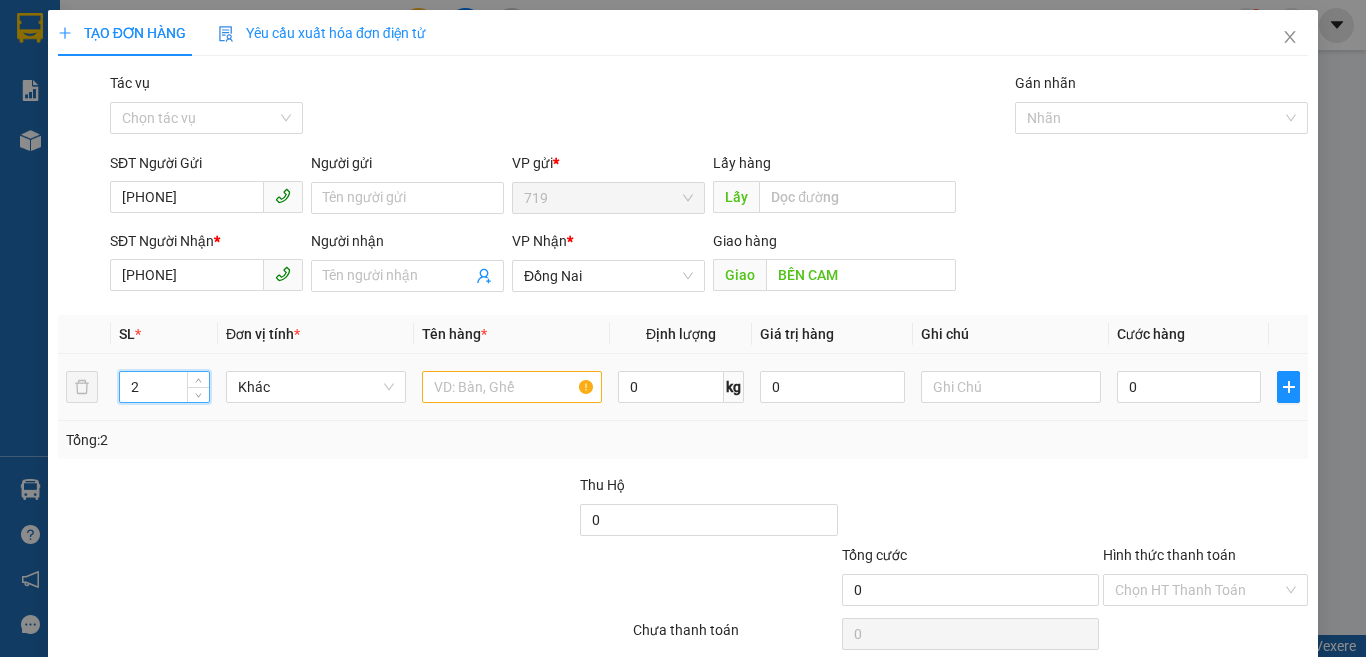 type on "2" 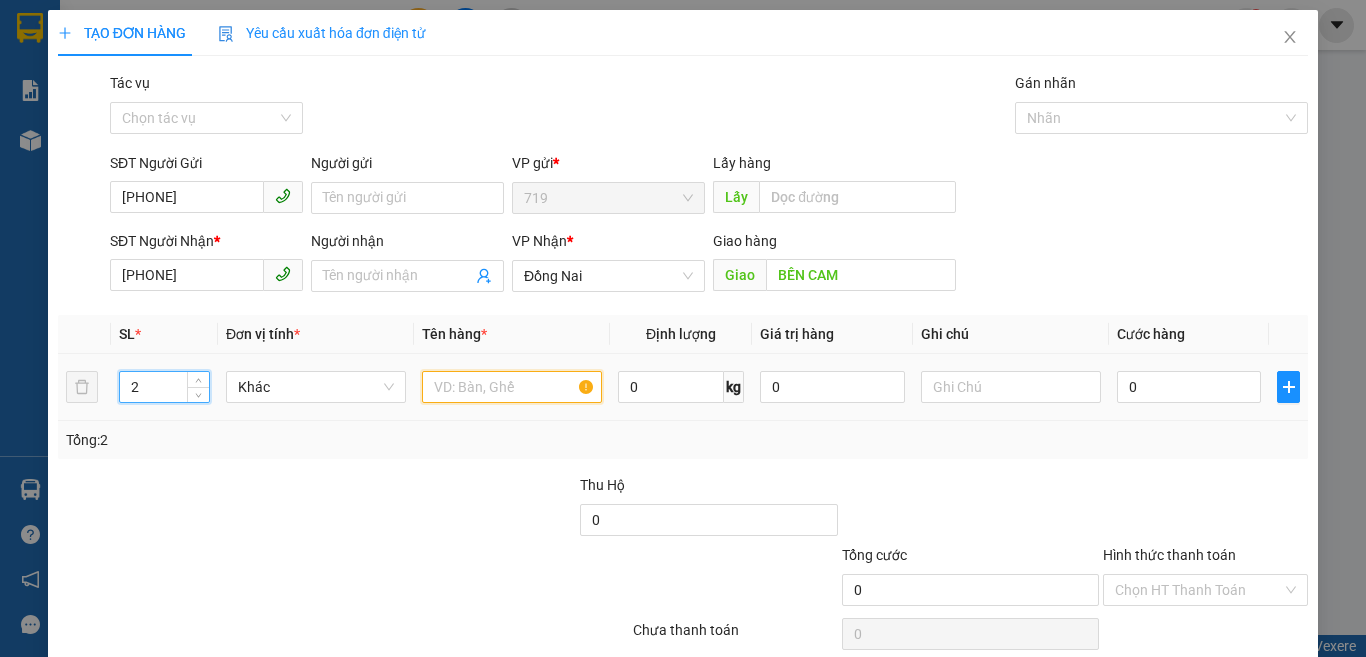 click at bounding box center [512, 387] 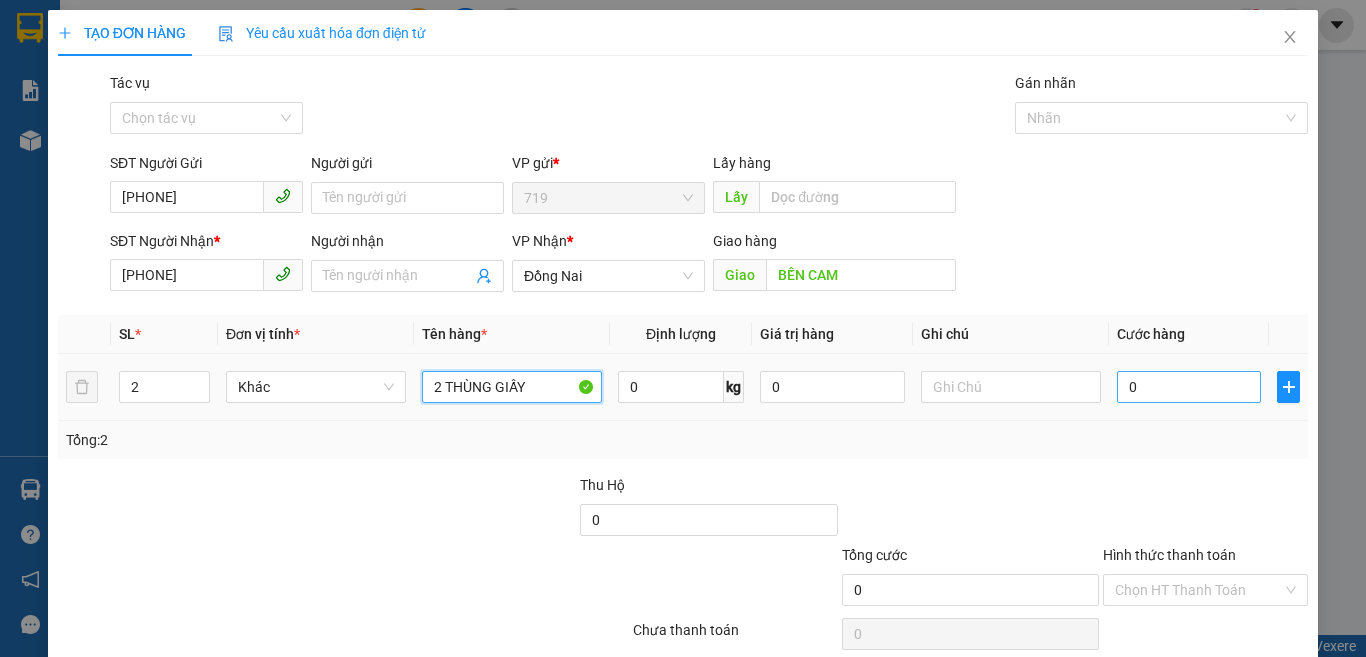 type on "2 THÙNG GIẤY" 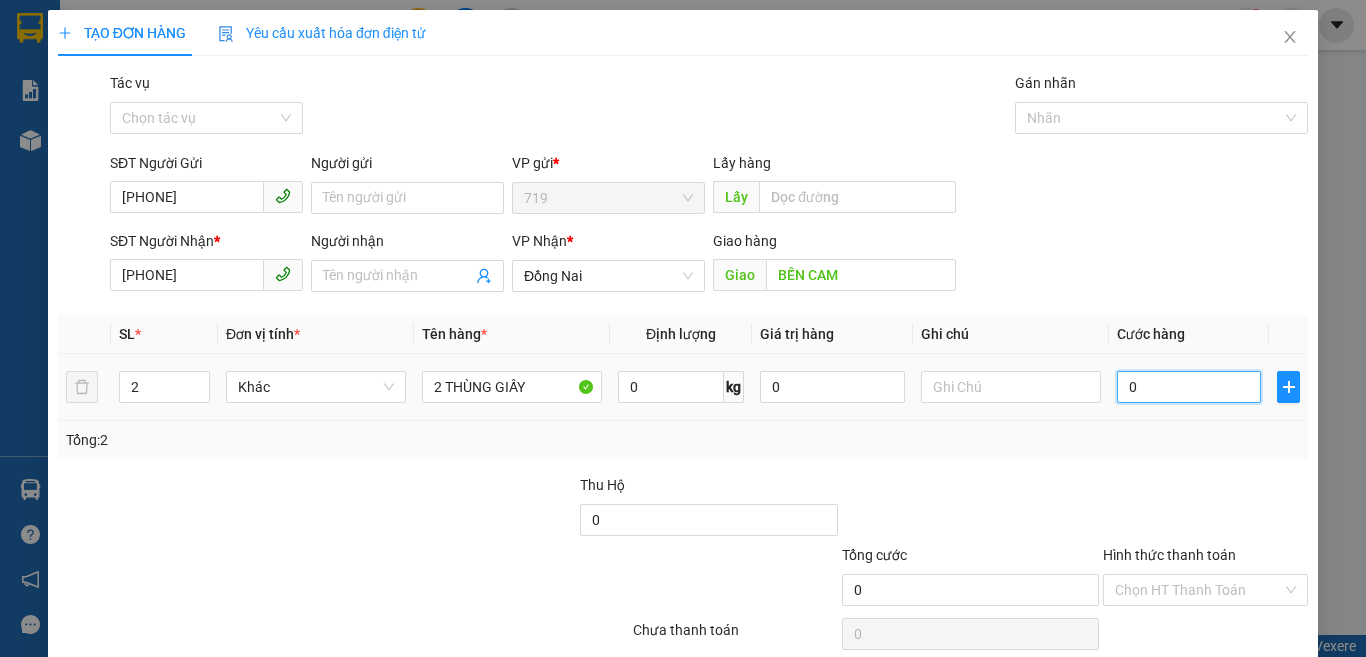 click on "0" at bounding box center [1189, 387] 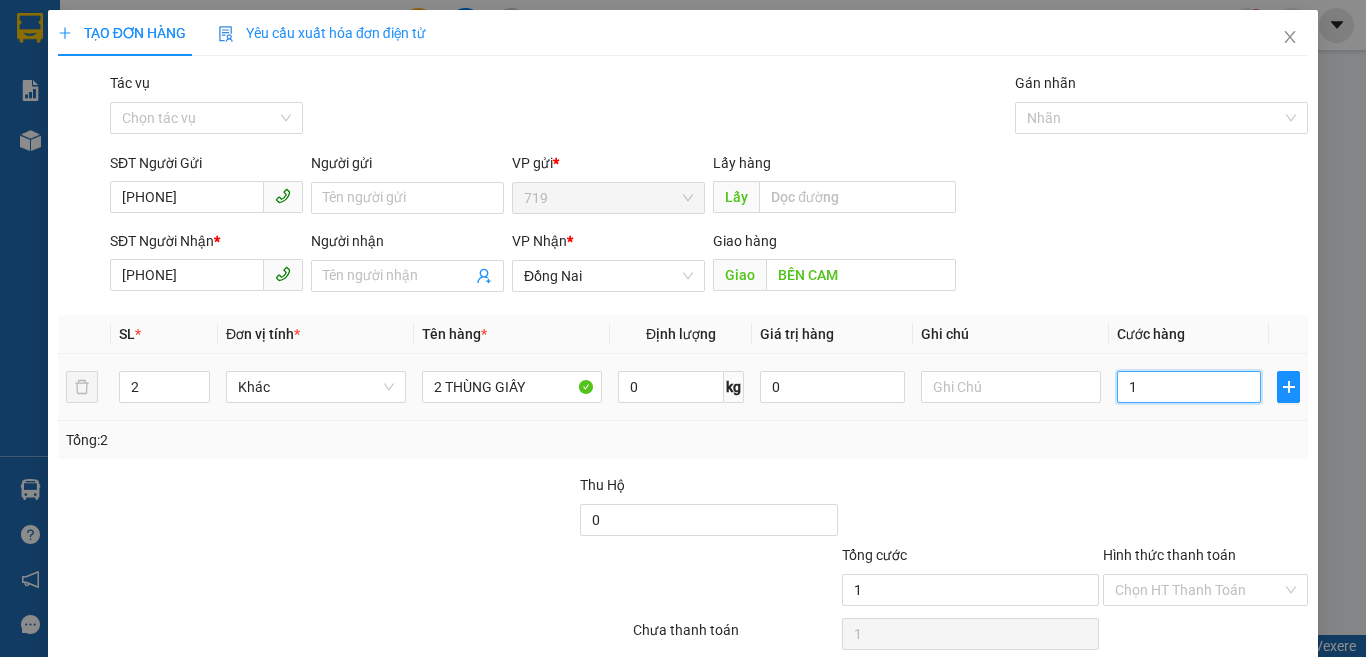 type on "0" 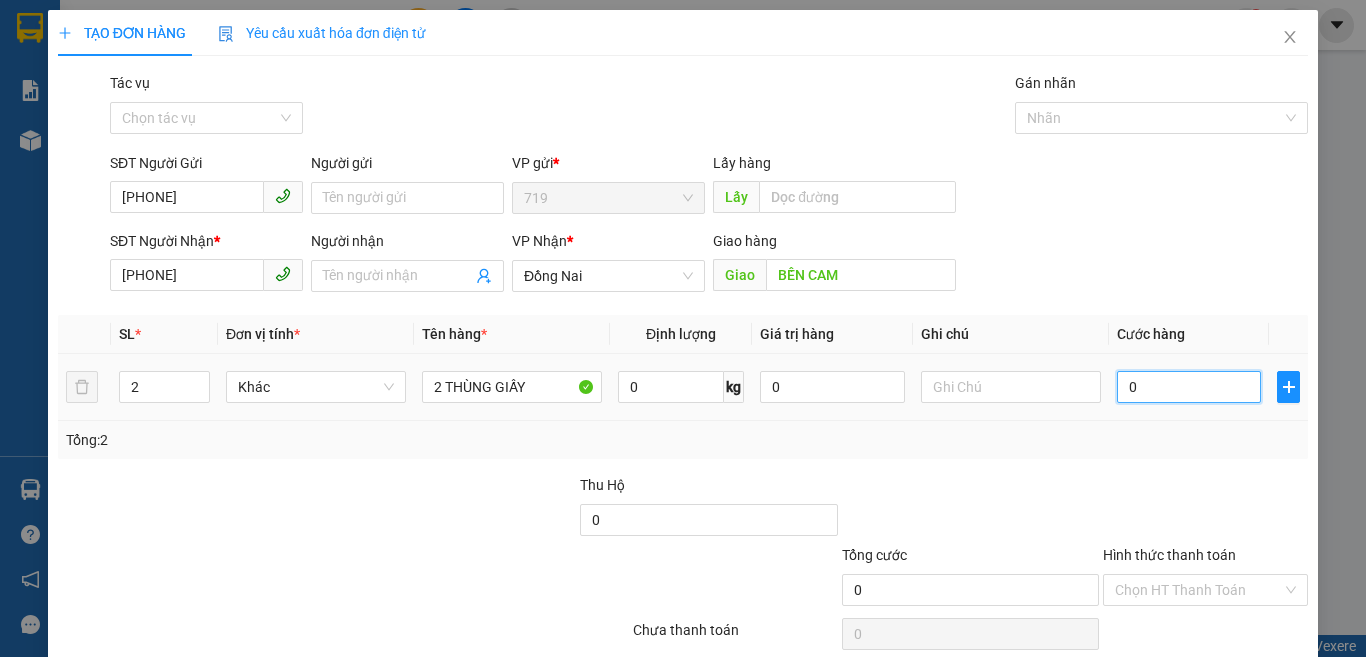 click on "0" at bounding box center (1189, 387) 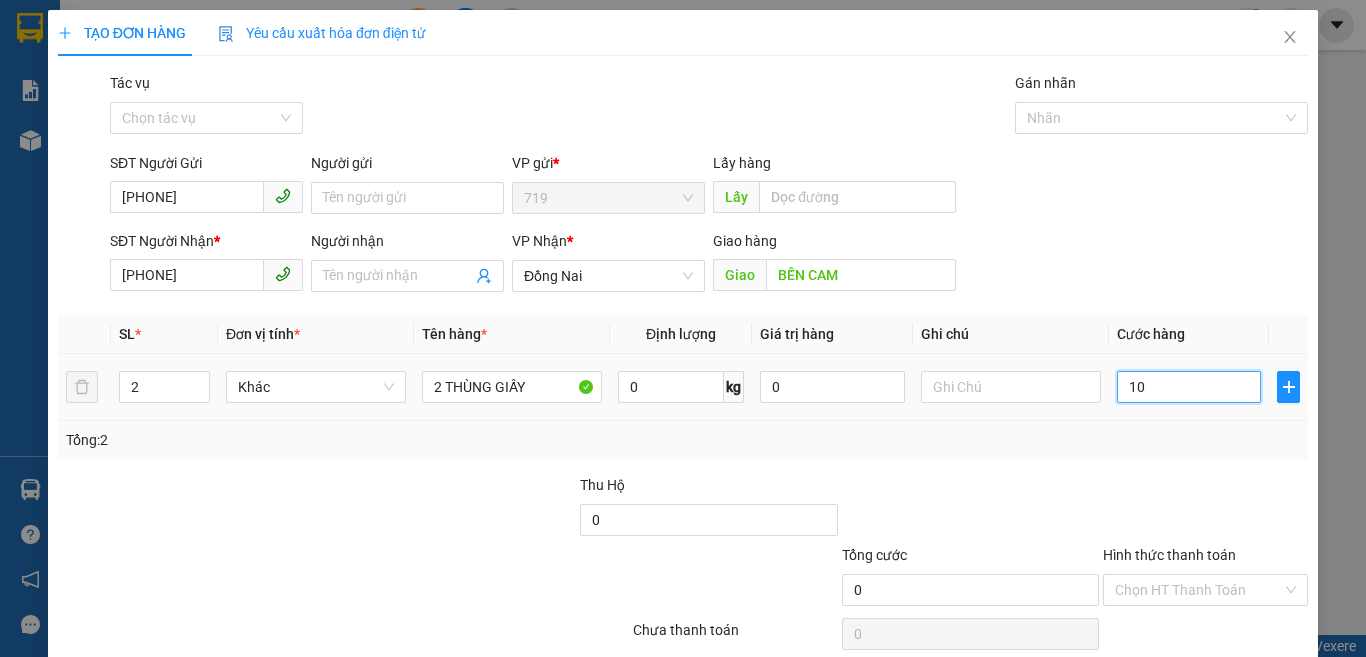 type on "10" 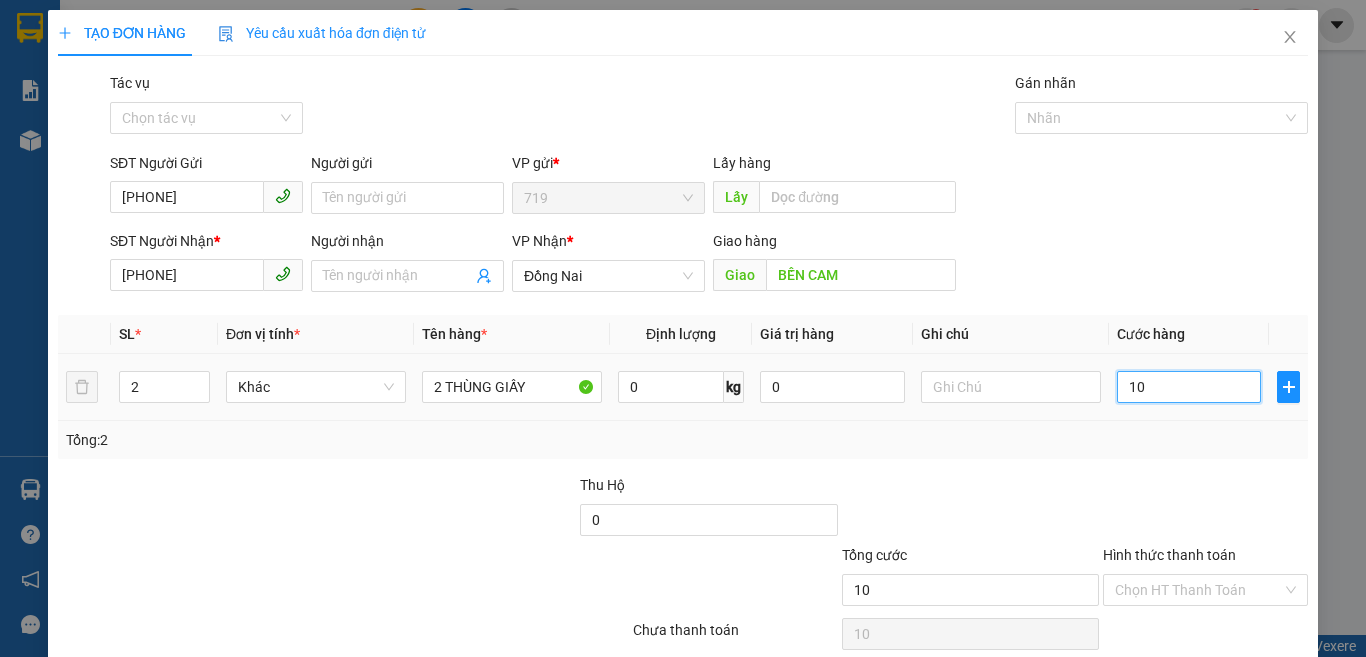 type on "120" 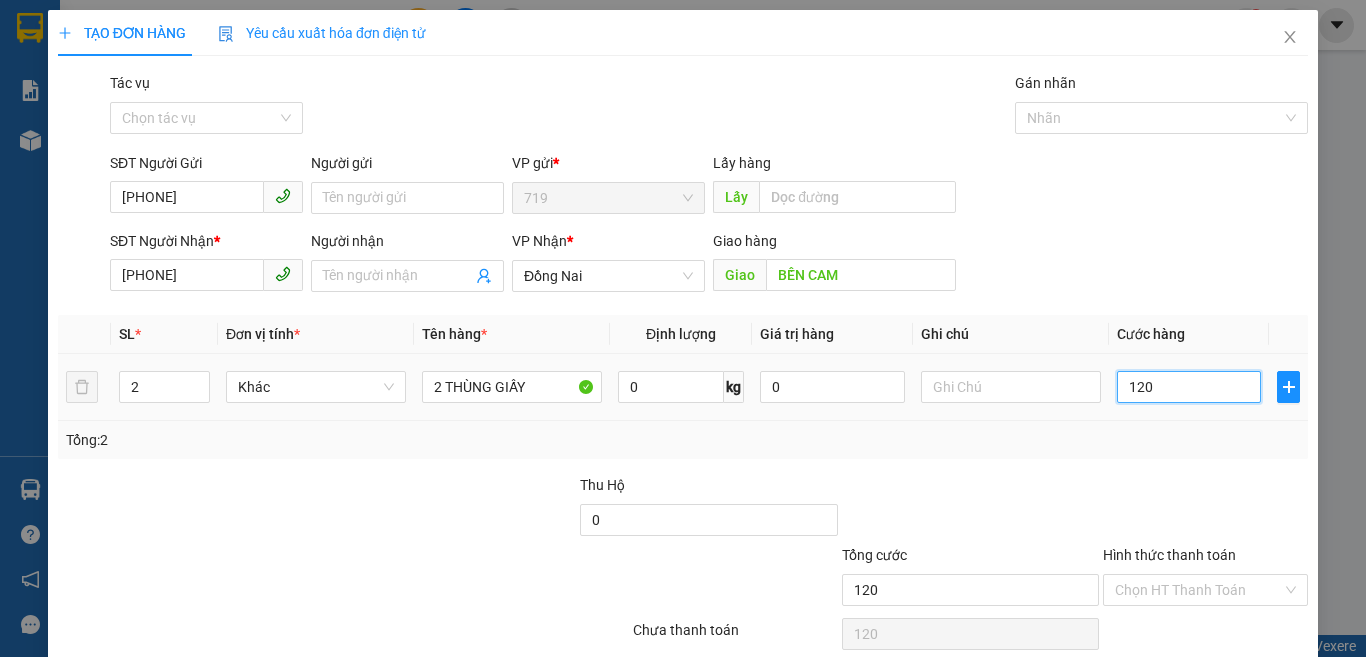 type on "1.200" 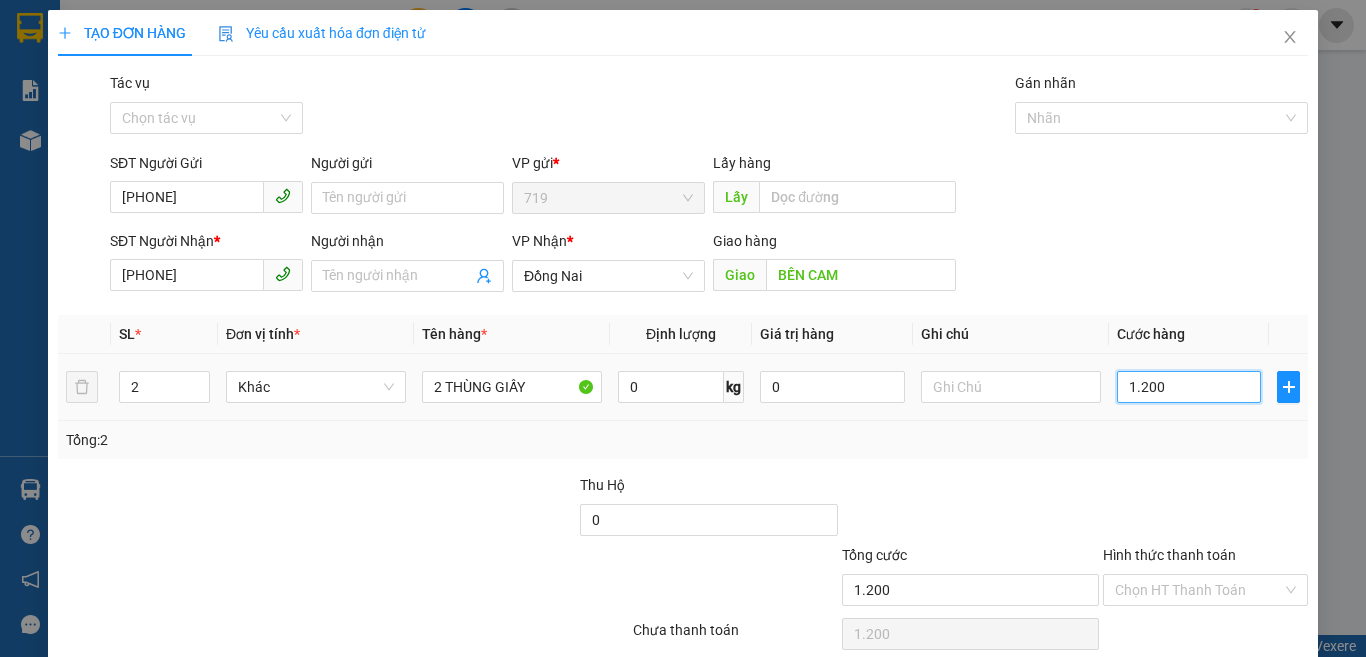 type on "12.000" 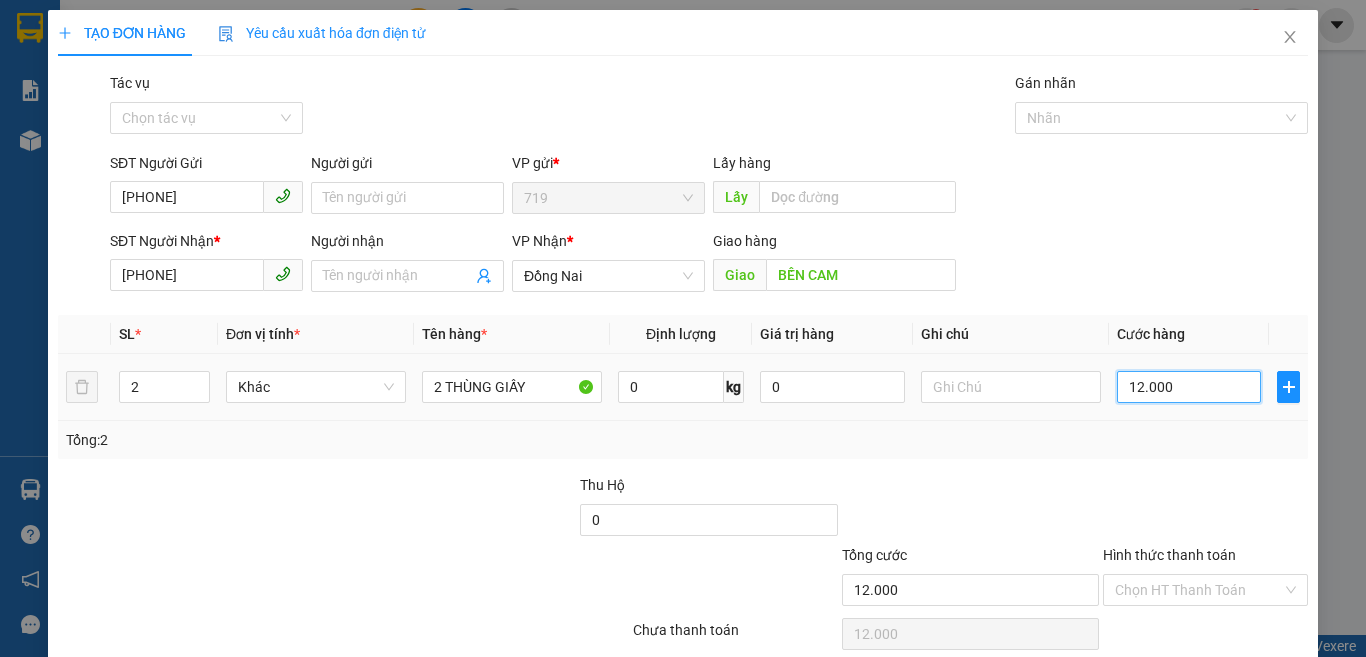 type on "120.000" 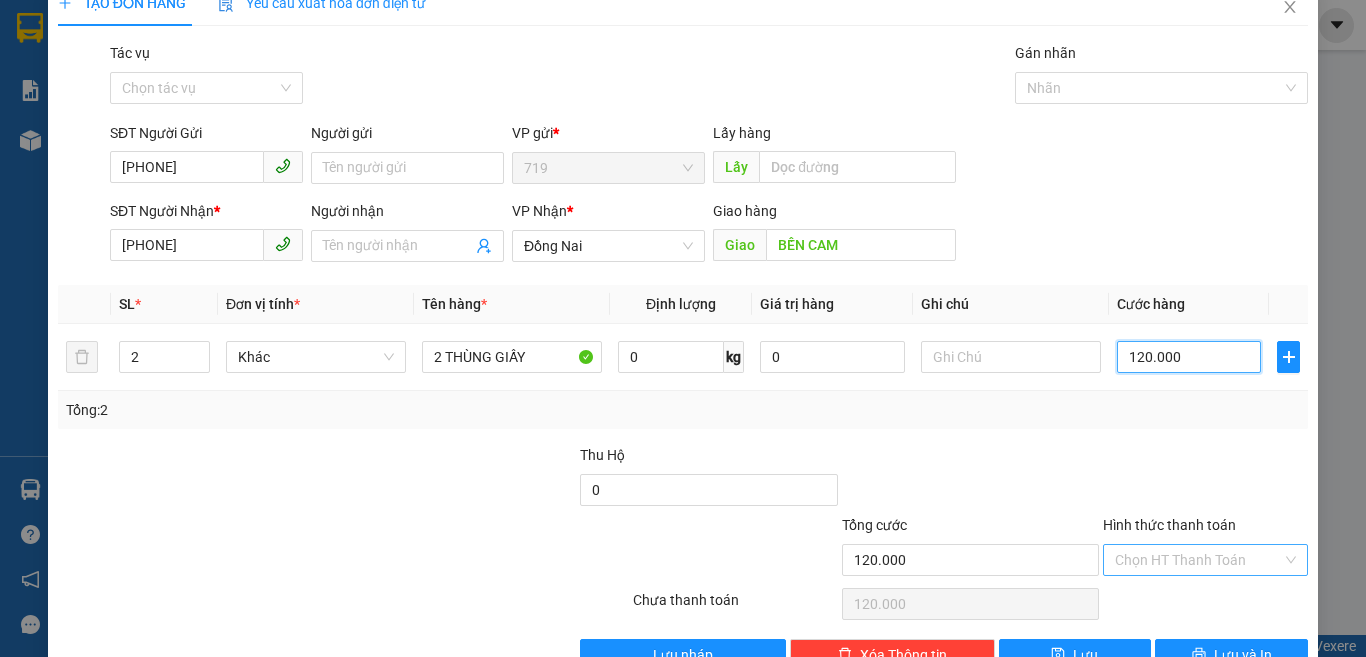 scroll, scrollTop: 83, scrollLeft: 0, axis: vertical 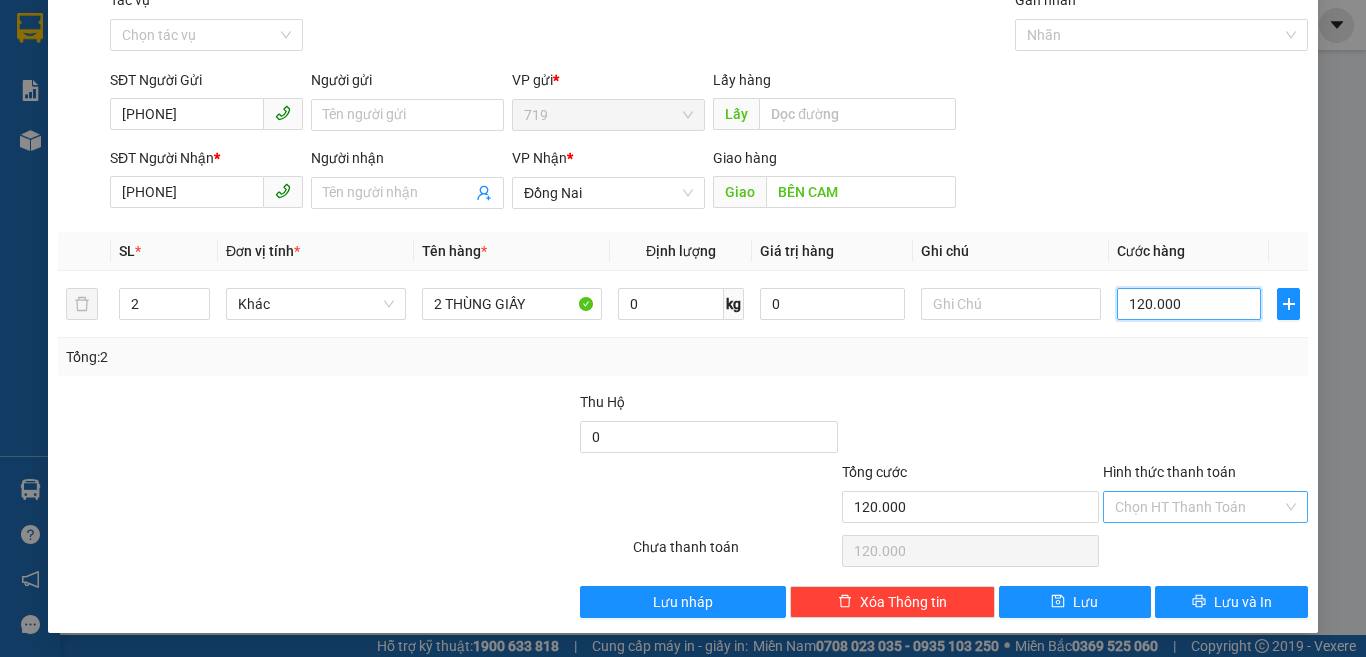 type on "120.000" 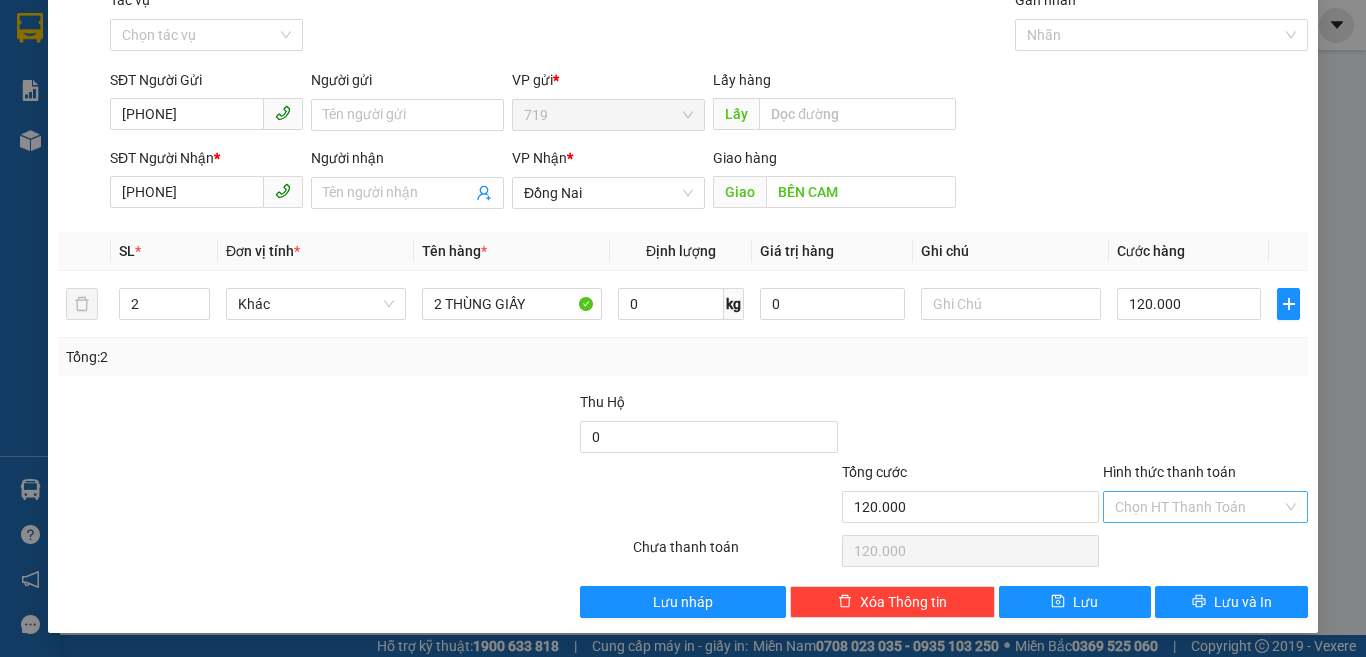 click on "Hình thức thanh toán" at bounding box center [1198, 507] 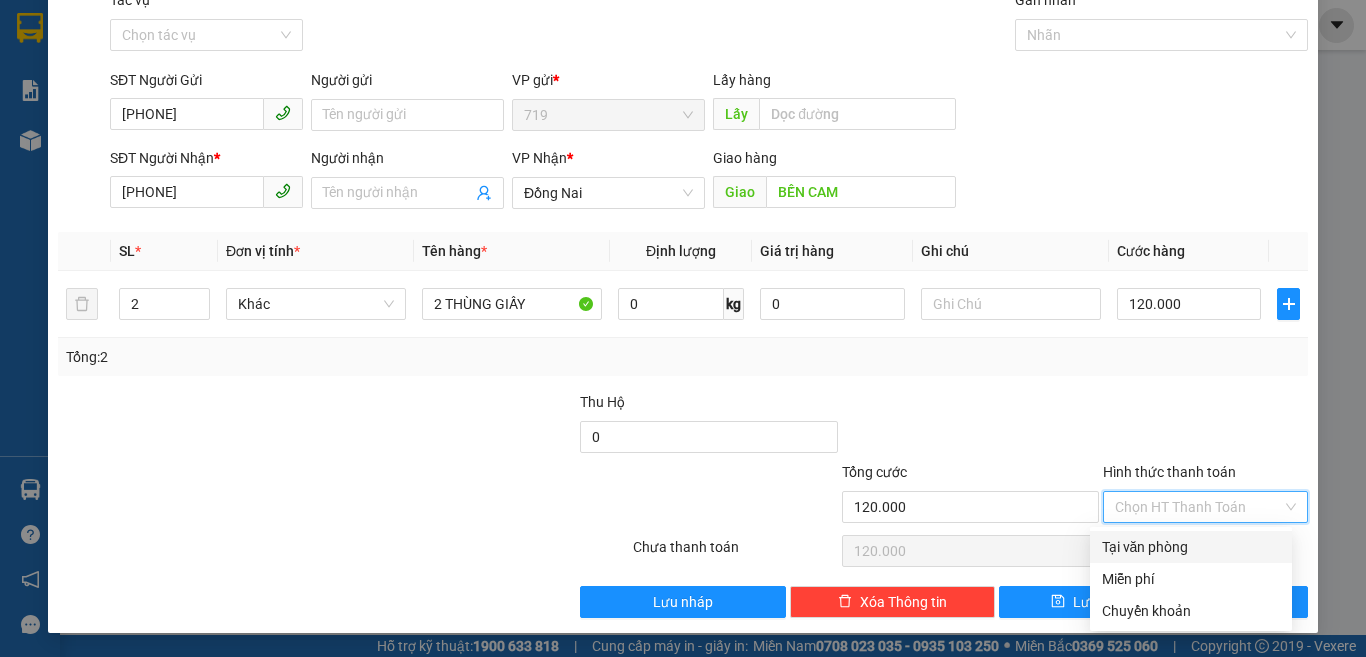 click on "Tại văn phòng" at bounding box center (1191, 547) 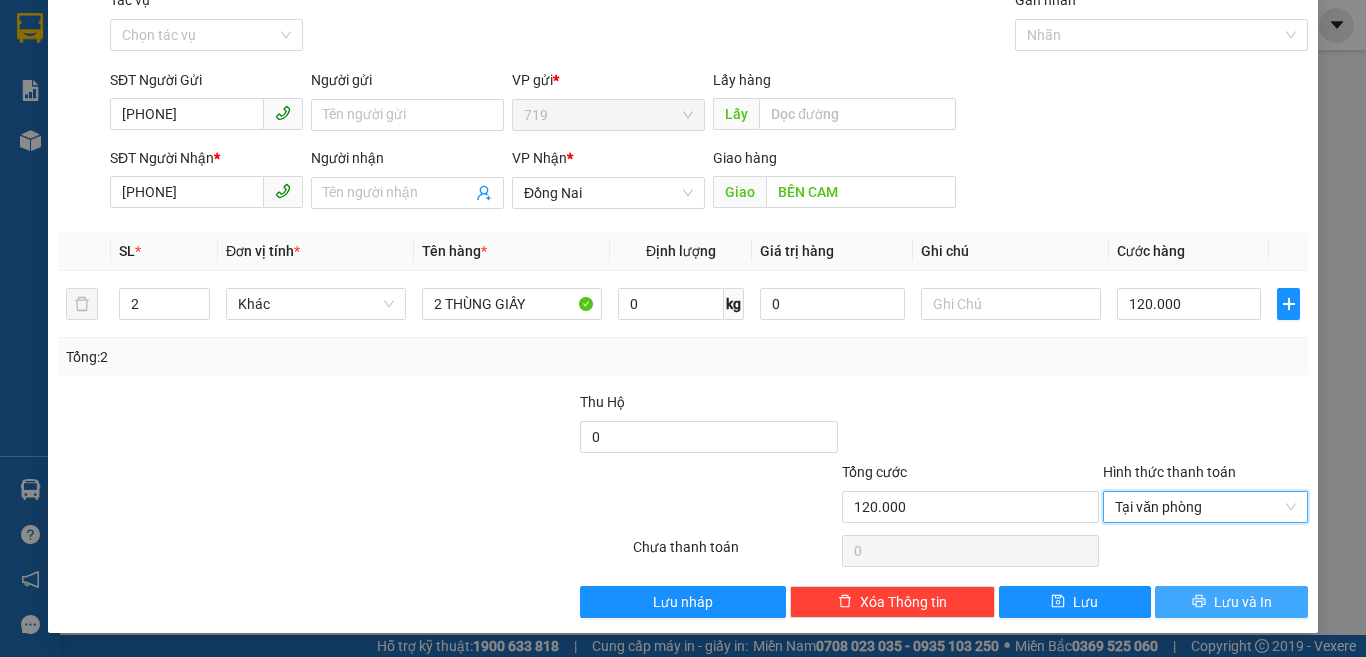 click on "Lưu và In" at bounding box center (1231, 602) 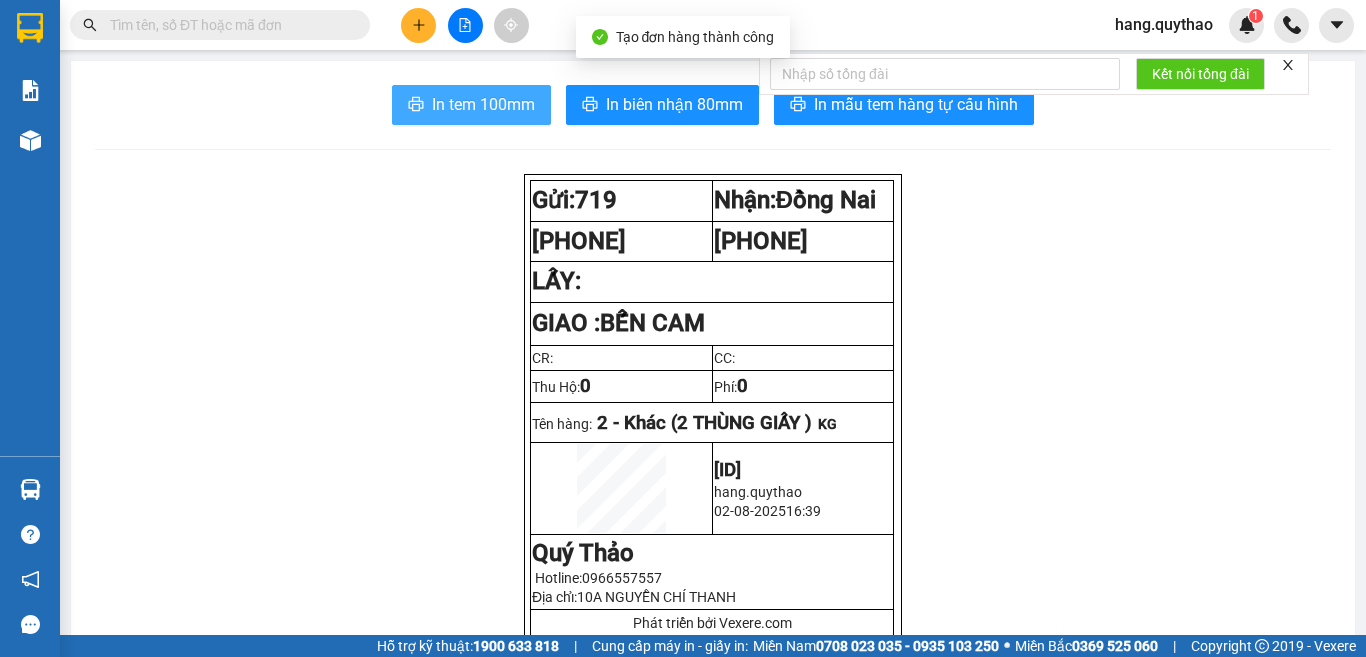 click on "In tem 100mm" at bounding box center [483, 104] 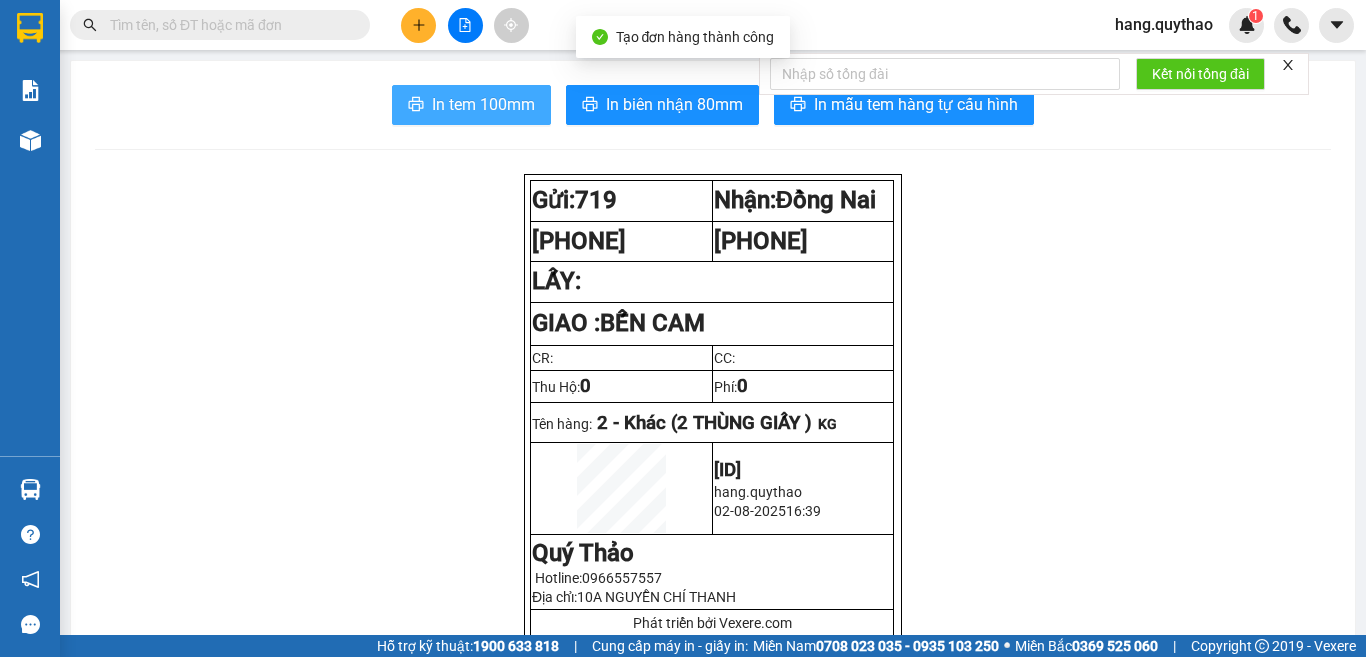 scroll, scrollTop: 0, scrollLeft: 0, axis: both 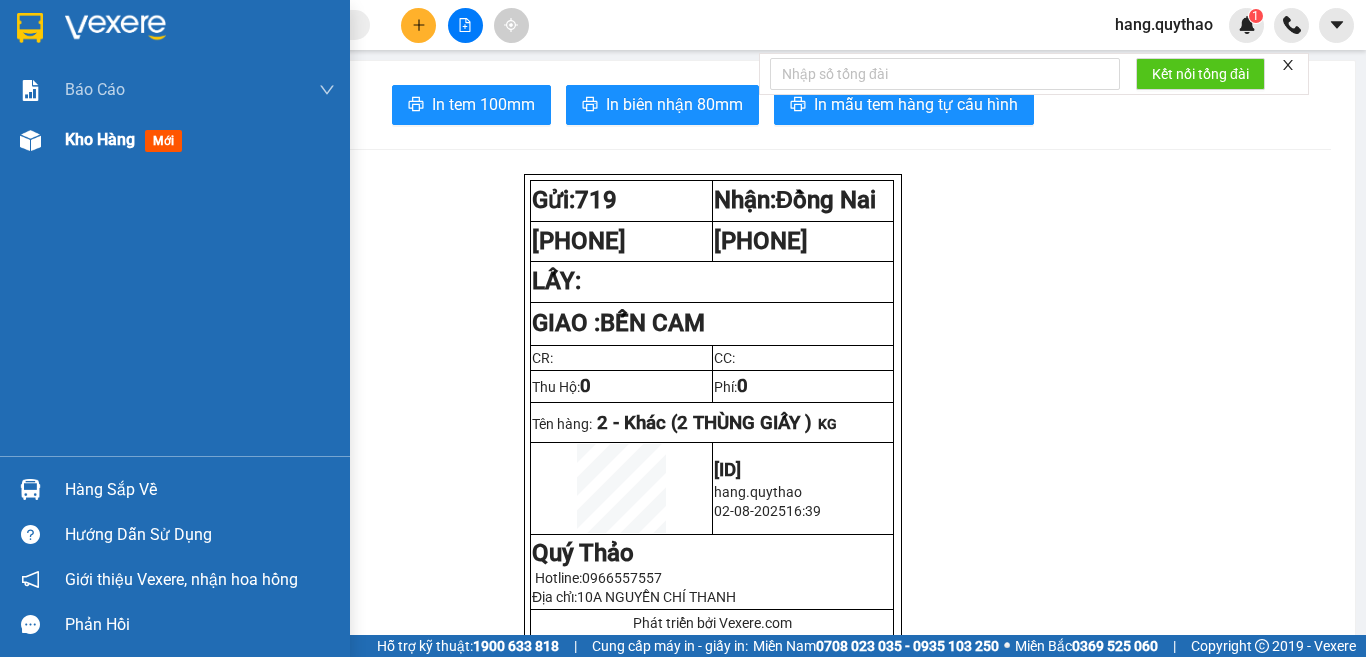 click on "Kho hàng" at bounding box center [100, 139] 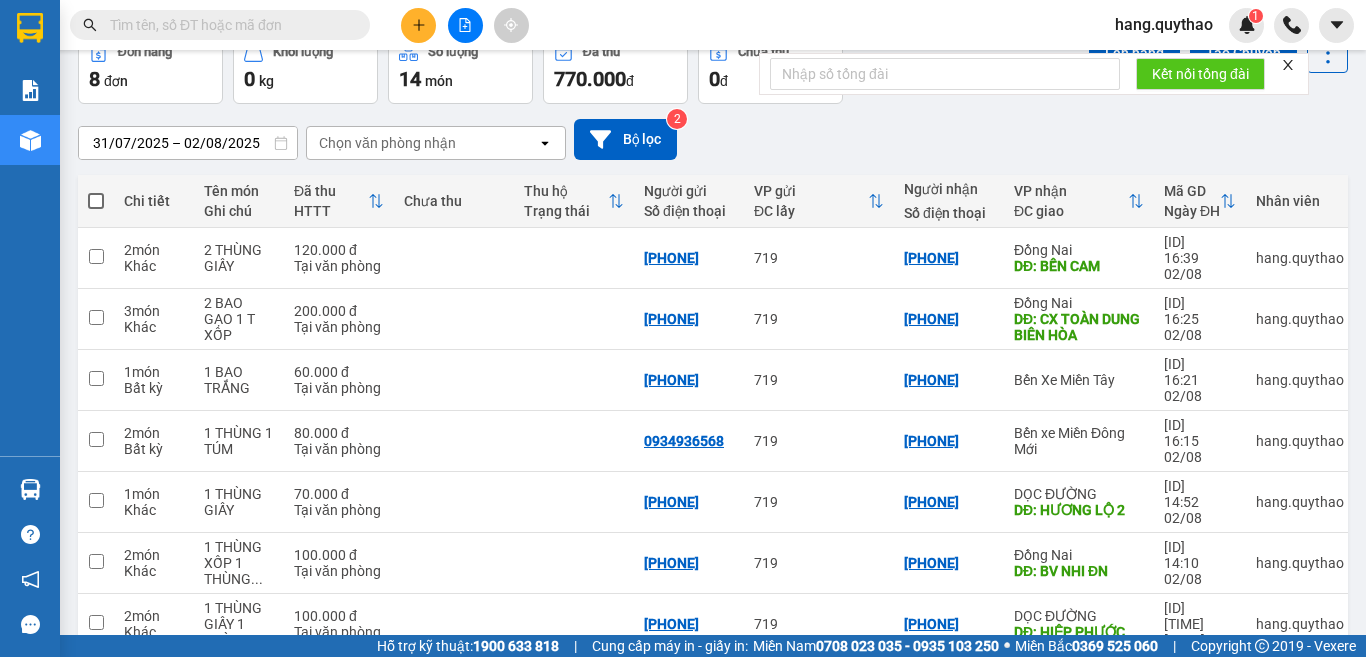 scroll, scrollTop: 198, scrollLeft: 0, axis: vertical 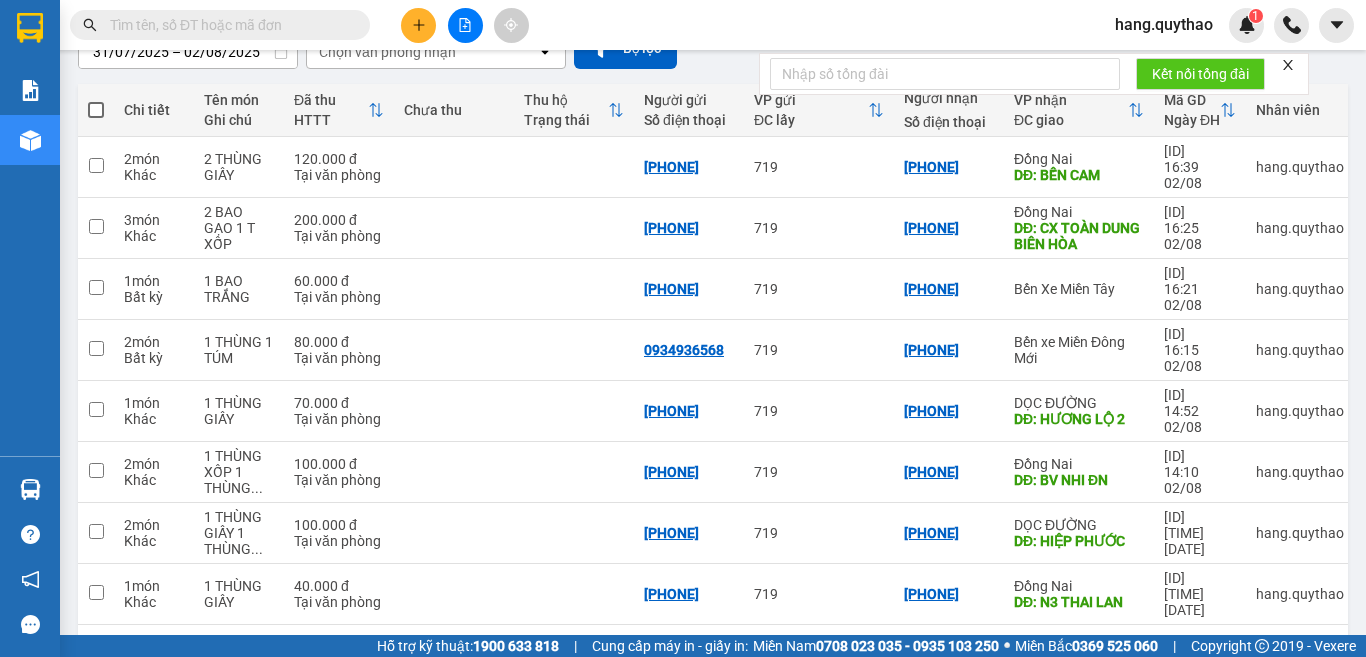 click at bounding box center [418, 25] 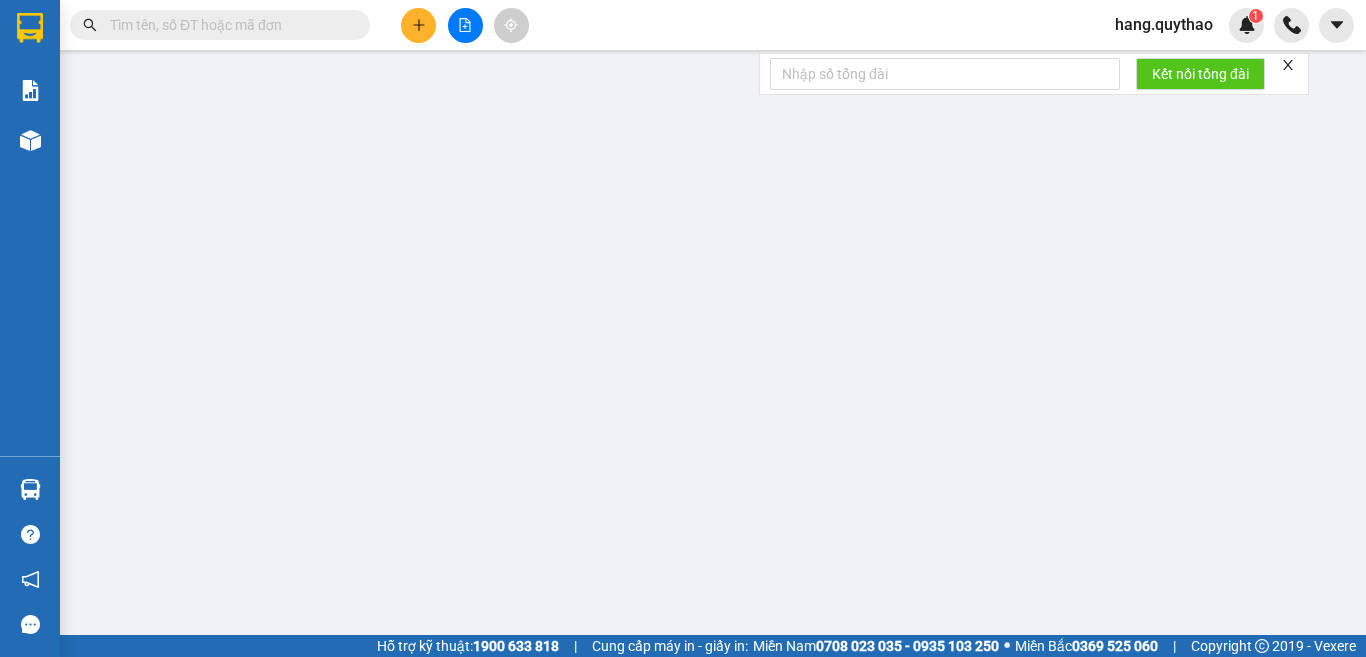 scroll, scrollTop: 0, scrollLeft: 0, axis: both 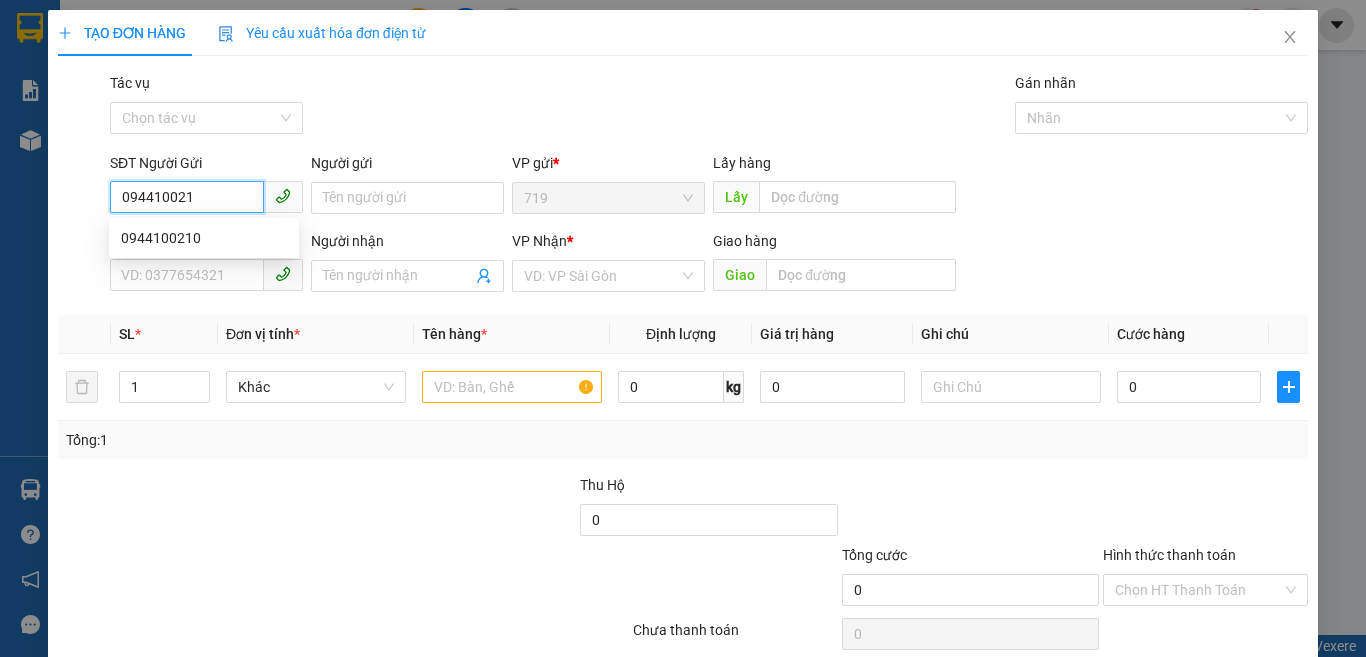 type on "0944100210" 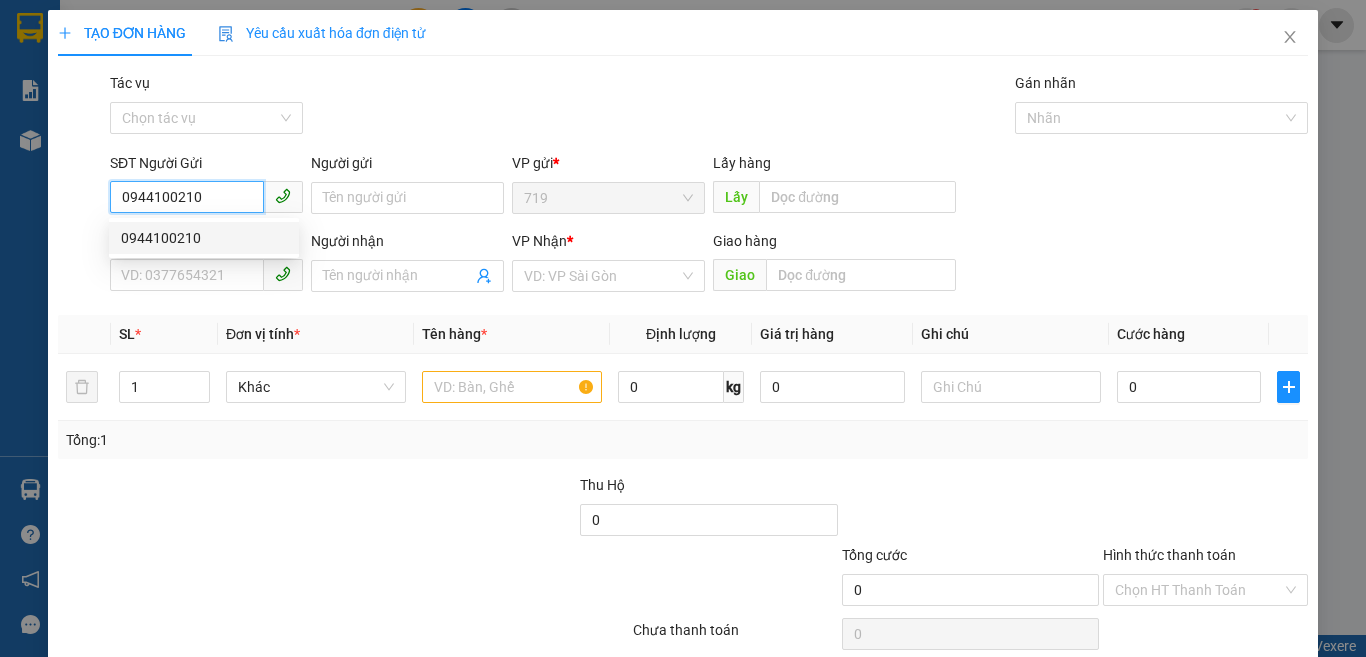 click on "0944100210" at bounding box center (204, 238) 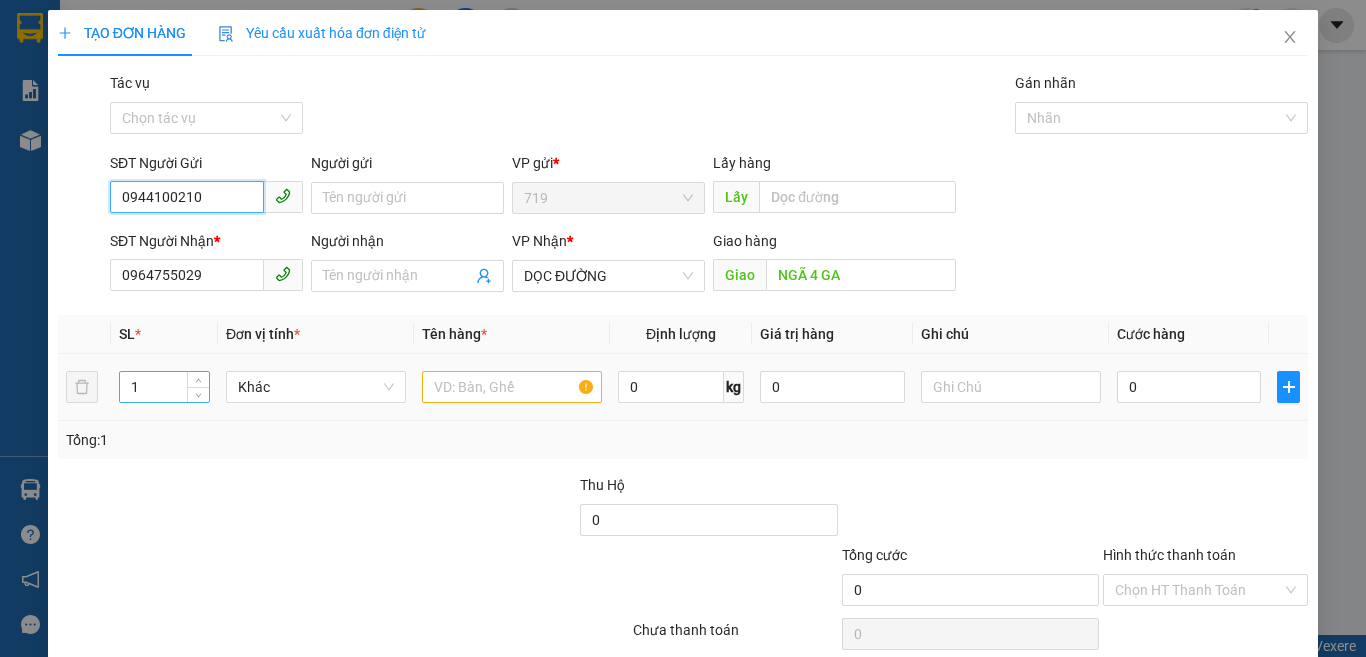 type on "0944100210" 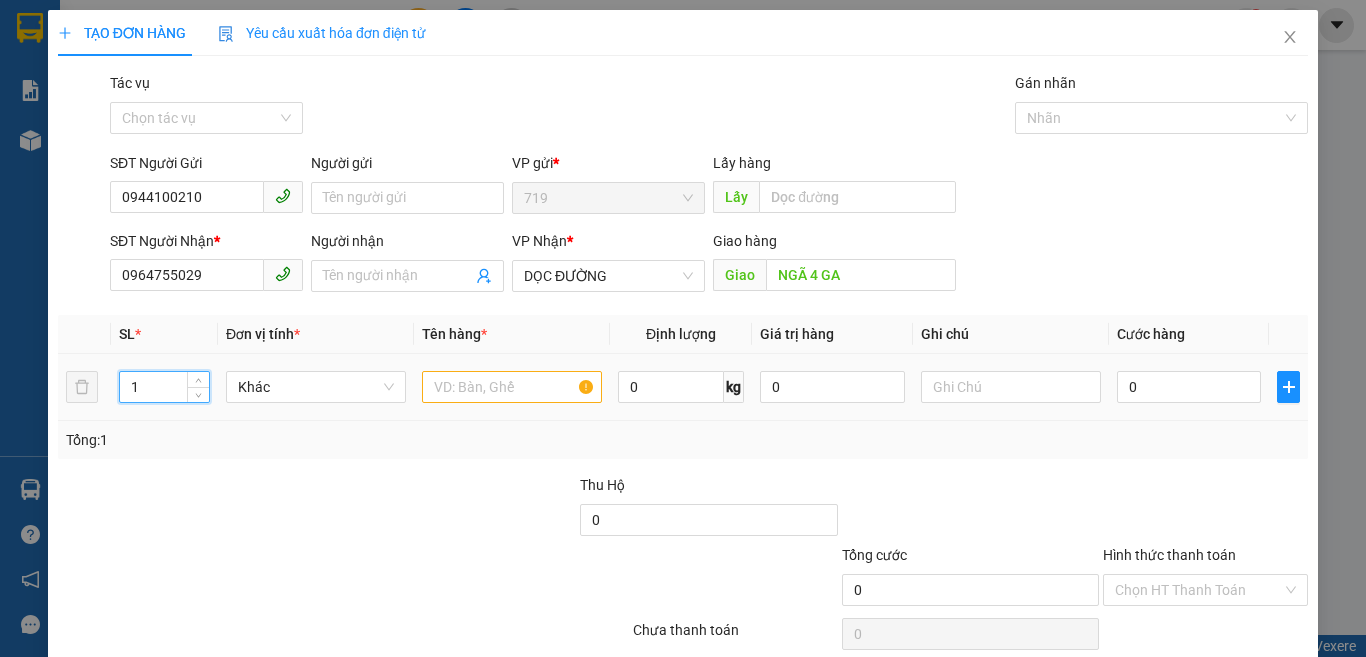click on "1" at bounding box center [164, 387] 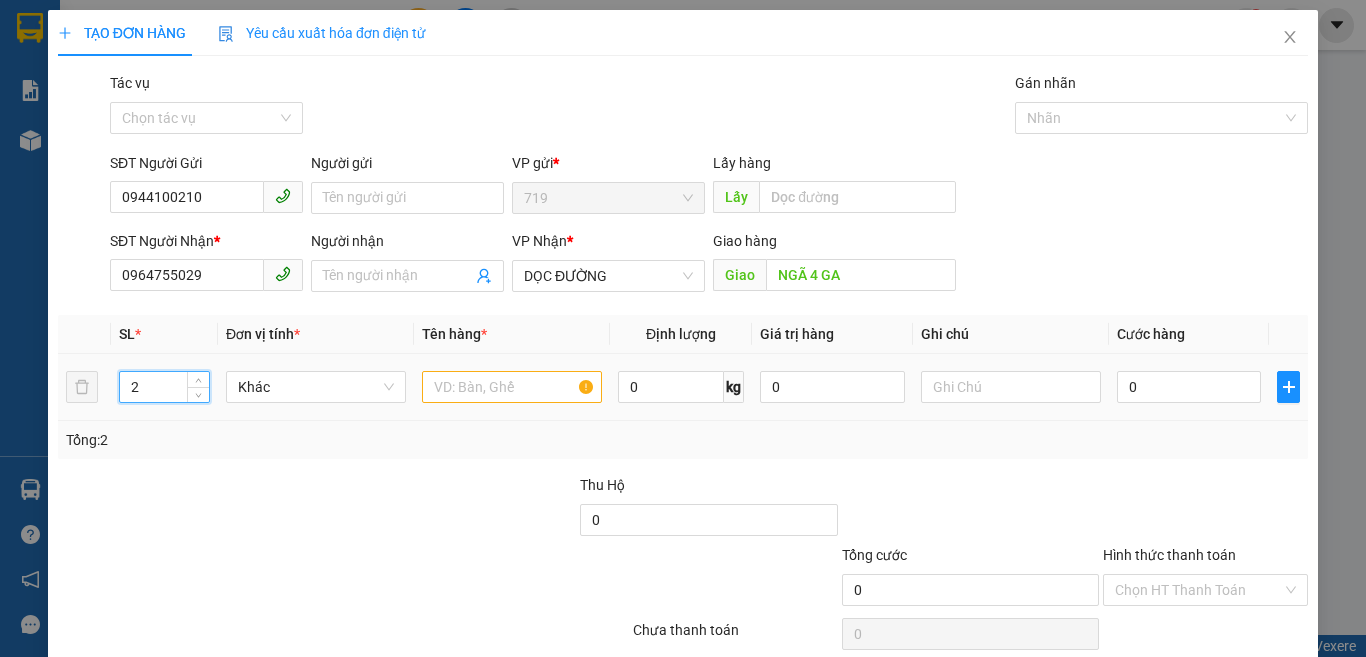 type on "2" 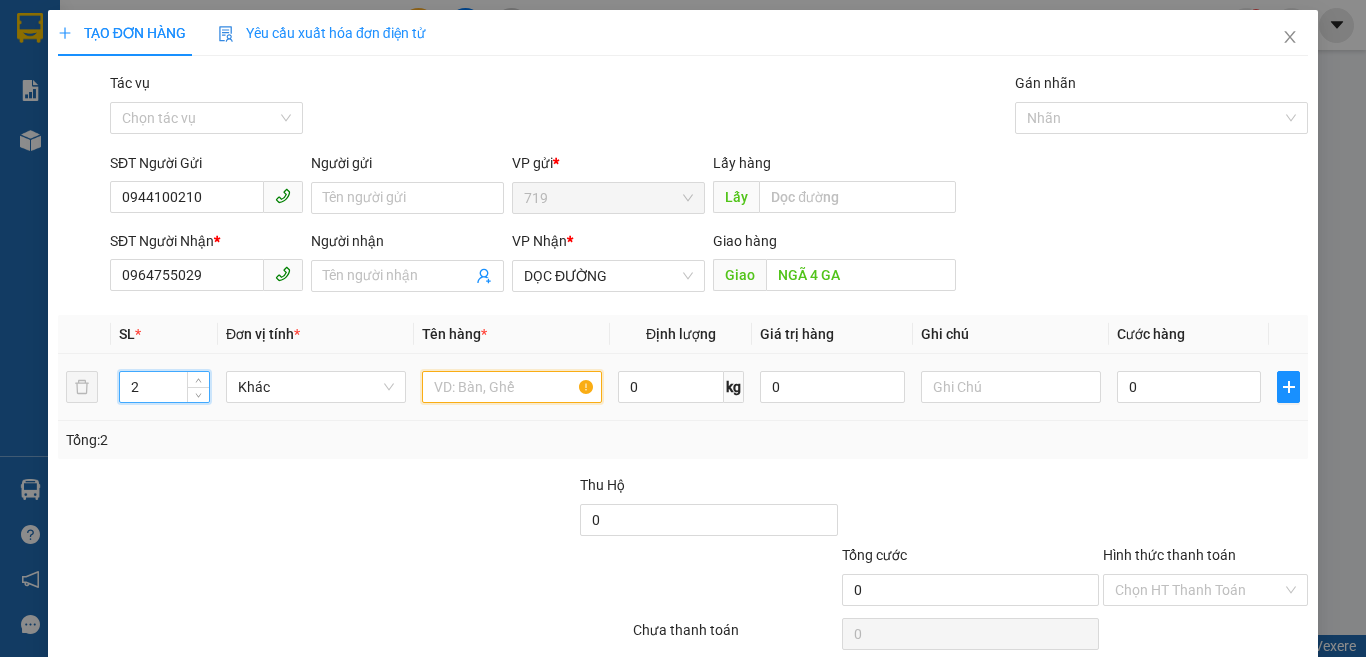click at bounding box center [512, 387] 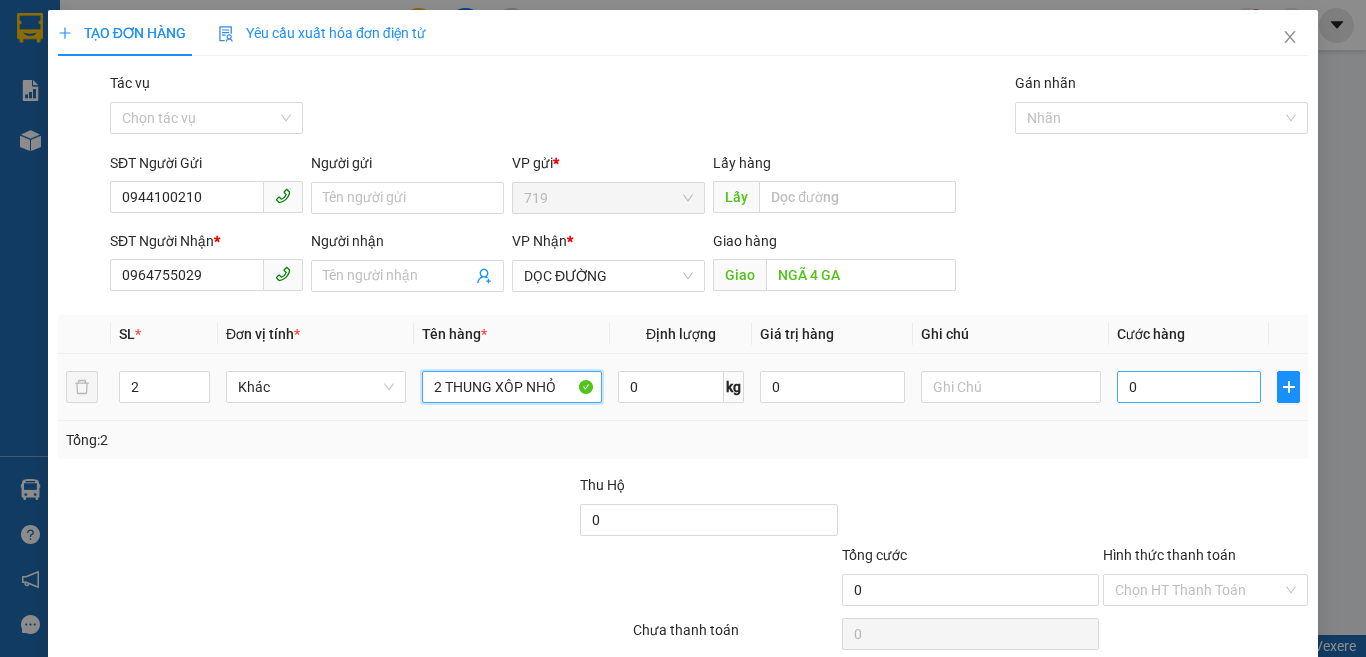 type on "2 THUNG XÔP NHỎ" 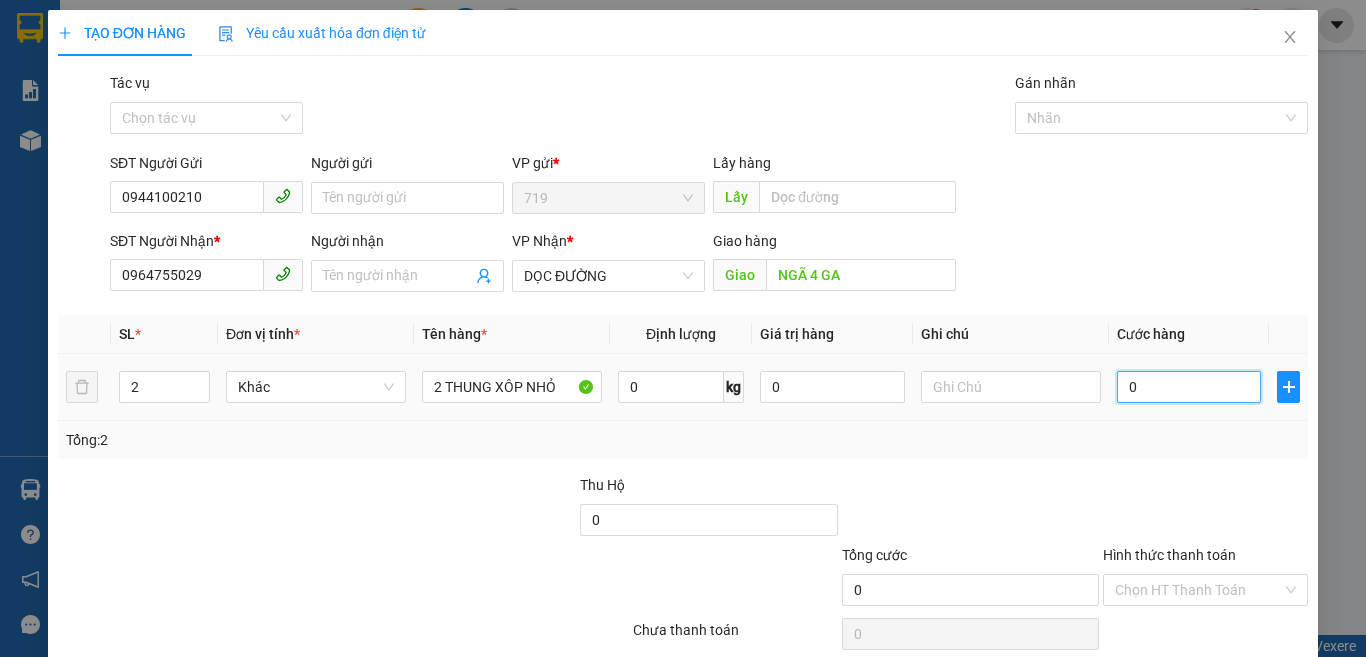 click on "0" at bounding box center [1189, 387] 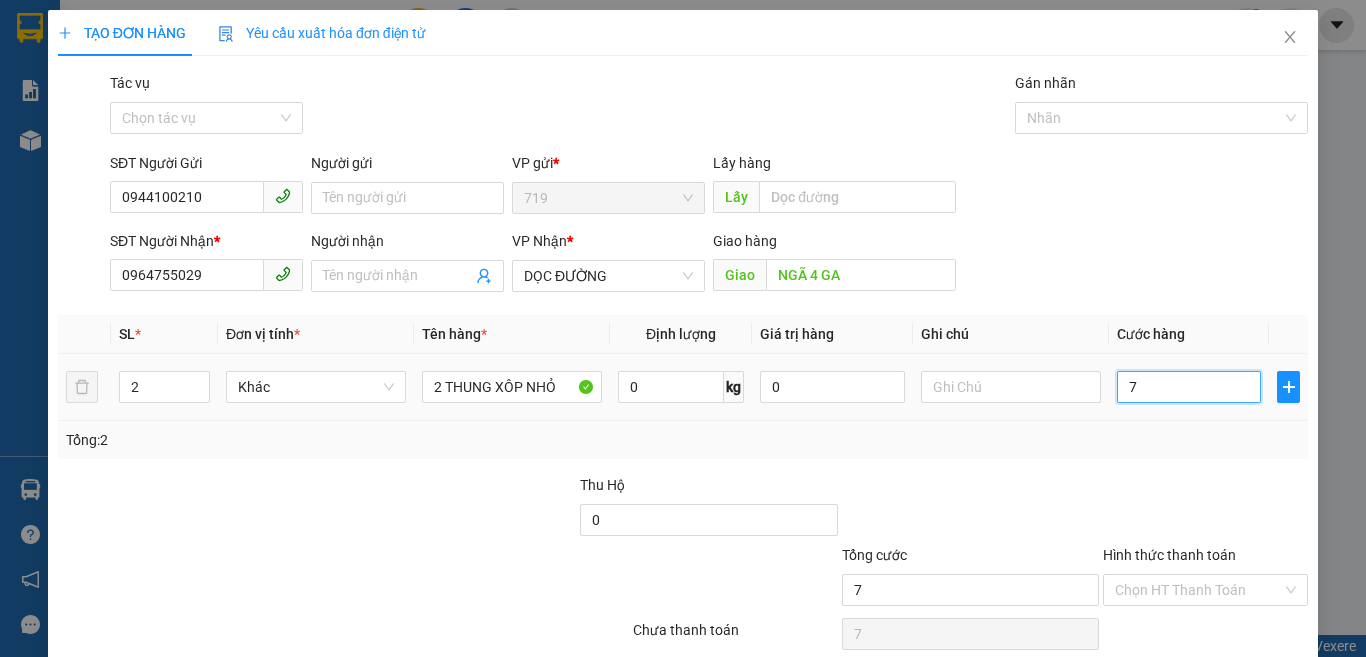 type on "70" 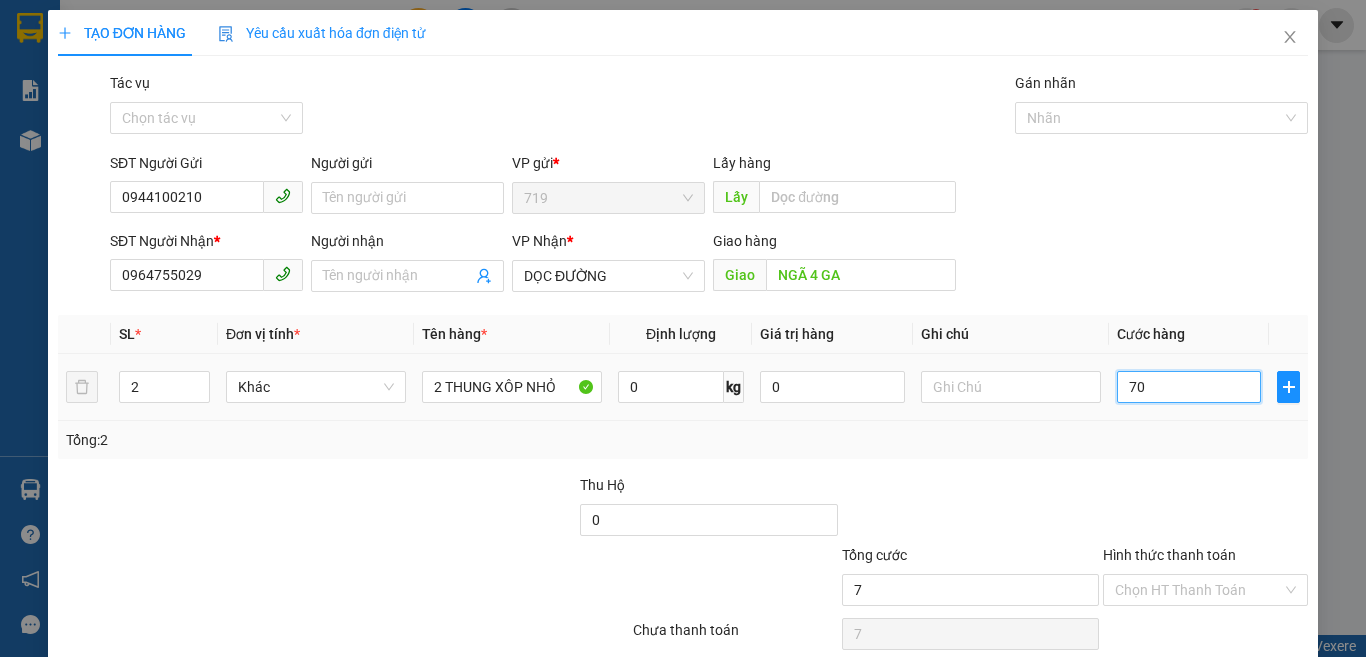 type on "70" 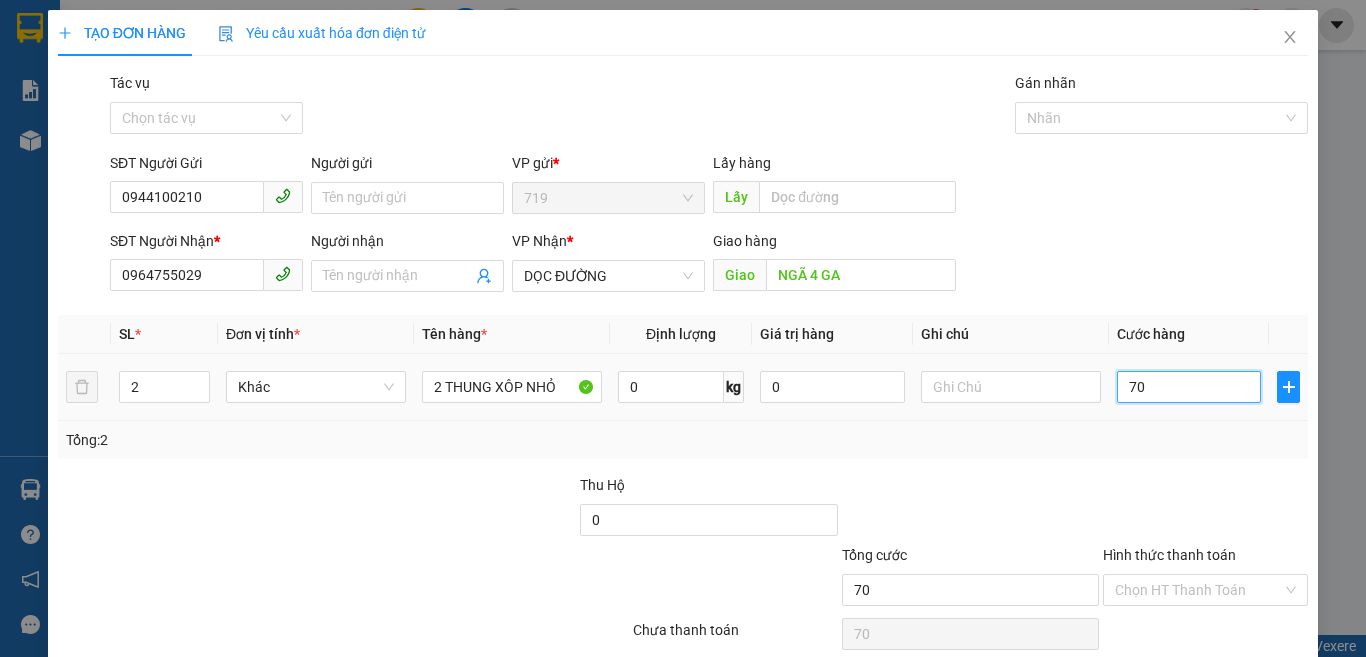type on "700" 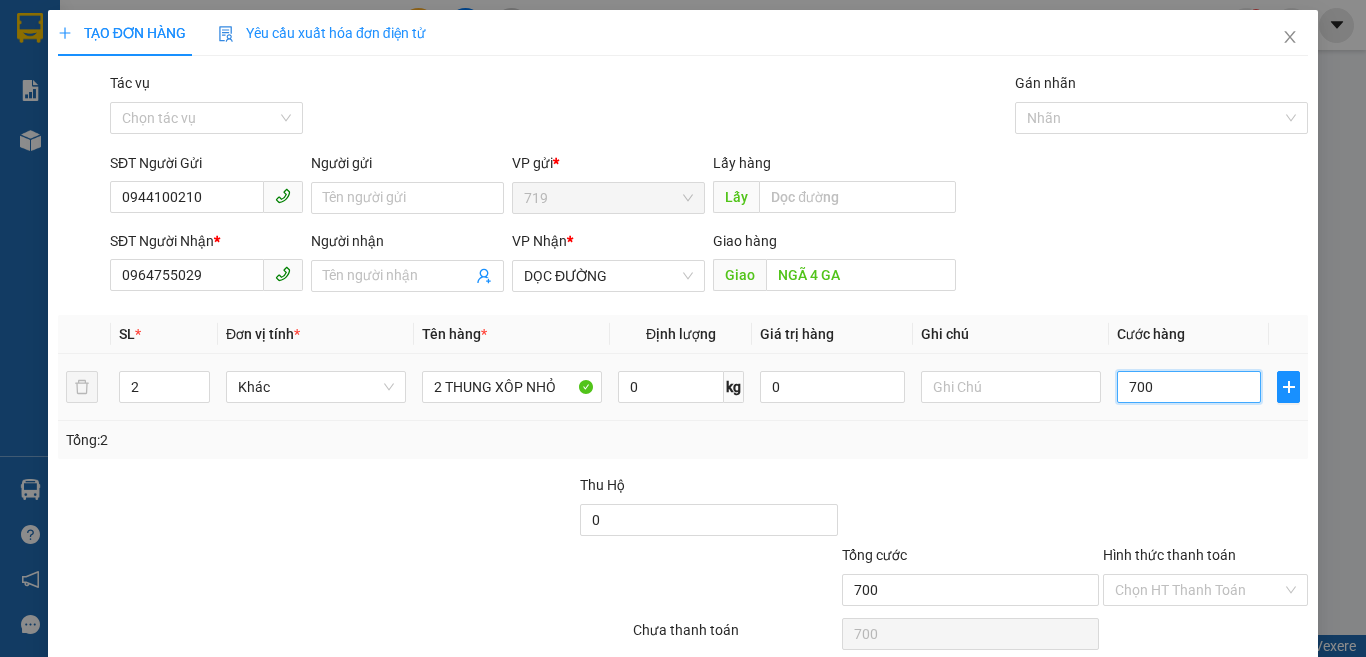 type on "7.000" 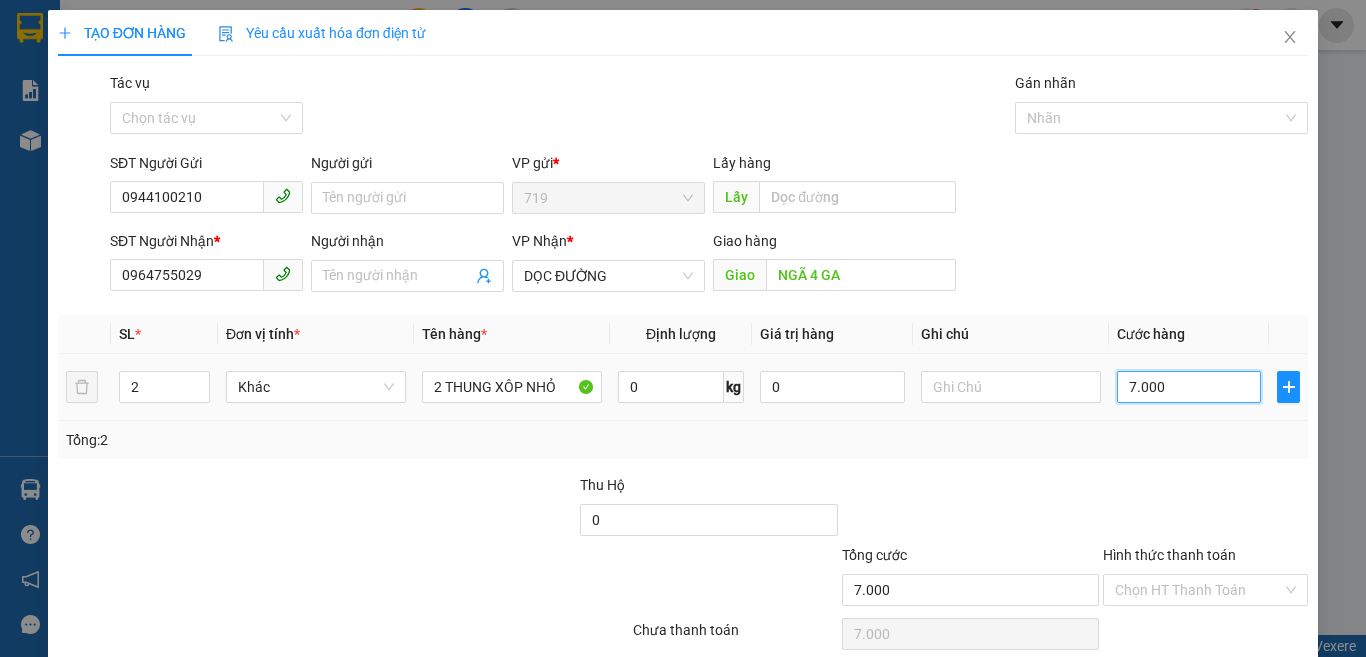 type on "70.000" 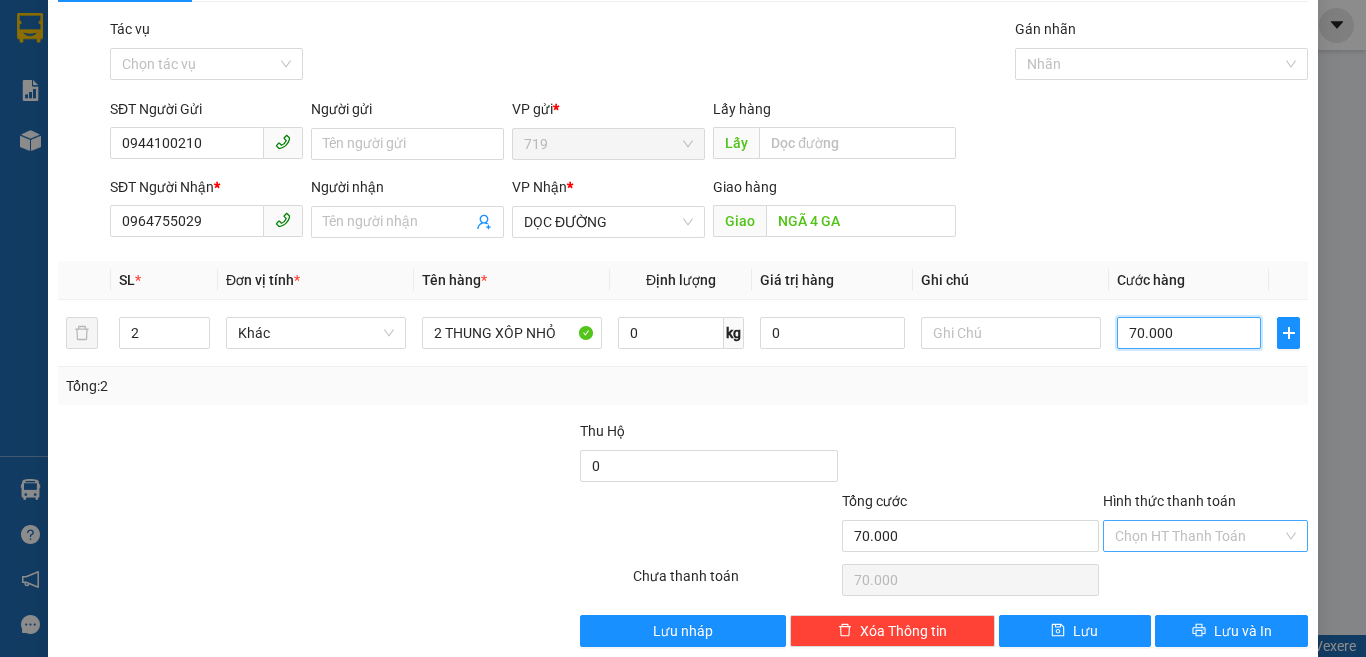 scroll, scrollTop: 83, scrollLeft: 0, axis: vertical 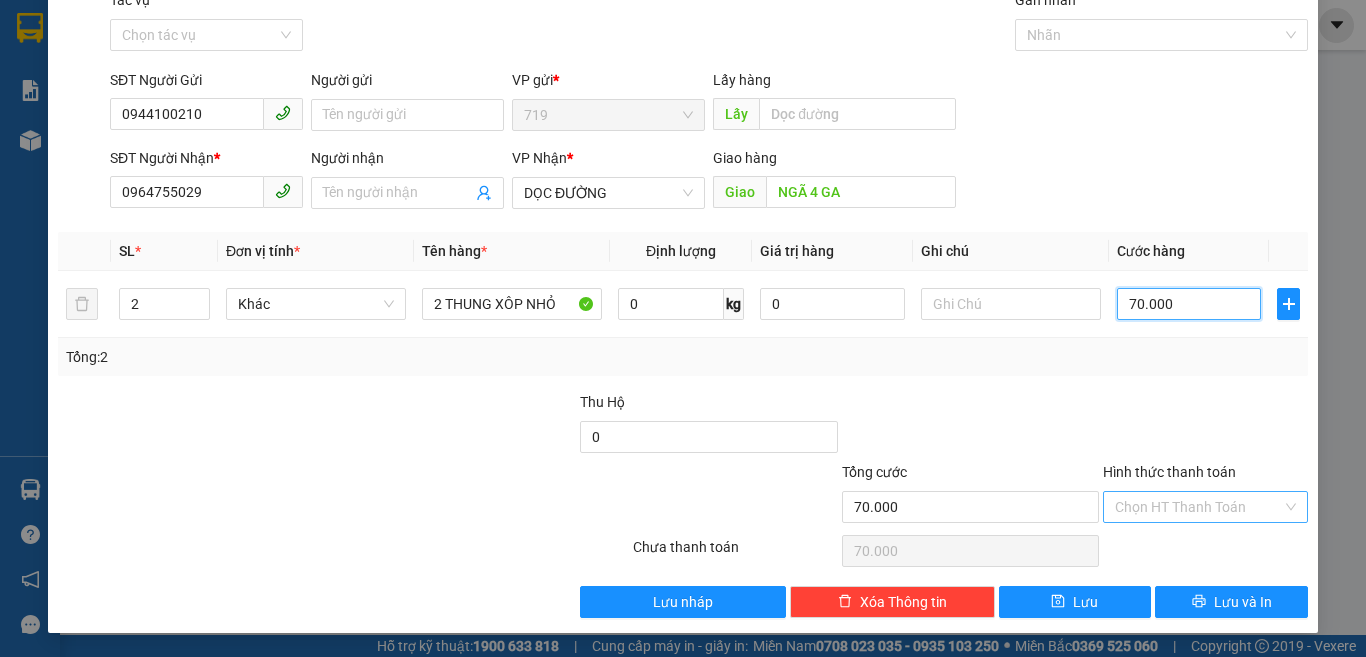 click on "Chọn HT Thanh Toán" at bounding box center [1205, 507] 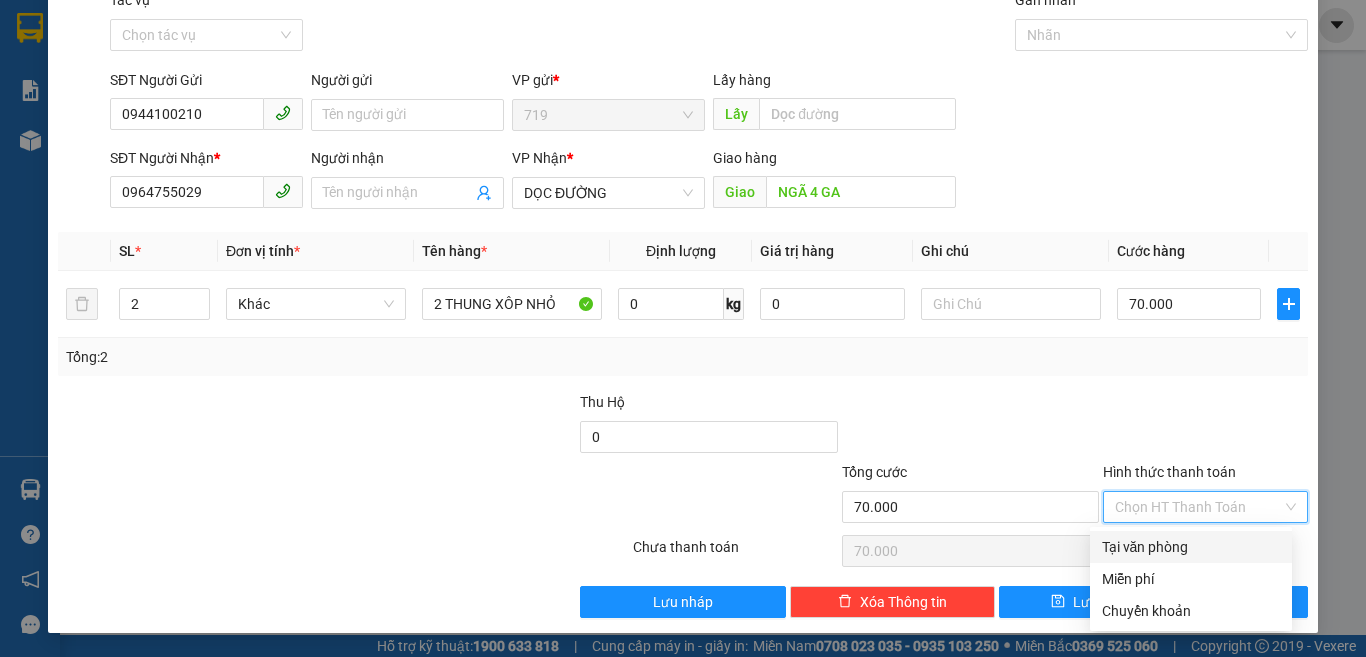 click on "Tại văn phòng" at bounding box center (1191, 547) 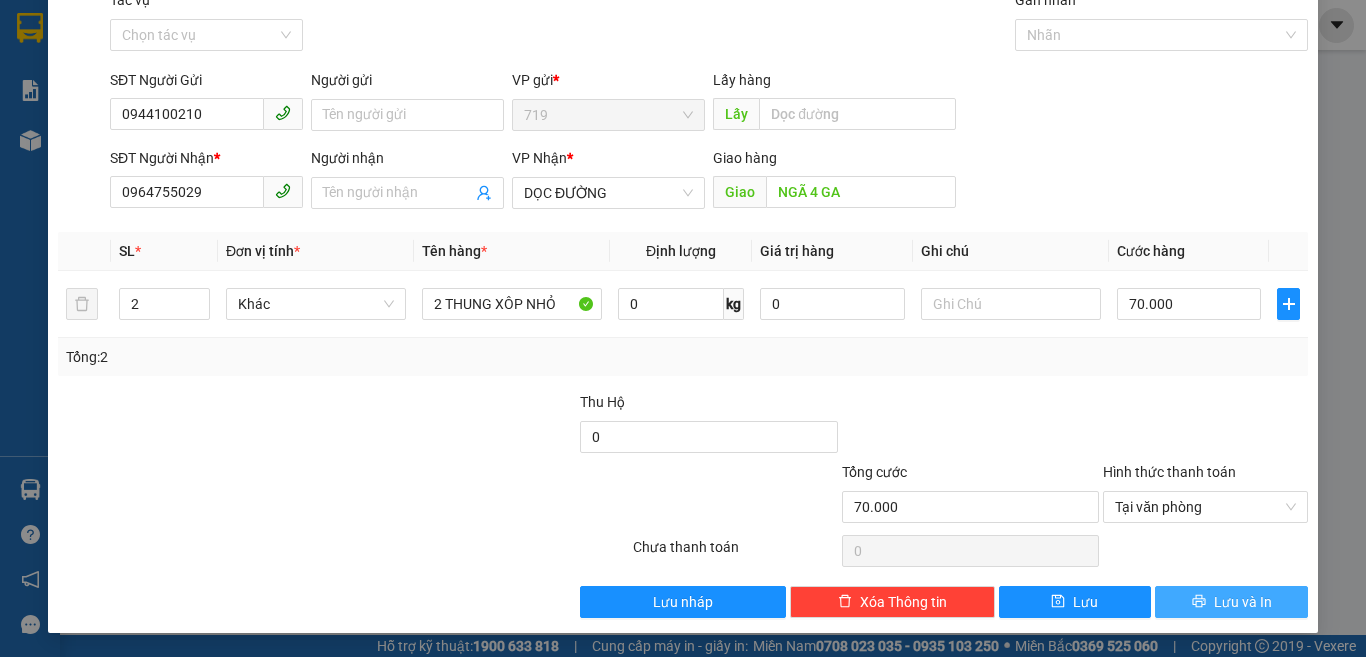 click on "Lưu và In" at bounding box center [1231, 602] 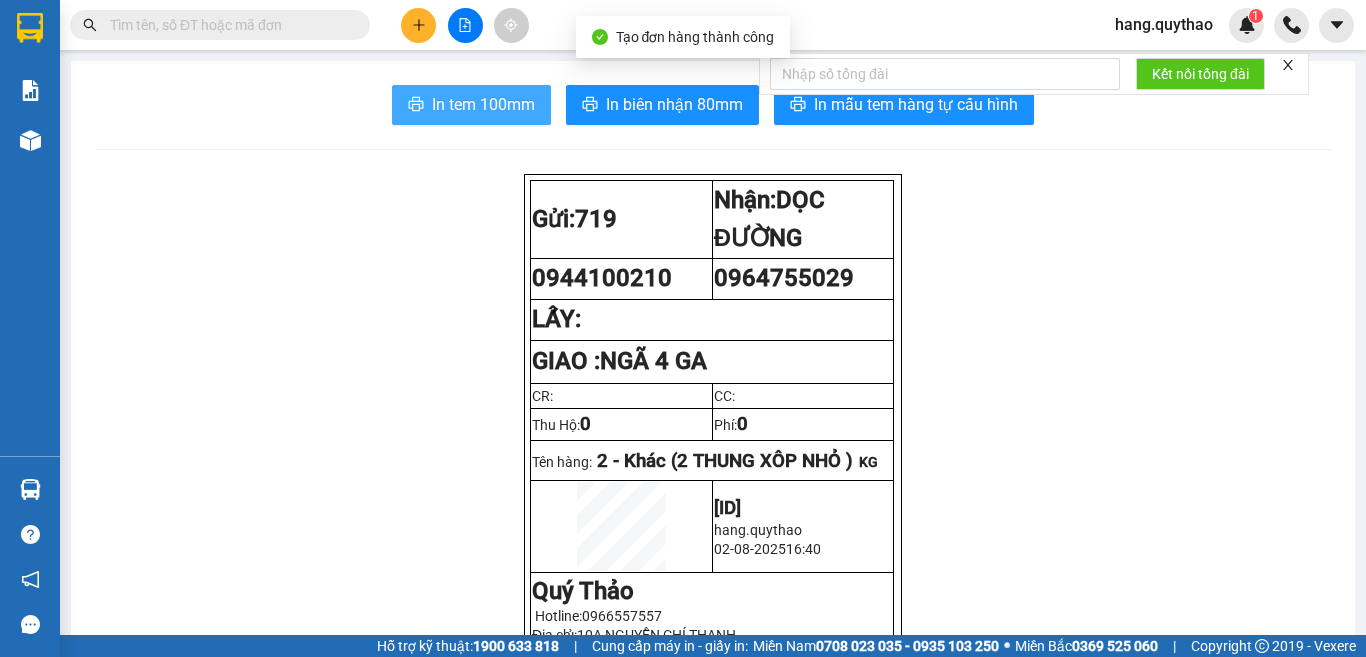 click on "In tem 100mm" at bounding box center [471, 105] 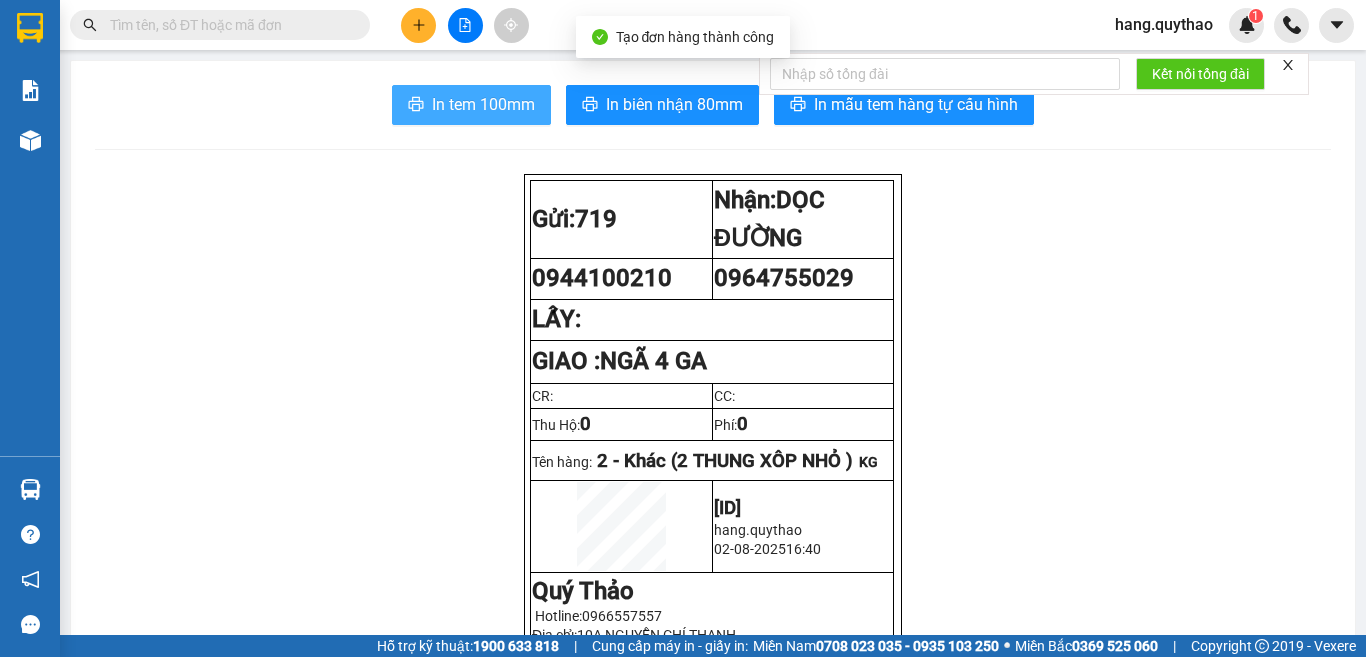 scroll, scrollTop: 0, scrollLeft: 0, axis: both 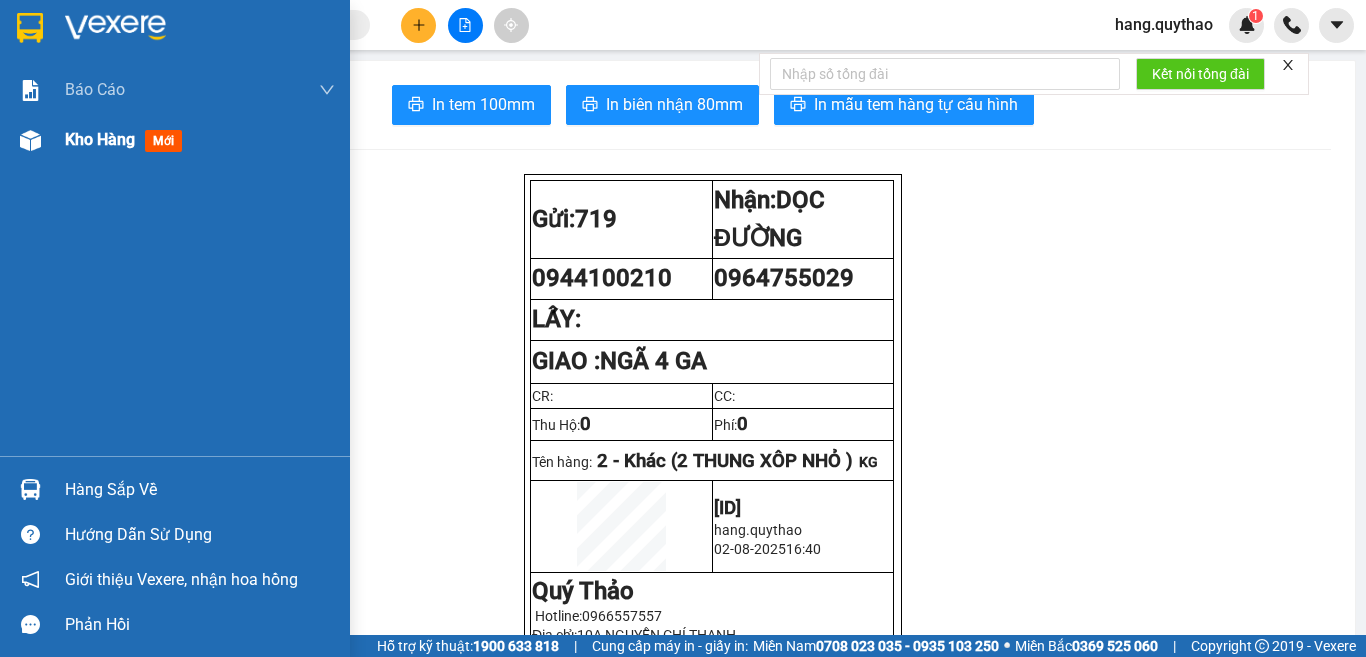 click on "Kho hàng" at bounding box center [100, 139] 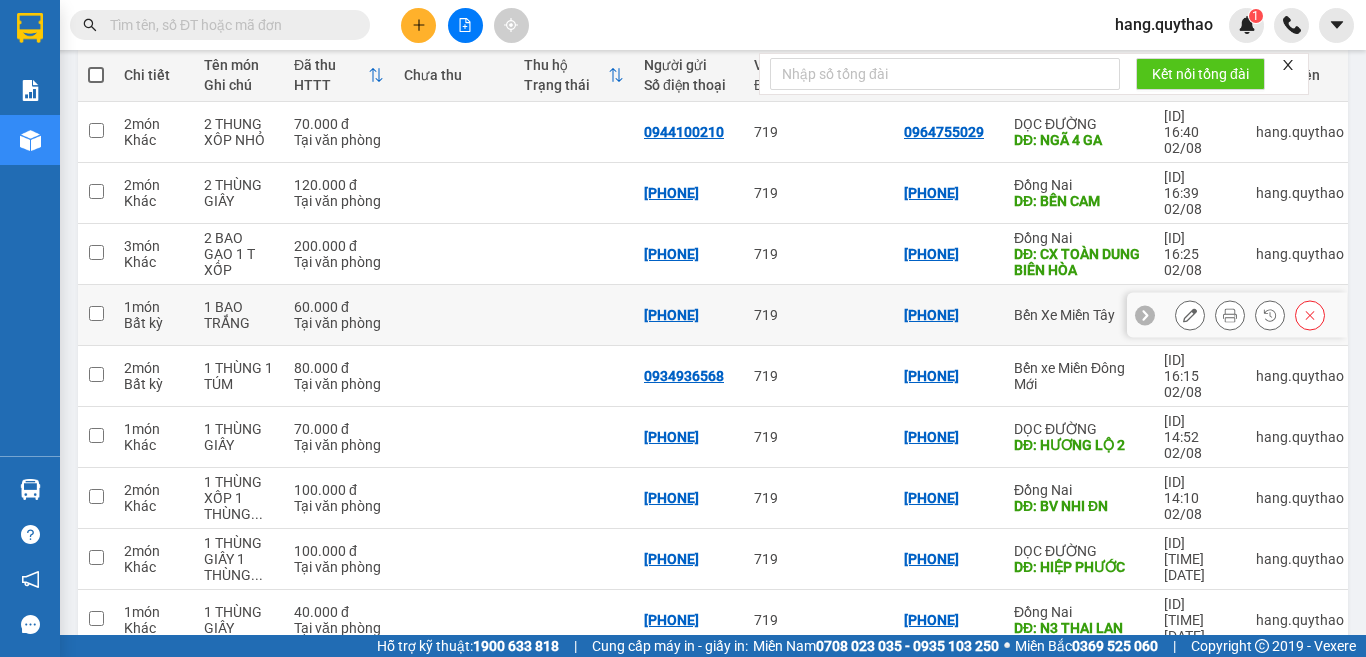 scroll, scrollTop: 243, scrollLeft: 0, axis: vertical 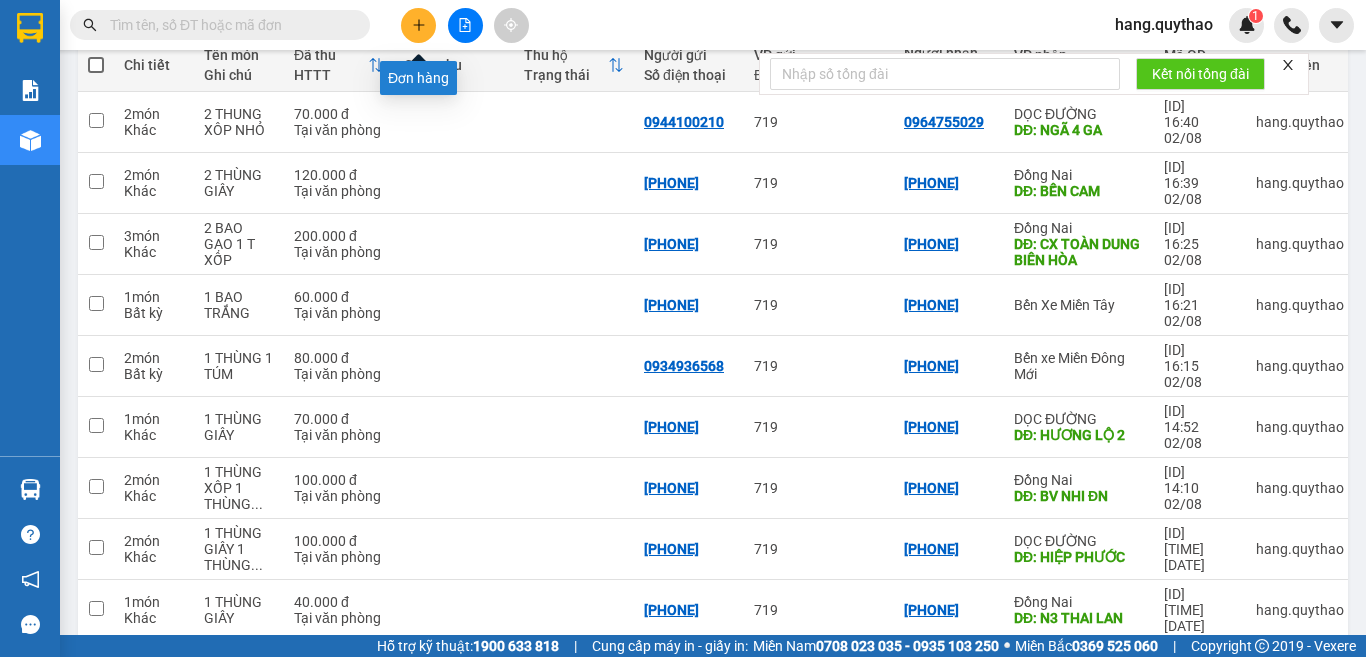 click at bounding box center [418, 25] 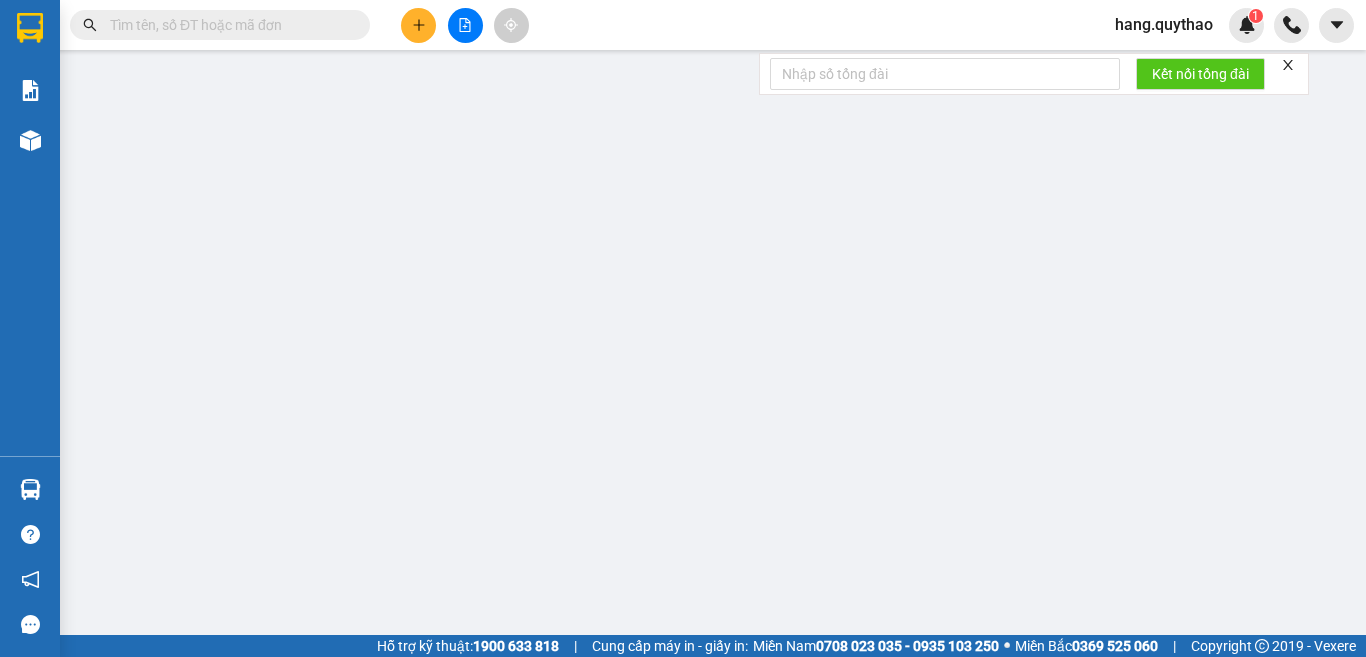 scroll, scrollTop: 0, scrollLeft: 0, axis: both 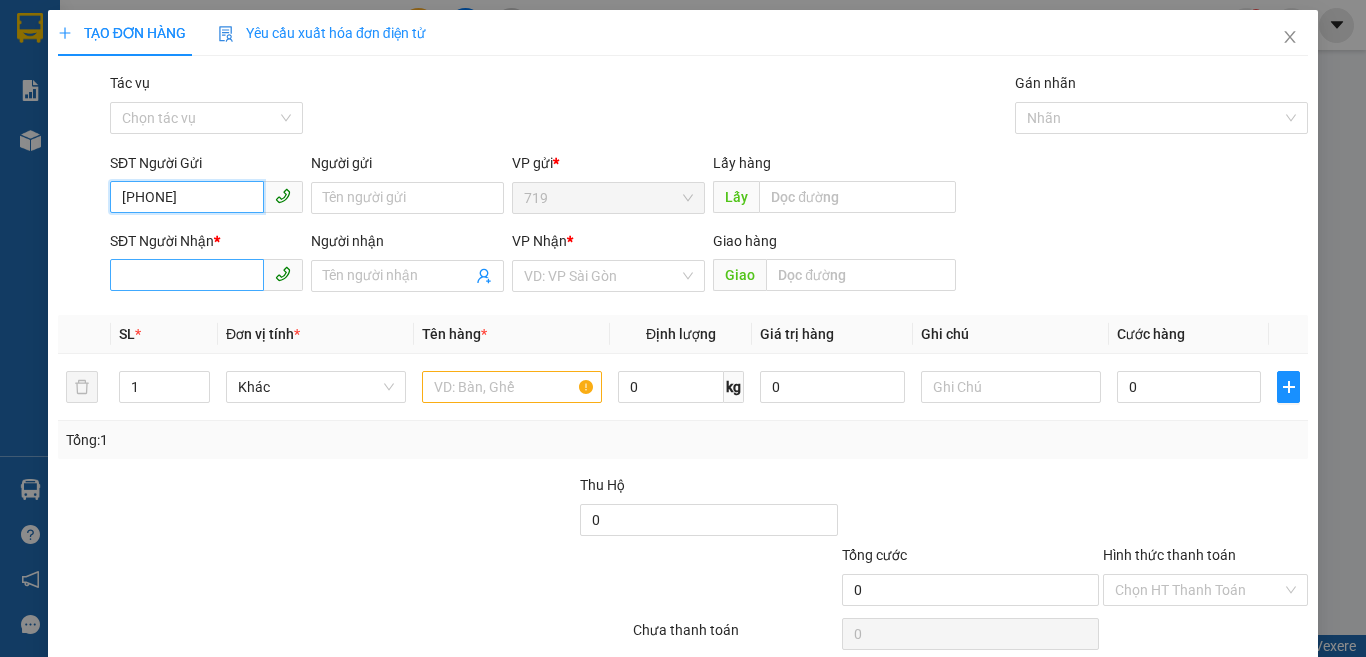 type on "[PHONE]" 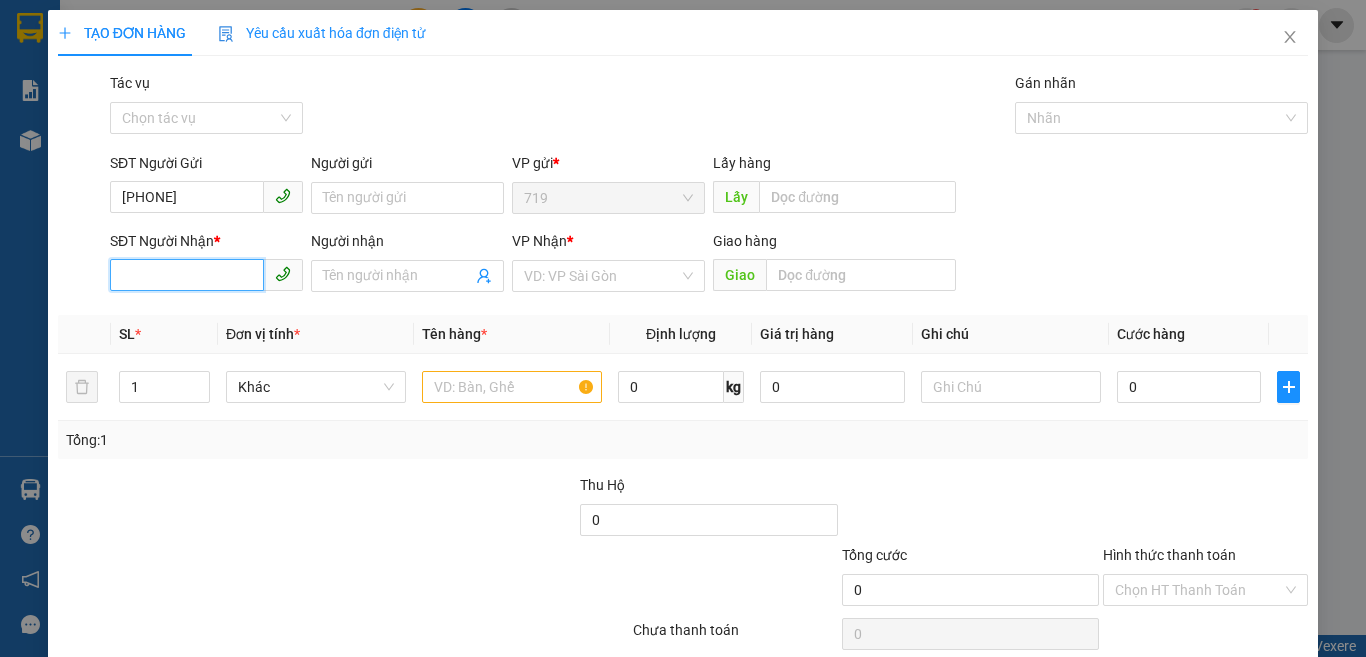 click on "SĐT Người Nhận  *" at bounding box center [187, 275] 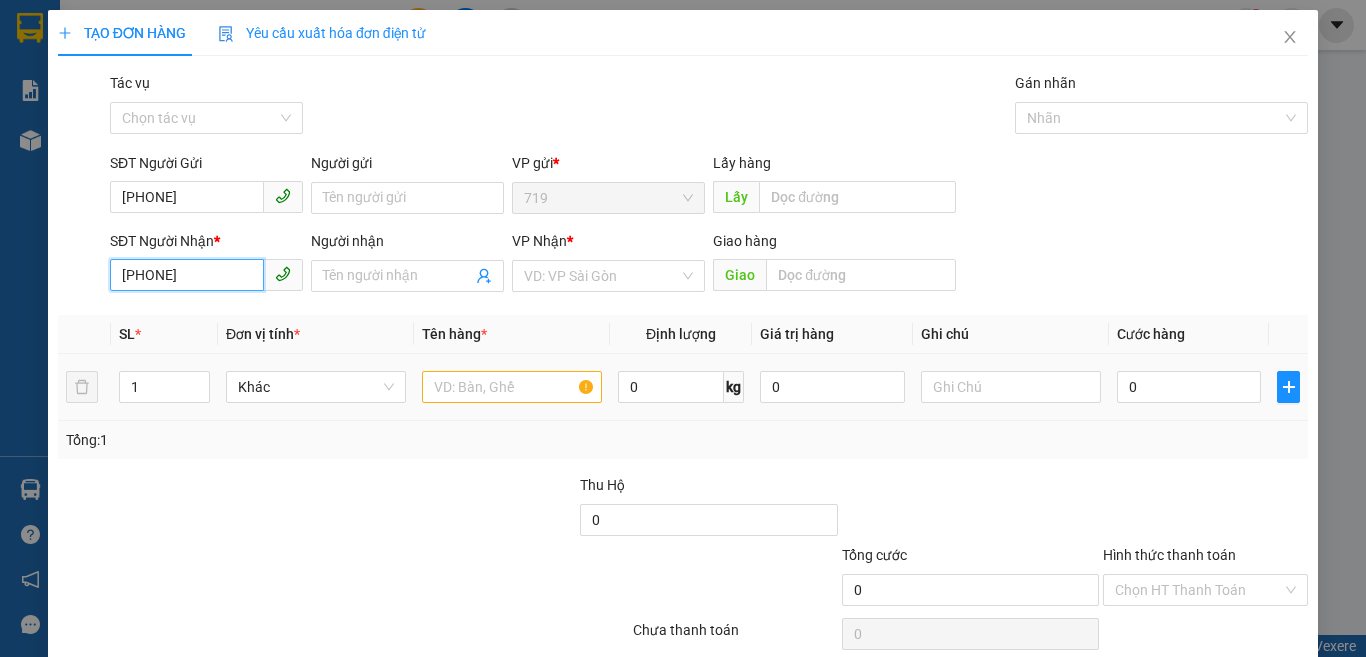 type on "[PHONE]" 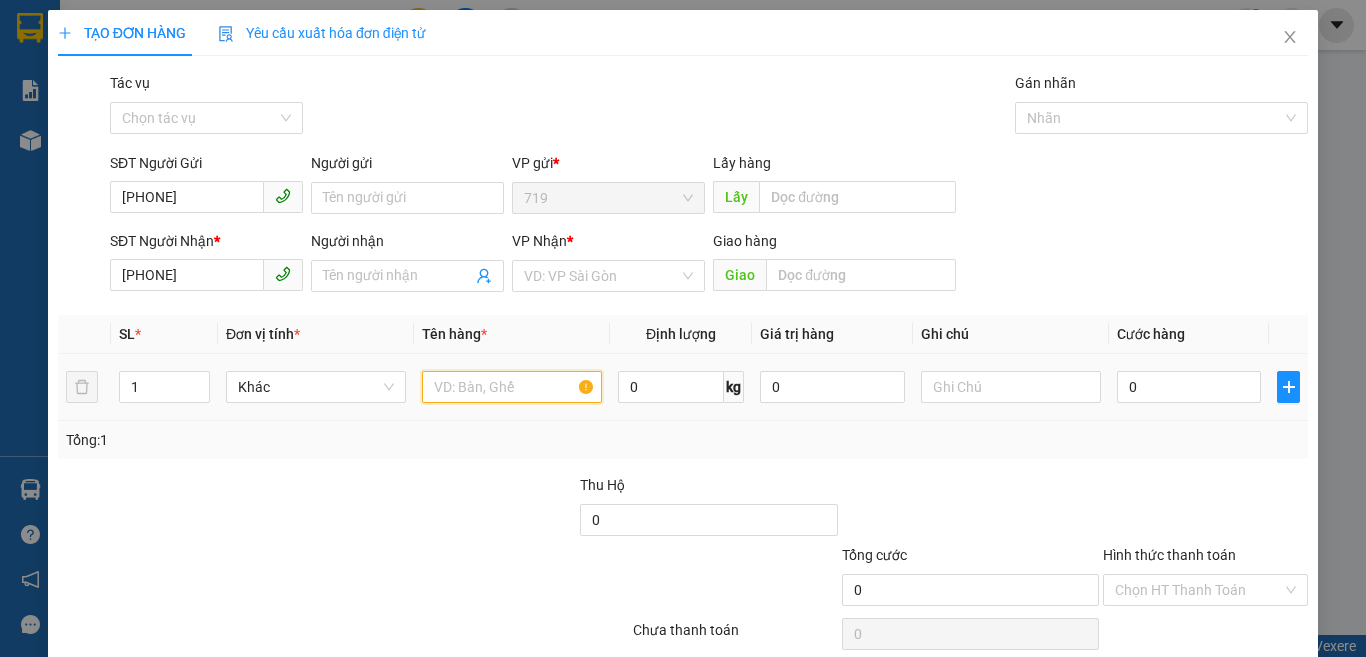 click at bounding box center (512, 387) 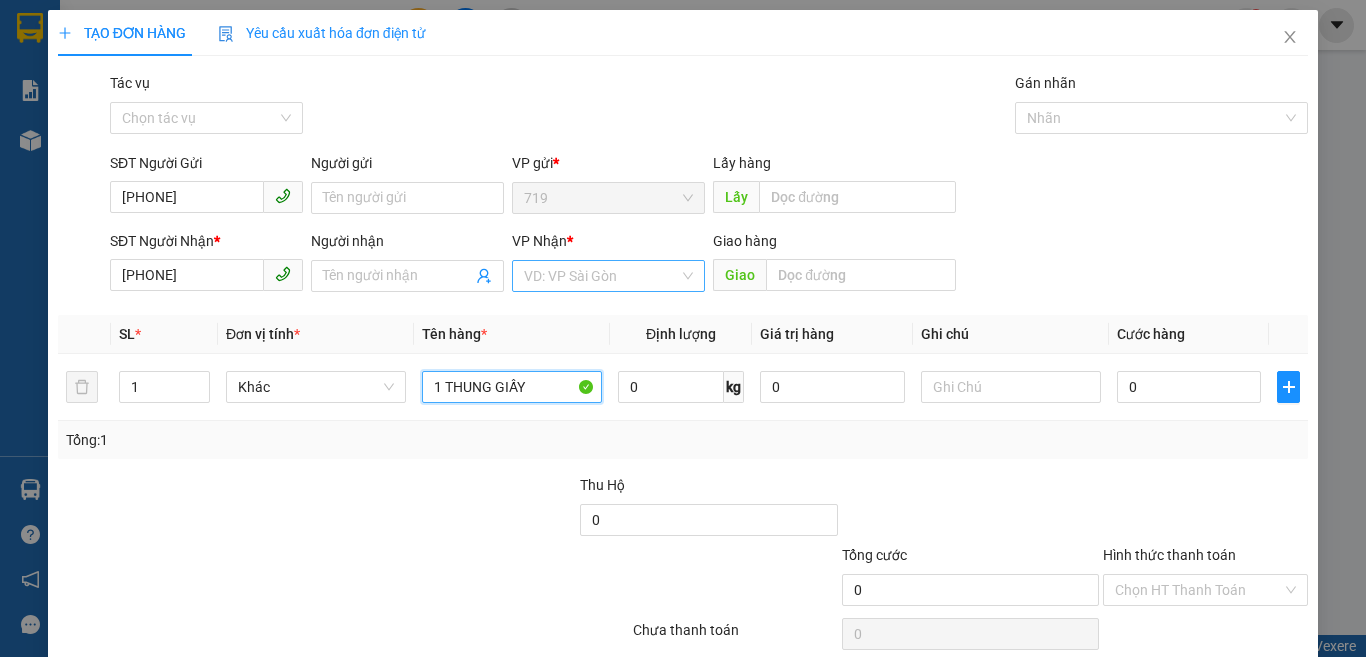 type on "1 THUNG GIẤY" 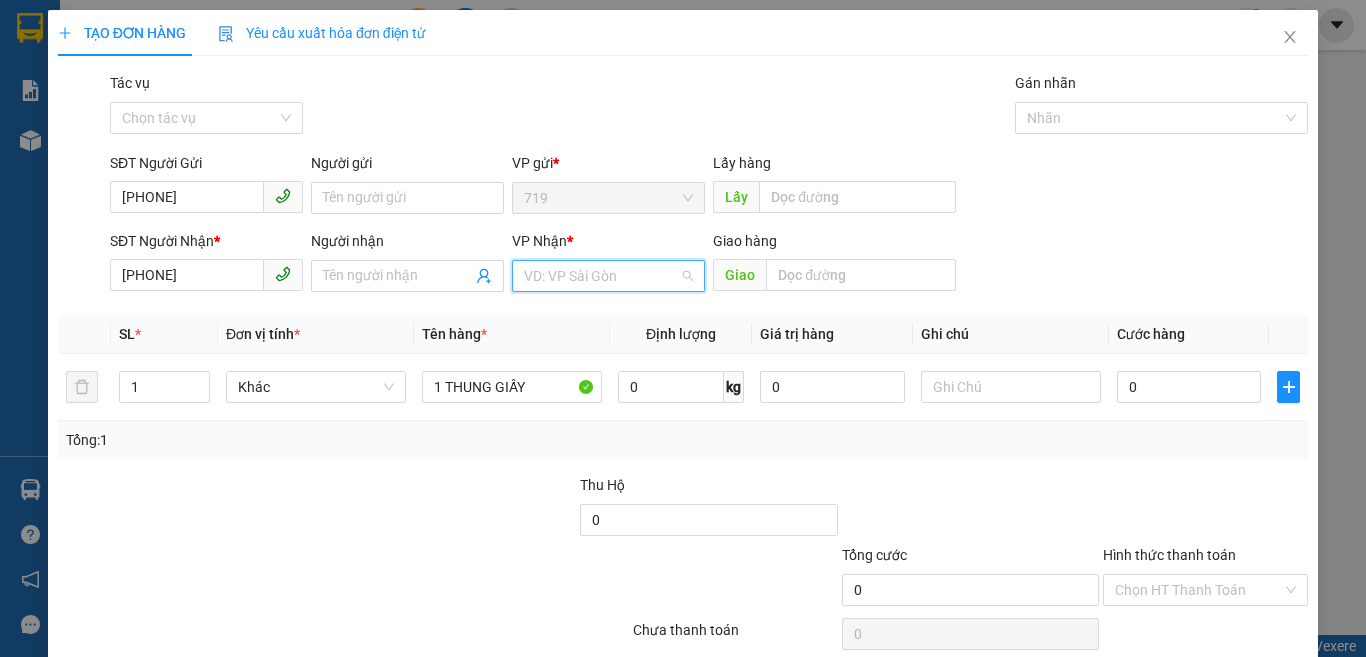 click at bounding box center (601, 276) 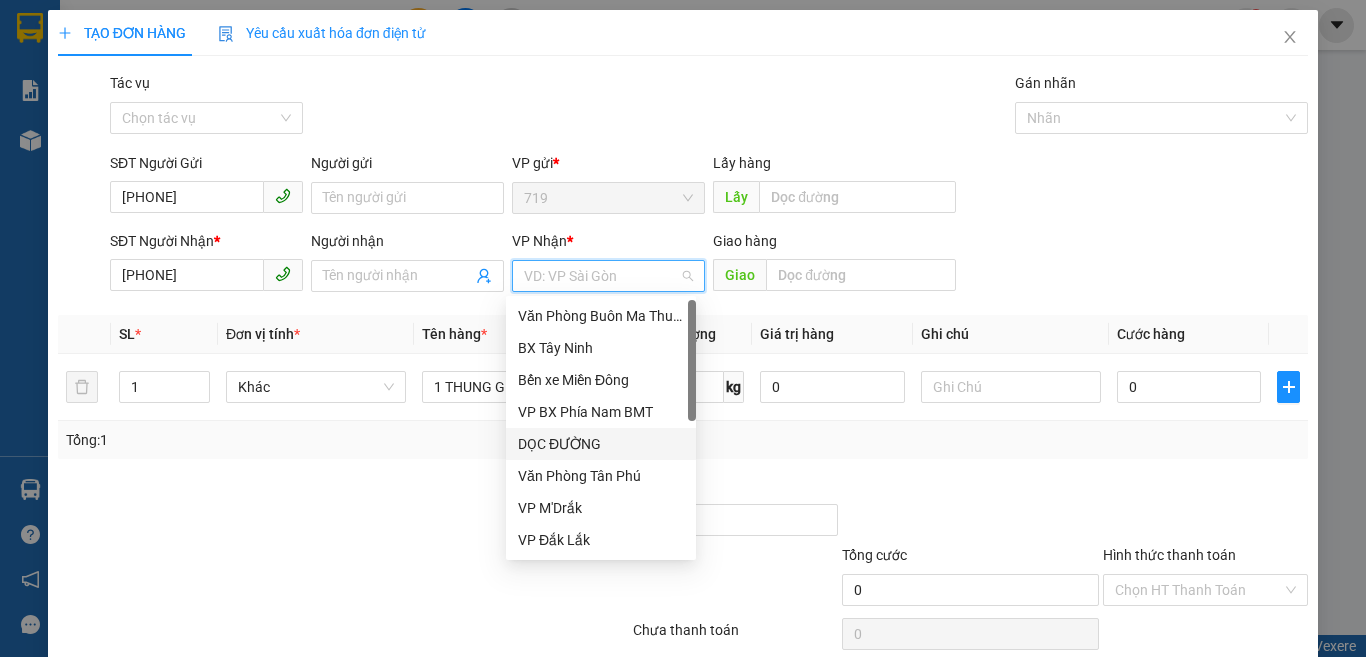 click on "DỌC ĐƯỜNG" at bounding box center (601, 444) 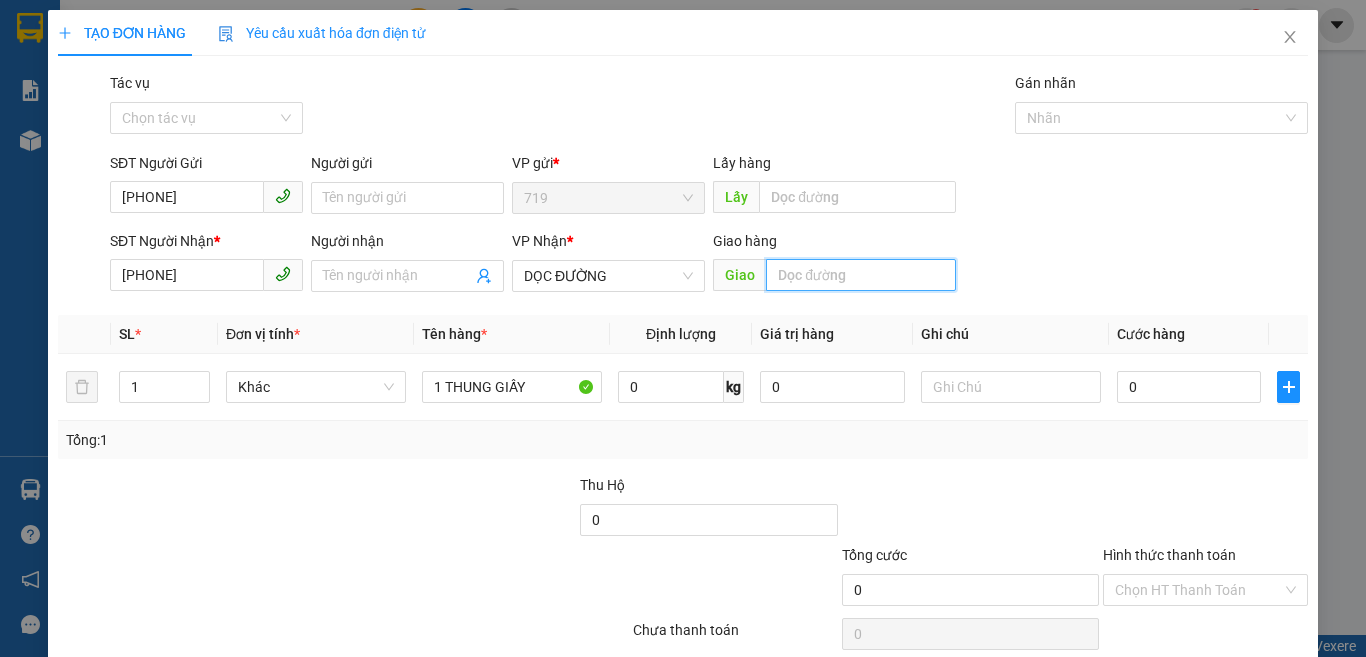 click at bounding box center (861, 275) 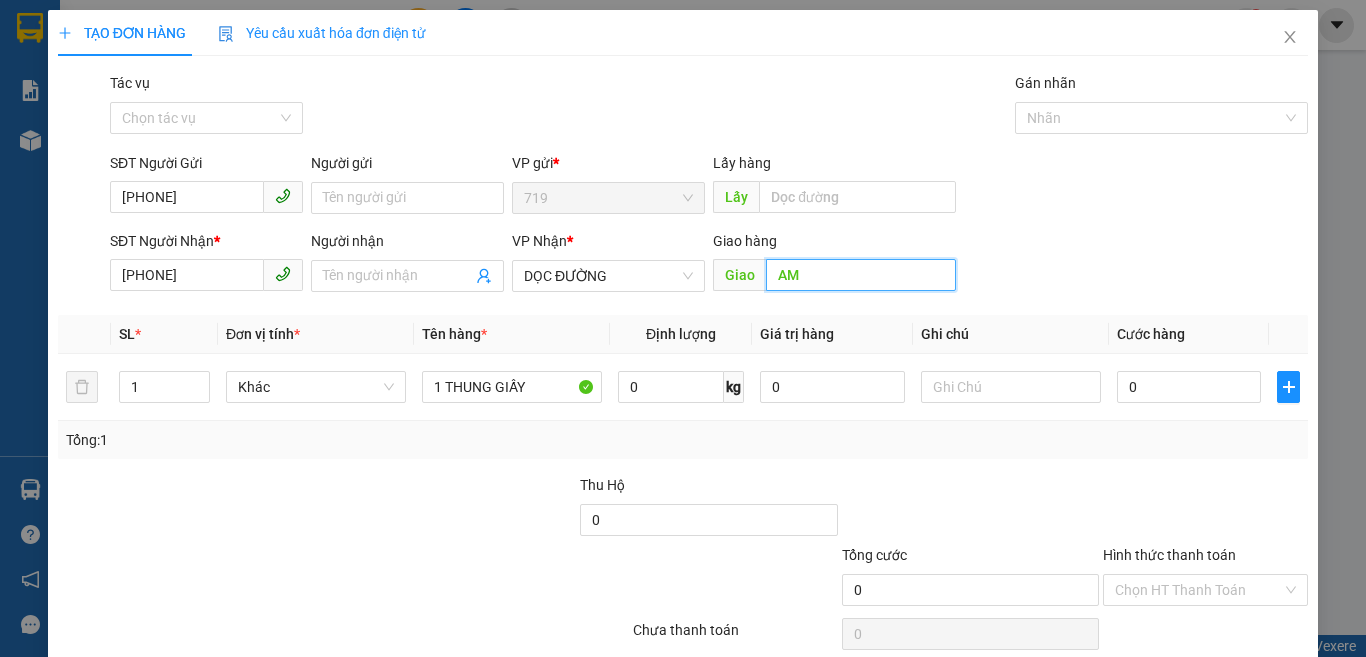 type on "A" 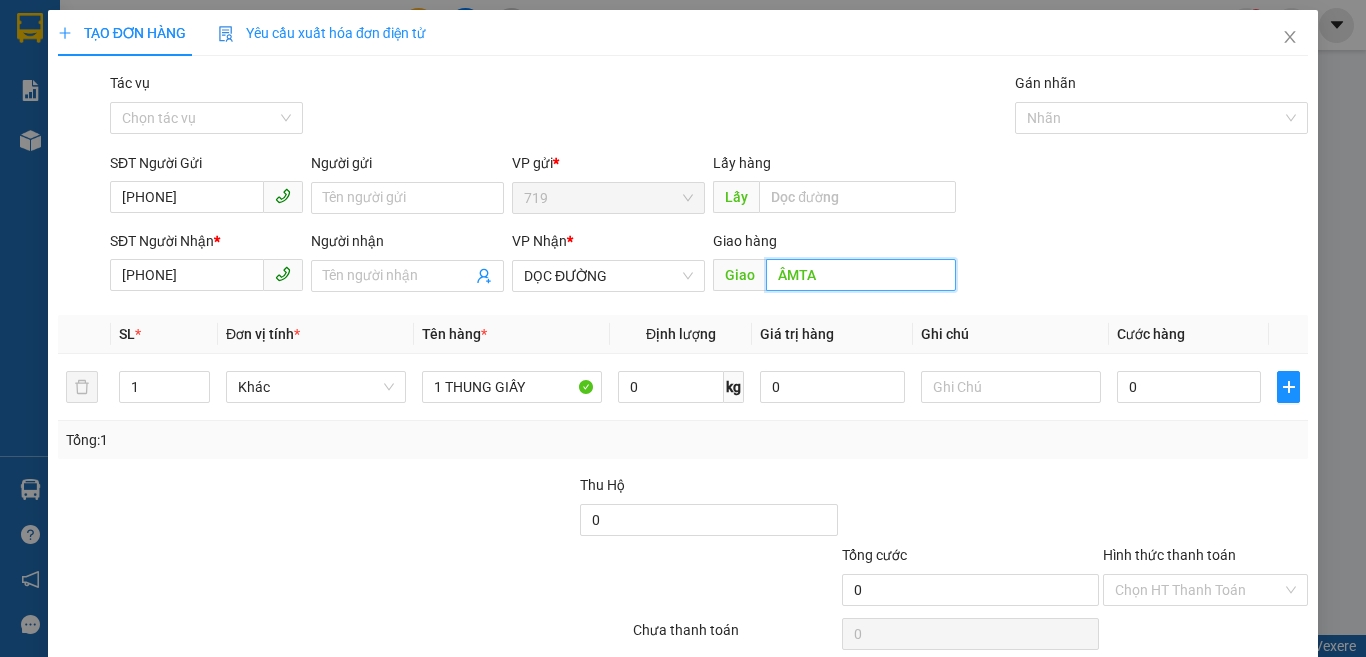 click on "ÂMTA" at bounding box center (861, 275) 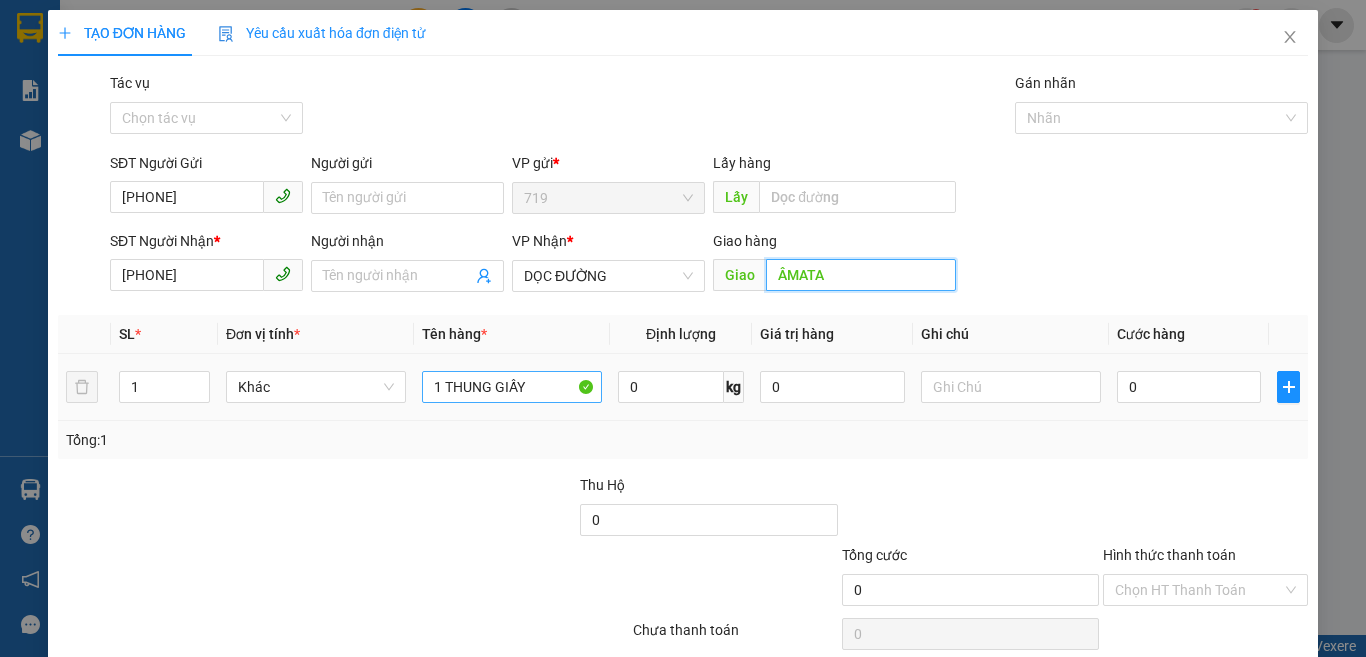 type on "ÂMATA" 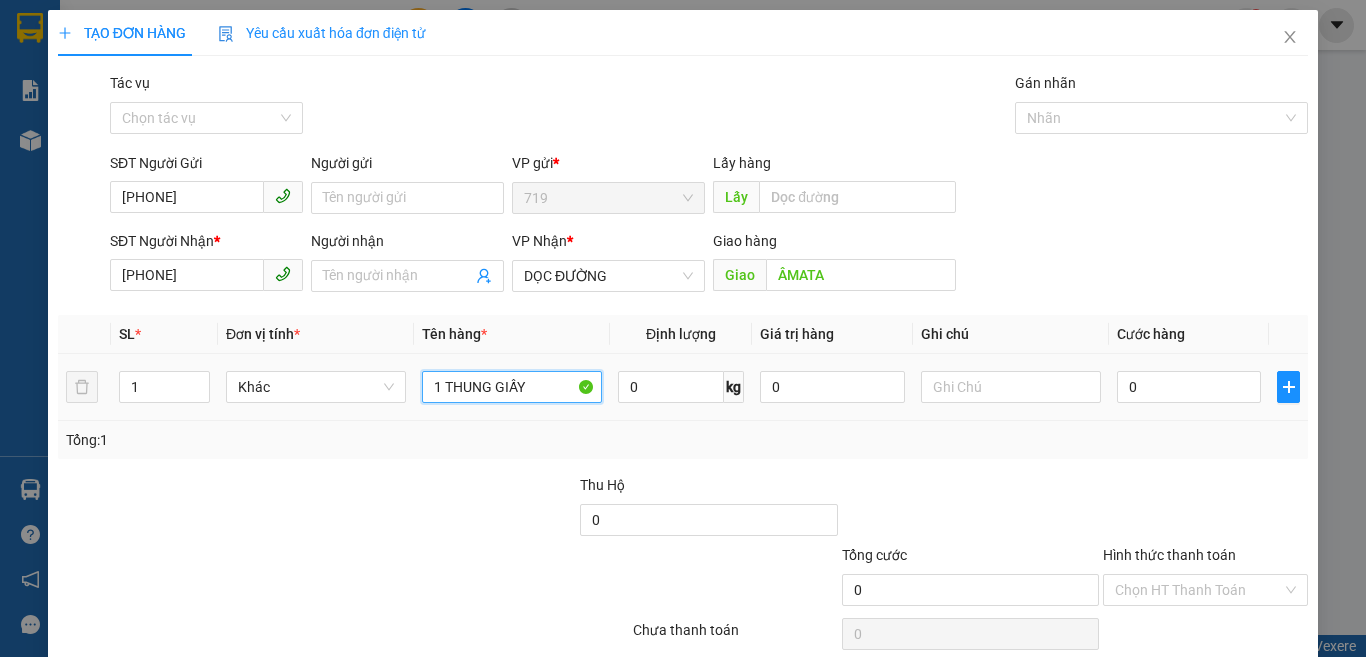 click on "1 THUNG GIẤY" at bounding box center (512, 387) 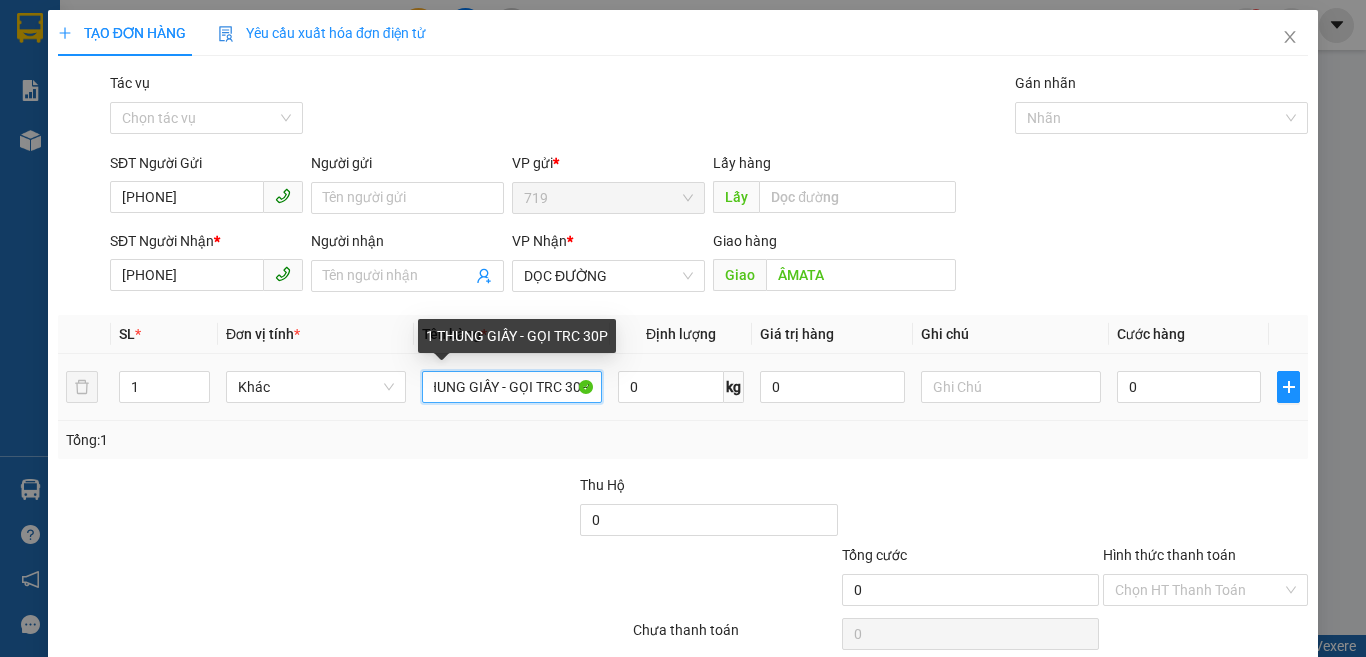 scroll, scrollTop: 0, scrollLeft: 35, axis: horizontal 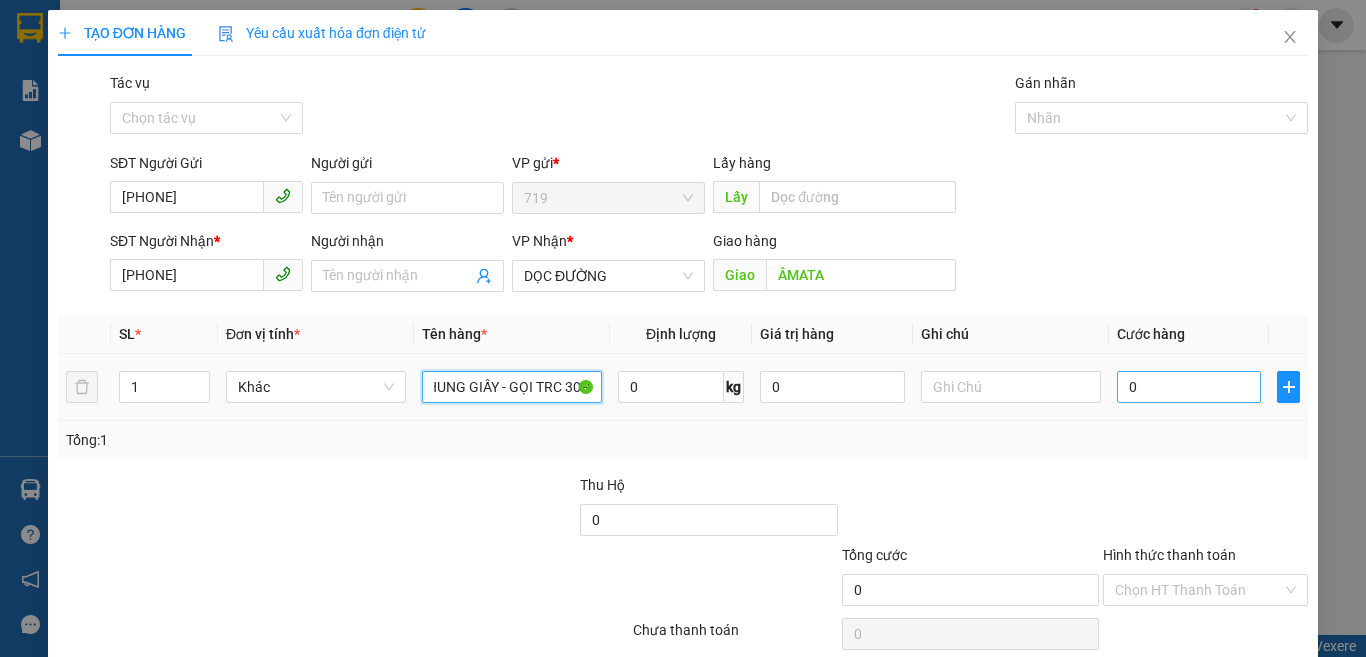 type on "1 THUNG GIẤY - GỌI TRC 30P" 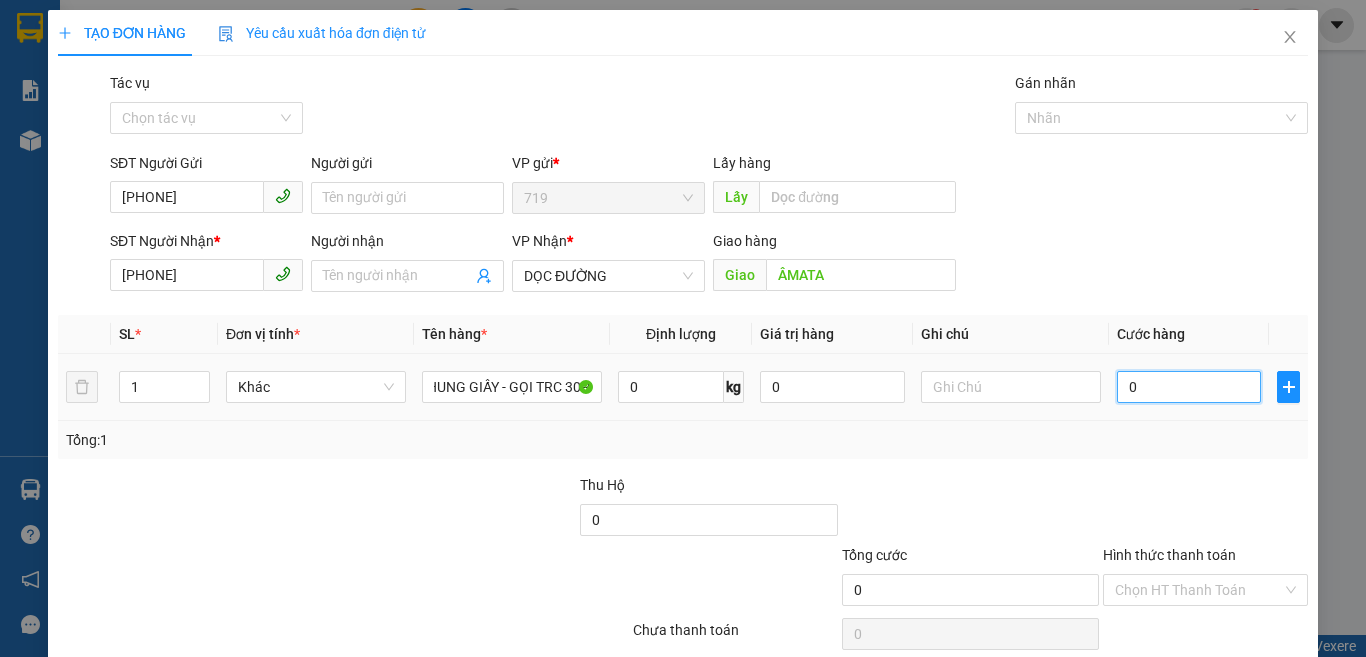 click on "0" at bounding box center (1189, 387) 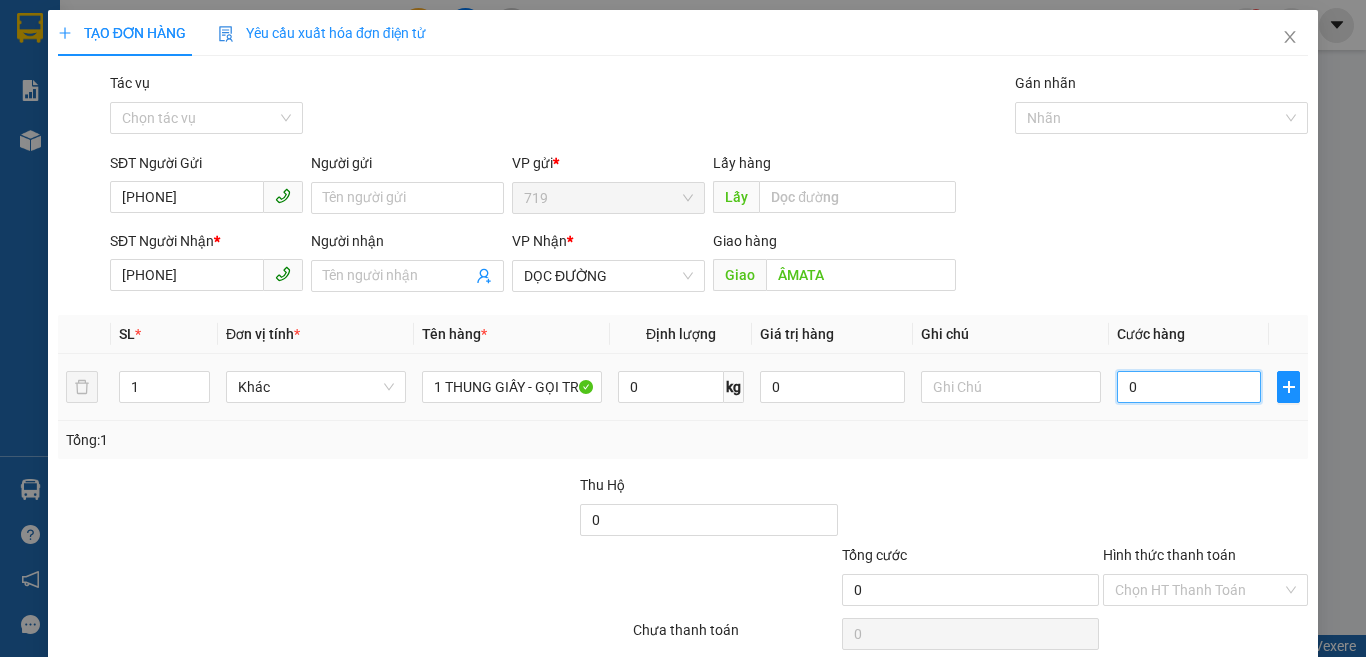type on "4" 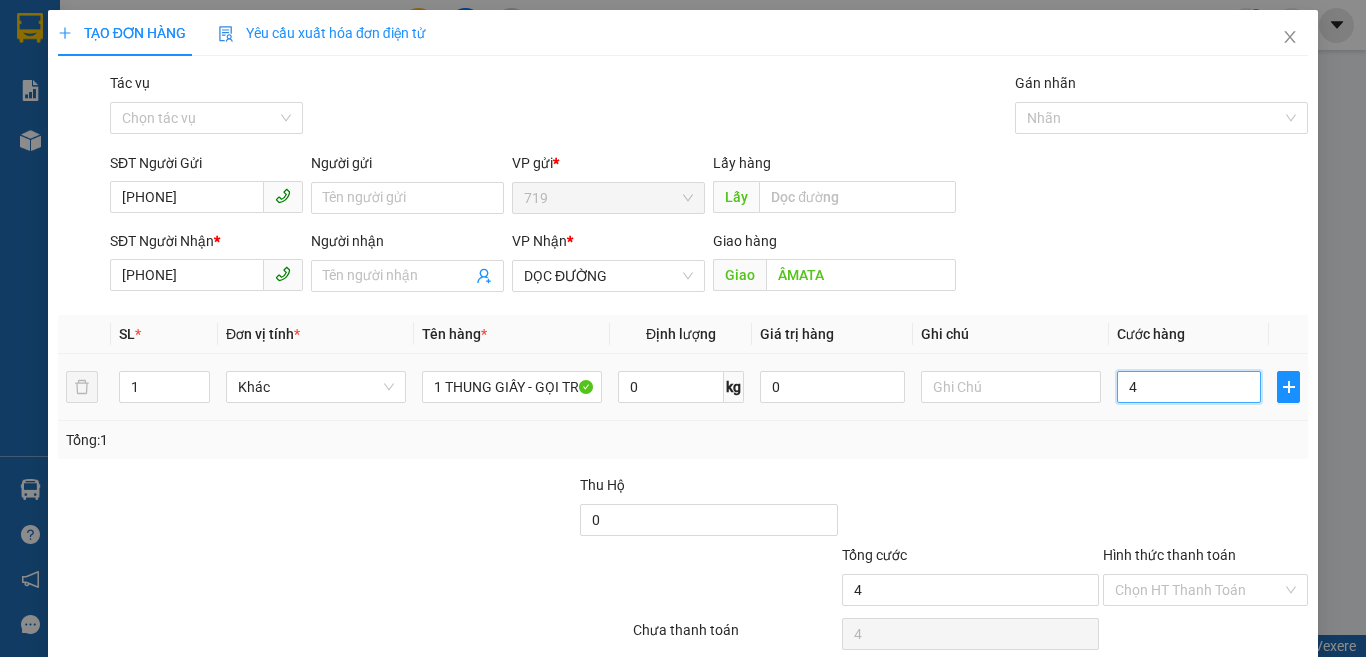 type on "40" 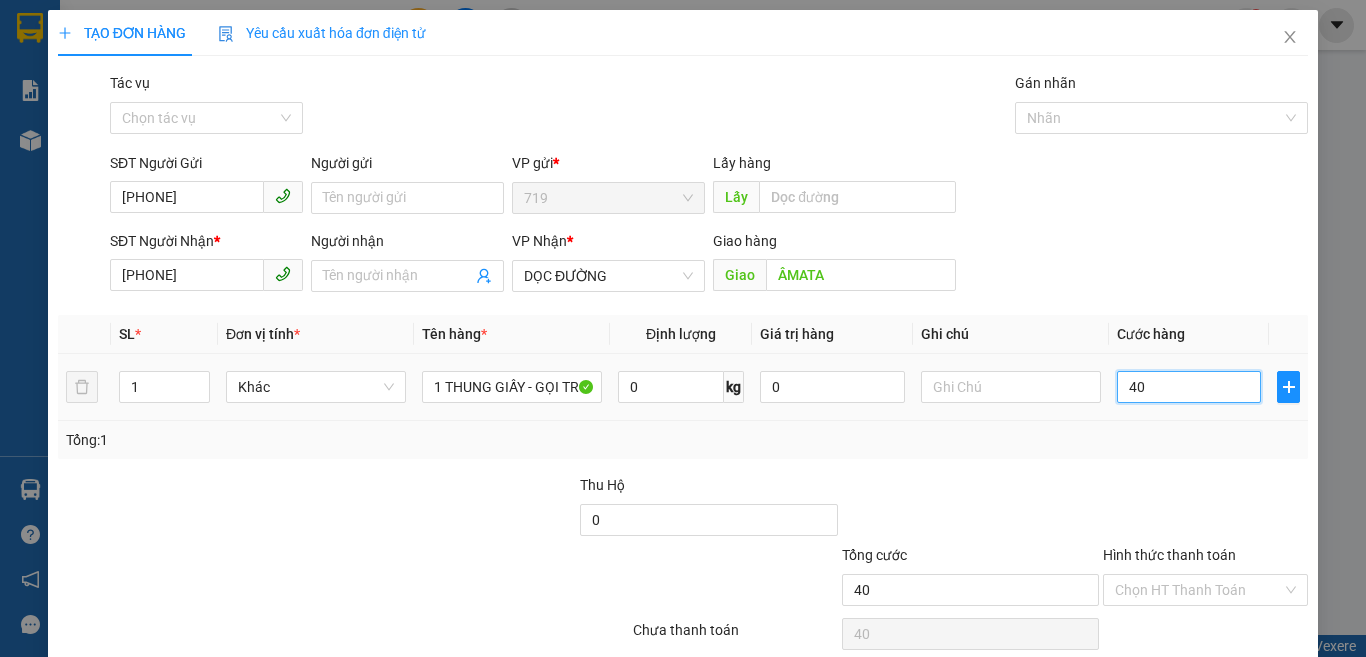 type on "400" 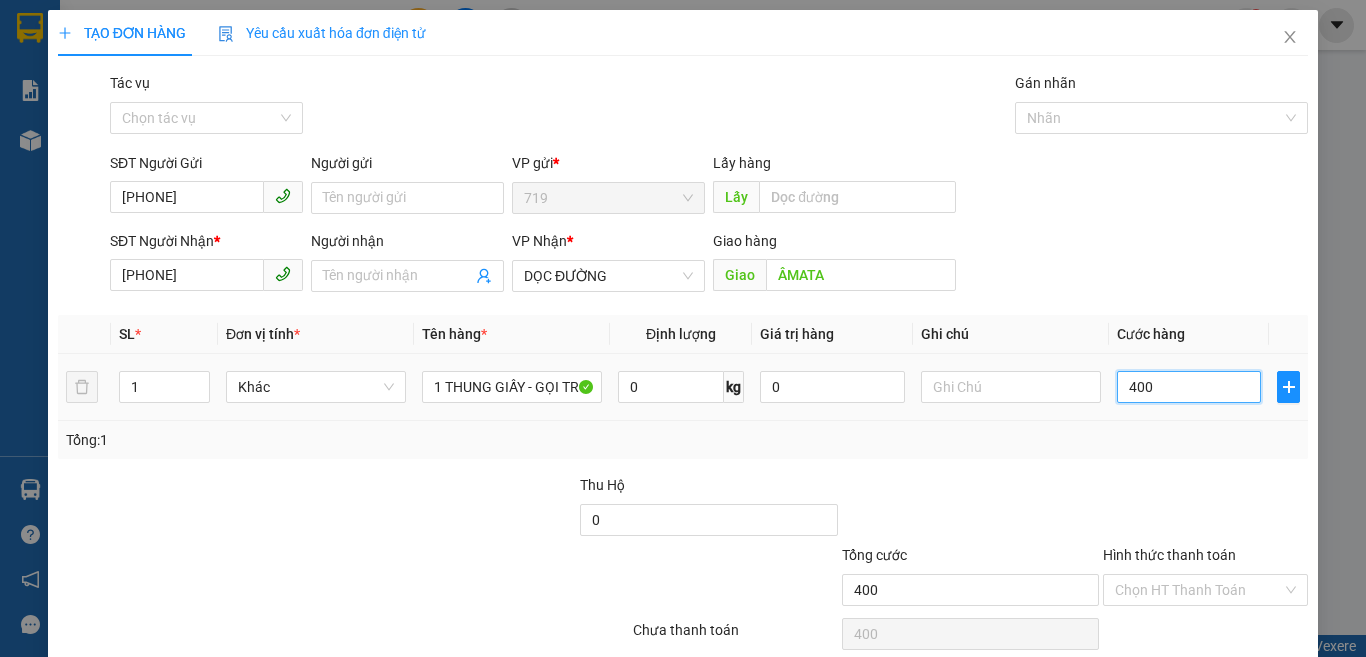 type on "4.000" 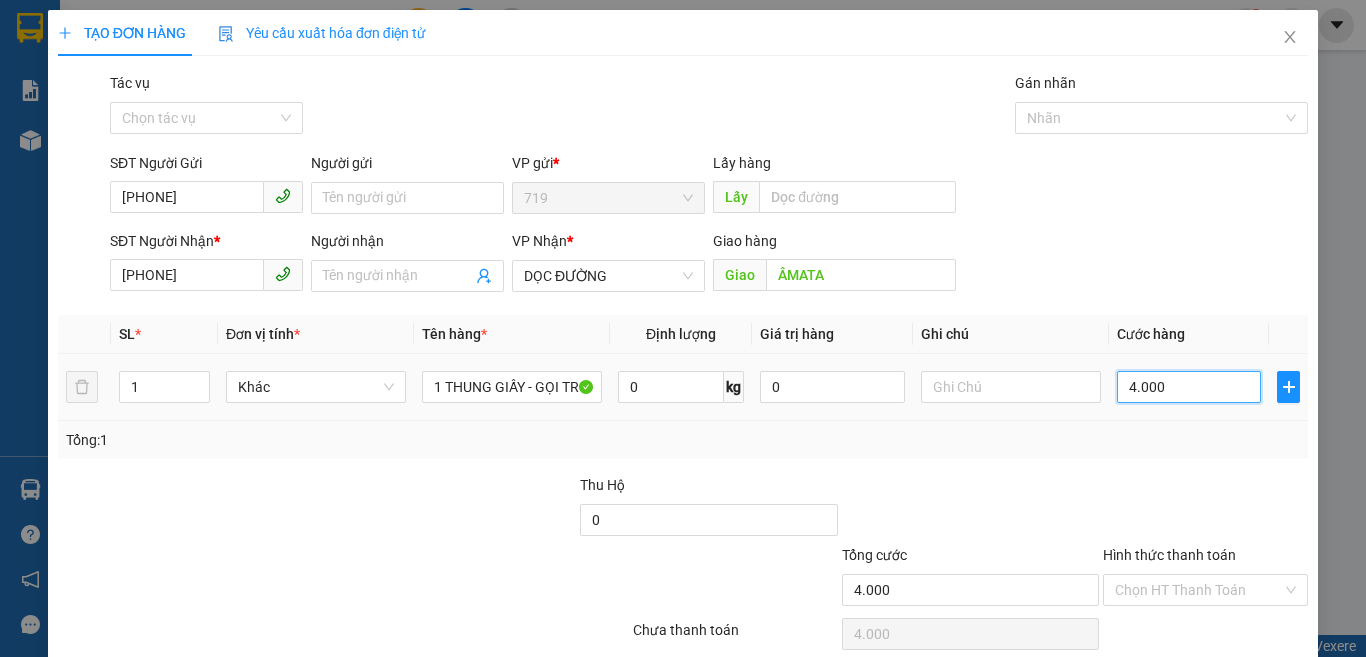 type on "40.000" 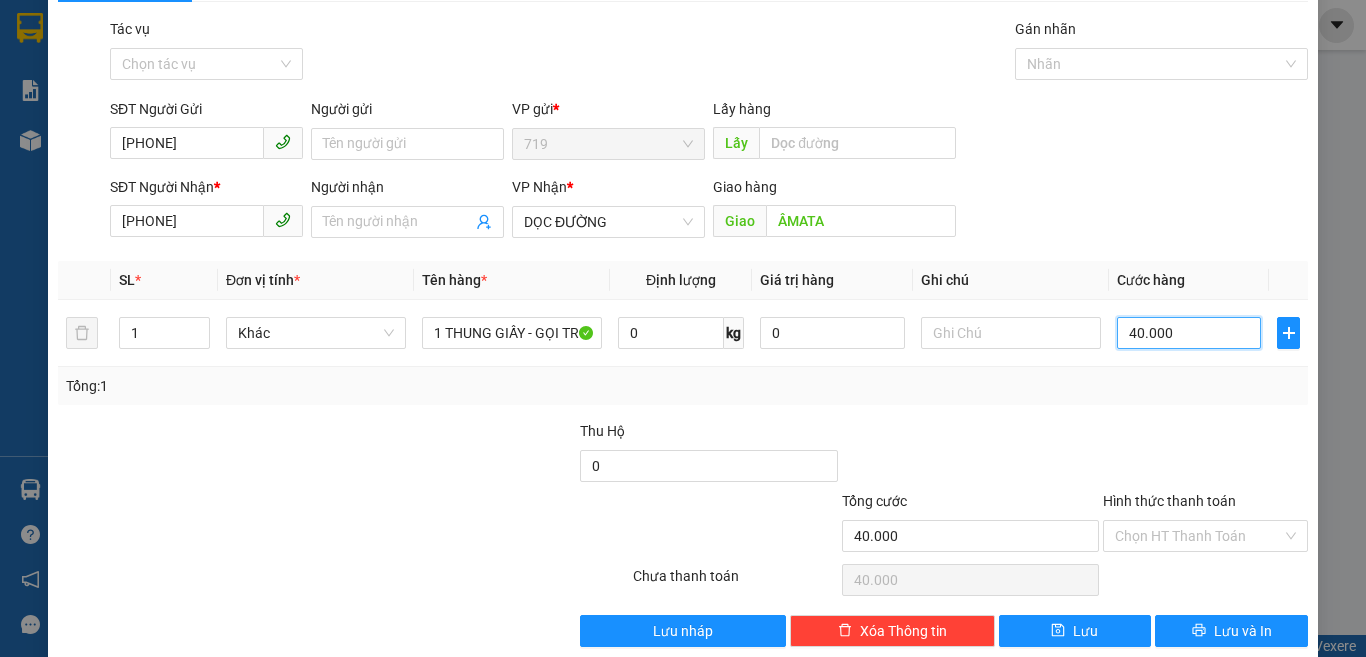 scroll, scrollTop: 83, scrollLeft: 0, axis: vertical 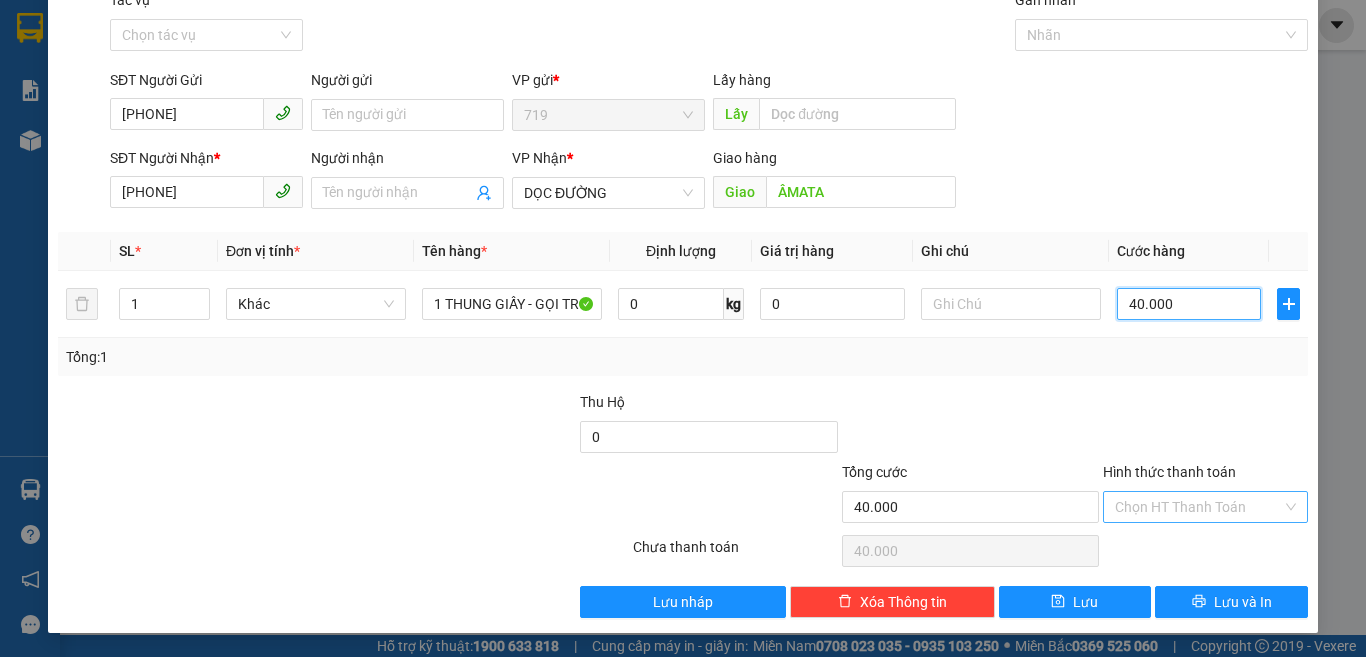 type on "40.000" 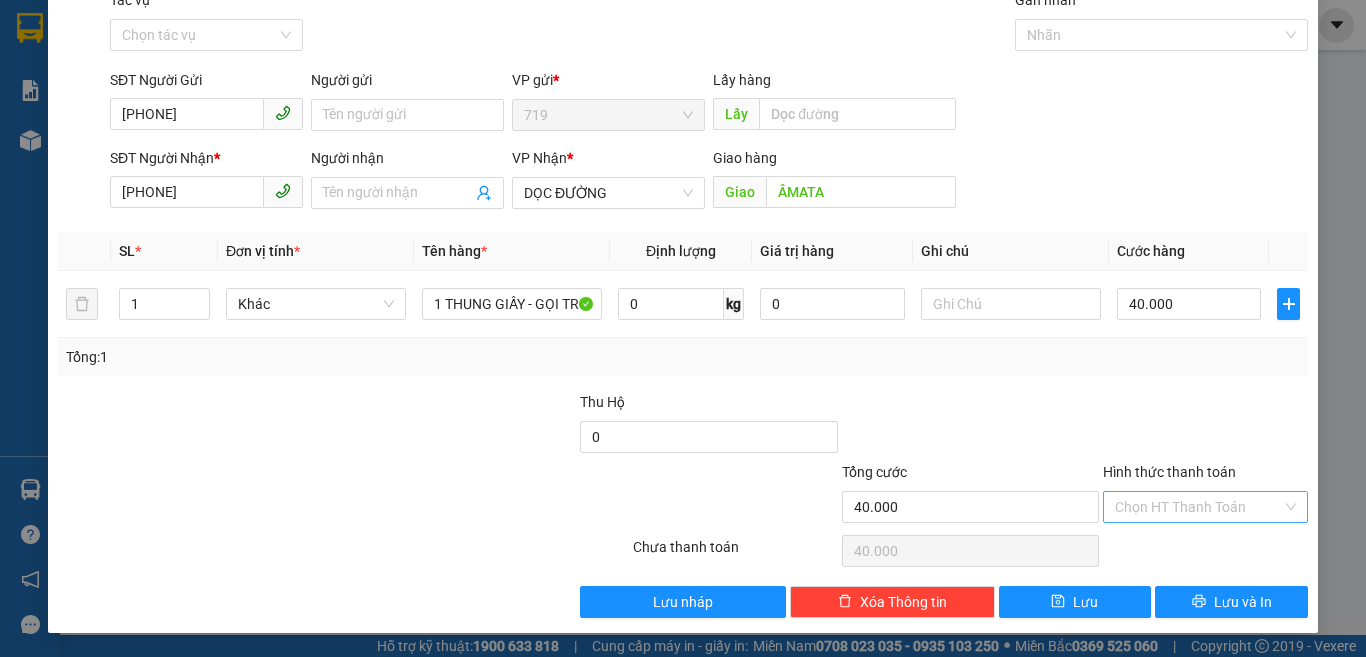 click on "Hình thức thanh toán" at bounding box center [1198, 507] 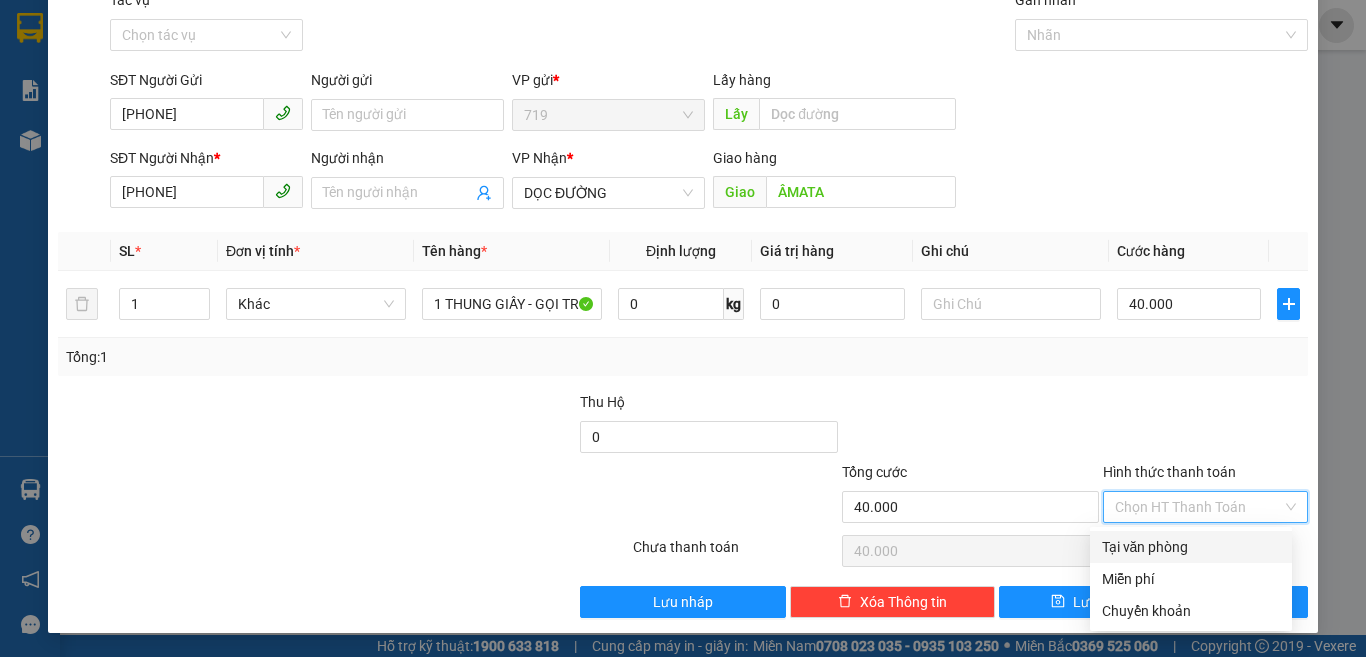 drag, startPoint x: 1159, startPoint y: 548, endPoint x: 1183, endPoint y: 565, distance: 29.410883 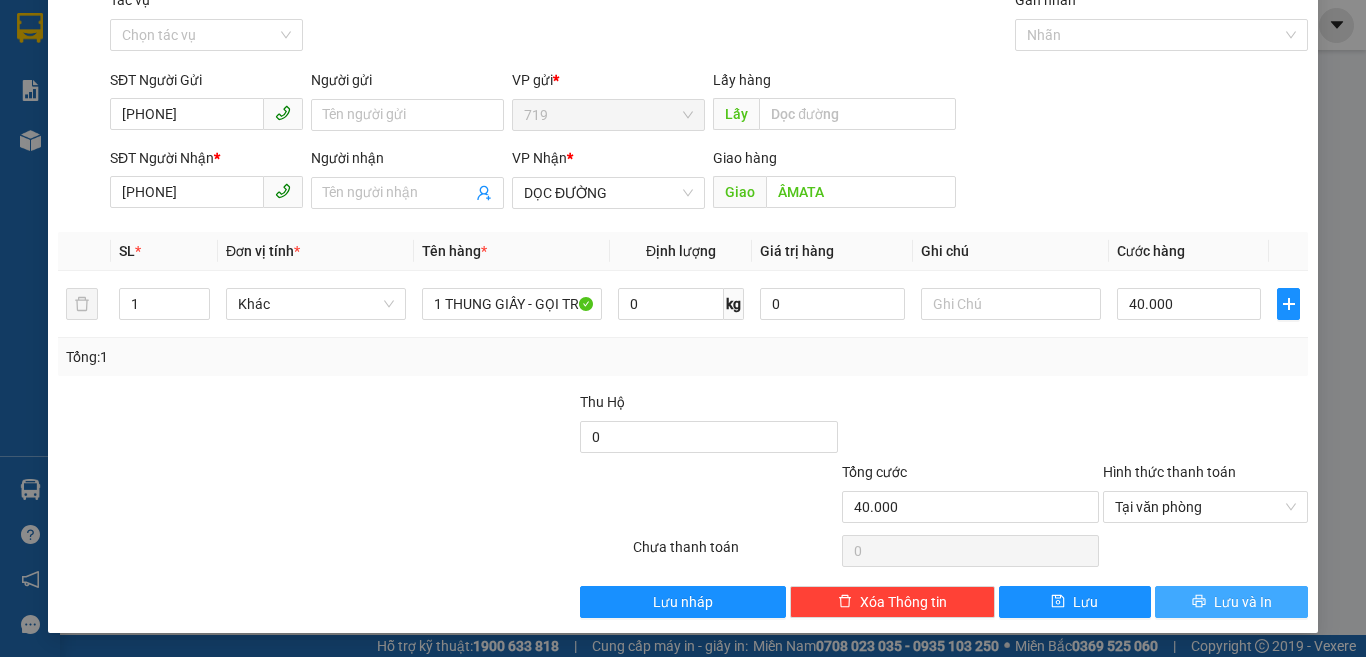 click on "Lưu và In" at bounding box center [1243, 602] 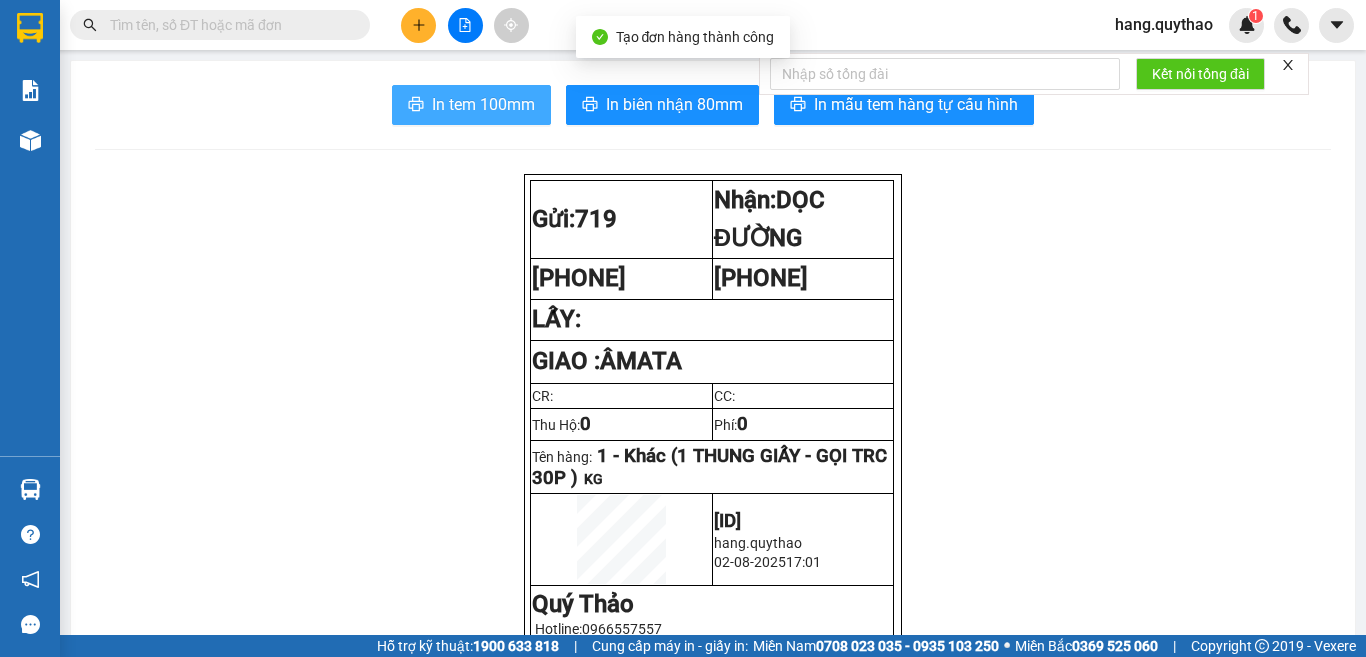 click on "In tem 100mm" at bounding box center [483, 104] 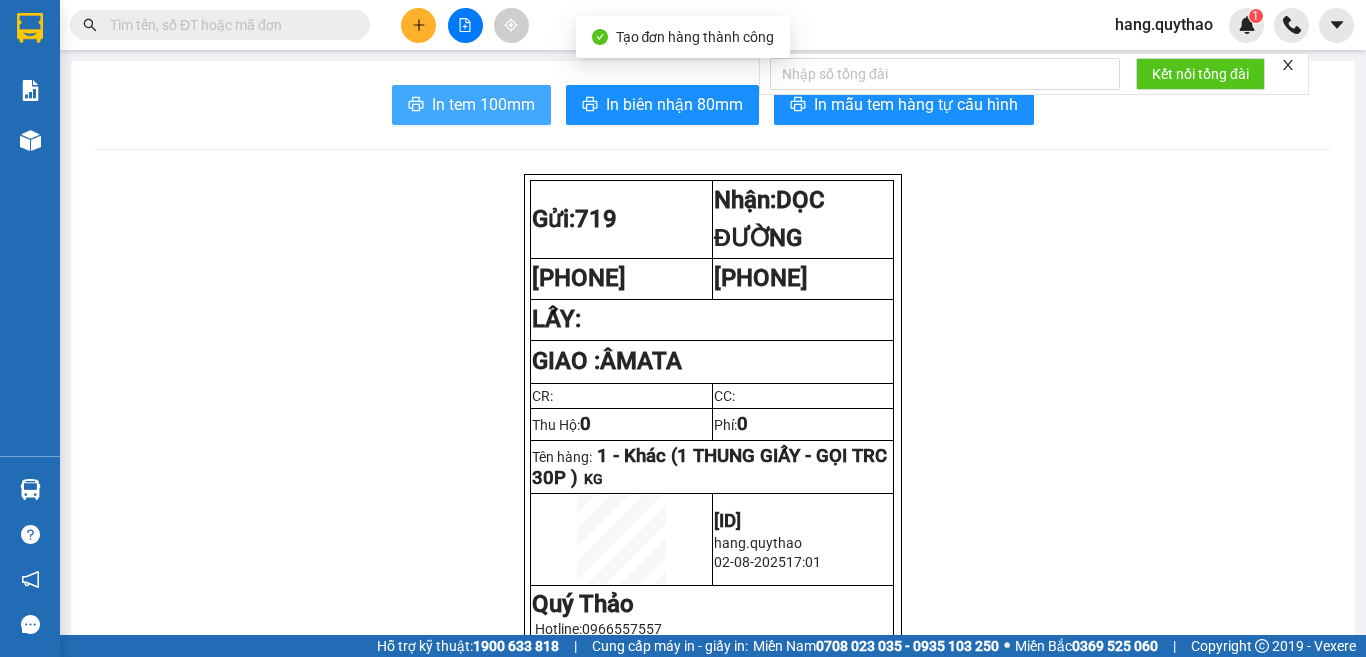 scroll, scrollTop: 0, scrollLeft: 0, axis: both 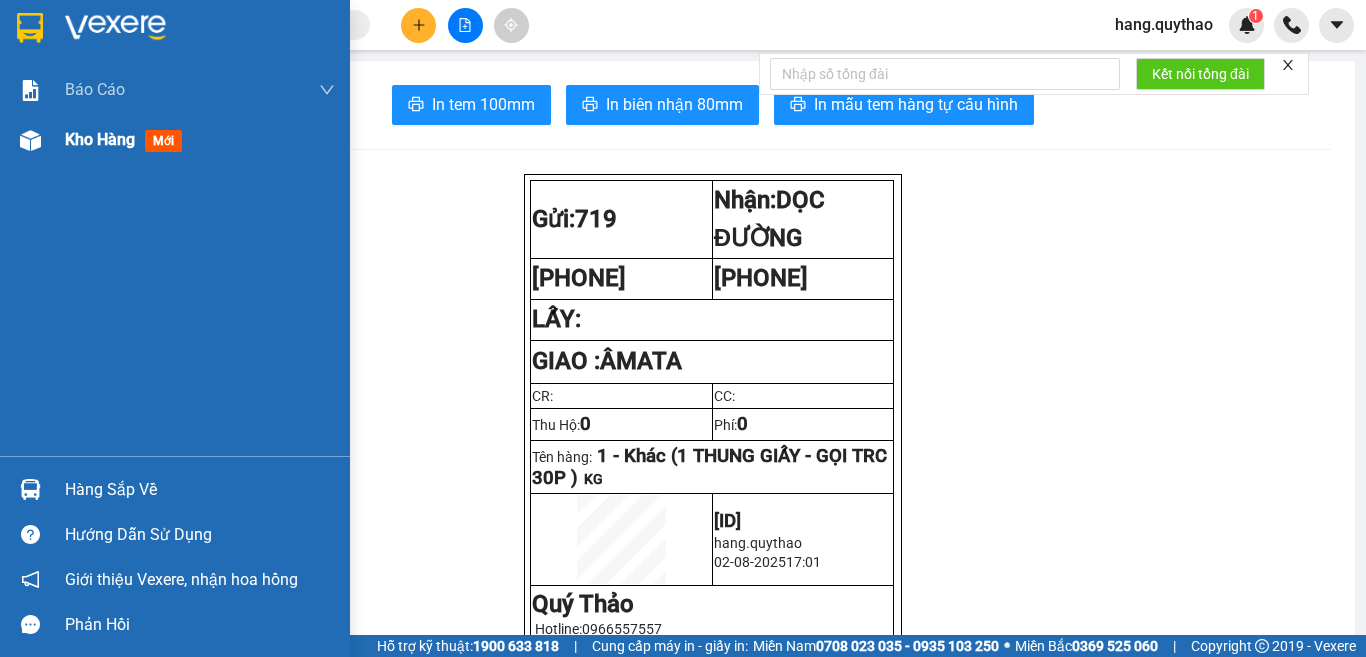 click on "Kho hàng" at bounding box center [100, 139] 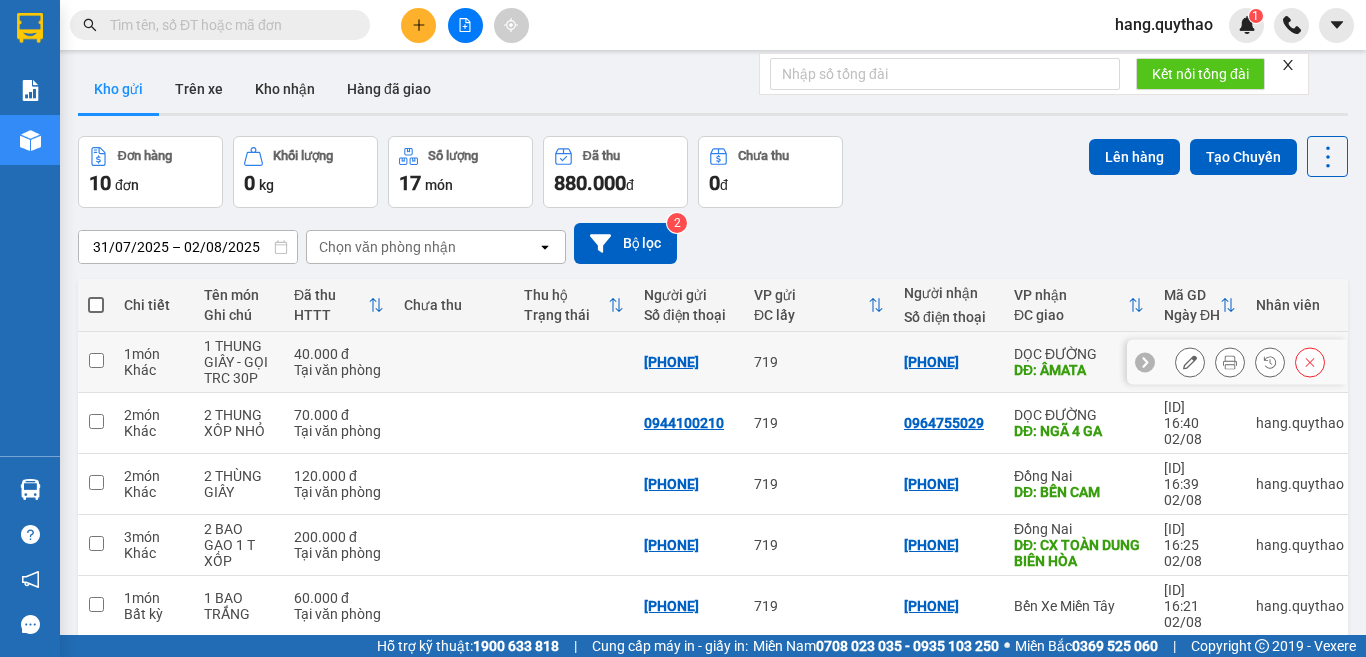 scroll, scrollTop: 0, scrollLeft: 0, axis: both 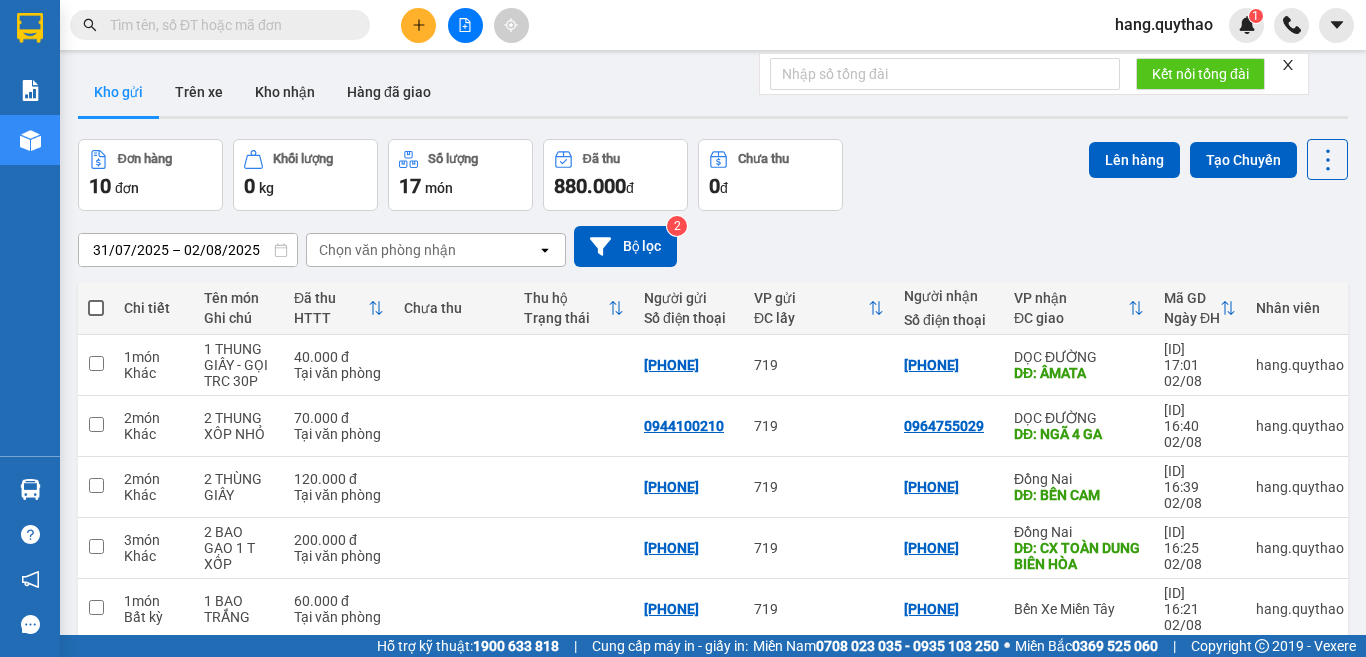 click 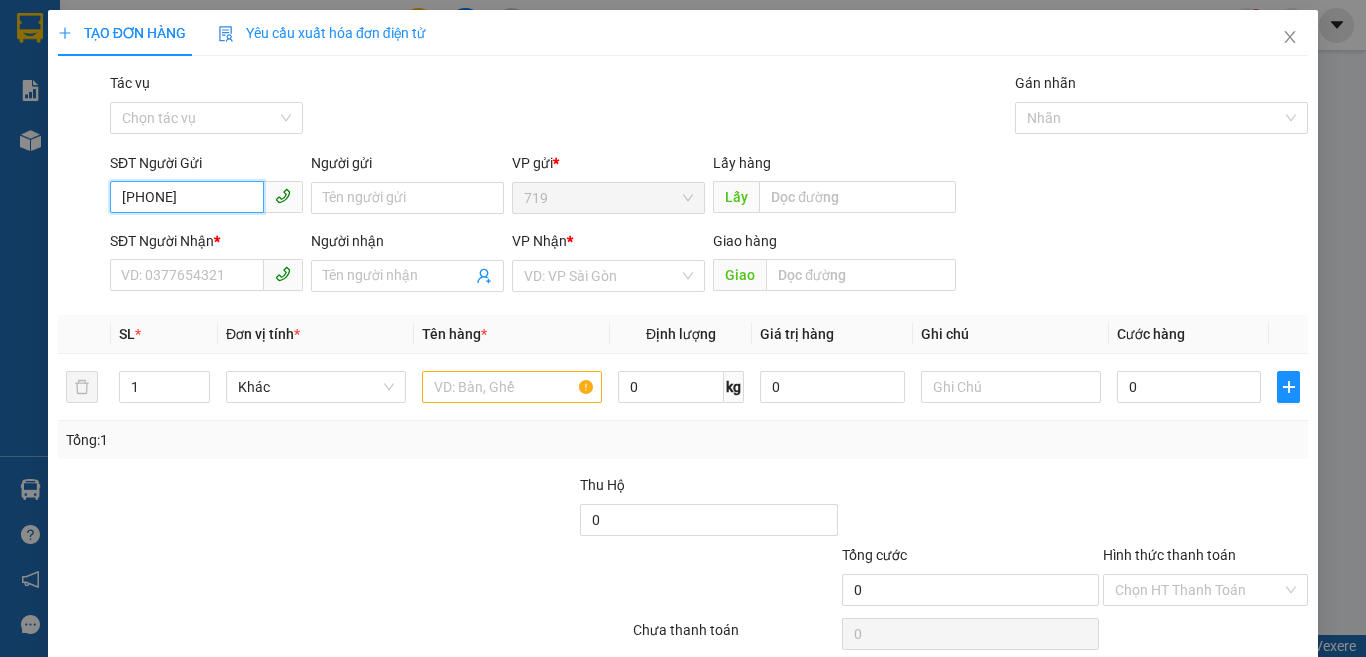 type on "[PHONE]" 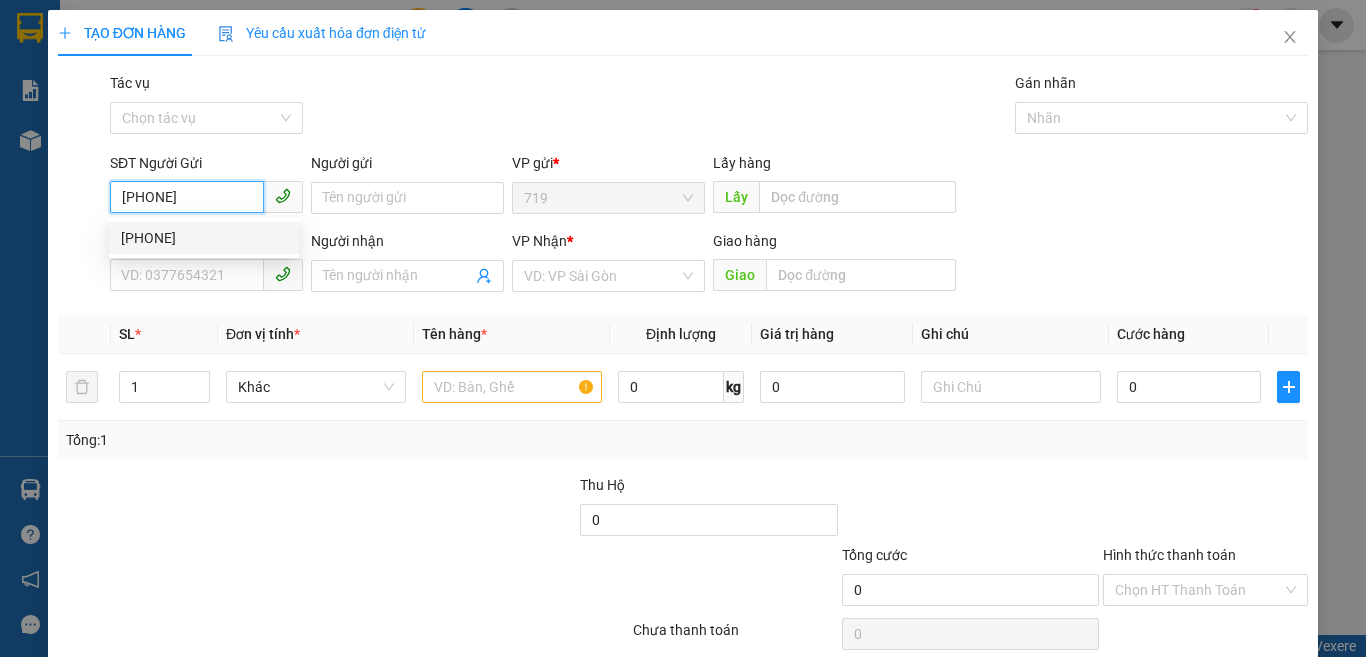 click on "[PHONE]" at bounding box center [204, 238] 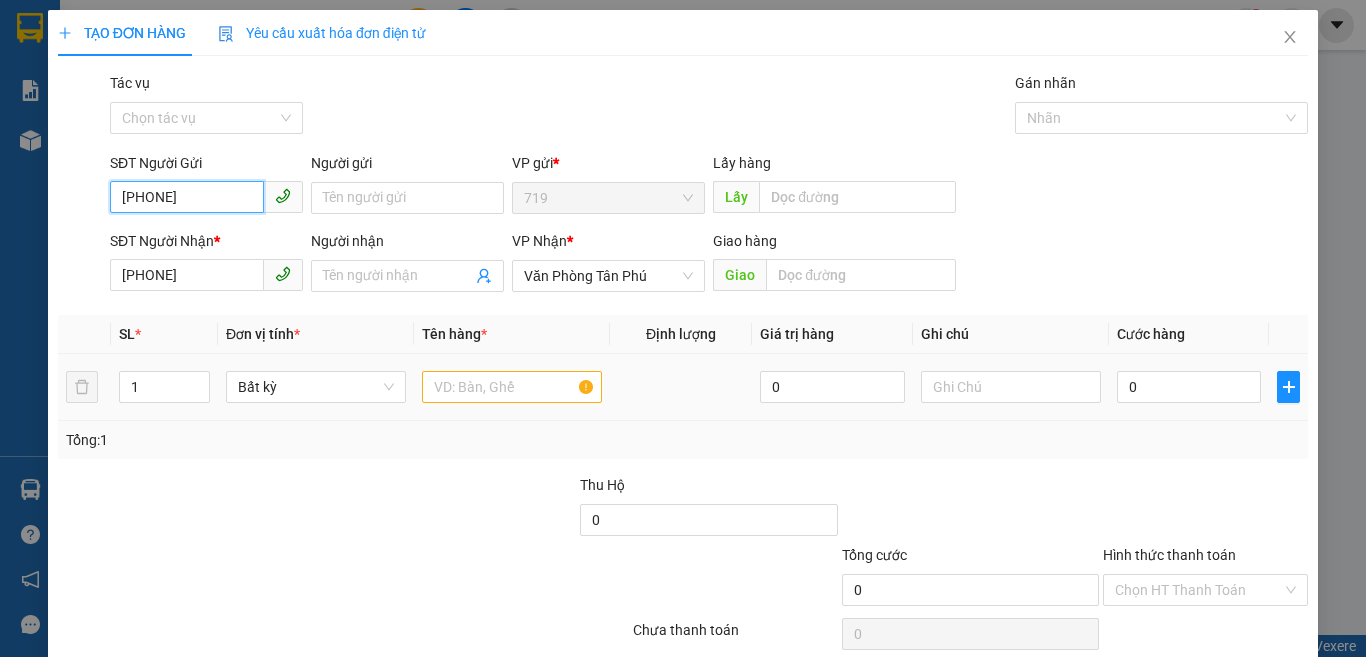 type on "[PHONE]" 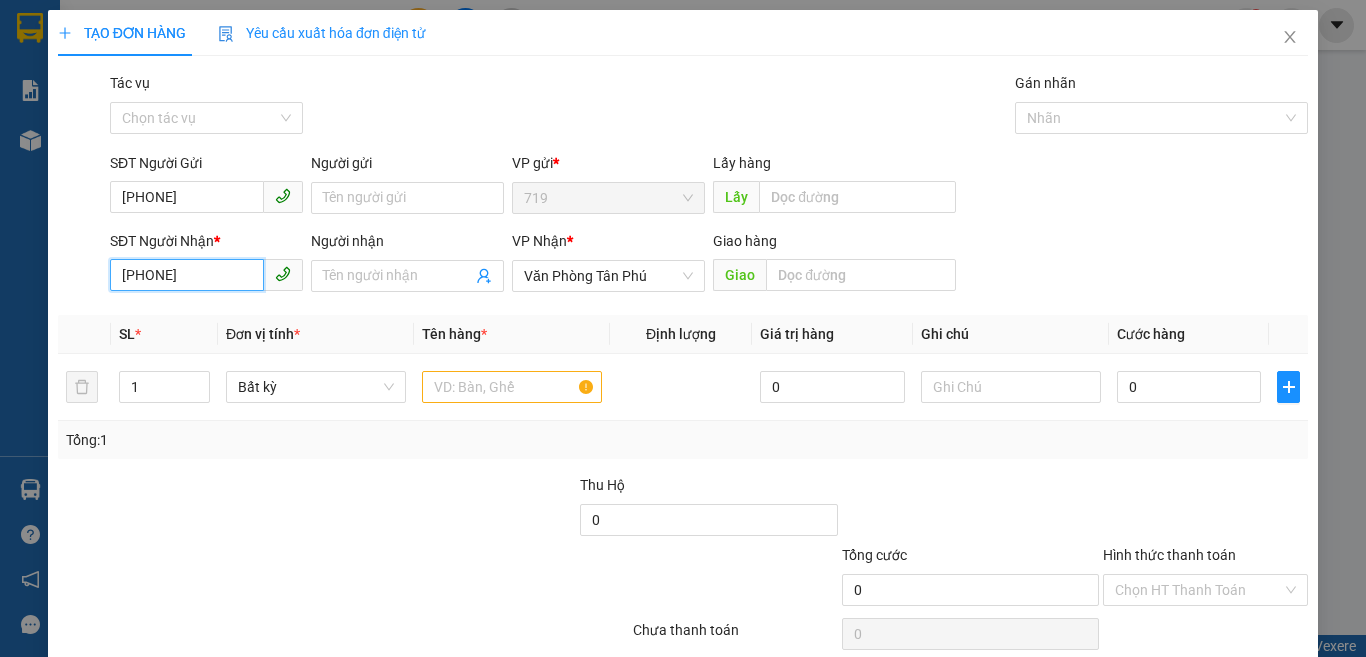 click on "SĐT Người Gửi [PHONE] Người gửi Tên người gửi VP gửi  * 719 Lấy hàng Lấy SĐT Người Nhận  * [PHONE] [PHONE] Người nhận Tên người nhận VP Nhận  * Văn Phòng Tân Phú Giao hàng Giao" at bounding box center (683, 226) 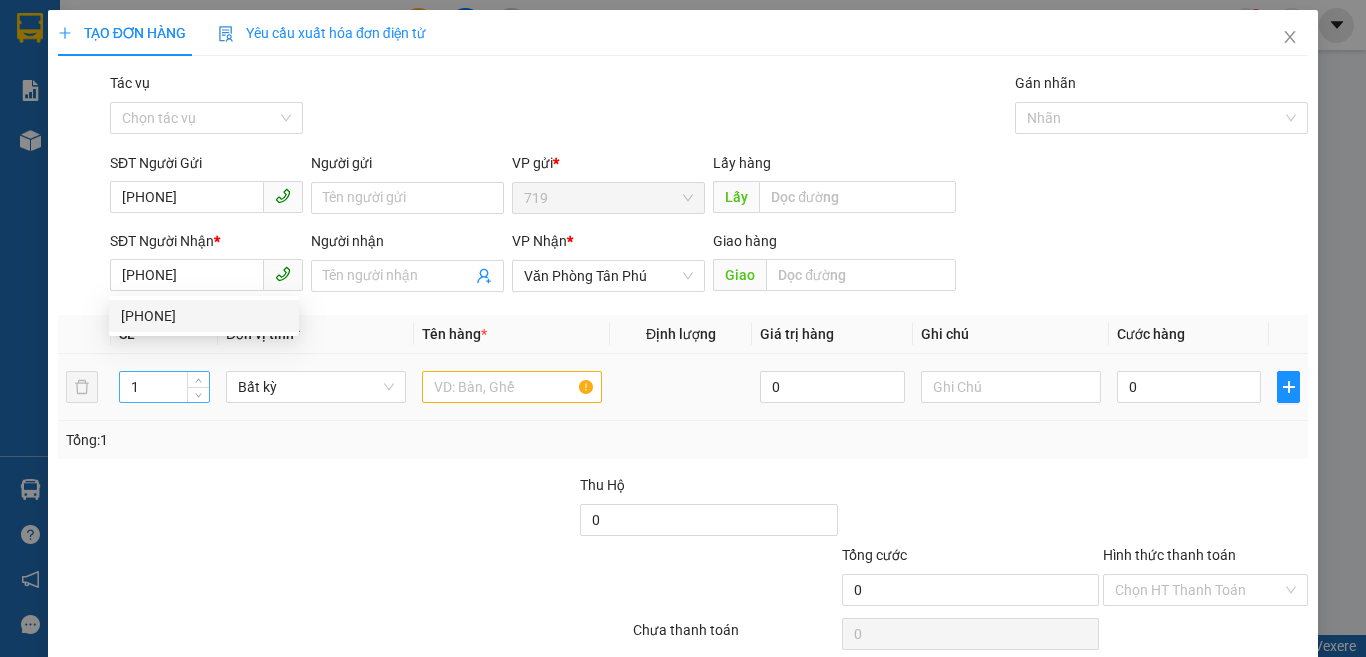 click on "1" at bounding box center [164, 387] 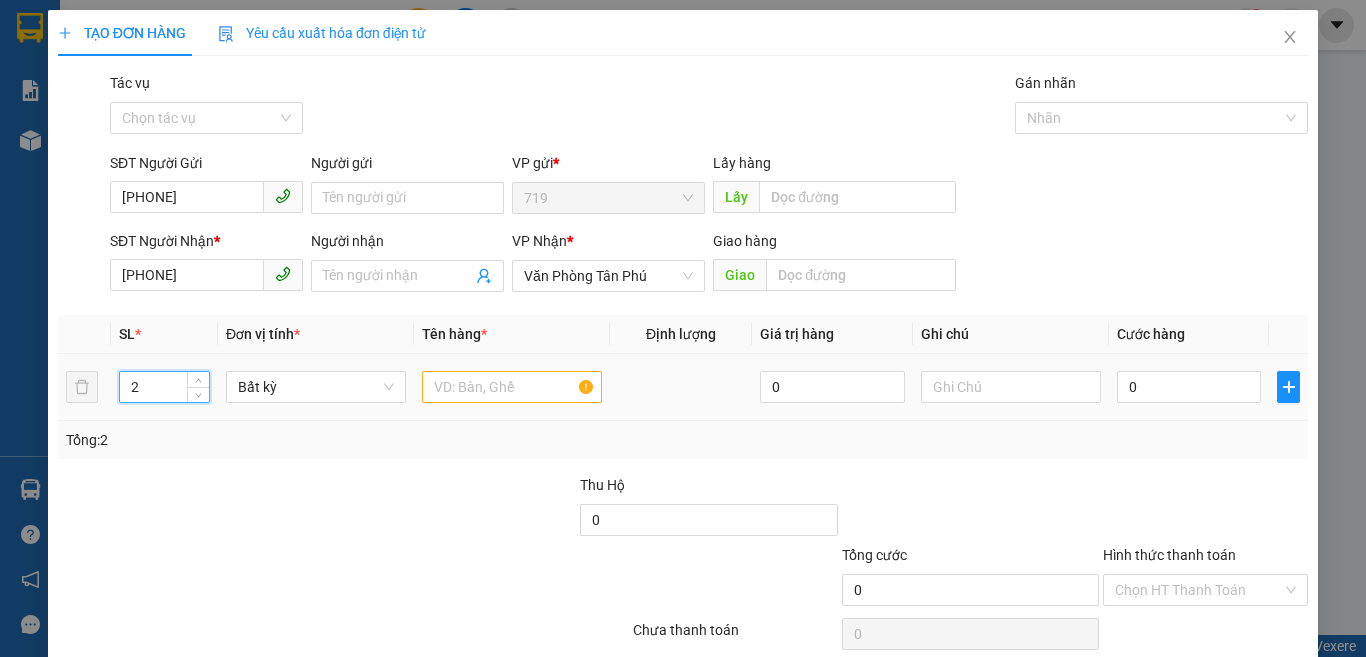 type on "2" 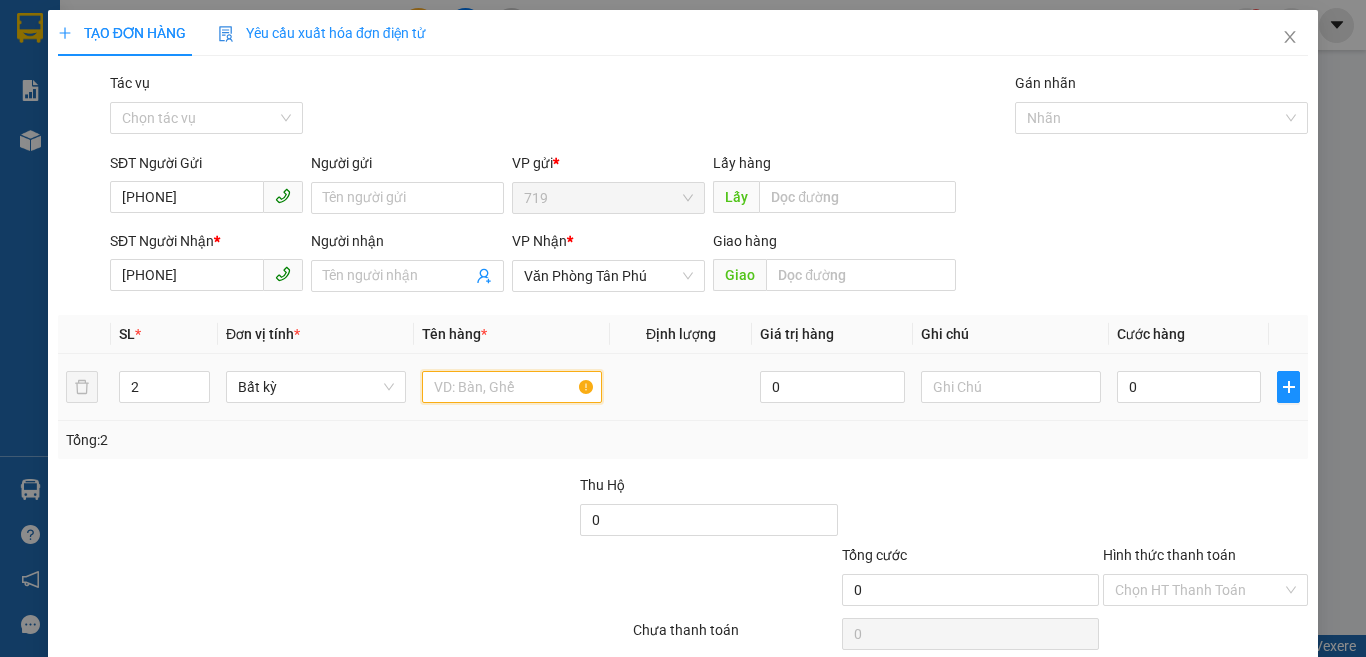 click at bounding box center [512, 387] 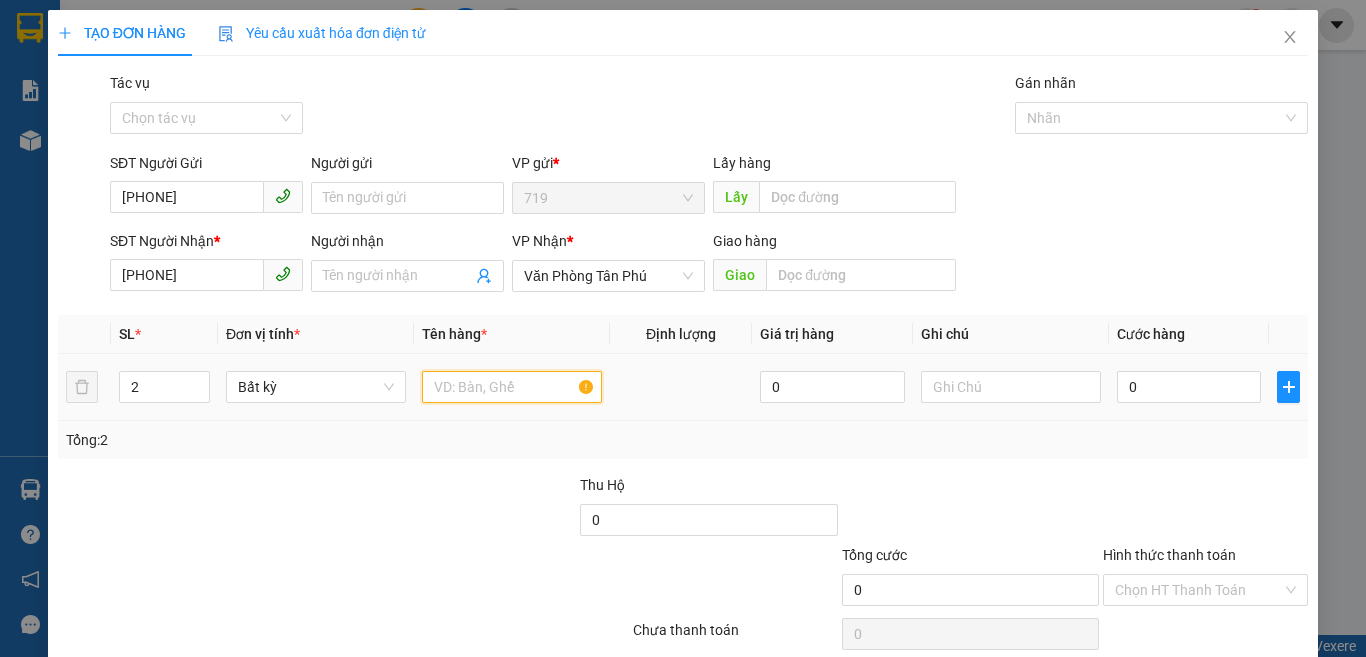 type on "B" 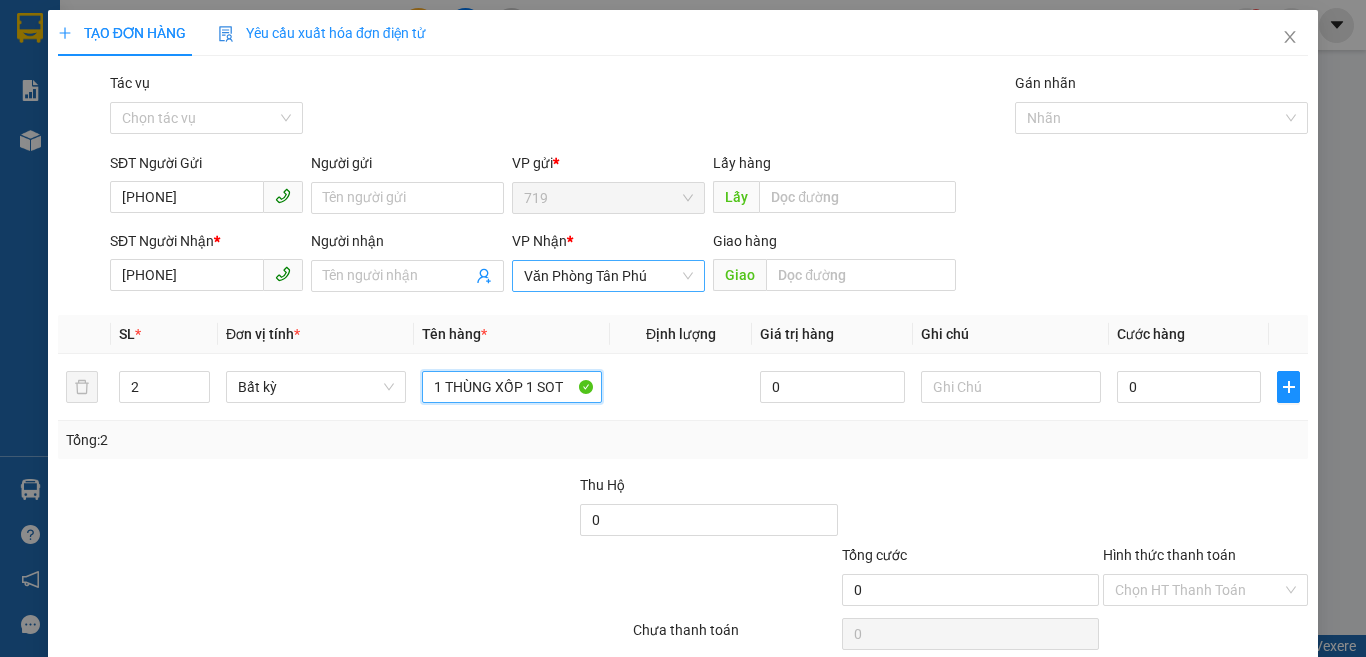 click on "Văn Phòng Tân Phú" at bounding box center (608, 276) 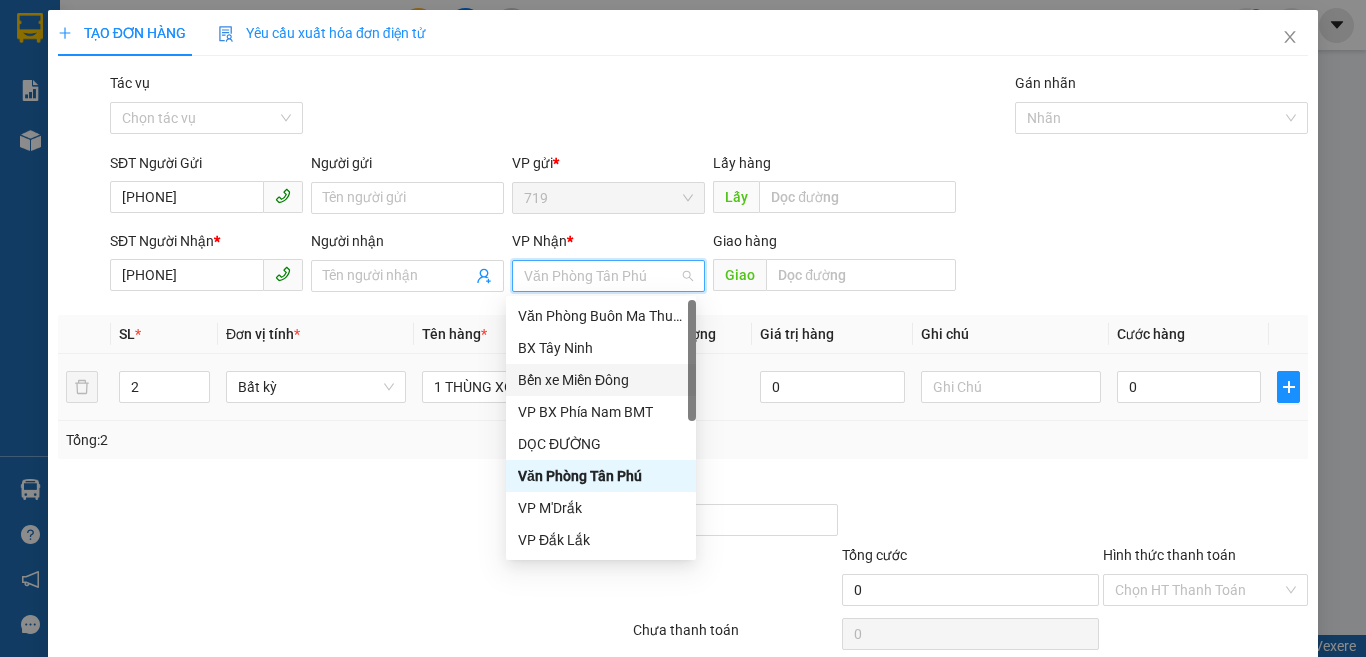 click on "Bến xe Miền Đông" at bounding box center (601, 380) 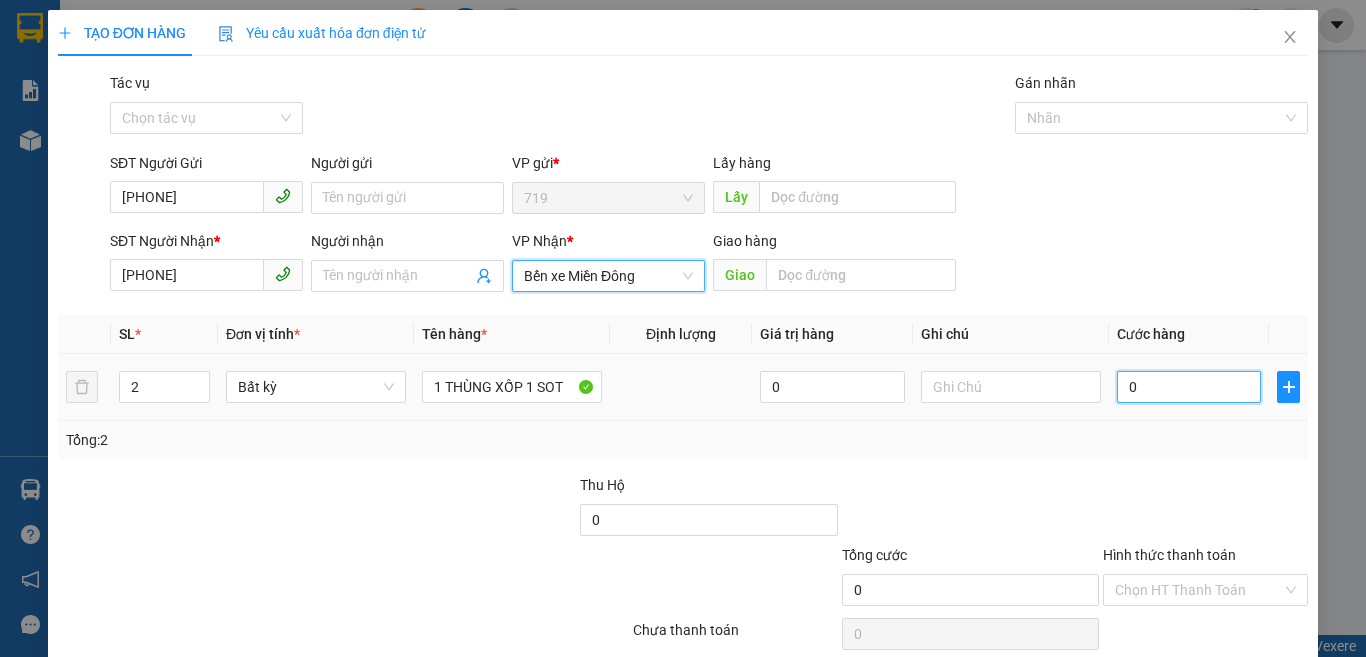 click on "0" at bounding box center (1189, 387) 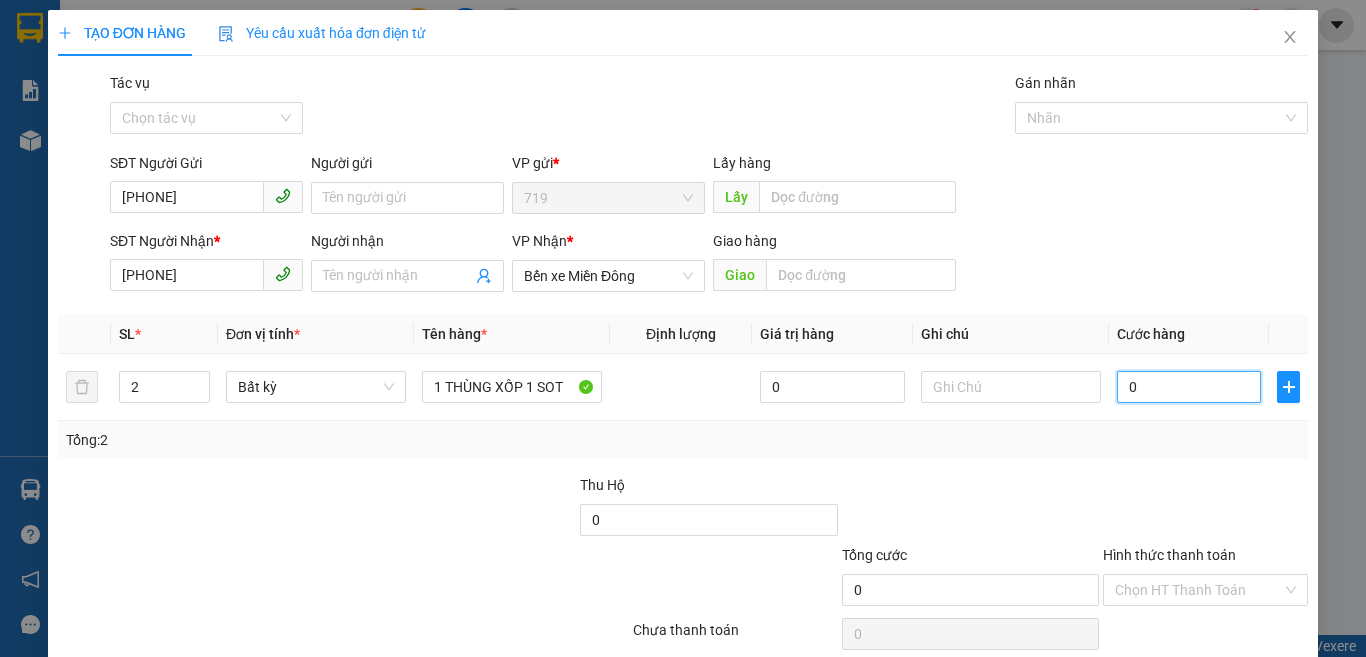 type on "8" 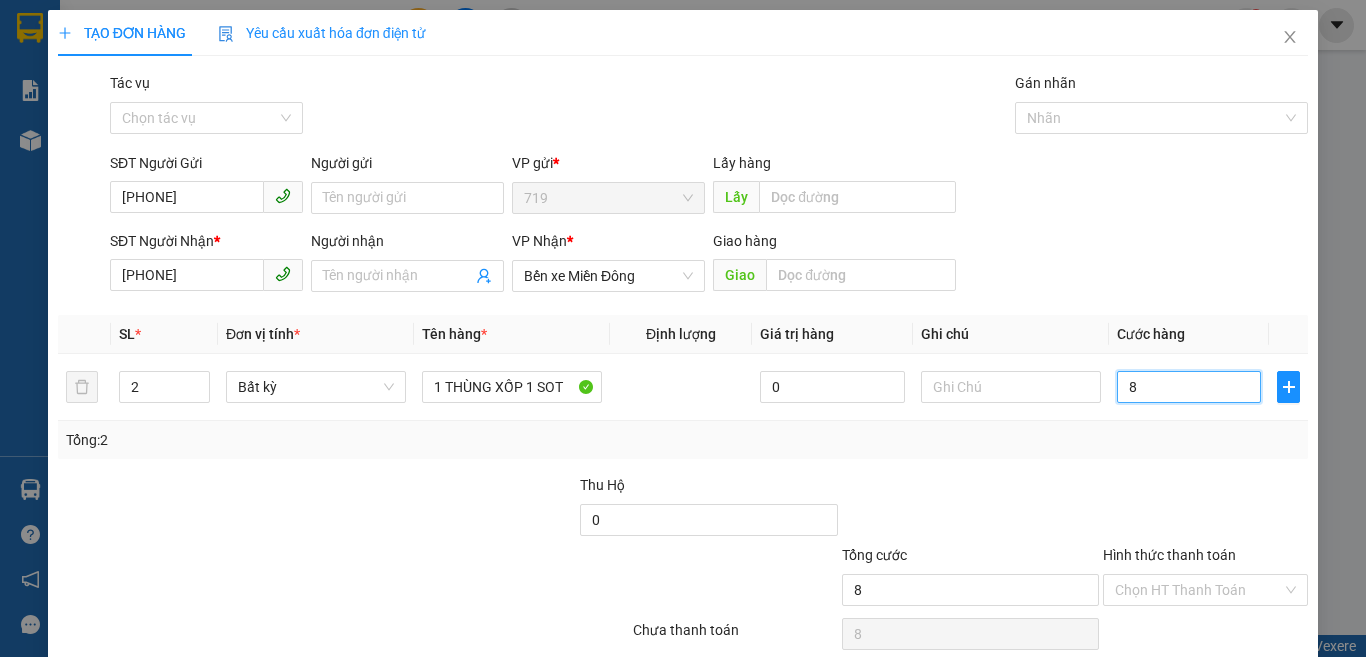 type on "80" 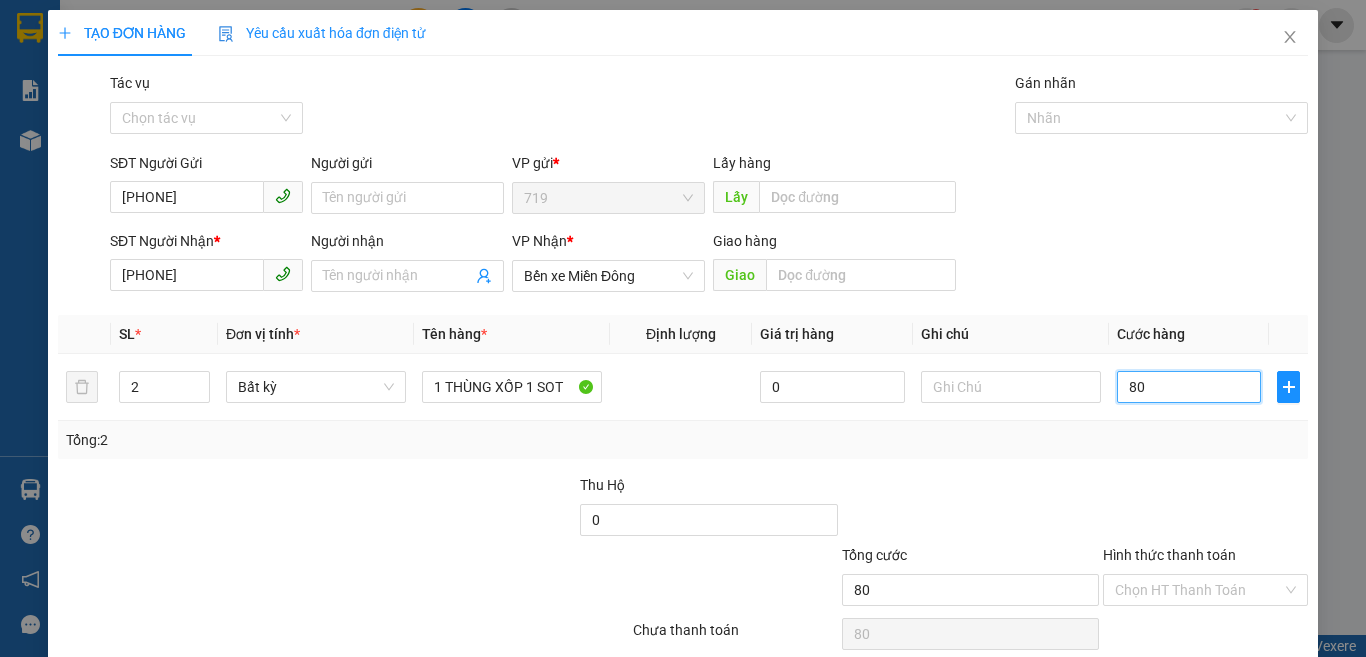 type on "800" 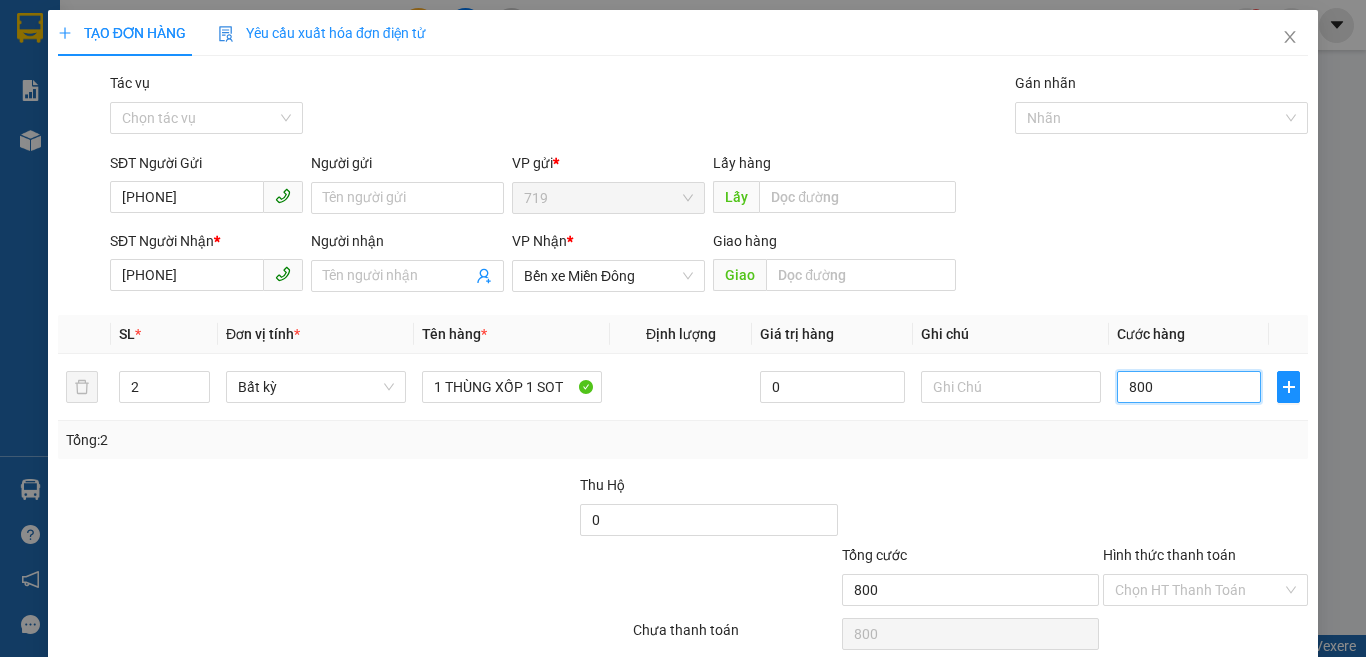 type on "8.000" 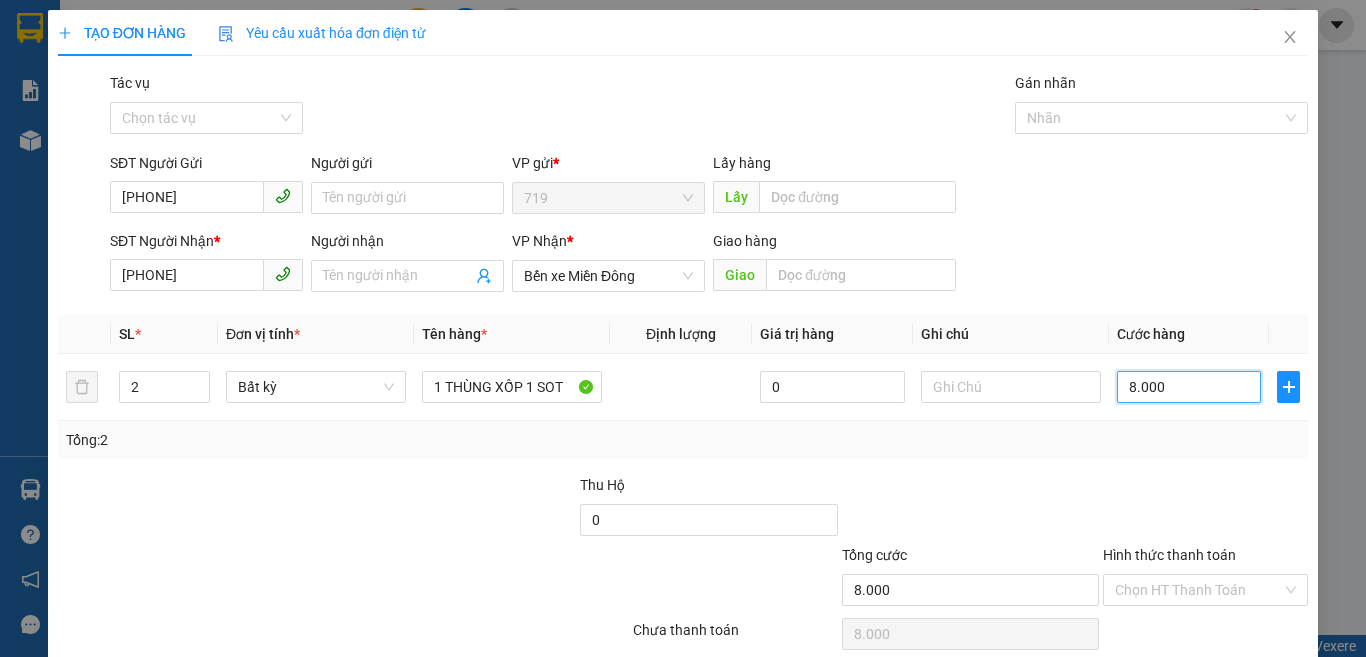 type on "80.000" 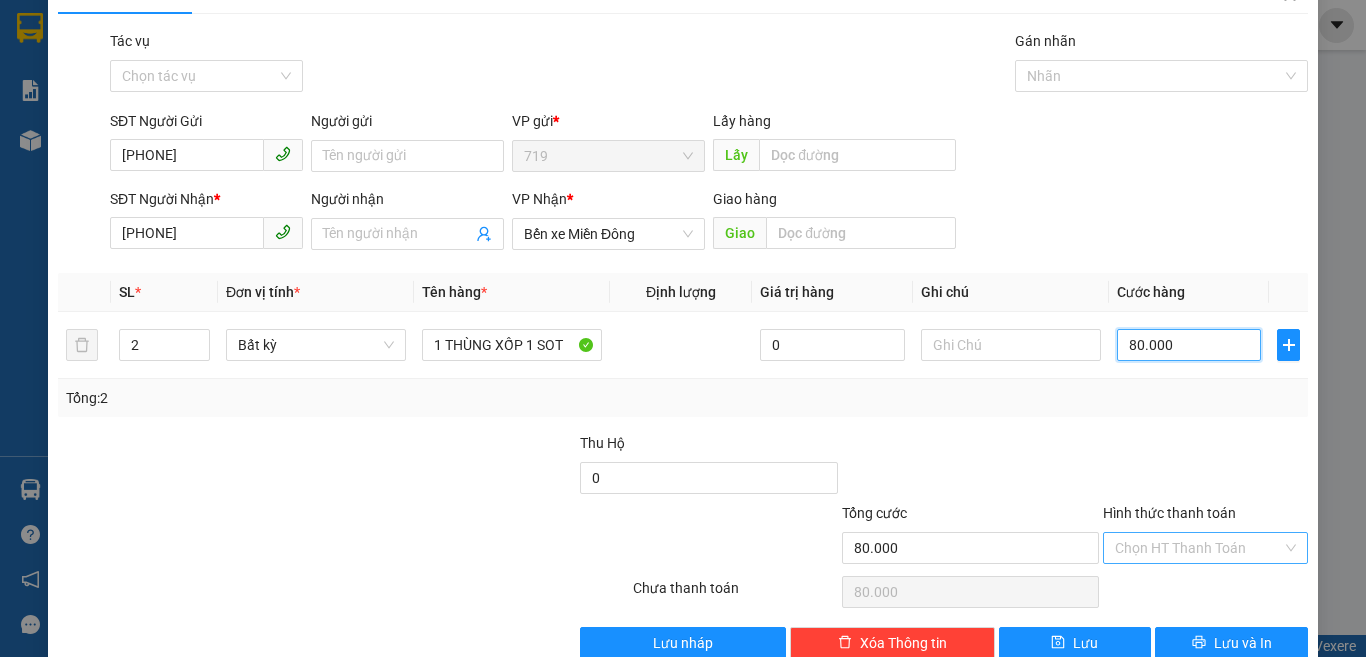scroll, scrollTop: 83, scrollLeft: 0, axis: vertical 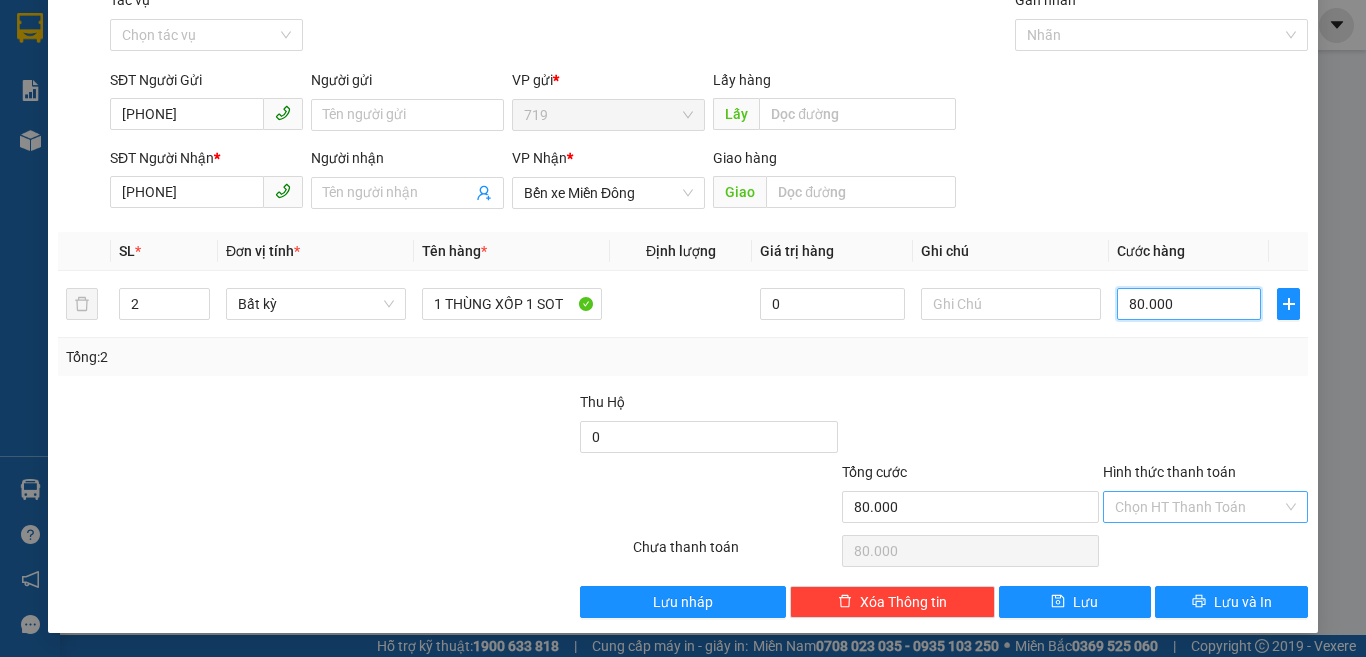type on "80.000" 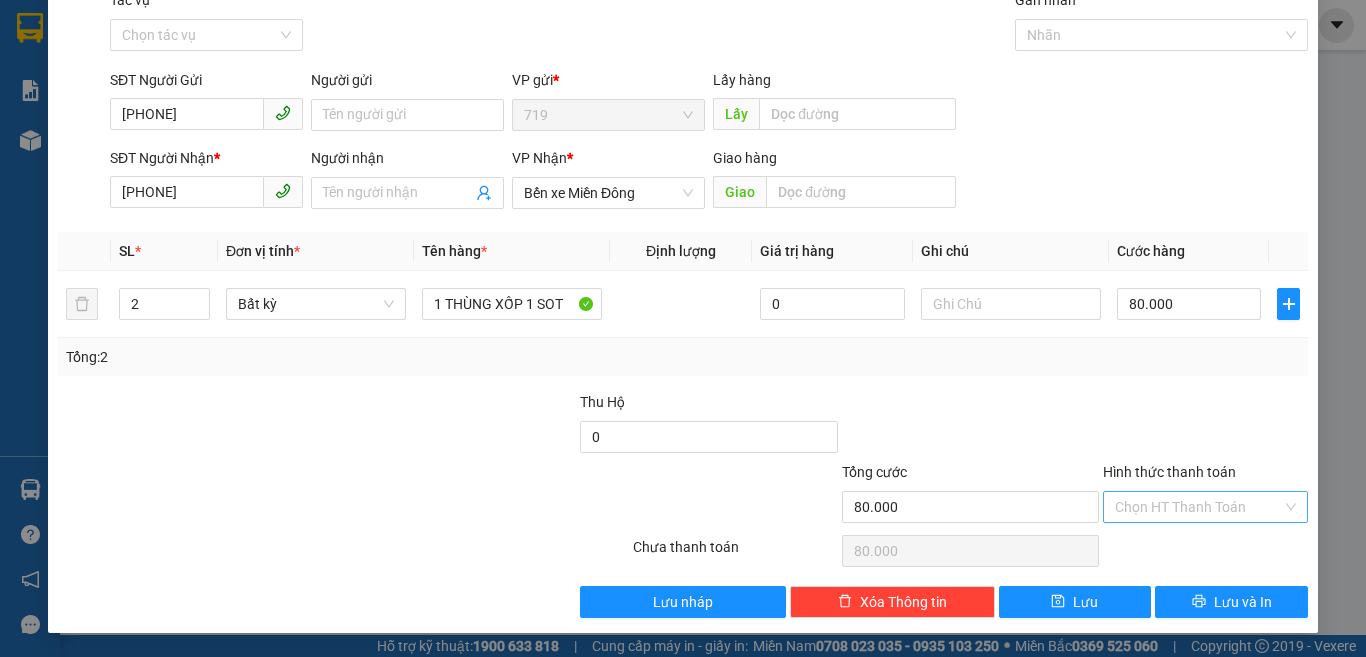 click on "Hình thức thanh toán" at bounding box center [1198, 507] 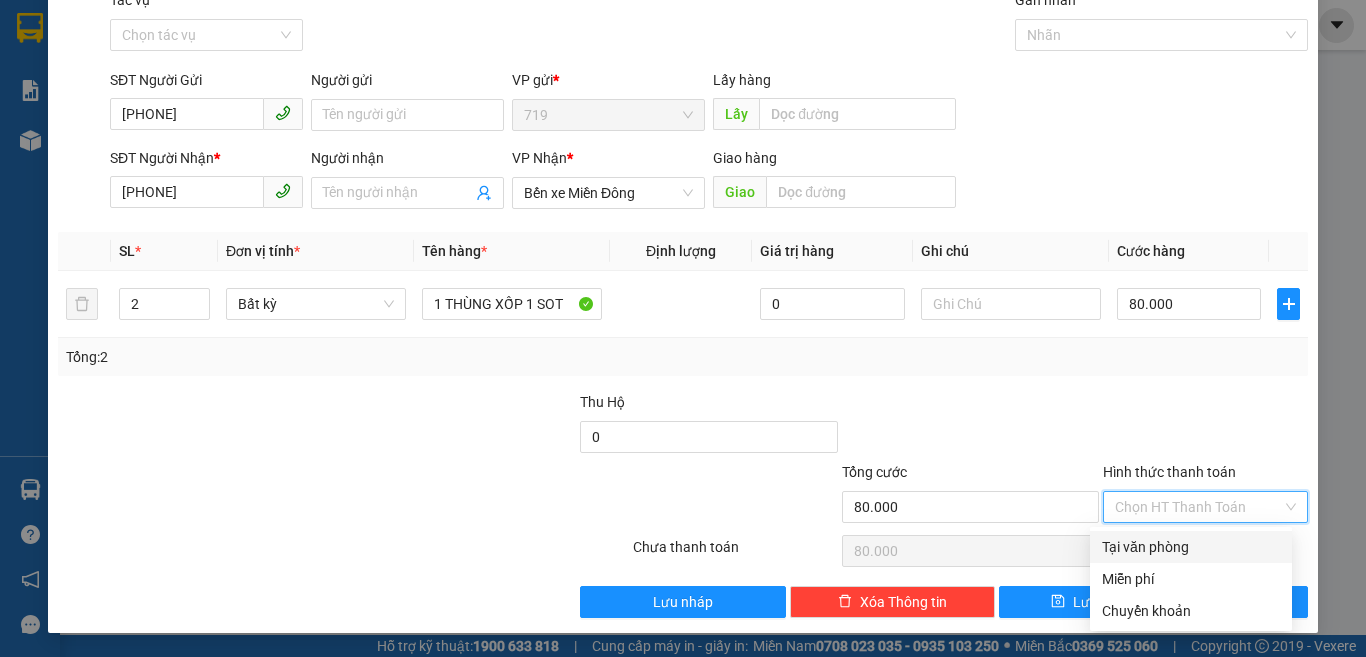 click on "Tại văn phòng" at bounding box center (1191, 547) 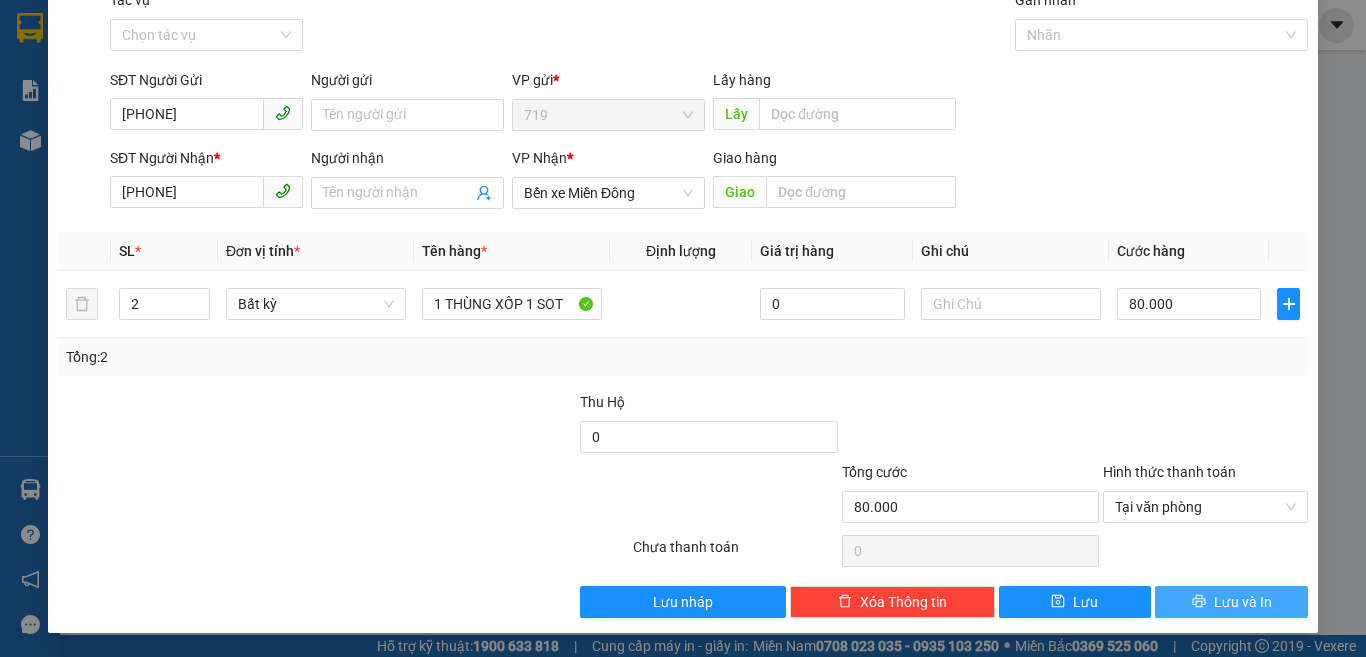 click on "Lưu và In" at bounding box center (1243, 602) 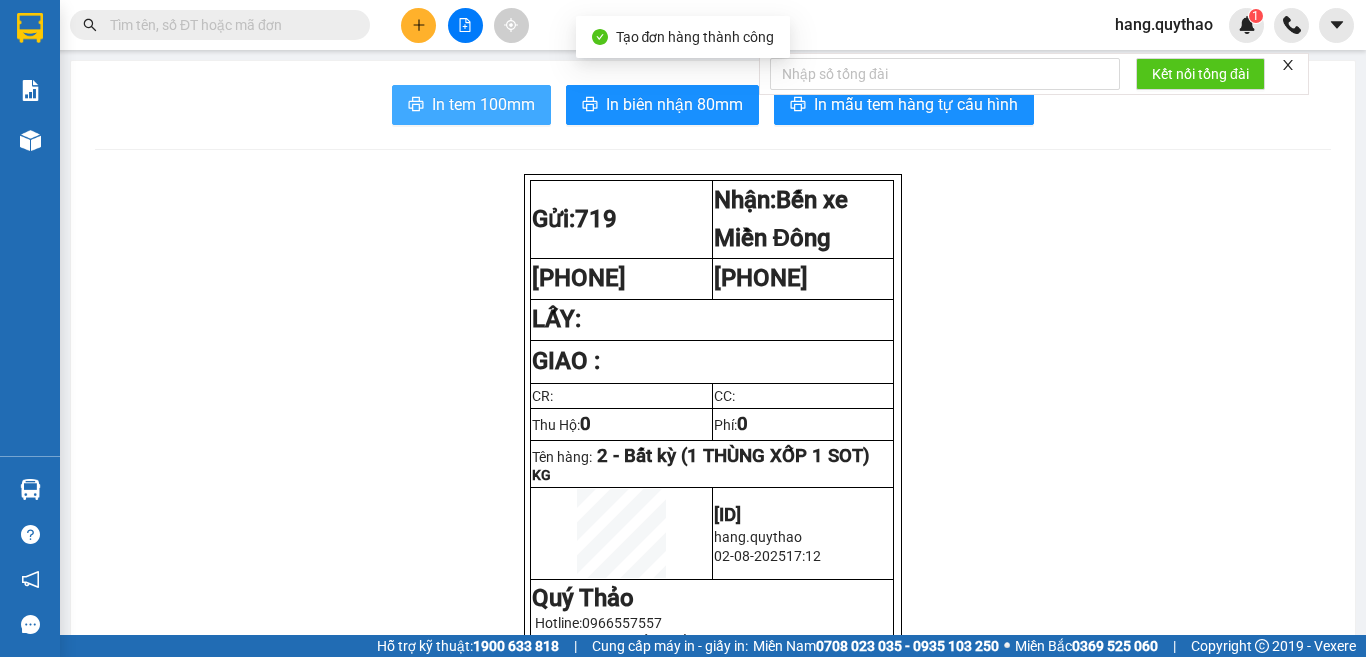 click on "In tem 100mm" at bounding box center [471, 105] 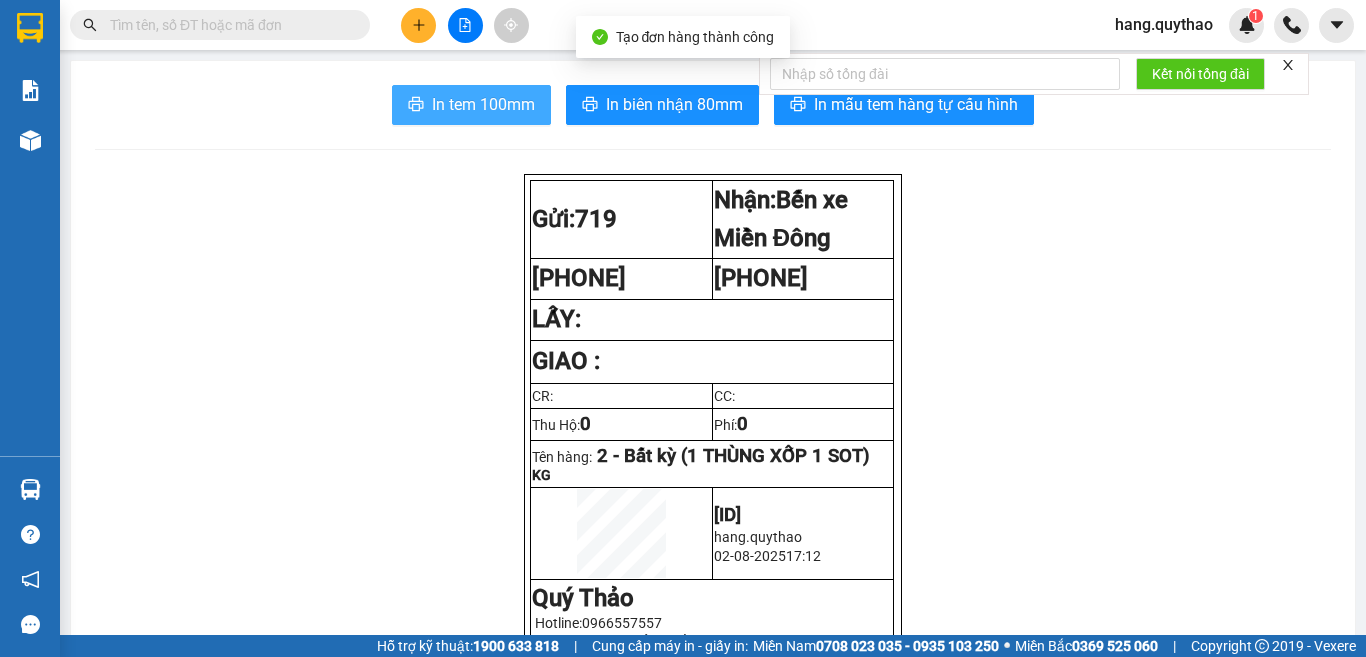 scroll, scrollTop: 0, scrollLeft: 0, axis: both 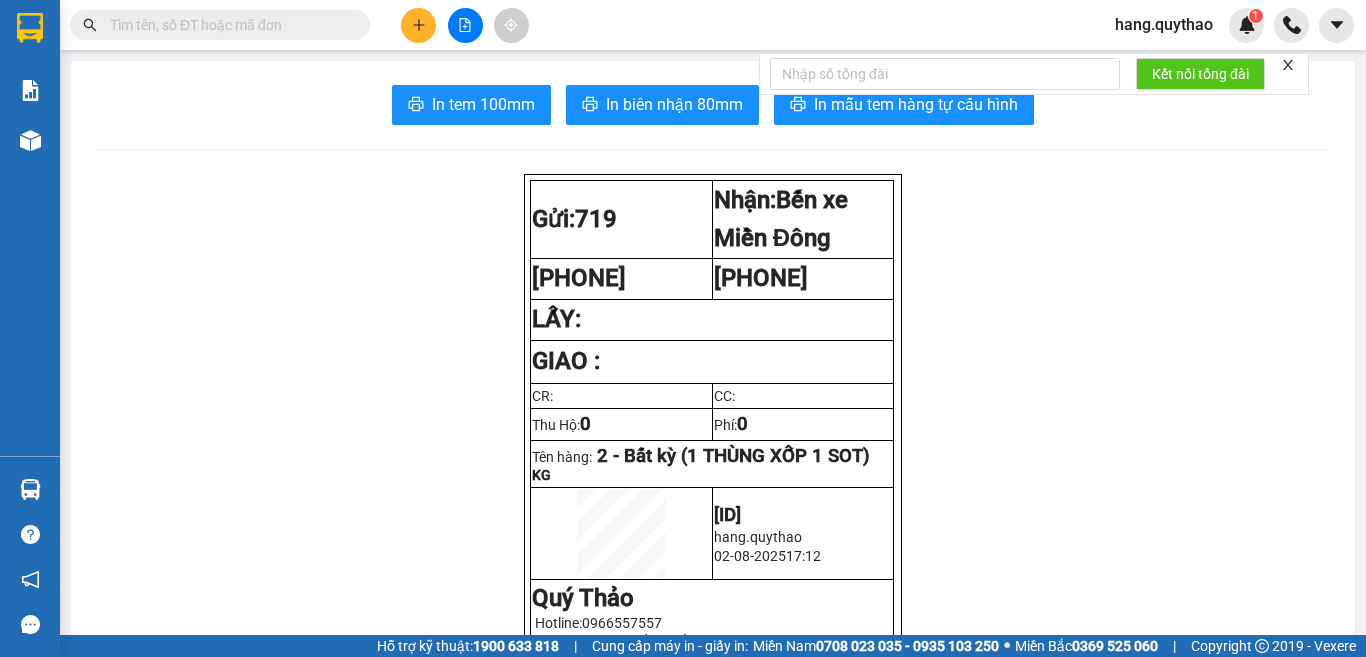click on "Kết quả tìm kiếm ( 0 )  Bộ lọc  No Data hang.quythao 1     Báo cáo Báo cáo dòng tiền (nhân viên) Doanh số tạo đơn theo VP gửi (nhân viên)     Kho hàng mới Hàng sắp về Hướng dẫn sử dụng Giới thiệu Vexere, nhận hoa hồng Phản hồi Phần mềm hỗ trợ bạn tốt chứ? In tem 100mm
In biên nhận 80mm In mẫu tem hàng tự cấu hình
Gửi:  719
Nhận:  Bến xe Miền Đông
[PHONE]
[PHONE]
LẤY:
GIAO :
CR:
CC:
Thu Hộ: 0
Phí:  0
Tên hàng:   2 - Bất kỳ (1 THÙNG XỐP 1 SOT)    KG
[ID]
hang.quythao
[DATE]     [TIME]
Quý Thảo
Hotline:   [PHONE]
Địa chỉ:  10A NGUYỄN CHÍ THANH
Phát triển bởi Vexexere.com
Quý Thảo VP 719 VP Bến xe Miền Đông   Quán nước dãy 8 - D07, BX Miền Đông 292 Đinh Bộ Lĩnh   [PHONE], [PHONE] Gửi khách hàng" at bounding box center (683, 328) 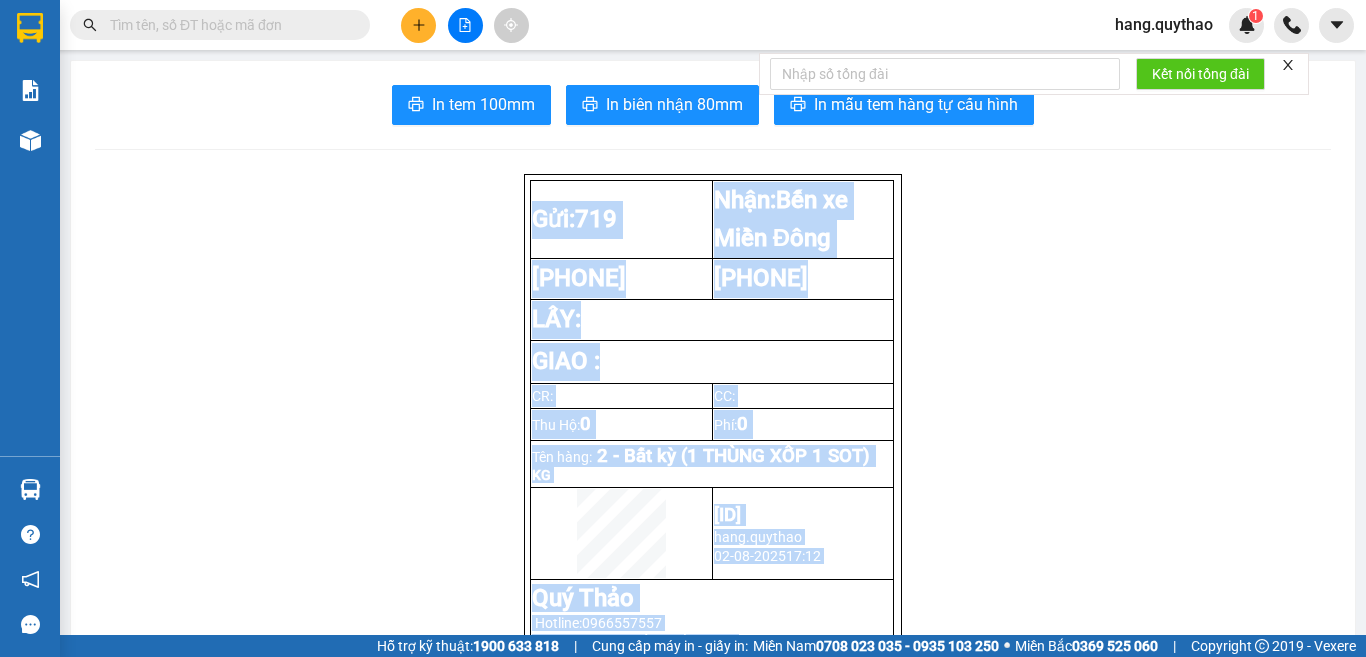 scroll, scrollTop: 13, scrollLeft: 0, axis: vertical 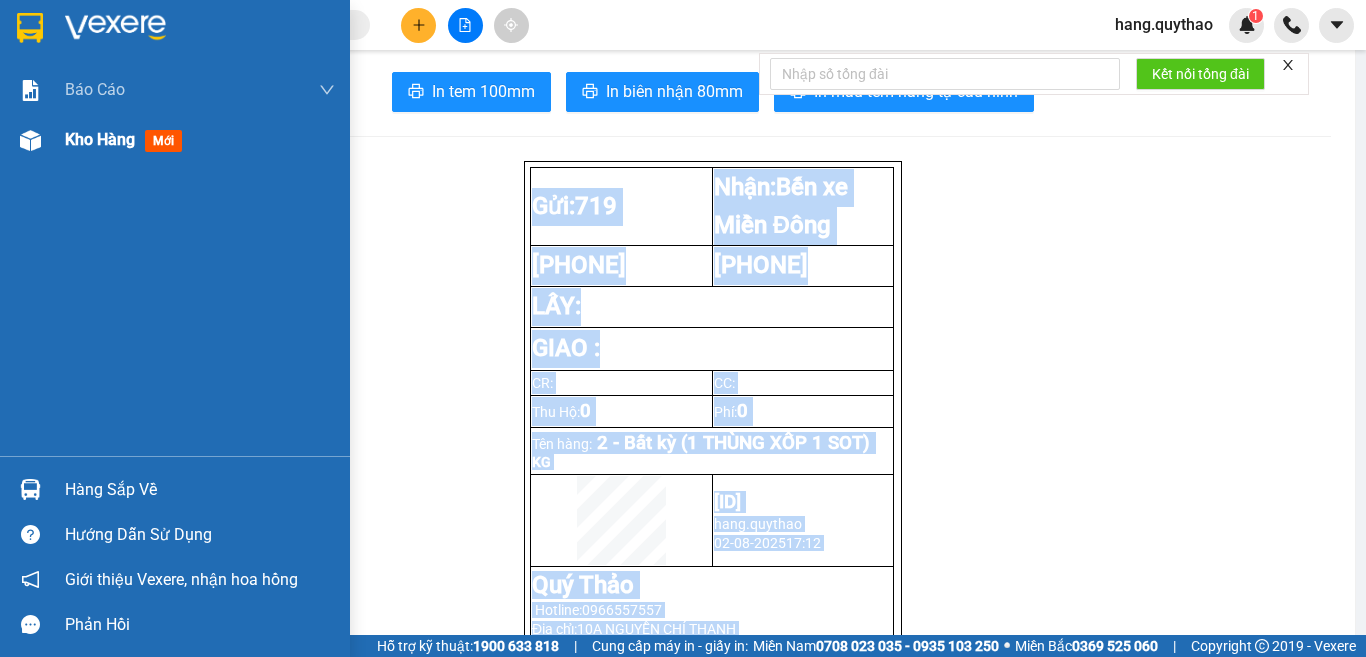 click on "Kho hàng" at bounding box center [100, 139] 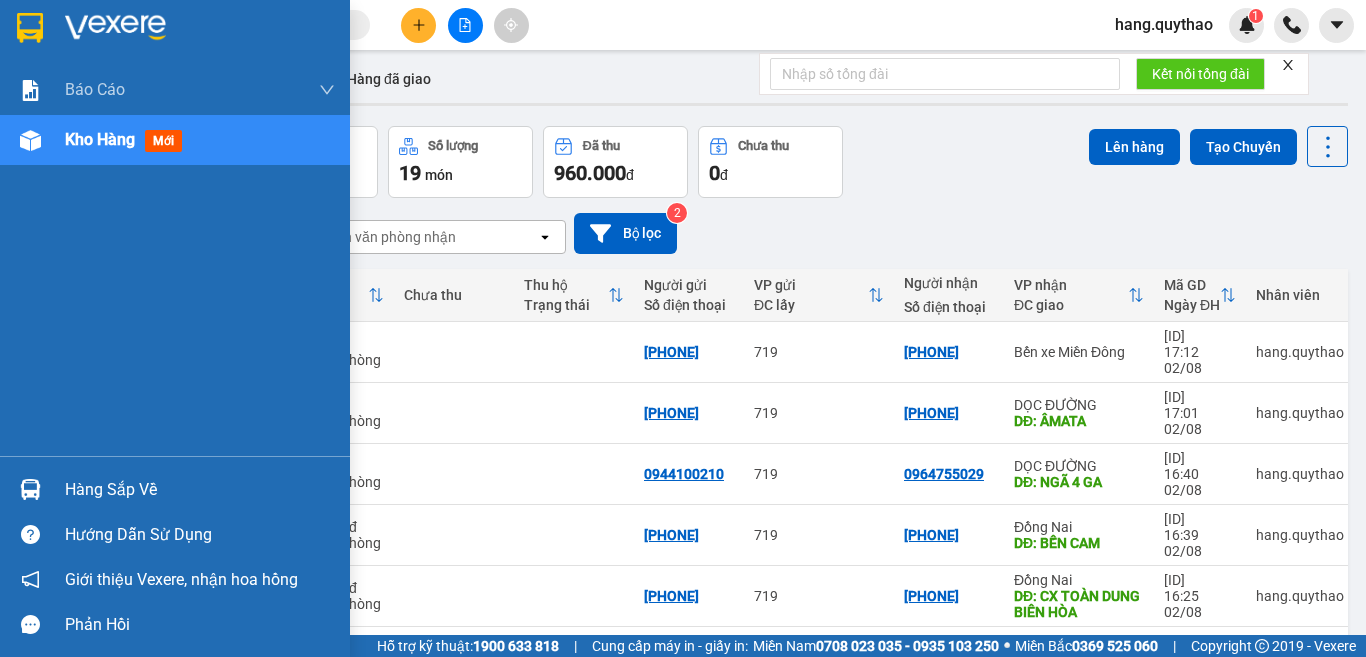 click on "Báo cáo Báo cáo dòng tiền (nhân viên) Doanh số tạo đơn theo VP gửi (nhân viên)     Kho hàng mới" at bounding box center (175, 260) 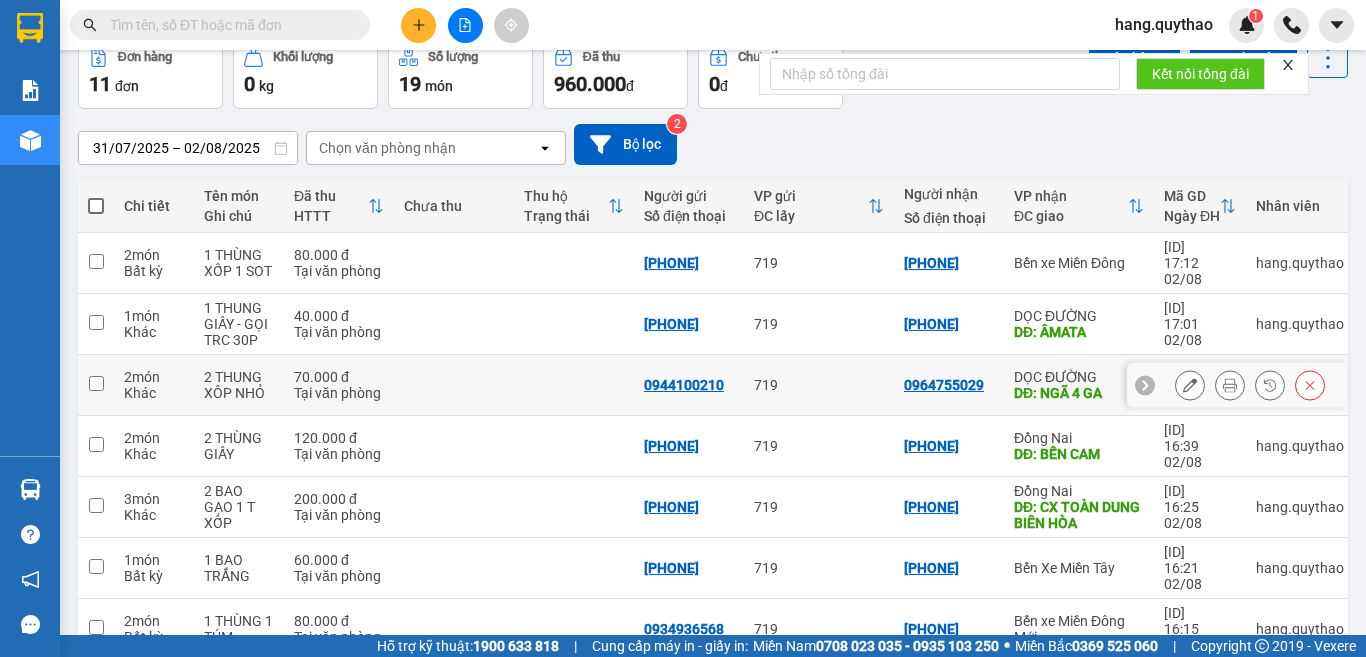 scroll, scrollTop: 100, scrollLeft: 0, axis: vertical 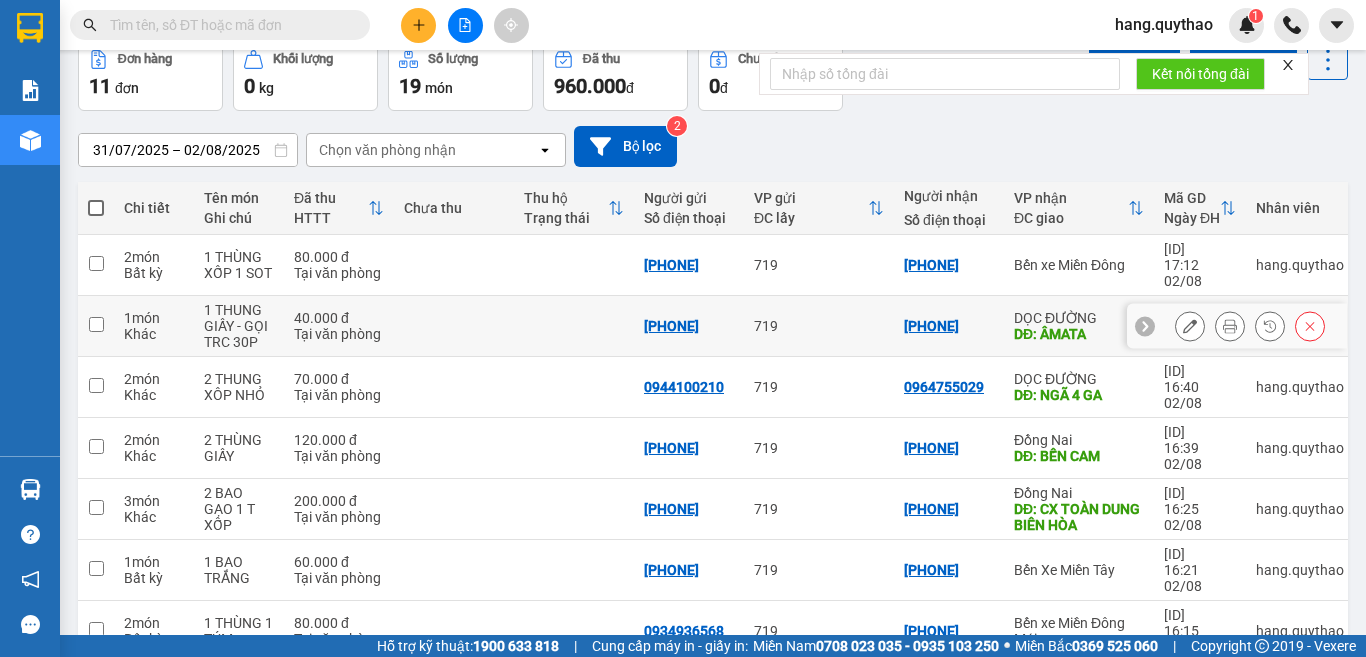 drag, startPoint x: 1076, startPoint y: 315, endPoint x: 1081, endPoint y: 325, distance: 11.18034 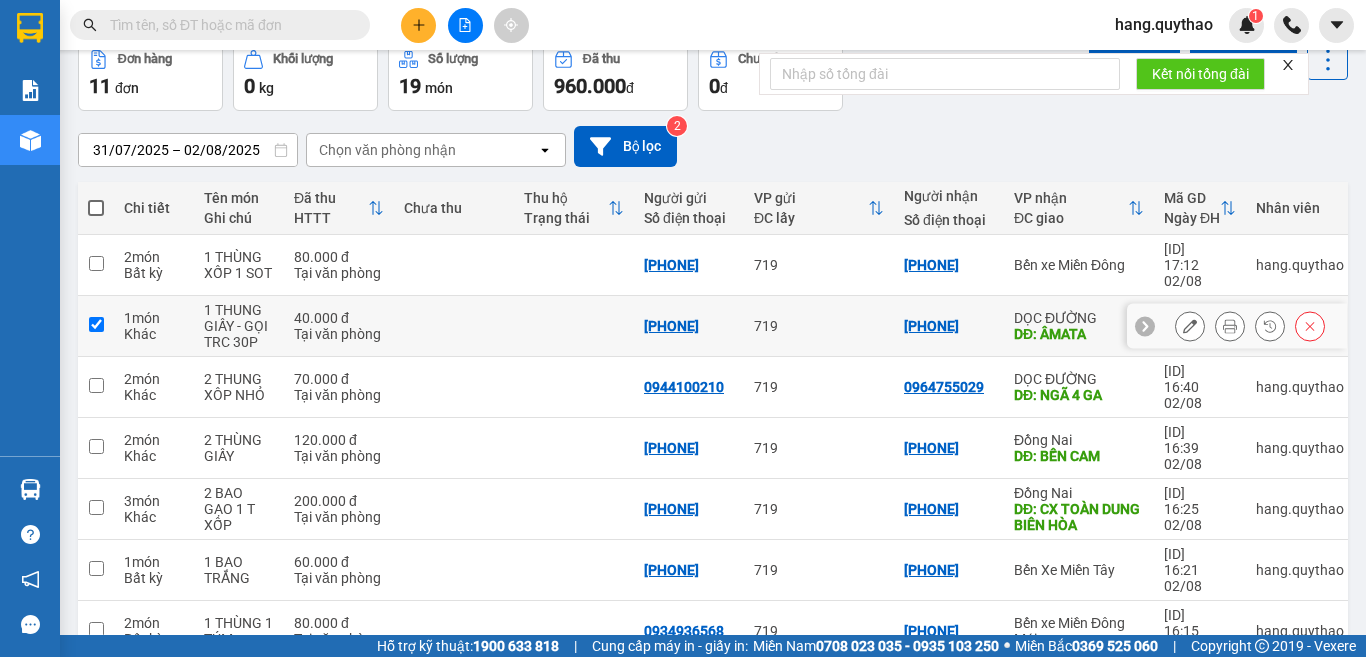 checkbox on "true" 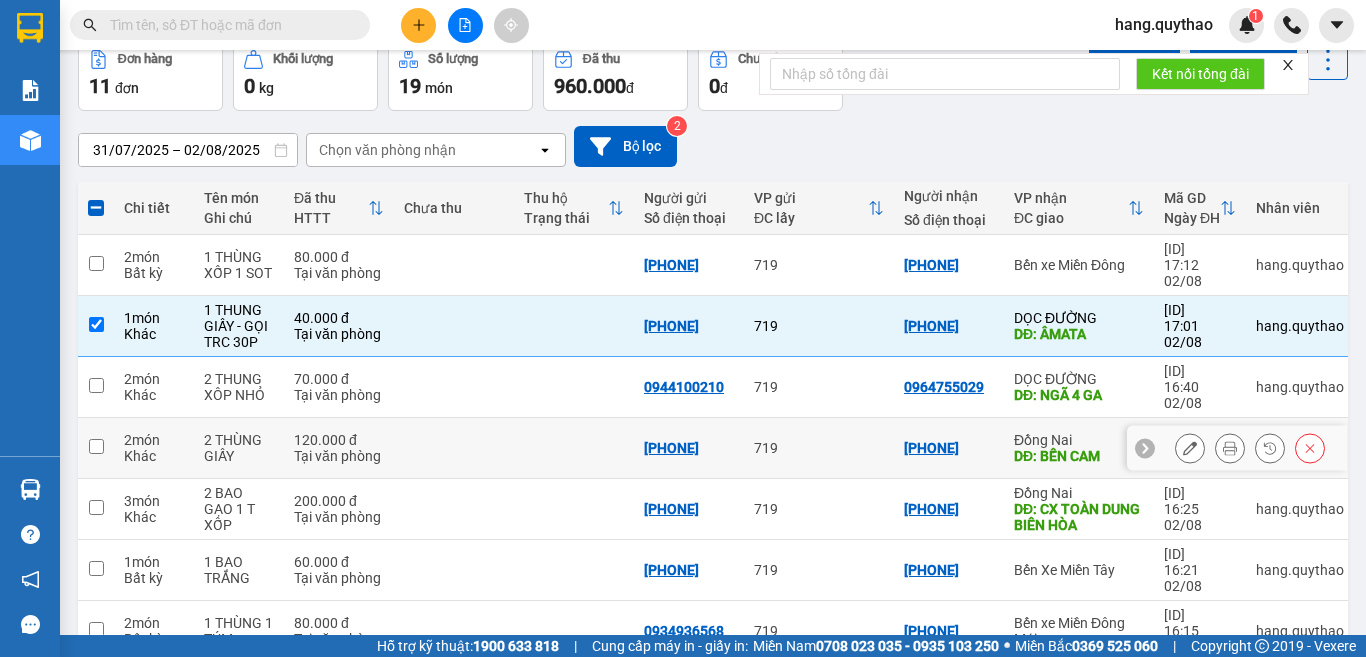 click on "DĐ: BẾN CAM" at bounding box center [1079, 456] 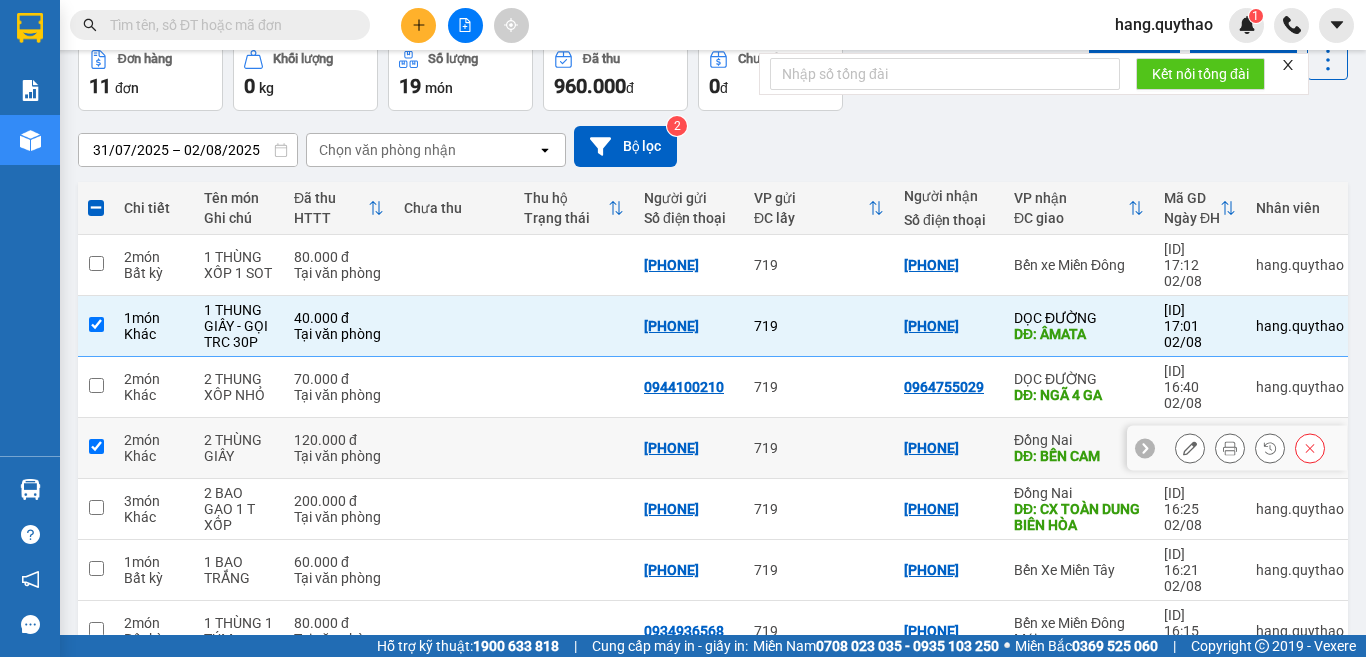 checkbox on "true" 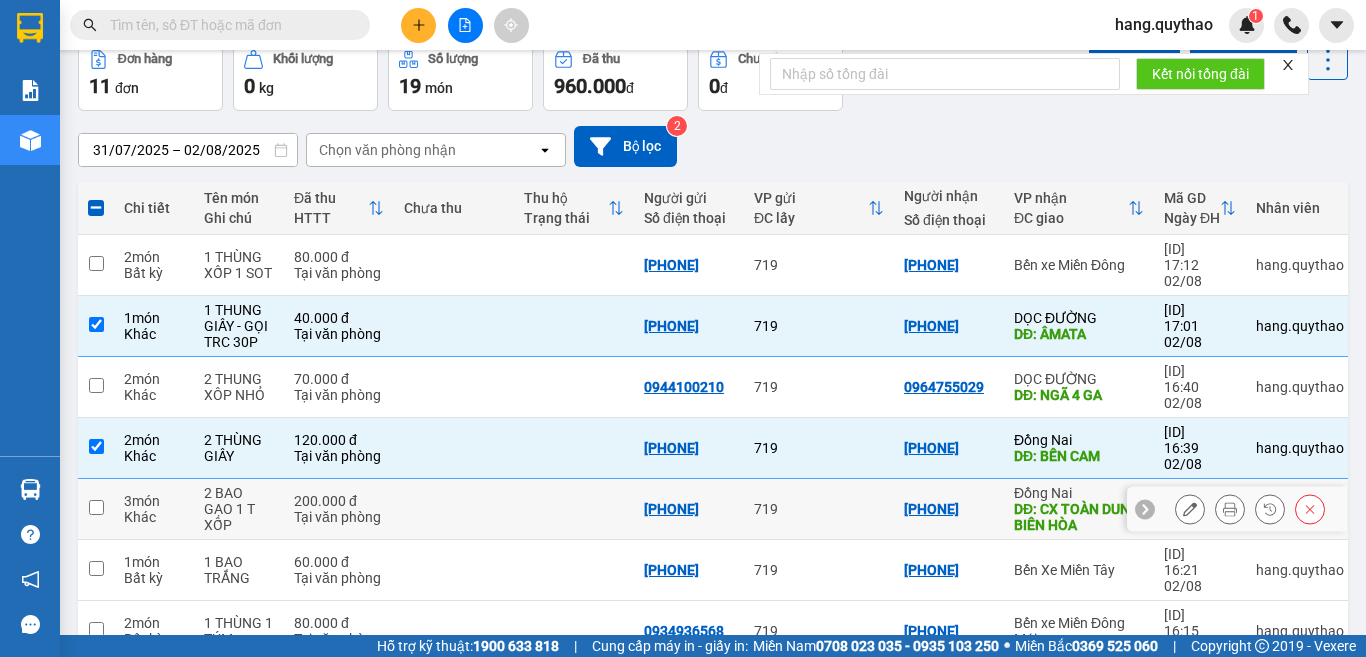 scroll, scrollTop: 200, scrollLeft: 0, axis: vertical 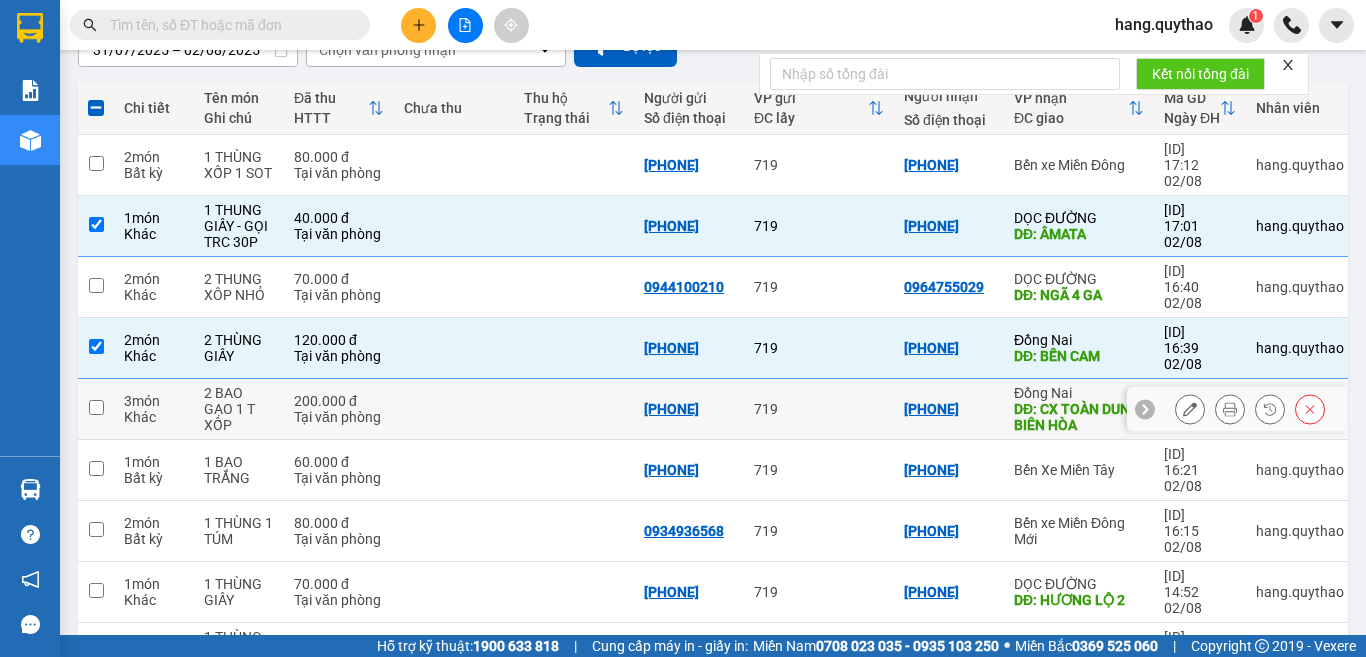 drag, startPoint x: 1049, startPoint y: 356, endPoint x: 1069, endPoint y: 382, distance: 32.80244 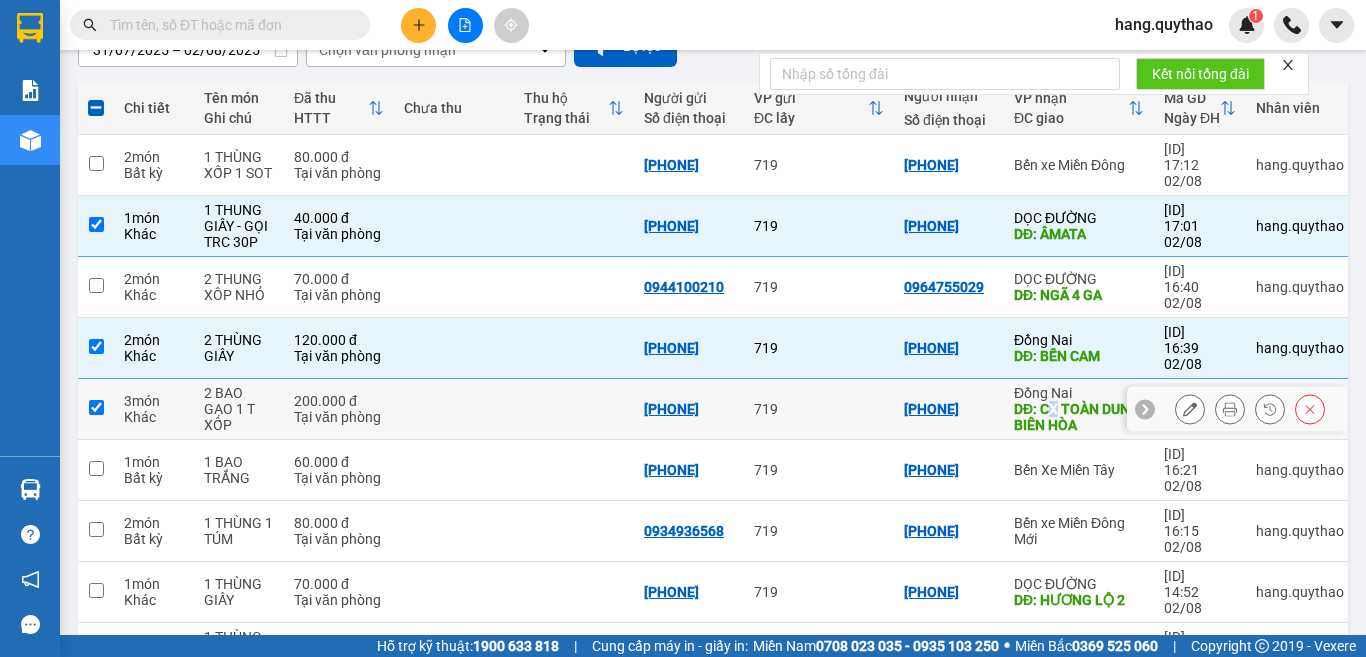 checkbox on "true" 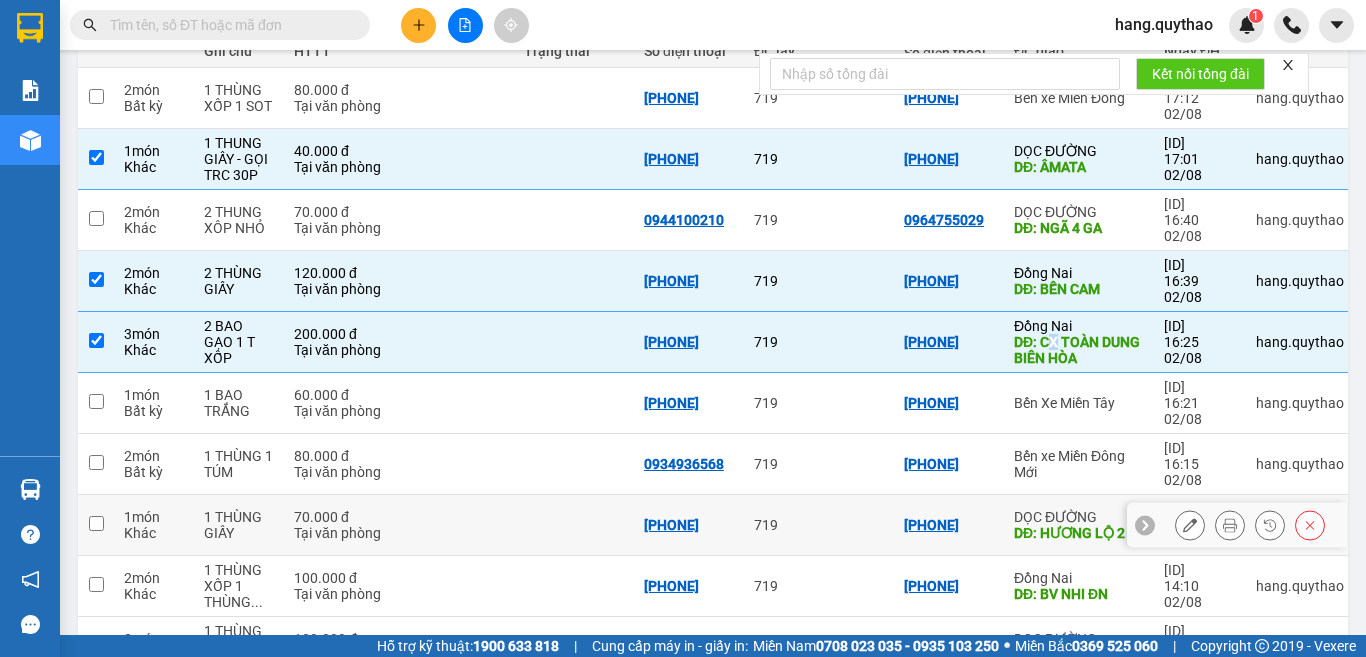 scroll, scrollTop: 300, scrollLeft: 0, axis: vertical 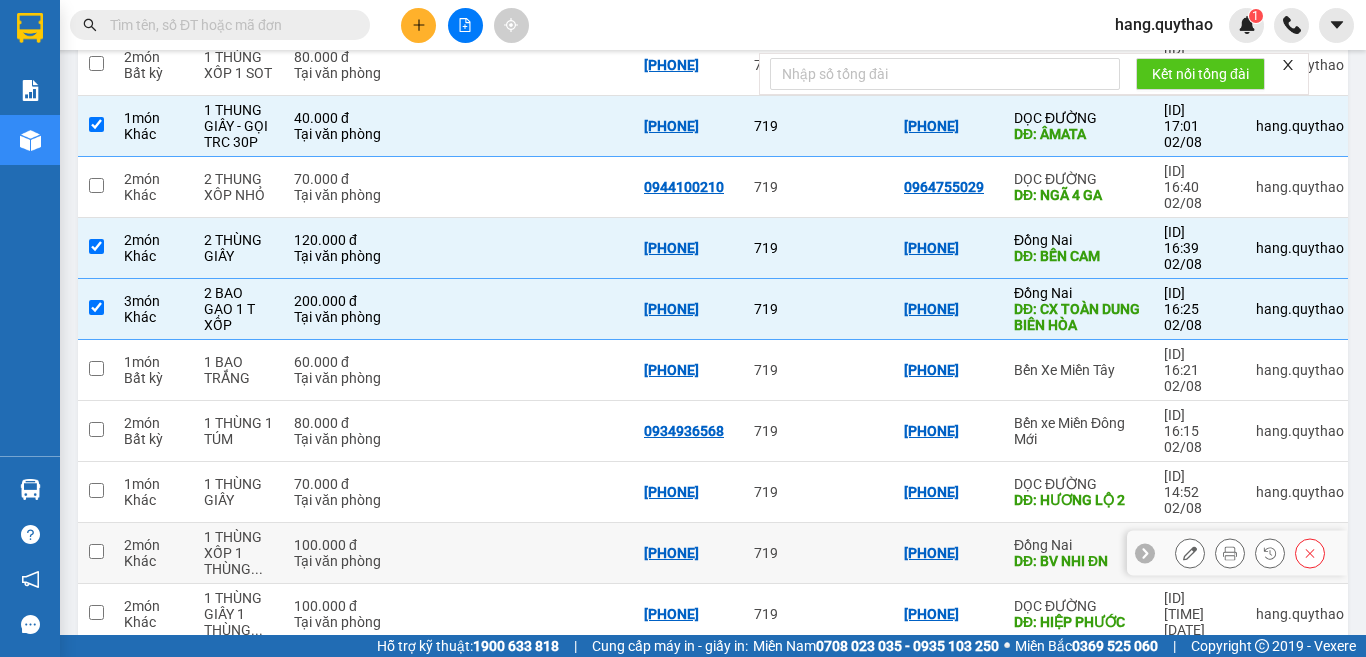 click on "DĐ: BV NHI ĐN" at bounding box center [1079, 561] 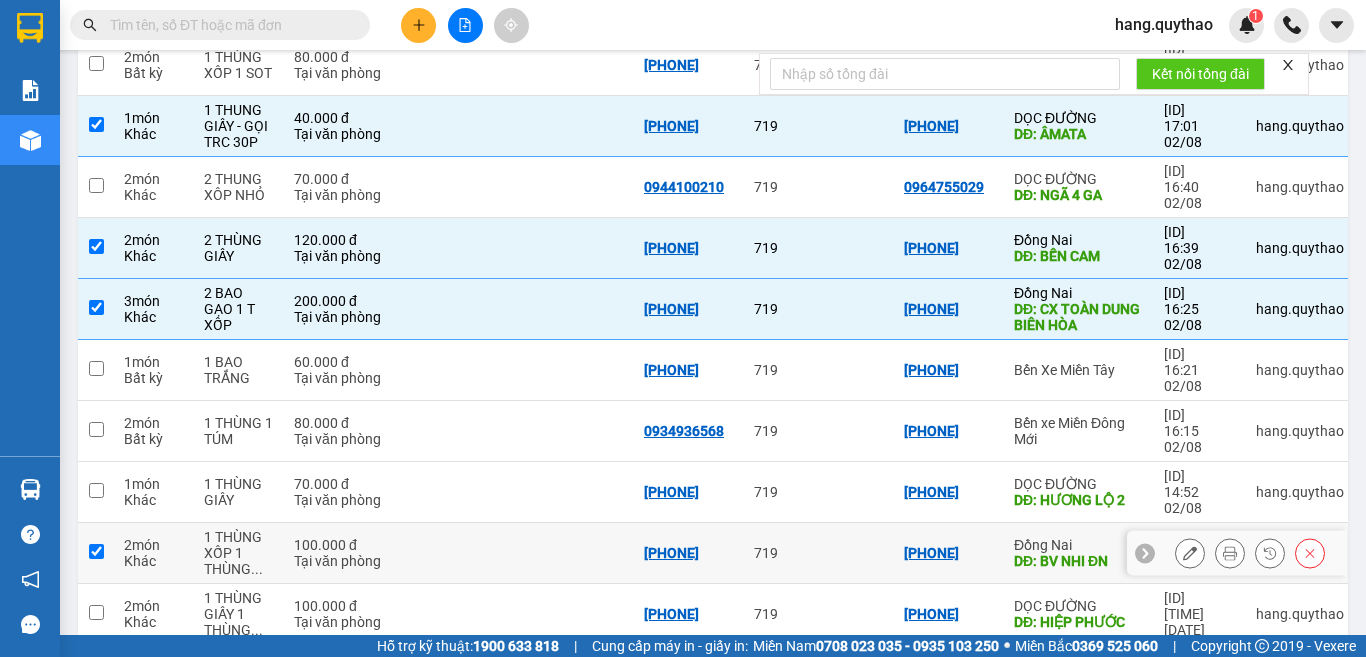 checkbox on "true" 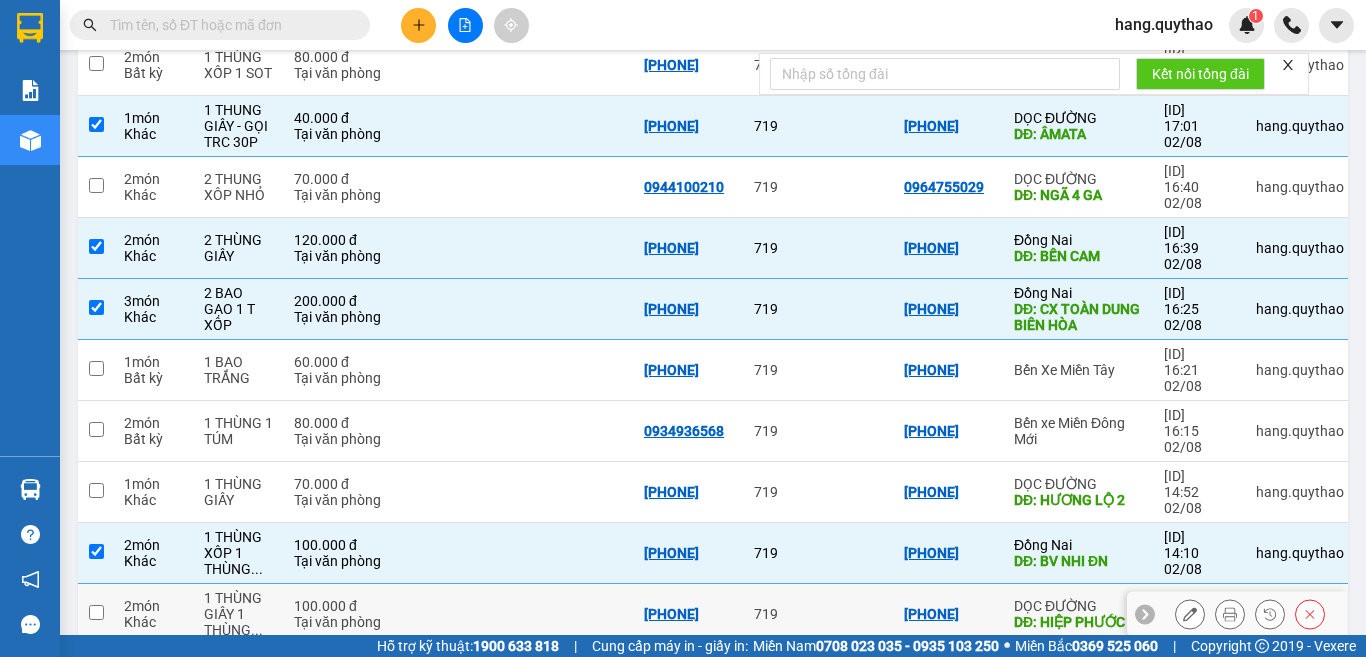 click on "DỌC ĐƯỜNG" at bounding box center [1079, 606] 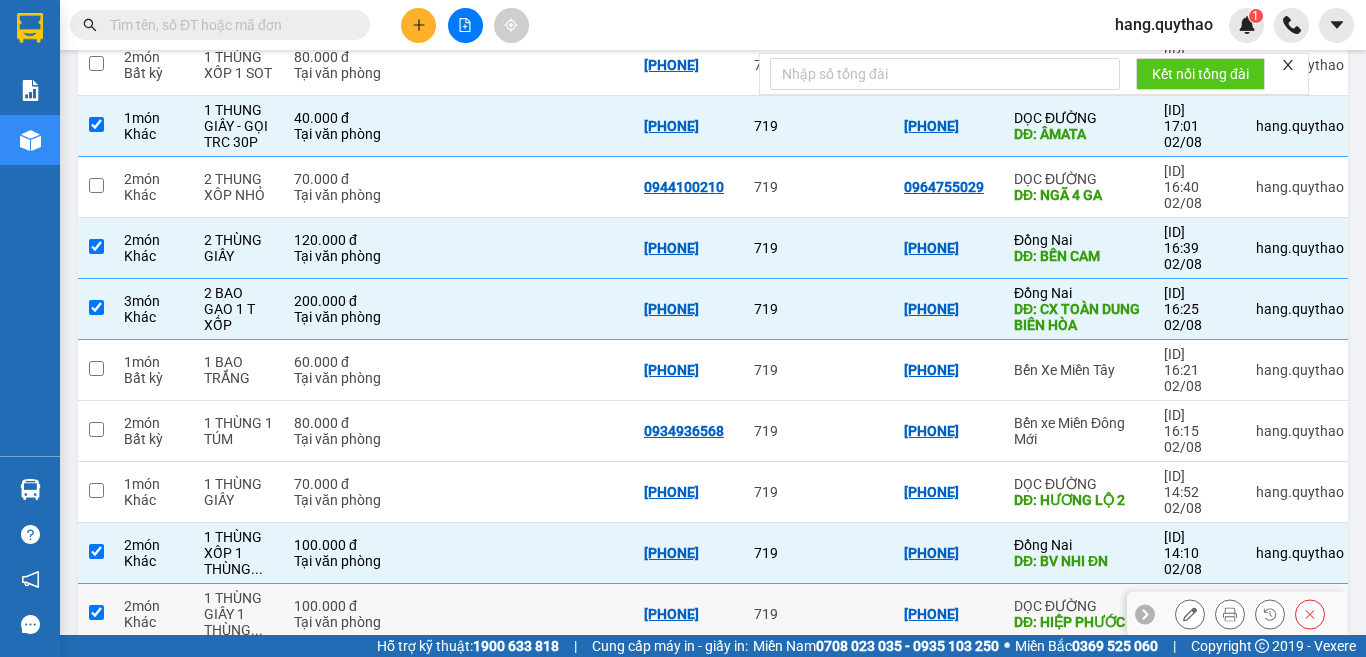 checkbox on "true" 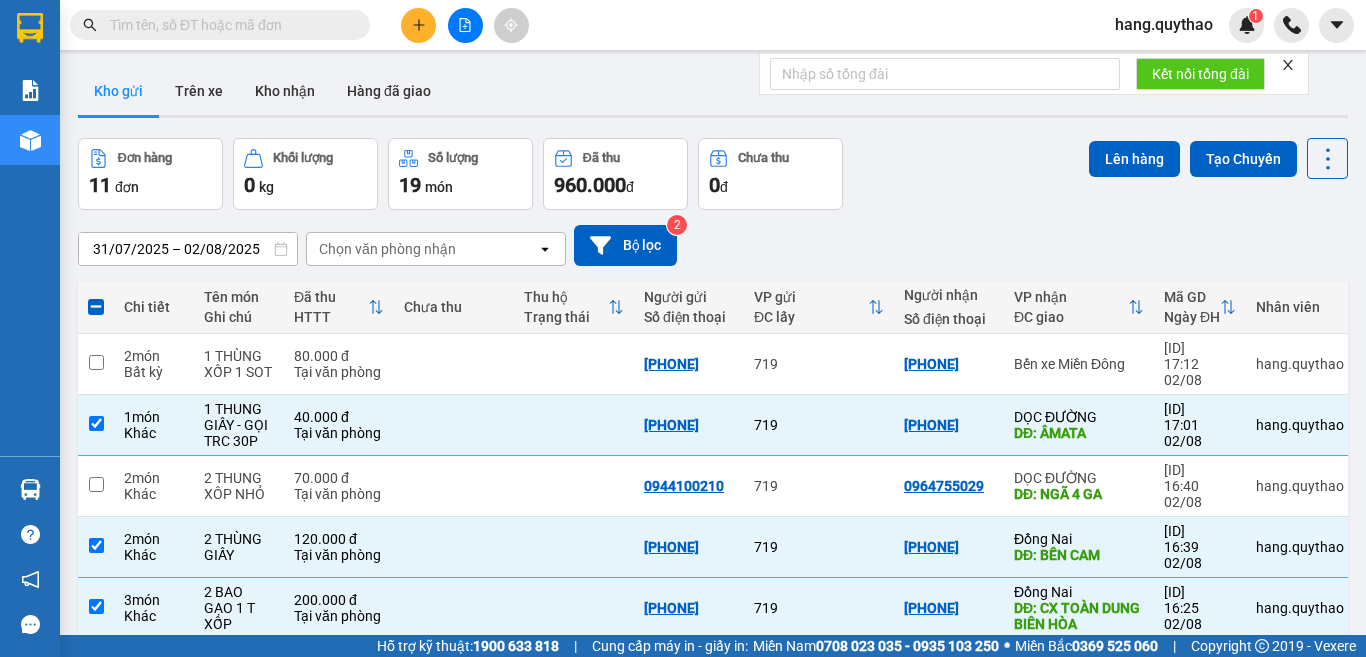 scroll, scrollTop: 0, scrollLeft: 0, axis: both 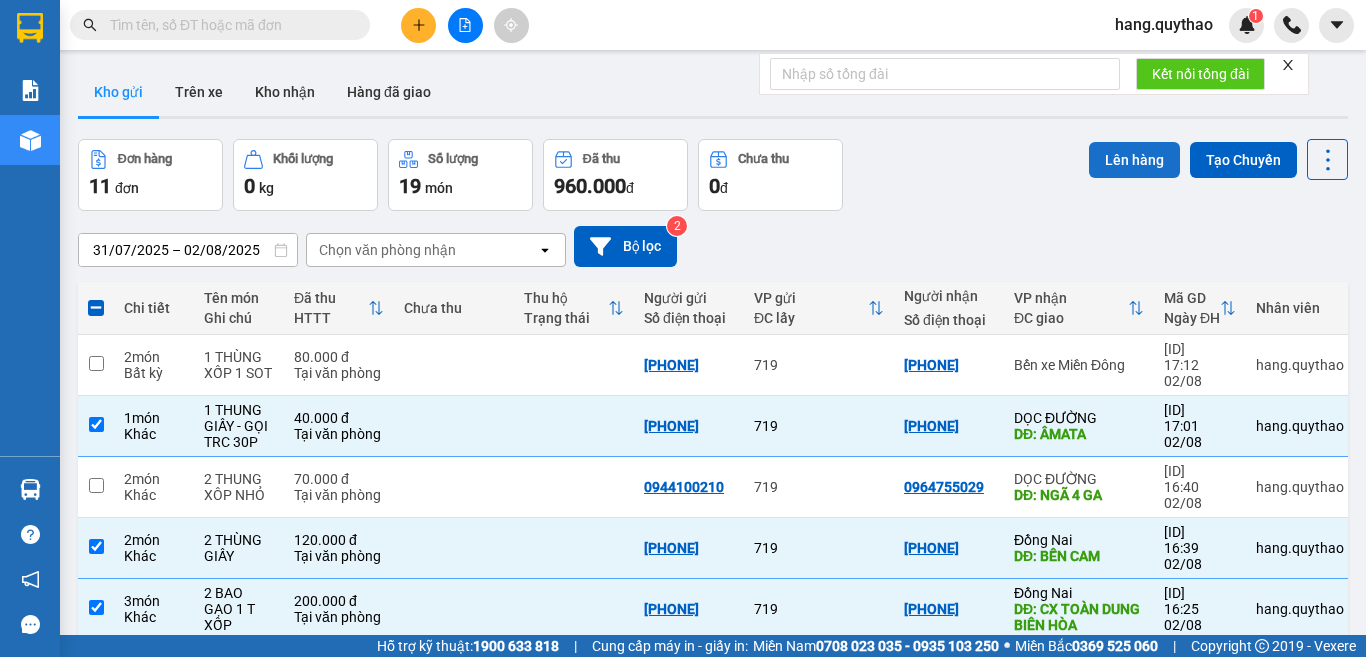 click on "Lên hàng" at bounding box center (1134, 160) 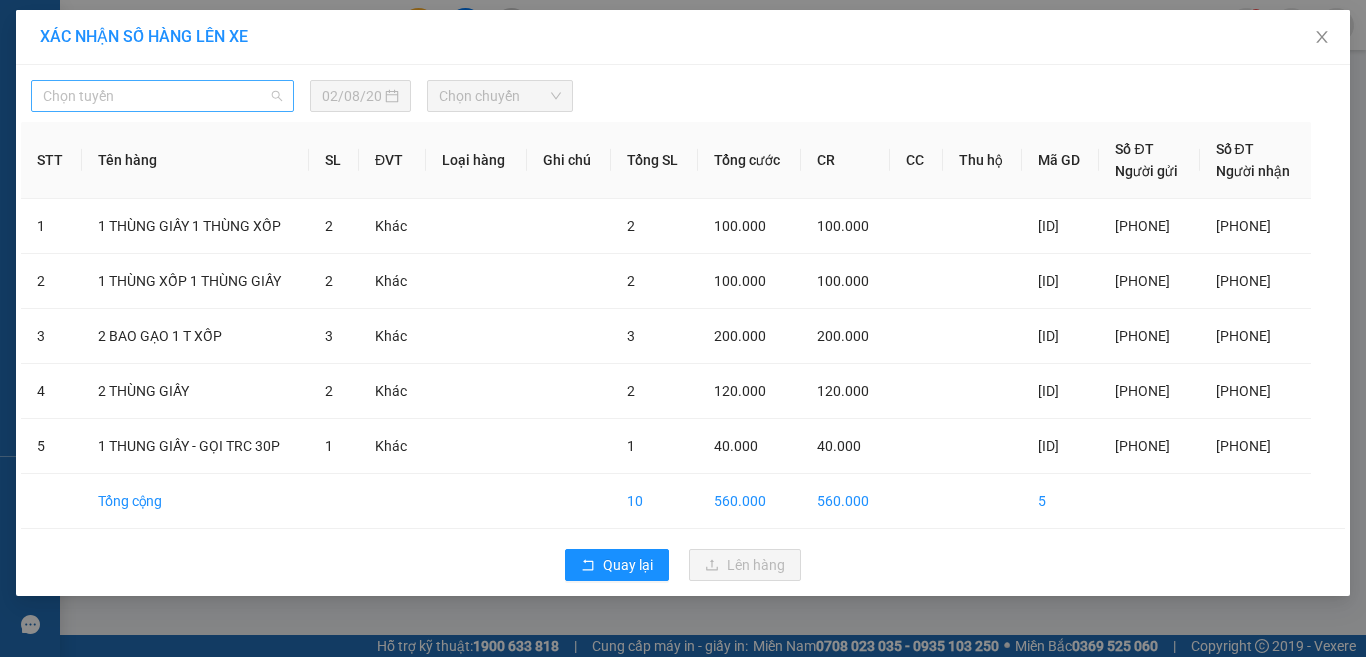 click on "Chọn tuyến" at bounding box center [162, 96] 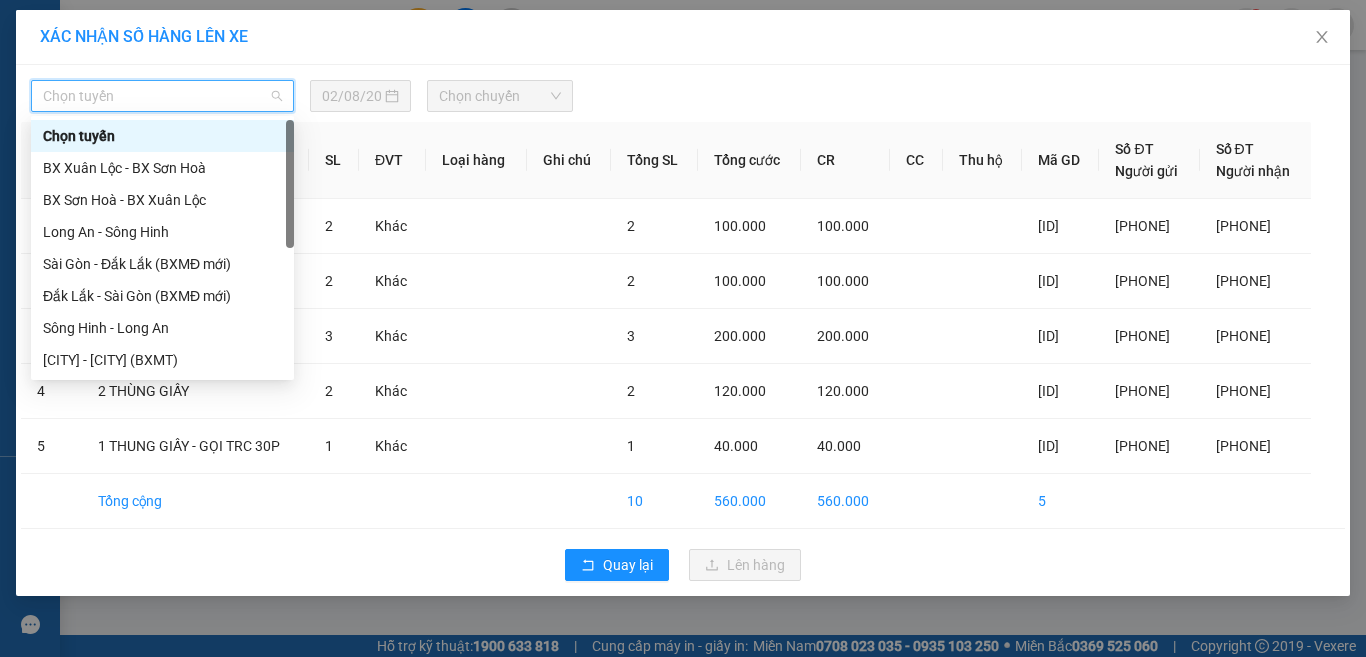 scroll, scrollTop: 224, scrollLeft: 0, axis: vertical 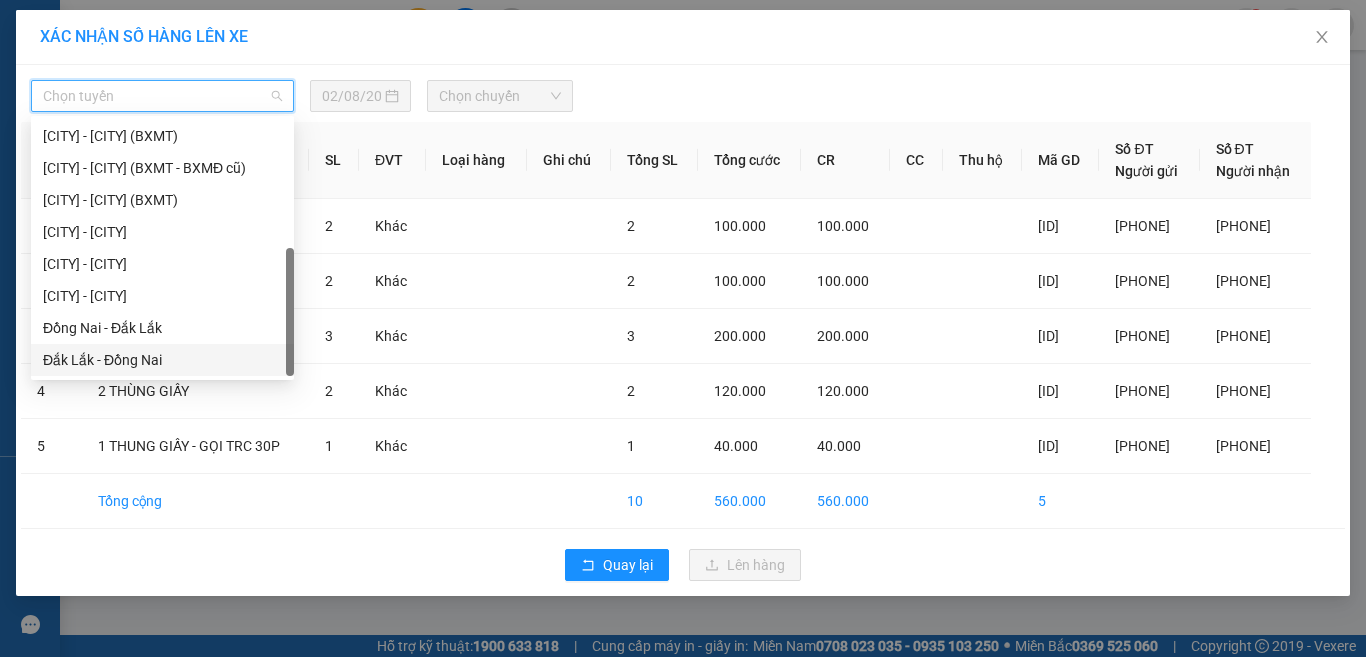 click on "Đắk Lắk - Đồng Nai" at bounding box center [162, 360] 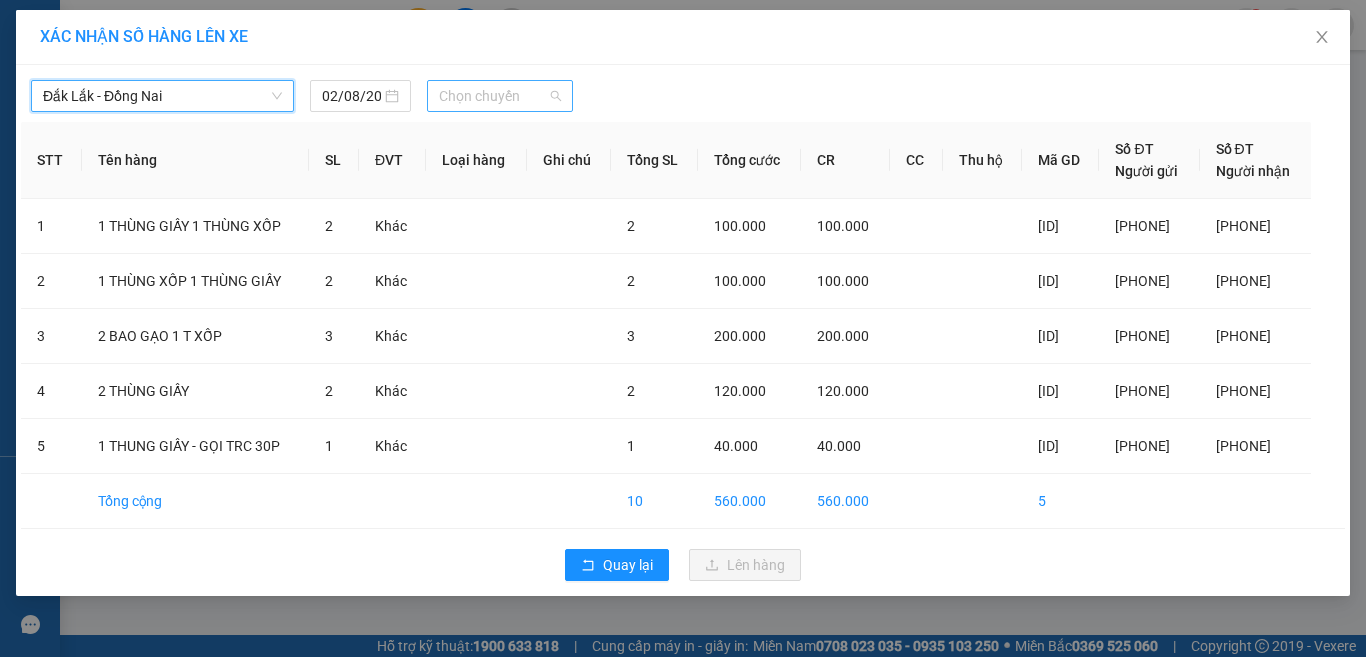 click on "Chọn chuyến" at bounding box center [500, 96] 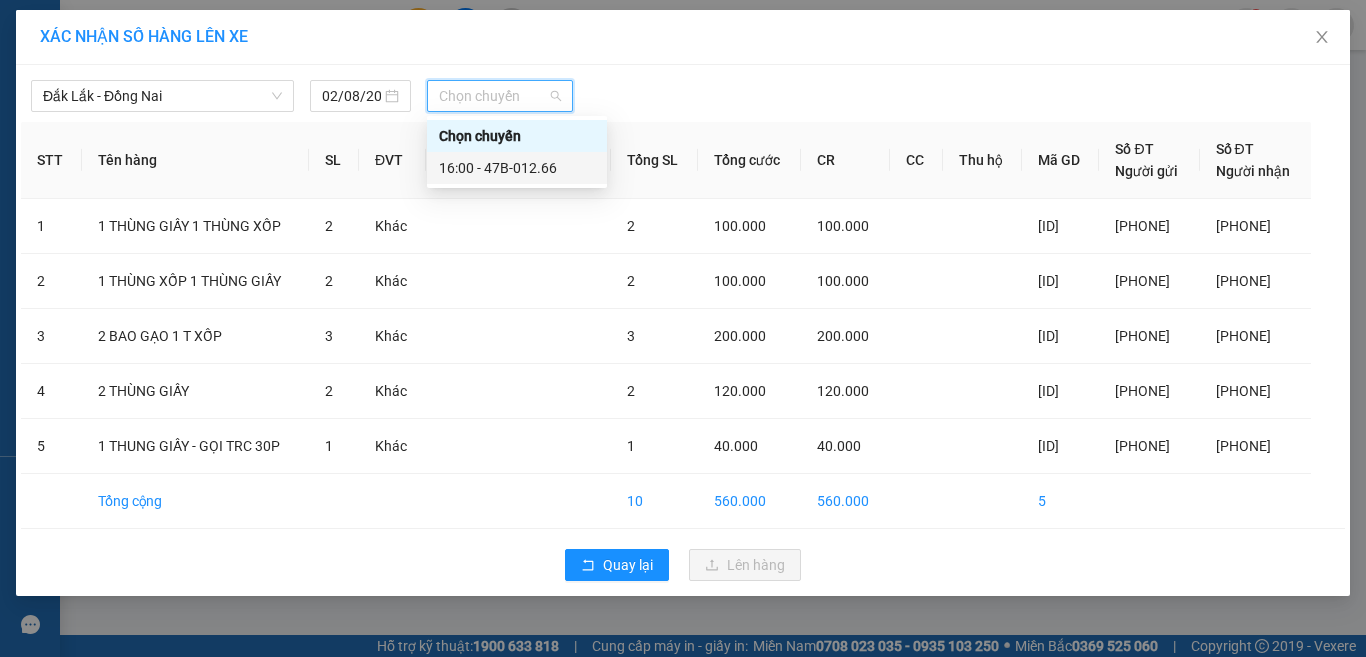 click on "16:00     - 47B-012.66" at bounding box center [517, 168] 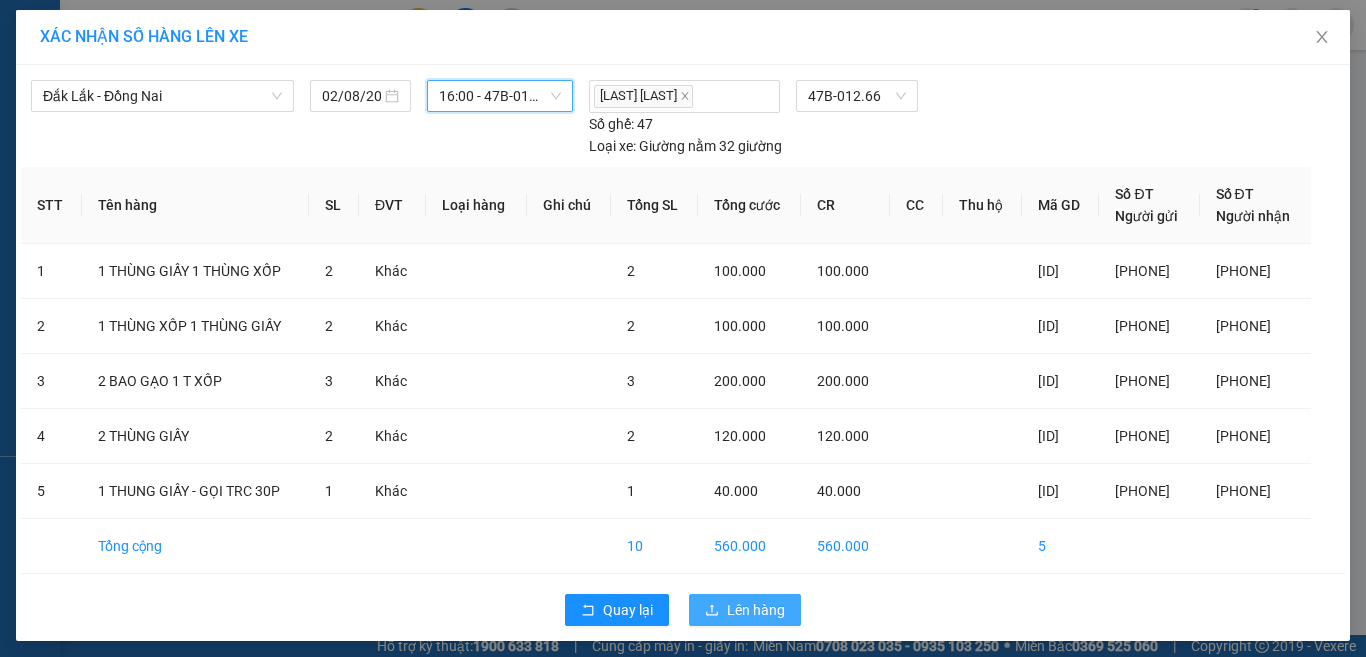 click 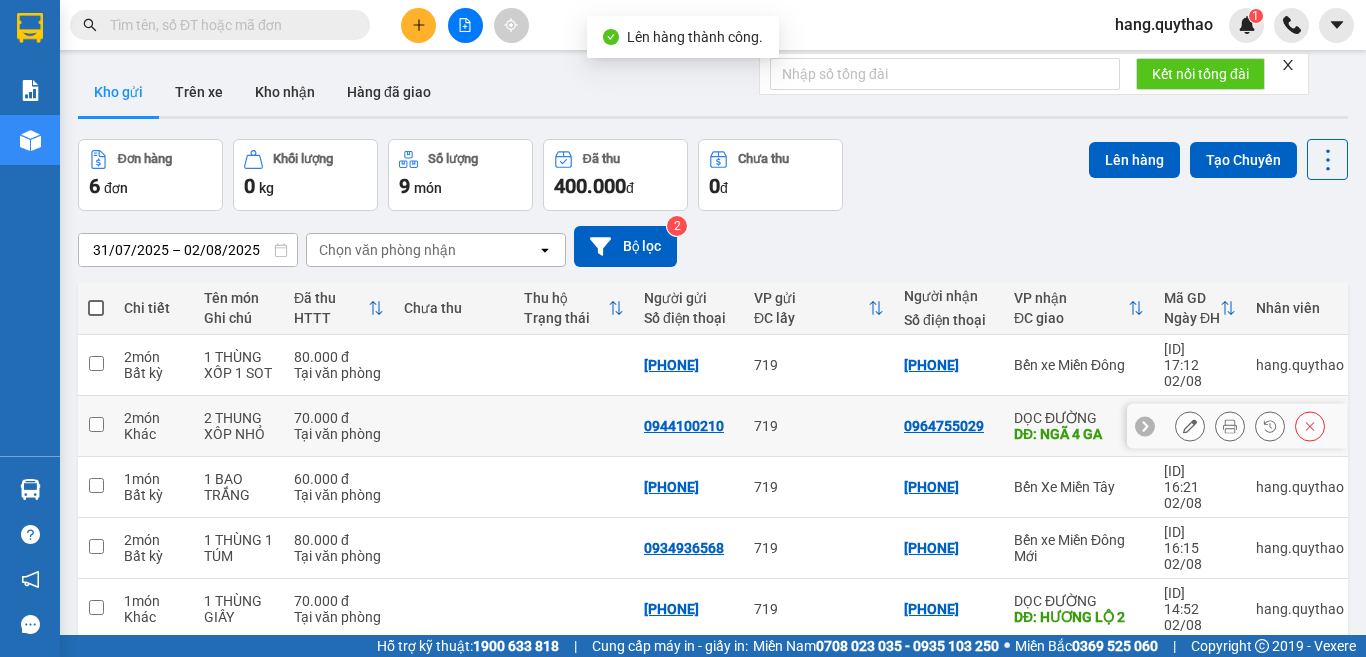 scroll, scrollTop: 92, scrollLeft: 0, axis: vertical 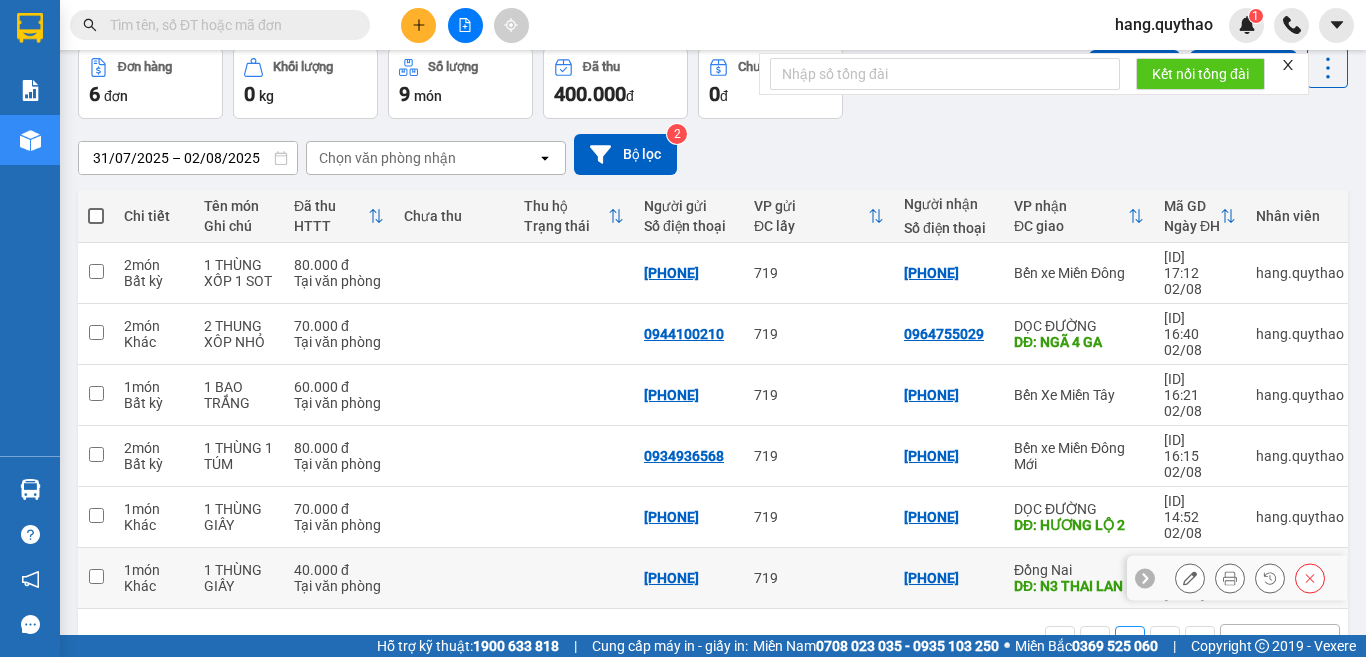 click on "Đồng Nai" at bounding box center [1079, 570] 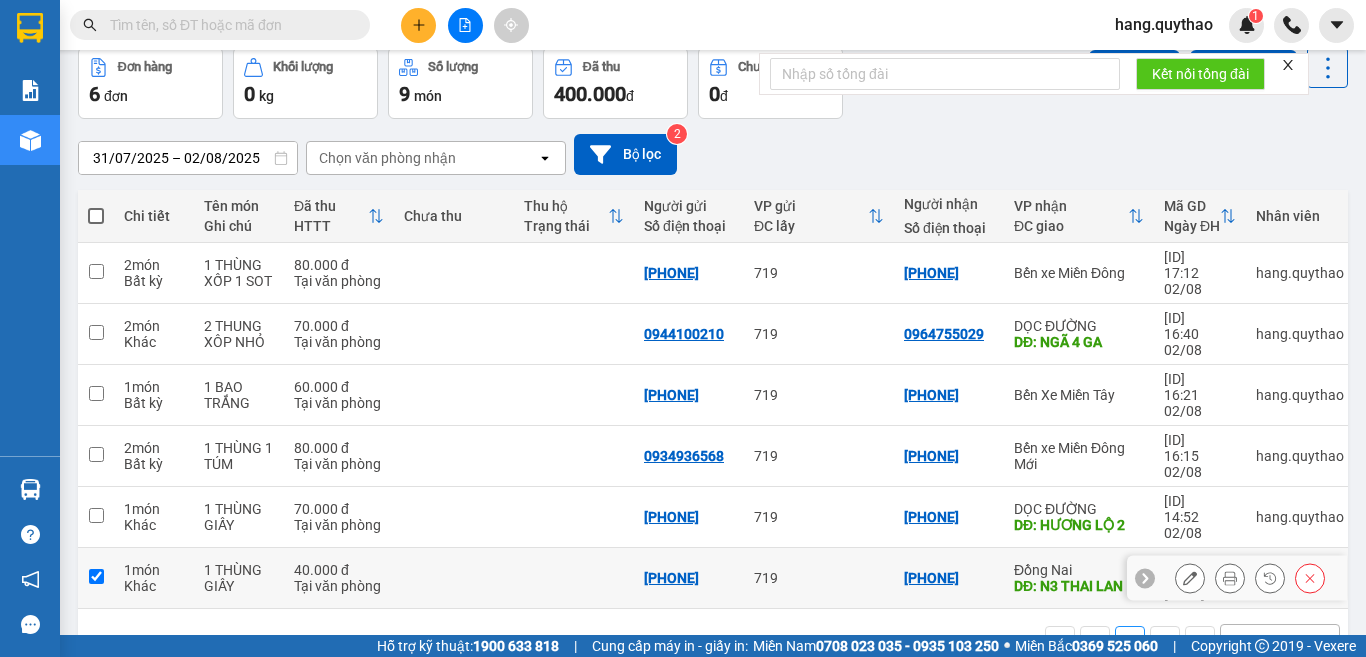 checkbox on "true" 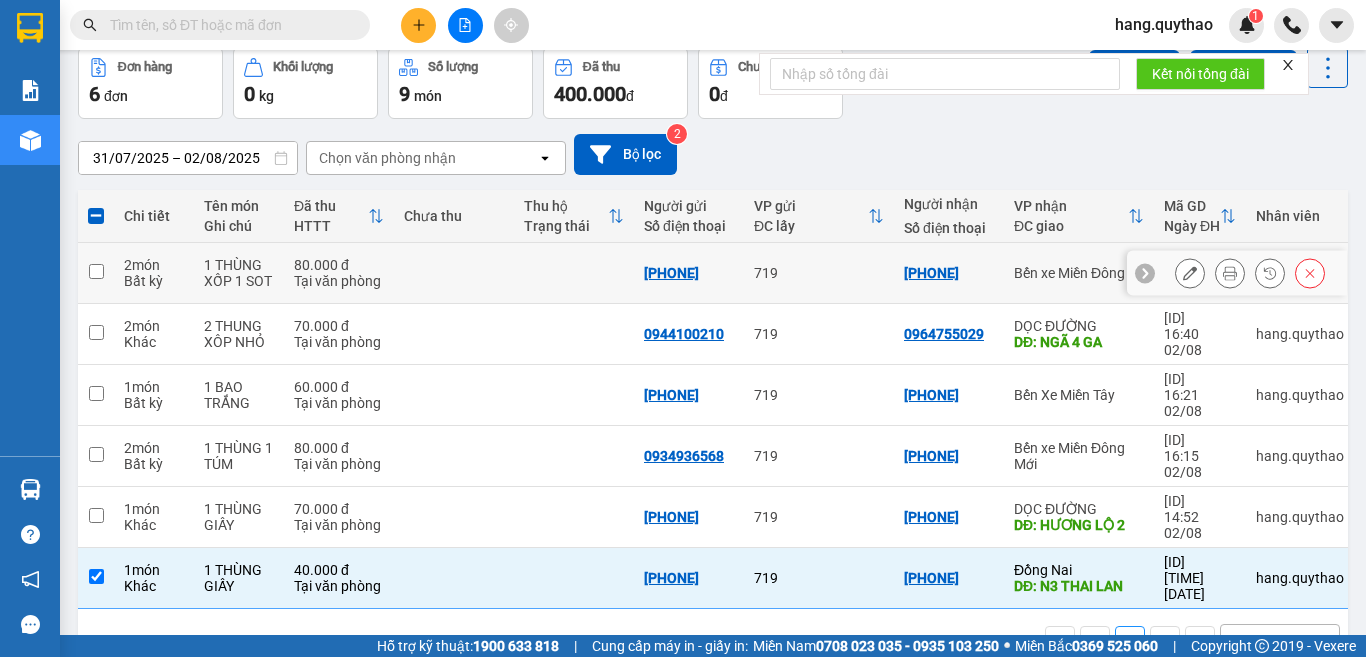 scroll, scrollTop: 0, scrollLeft: 0, axis: both 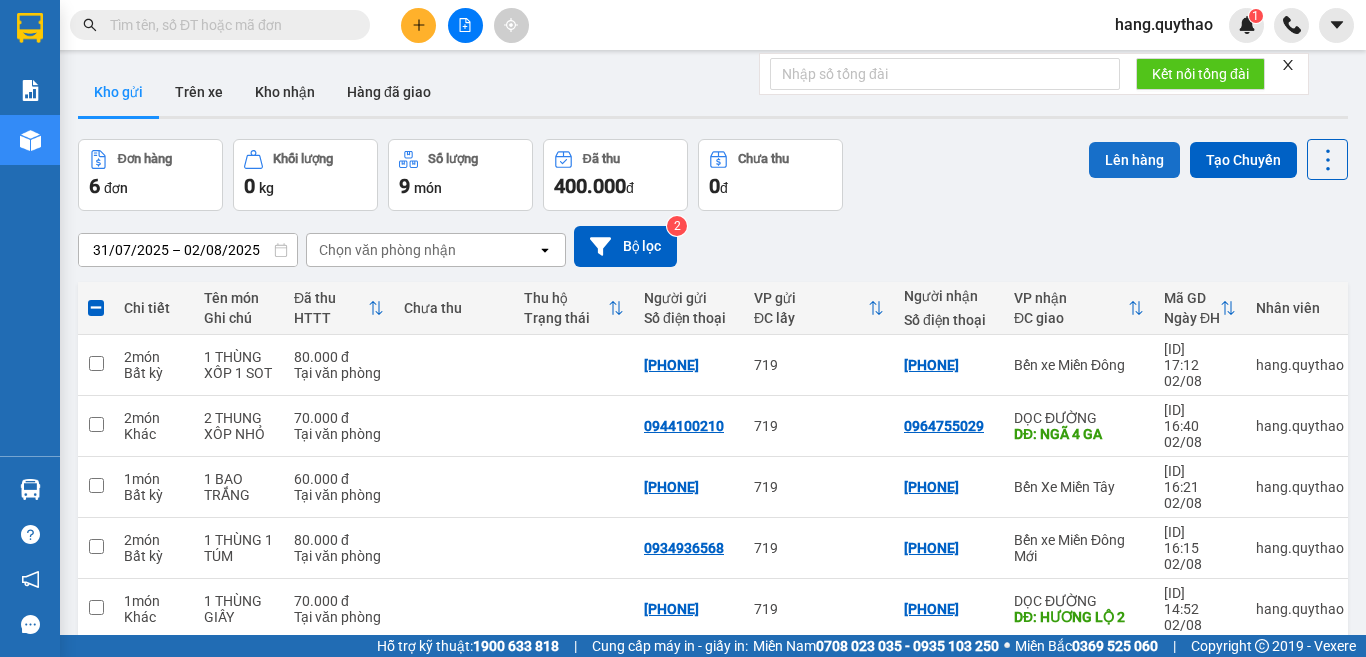 click on "Lên hàng" at bounding box center (1134, 160) 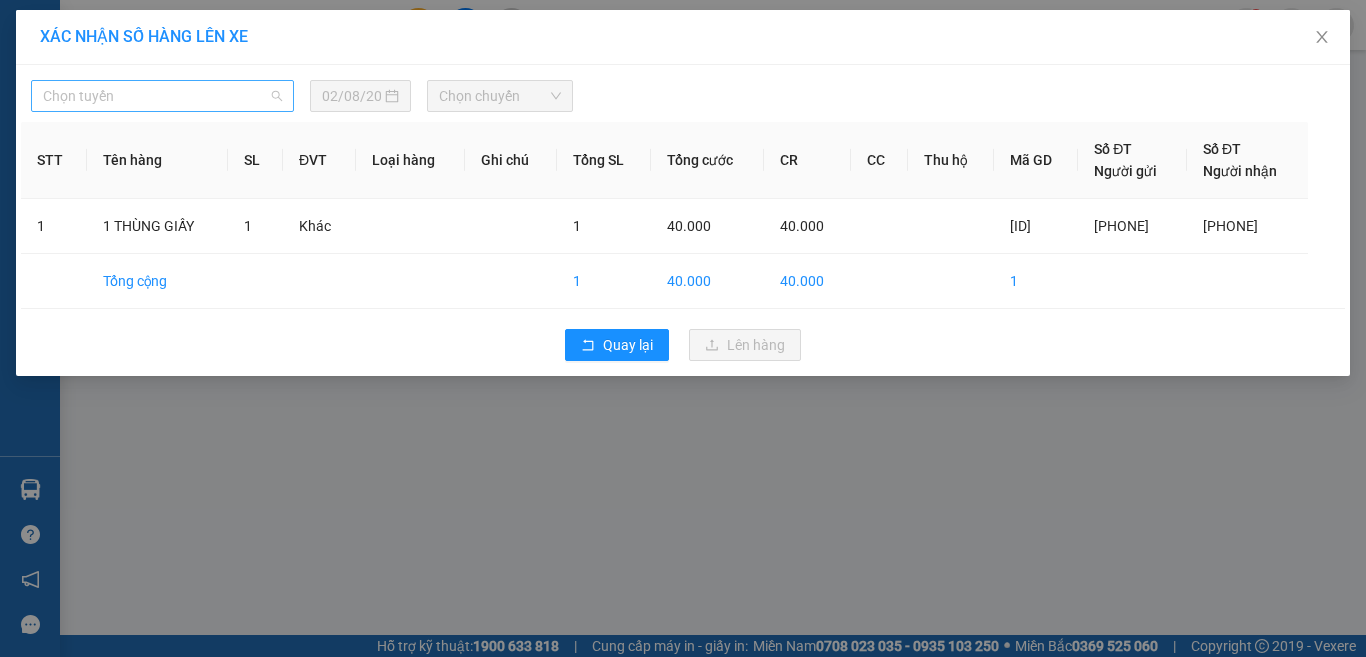 click on "Chọn tuyến" at bounding box center (162, 96) 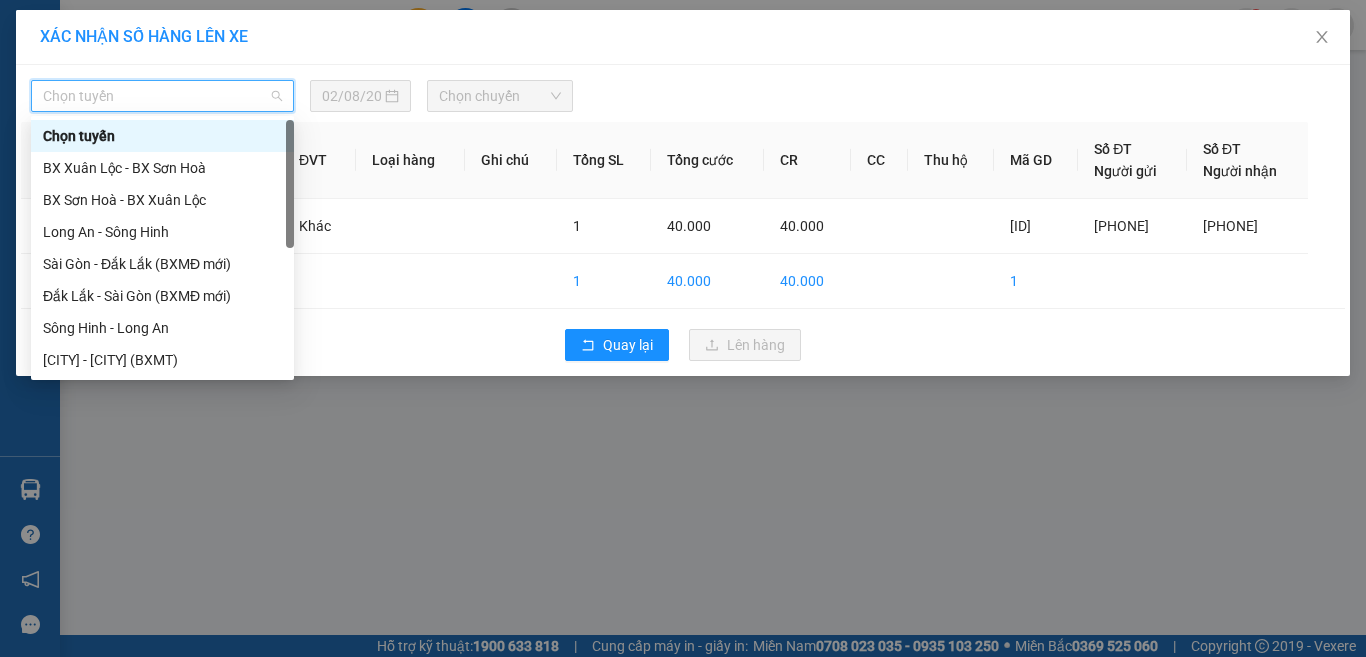 scroll, scrollTop: 224, scrollLeft: 0, axis: vertical 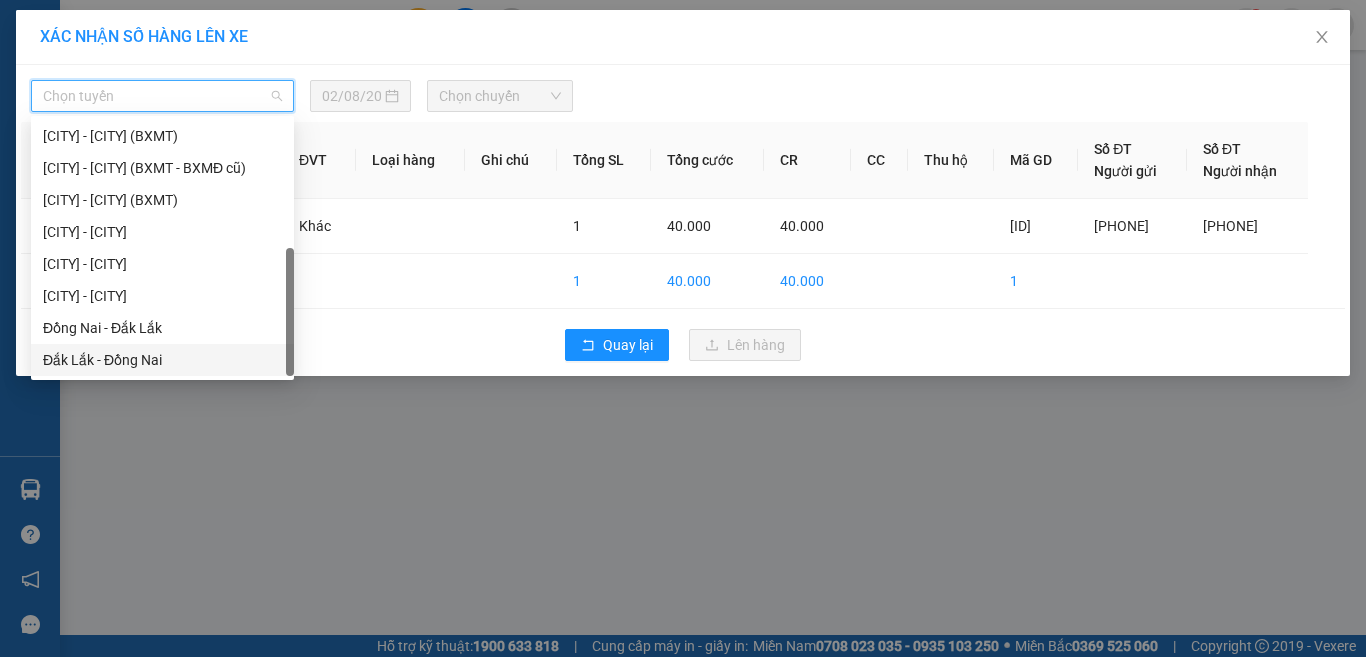 click on "Đắk Lắk - Đồng Nai" at bounding box center (162, 360) 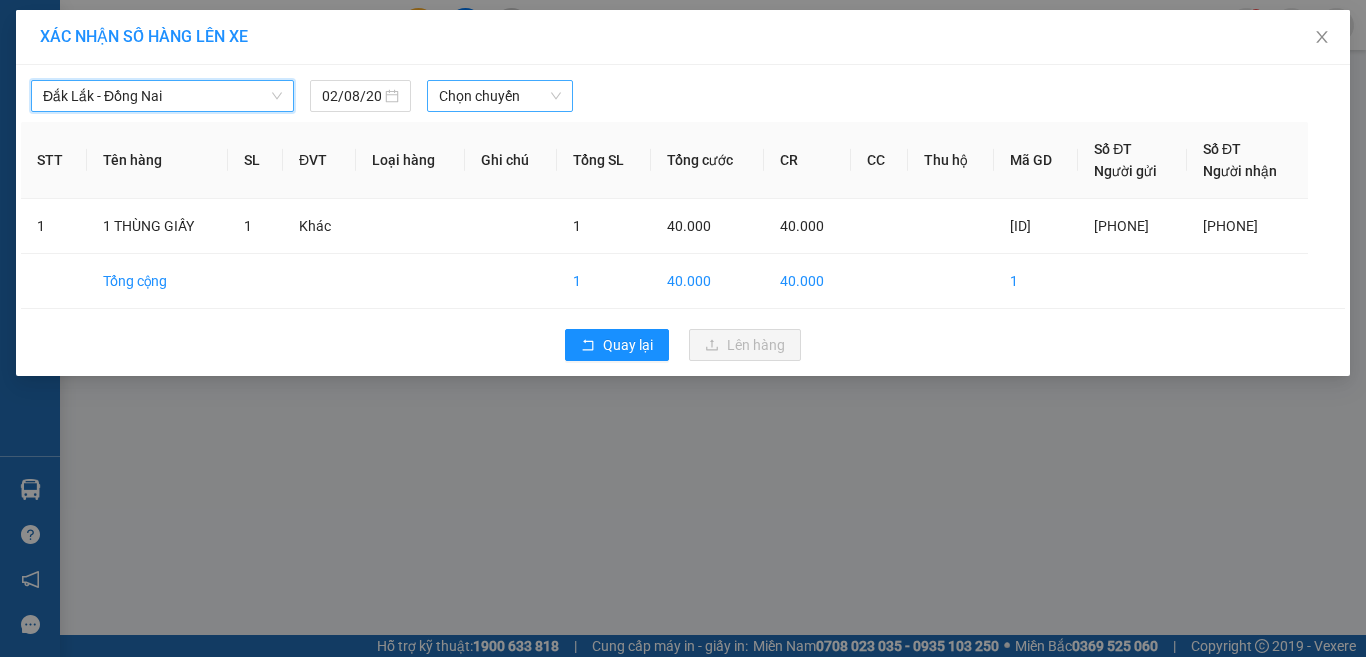 click on "Chọn chuyến" at bounding box center [500, 96] 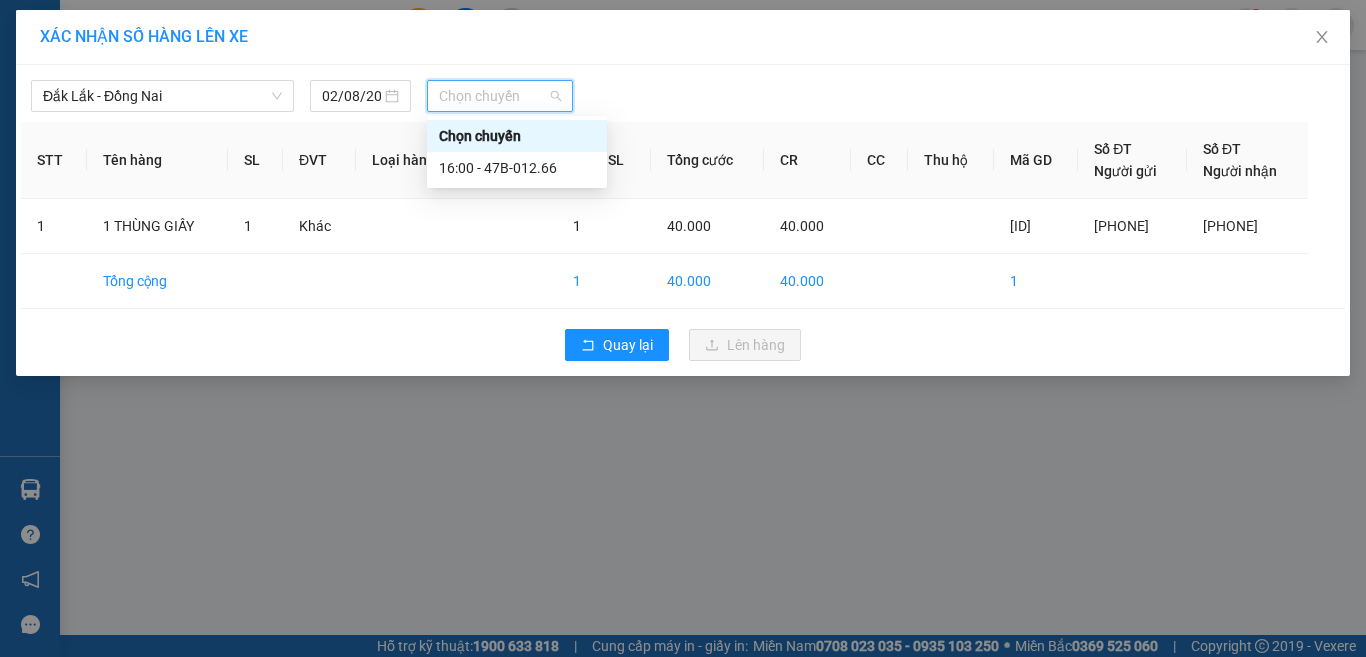 click on "16:00     - 47B-012.66" at bounding box center [517, 168] 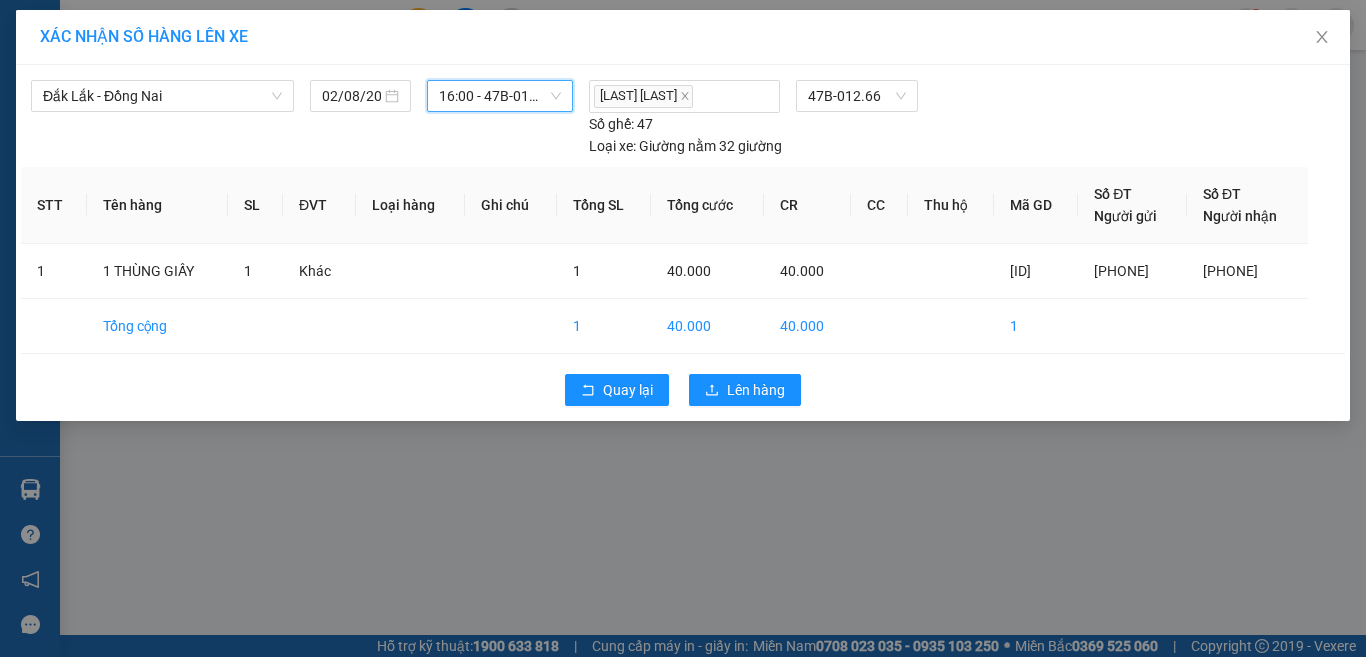 click on "Quay lại Lên hàng" at bounding box center [683, 390] 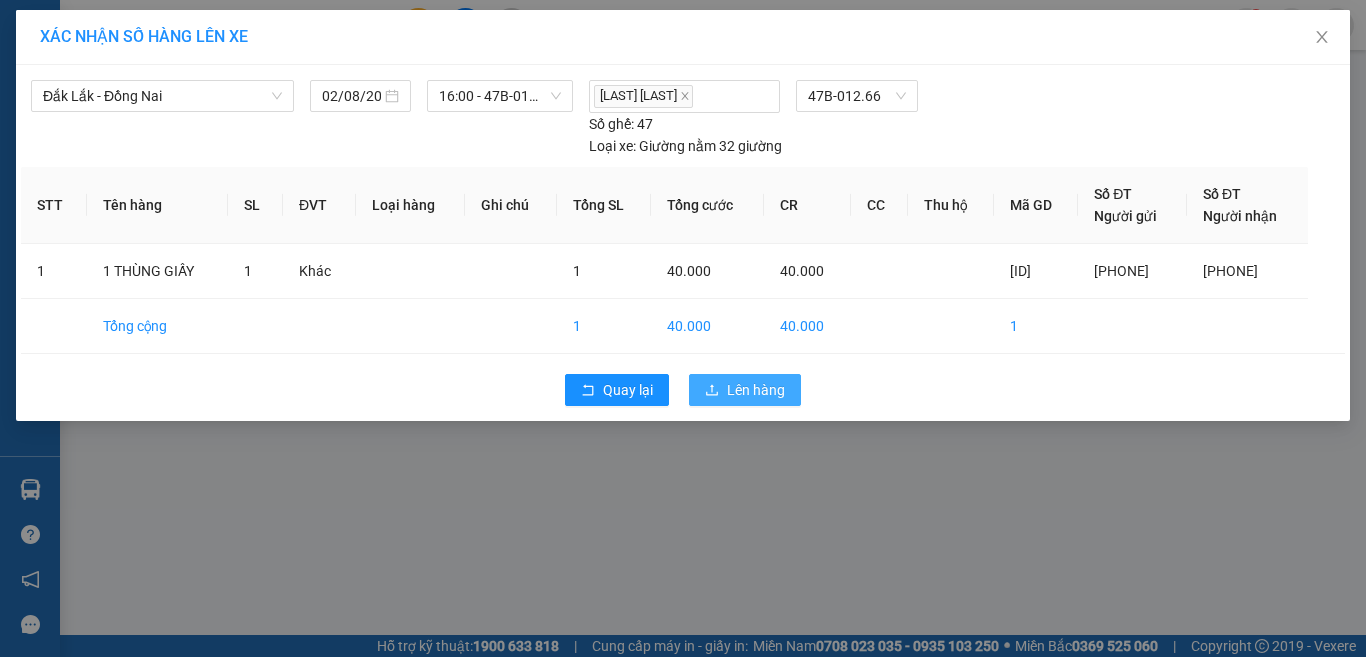 click on "Lên hàng" at bounding box center [756, 390] 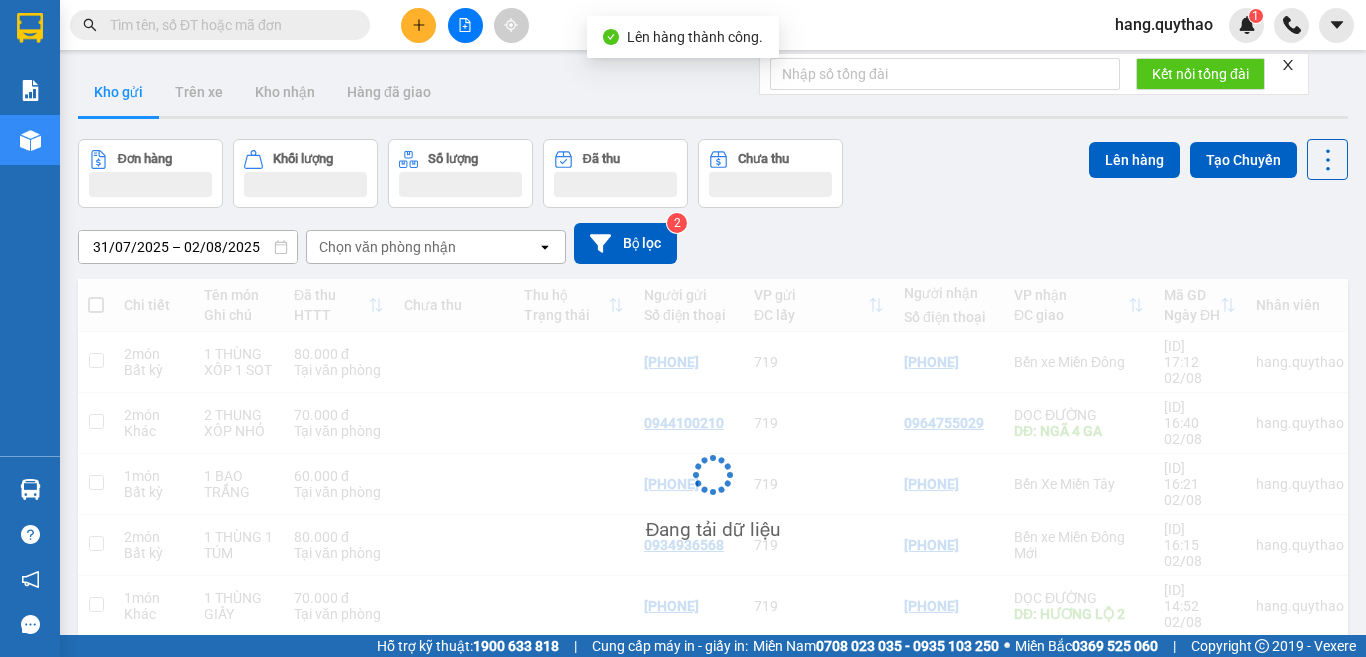 scroll, scrollTop: 92, scrollLeft: 0, axis: vertical 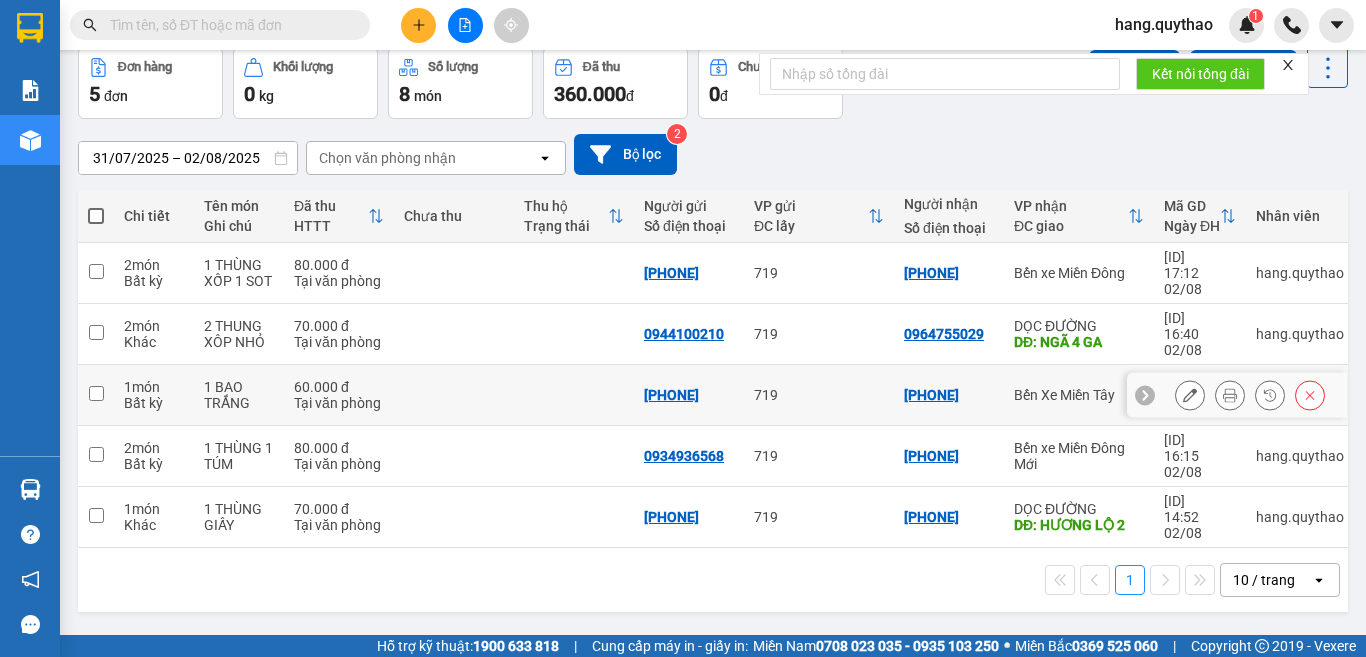 click on "Bến Xe Miền Tây" at bounding box center (1079, 395) 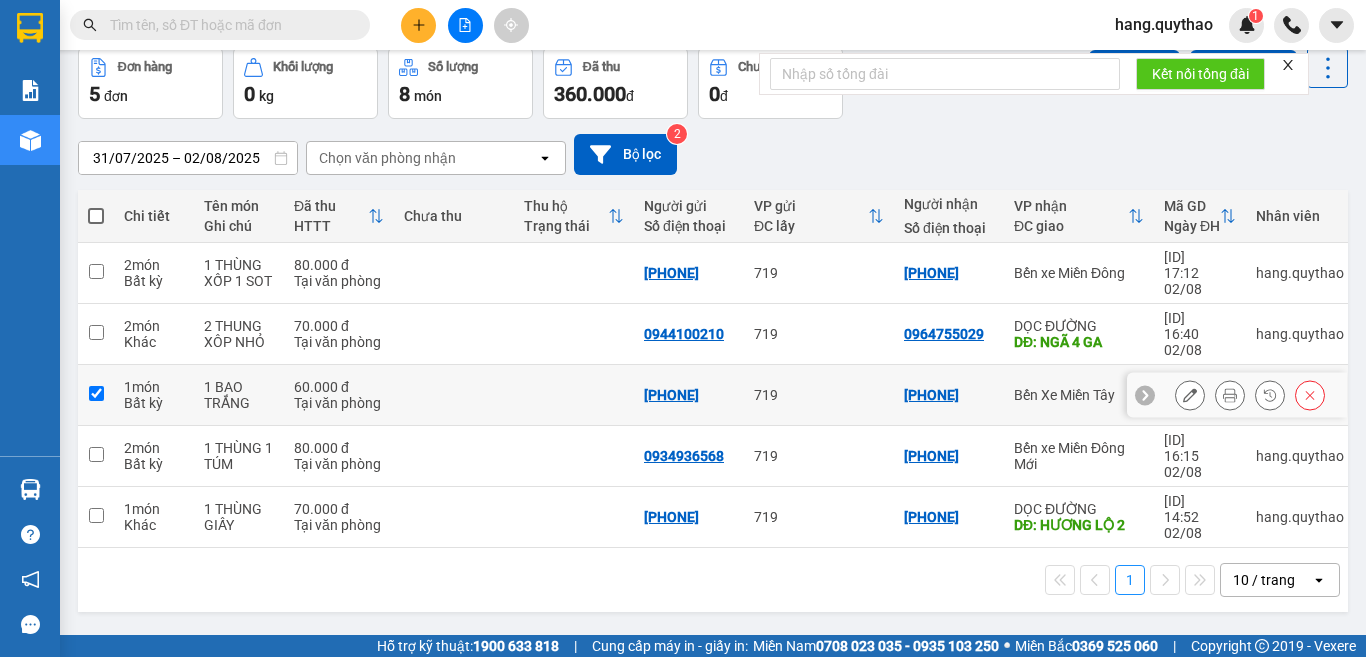 checkbox on "true" 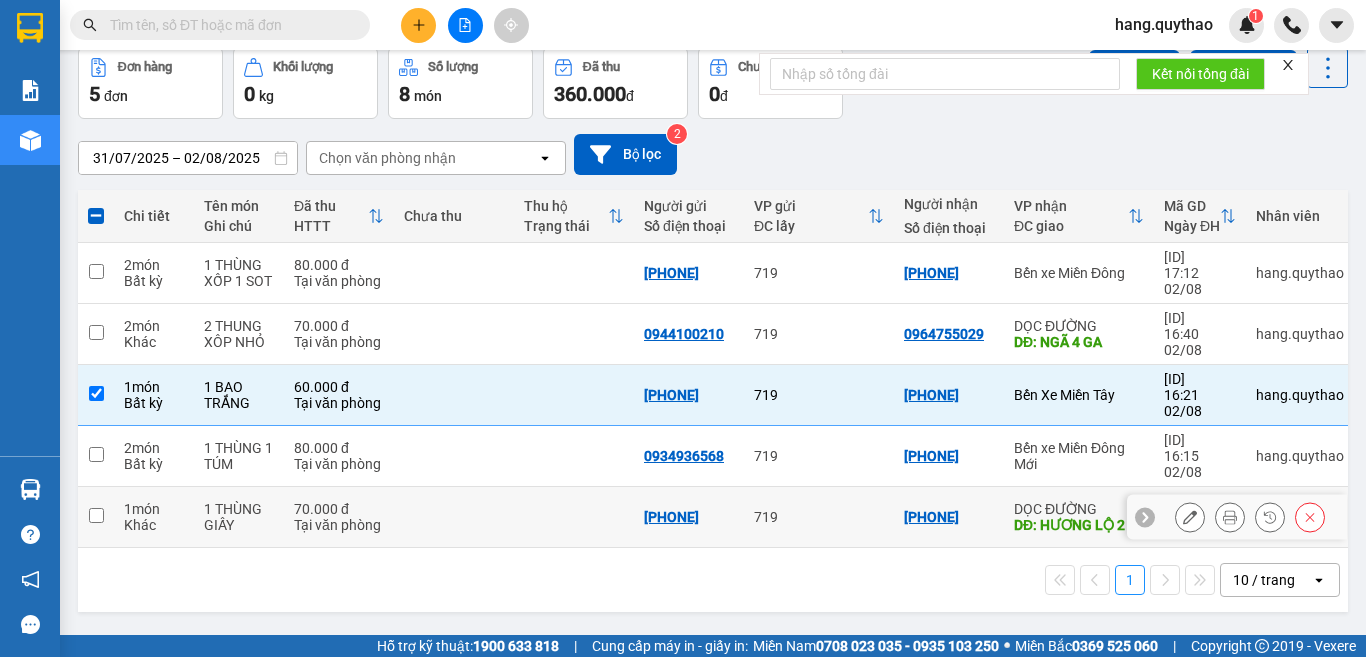 click on "DĐ: HƯƠNG LỘ 2" at bounding box center (1079, 525) 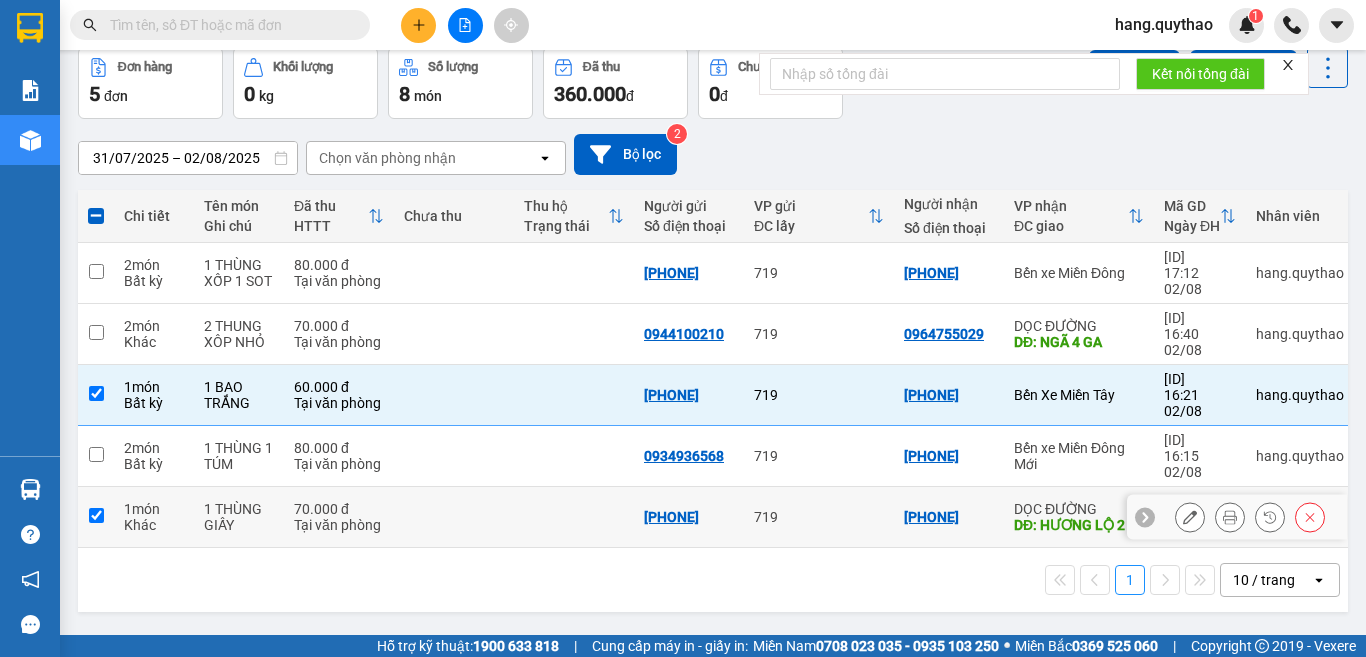 checkbox on "true" 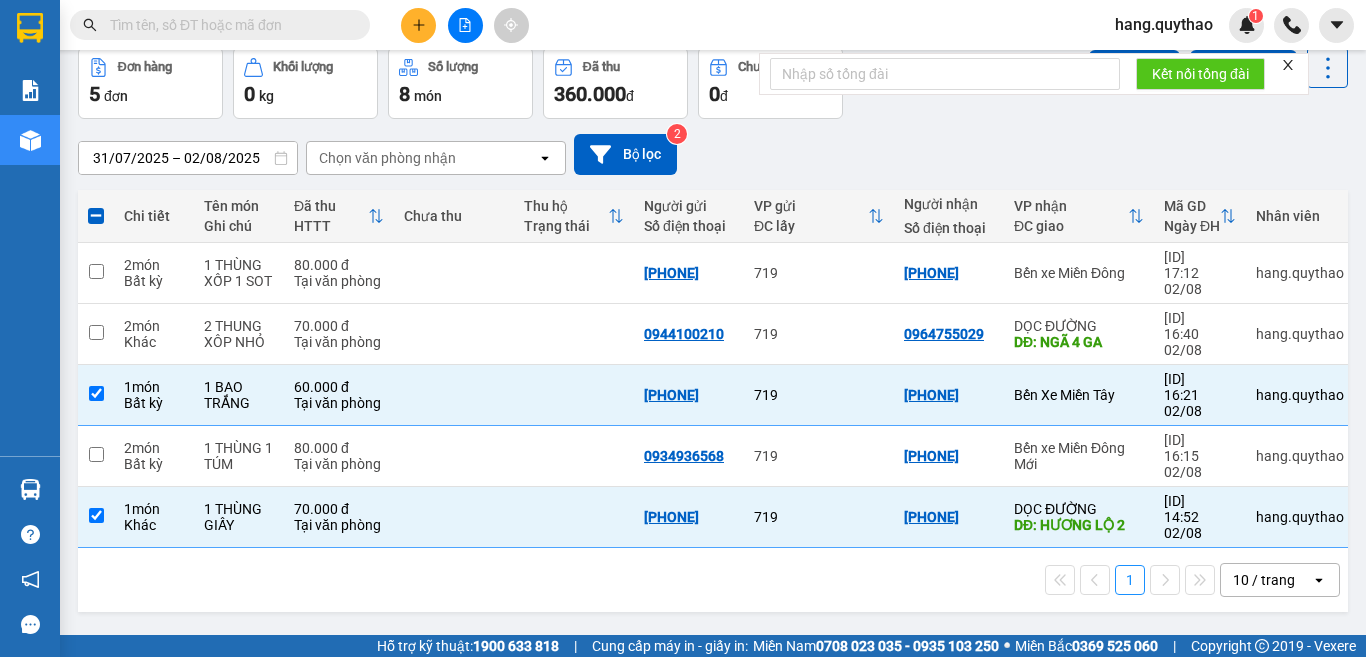 click 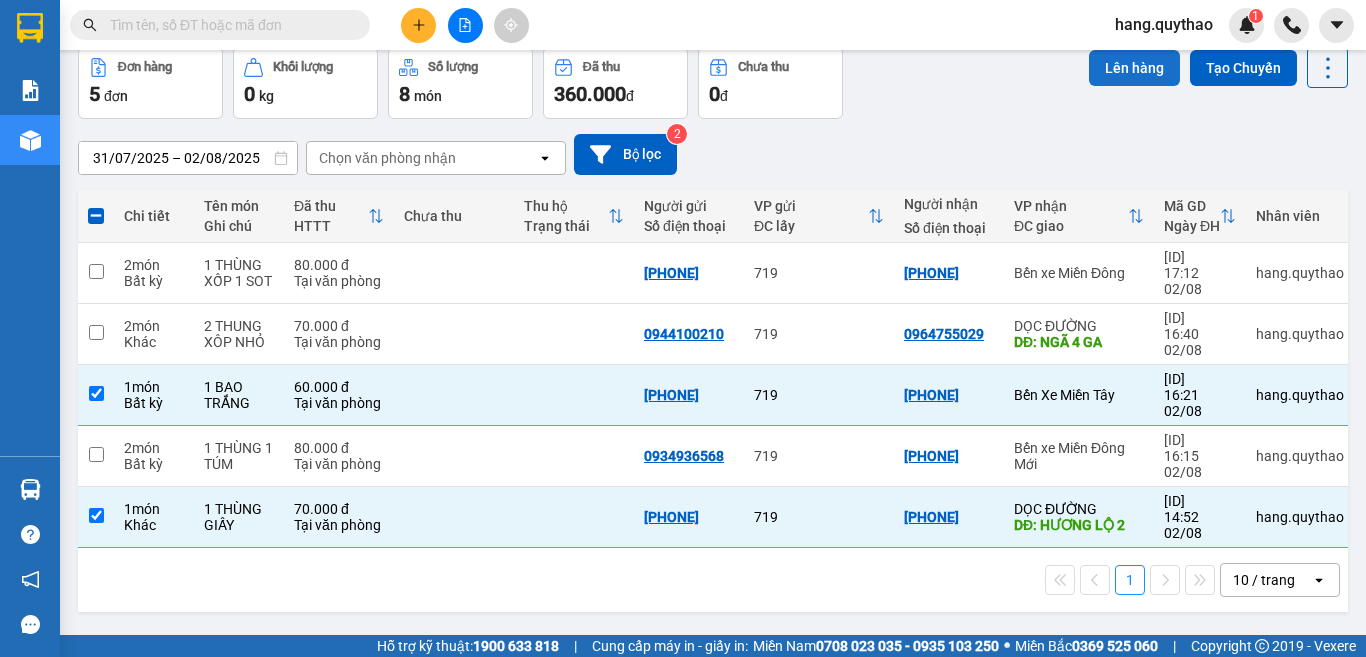click on "Lên hàng" at bounding box center (1134, 68) 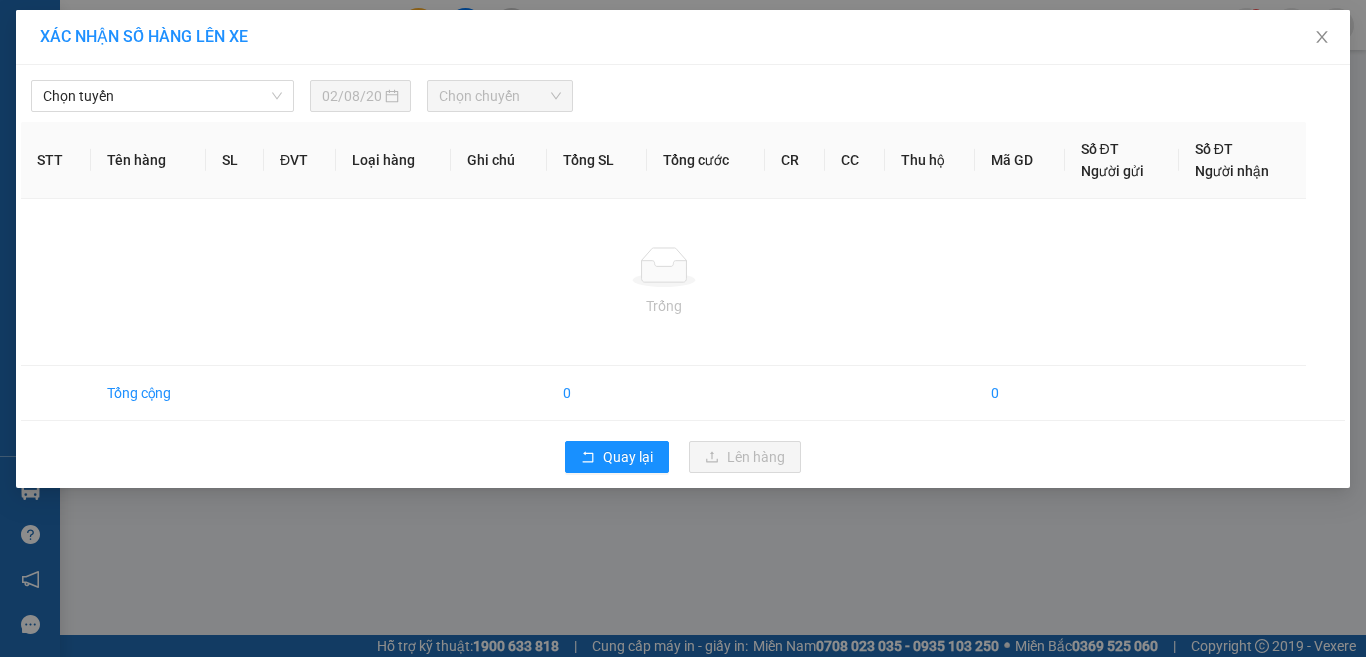 scroll, scrollTop: 0, scrollLeft: 0, axis: both 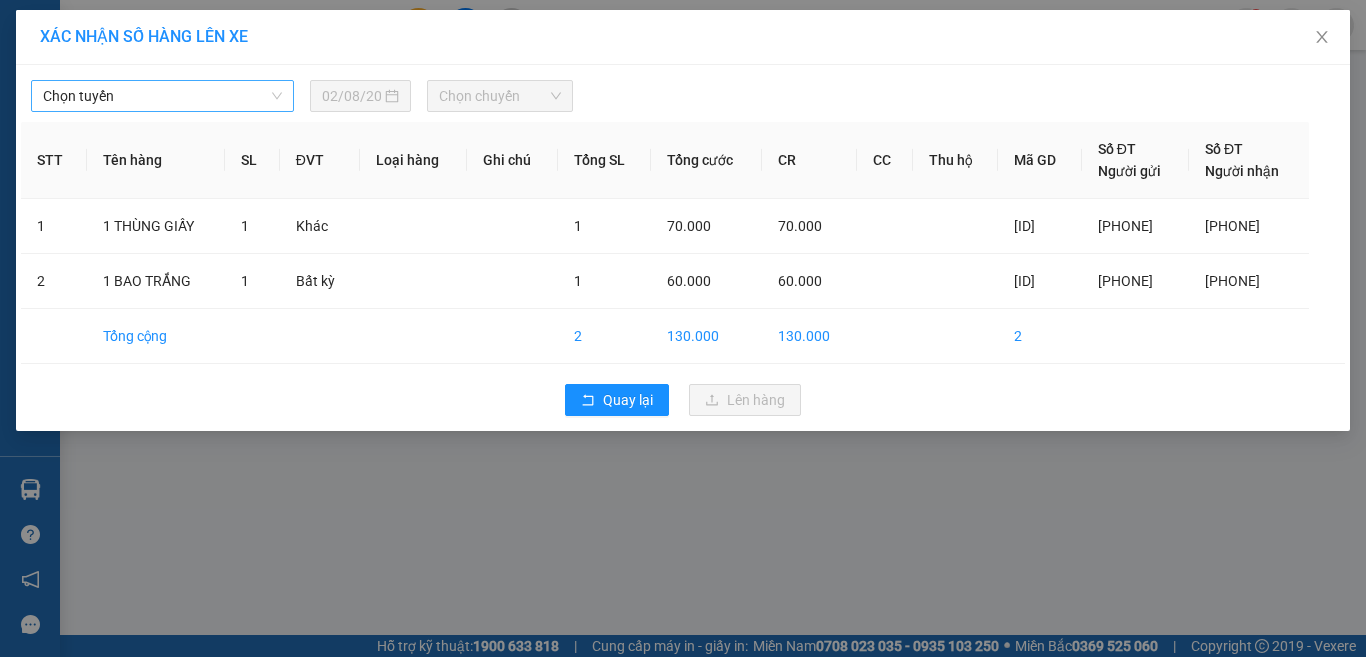 click on "Chọn tuyến" at bounding box center [162, 96] 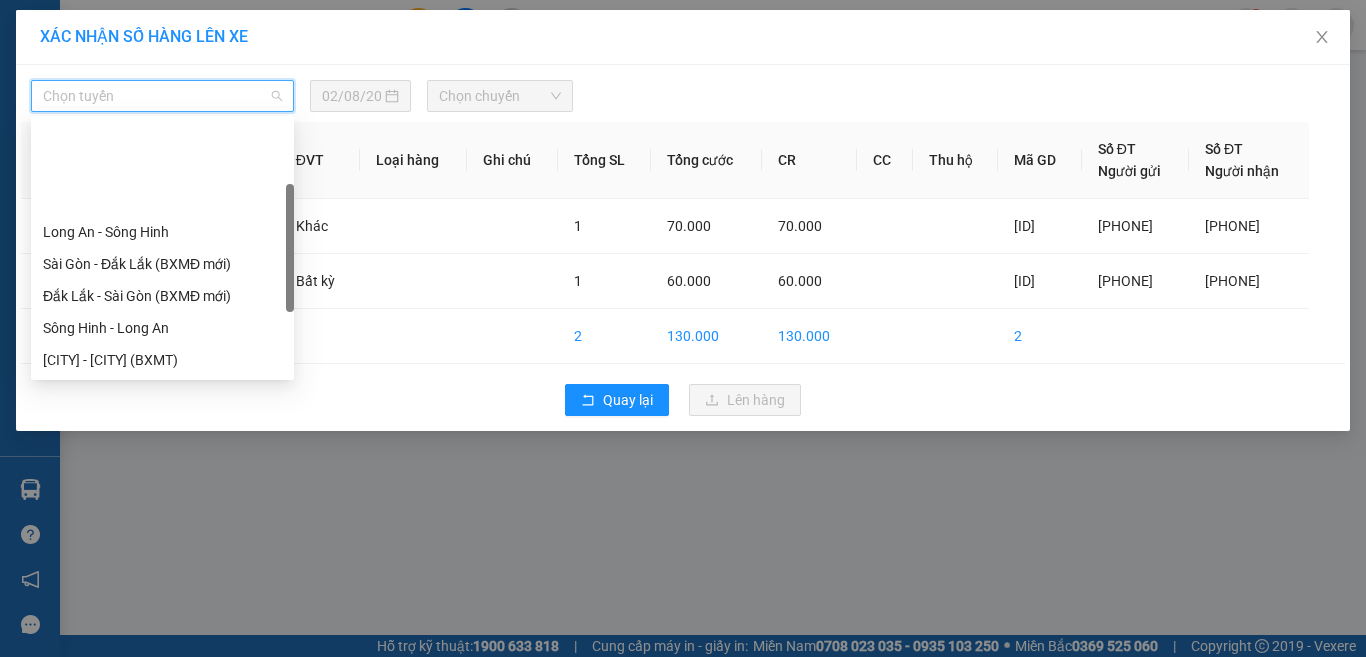 scroll, scrollTop: 224, scrollLeft: 0, axis: vertical 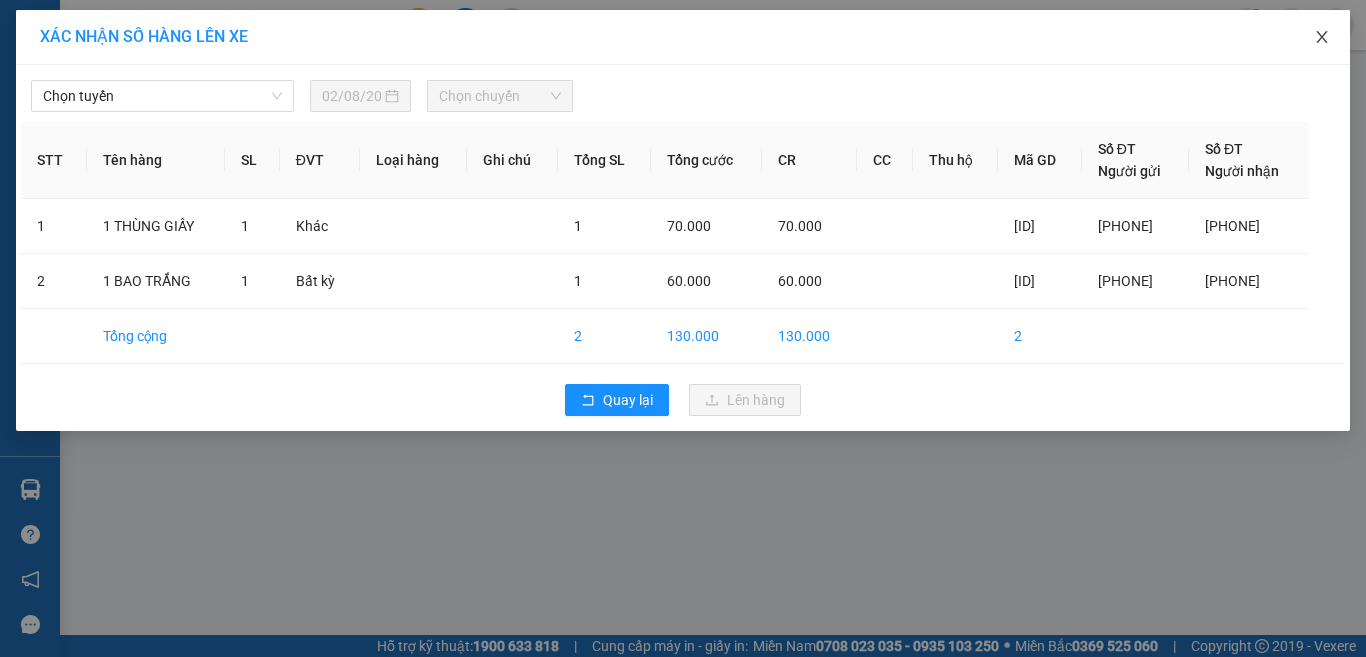 click 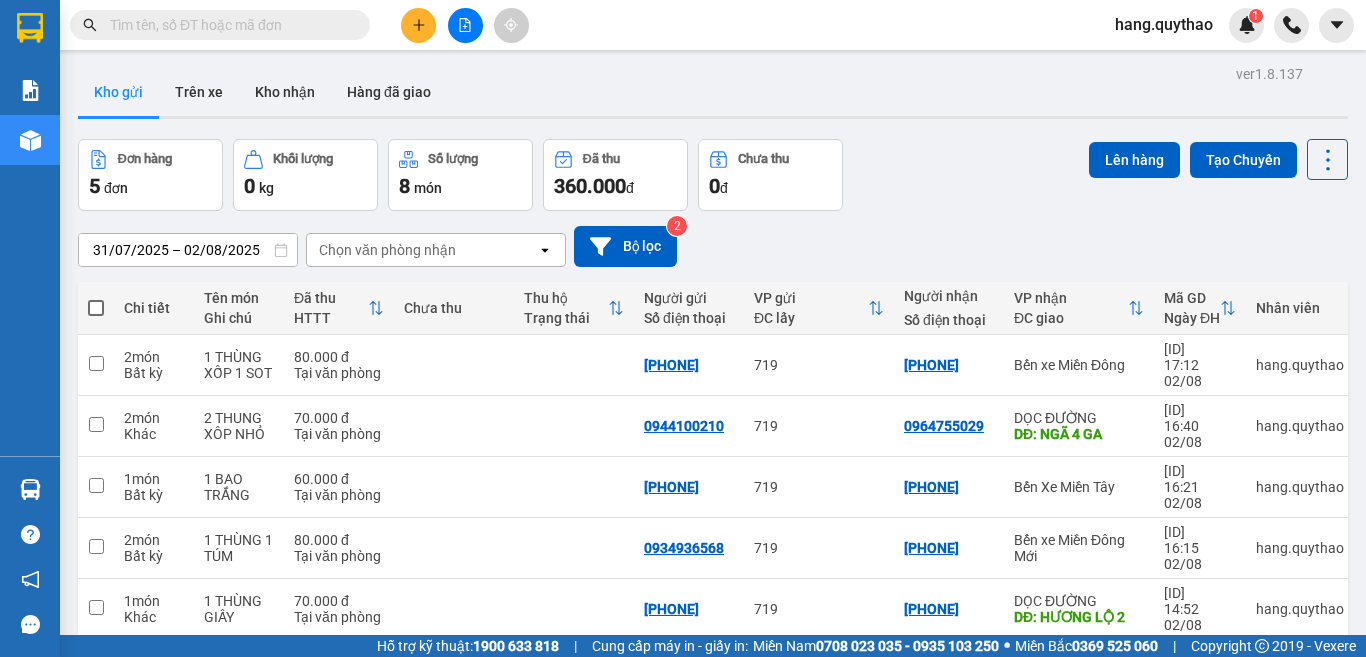 click at bounding box center (96, 308) 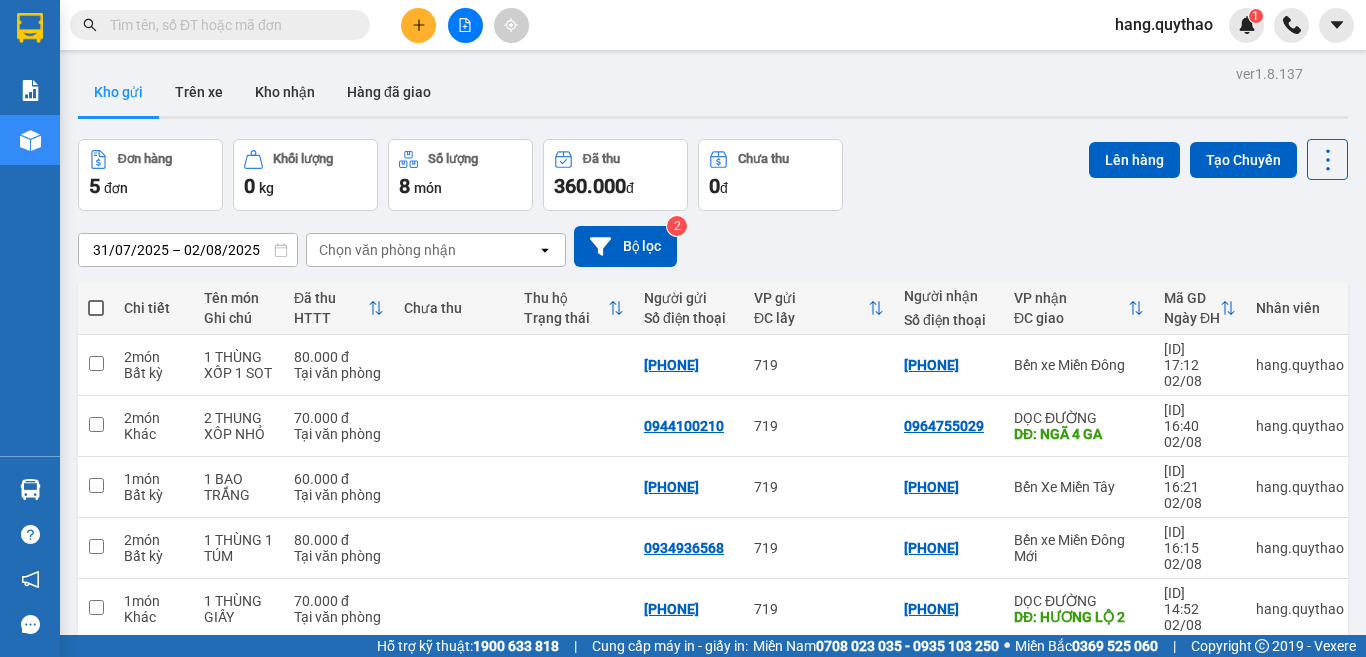 click at bounding box center (96, 298) 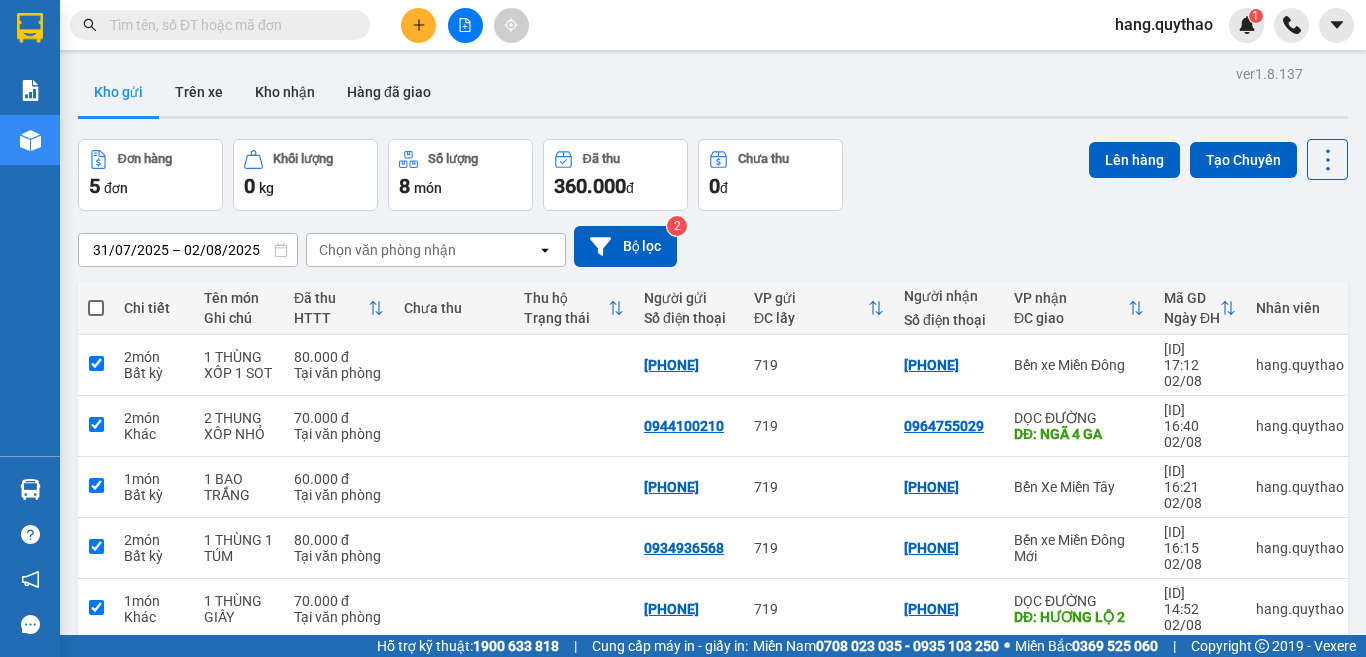 checkbox on "true" 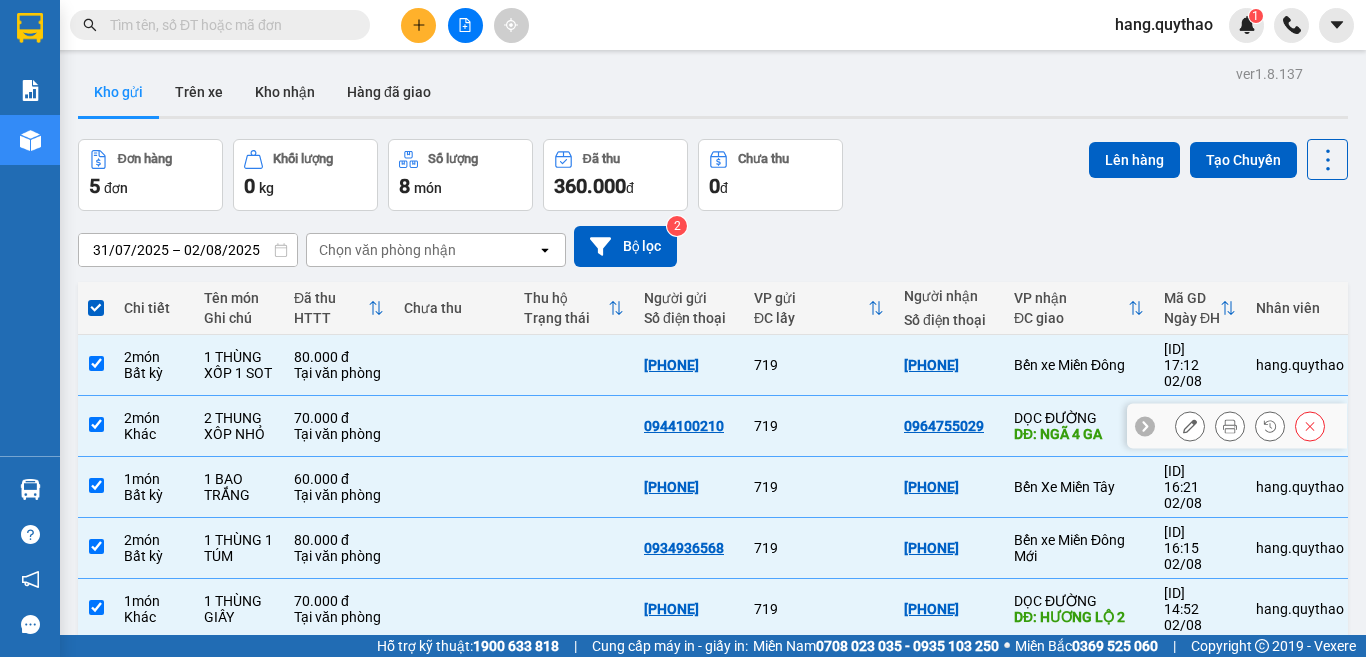 click on "0964755029" at bounding box center [949, 426] 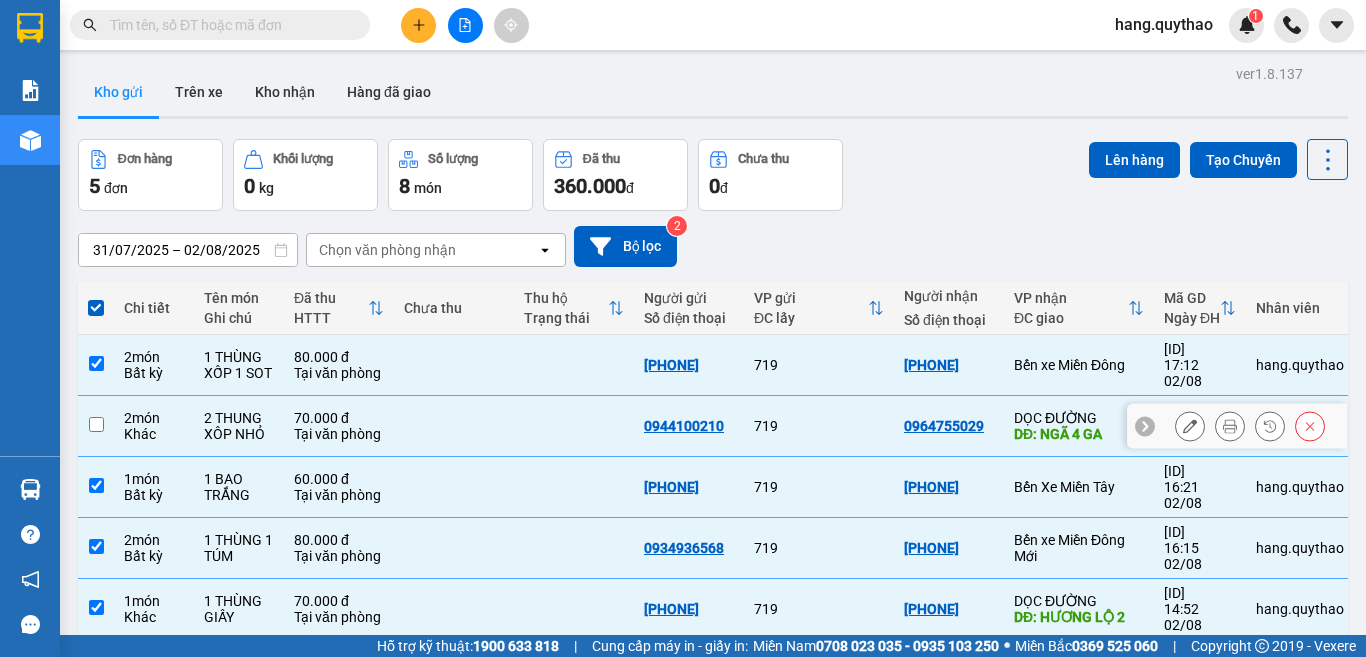 checkbox on "false" 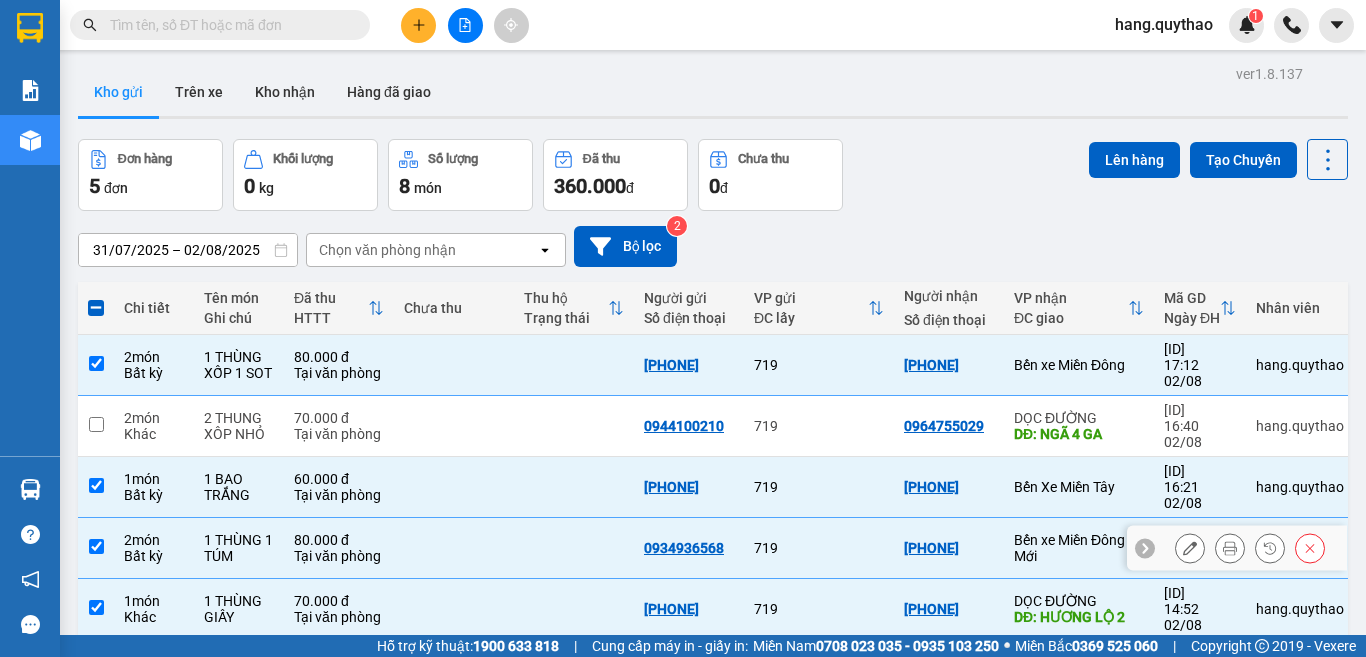 click on "Bến xe Miền Đông Mới" at bounding box center (1079, 548) 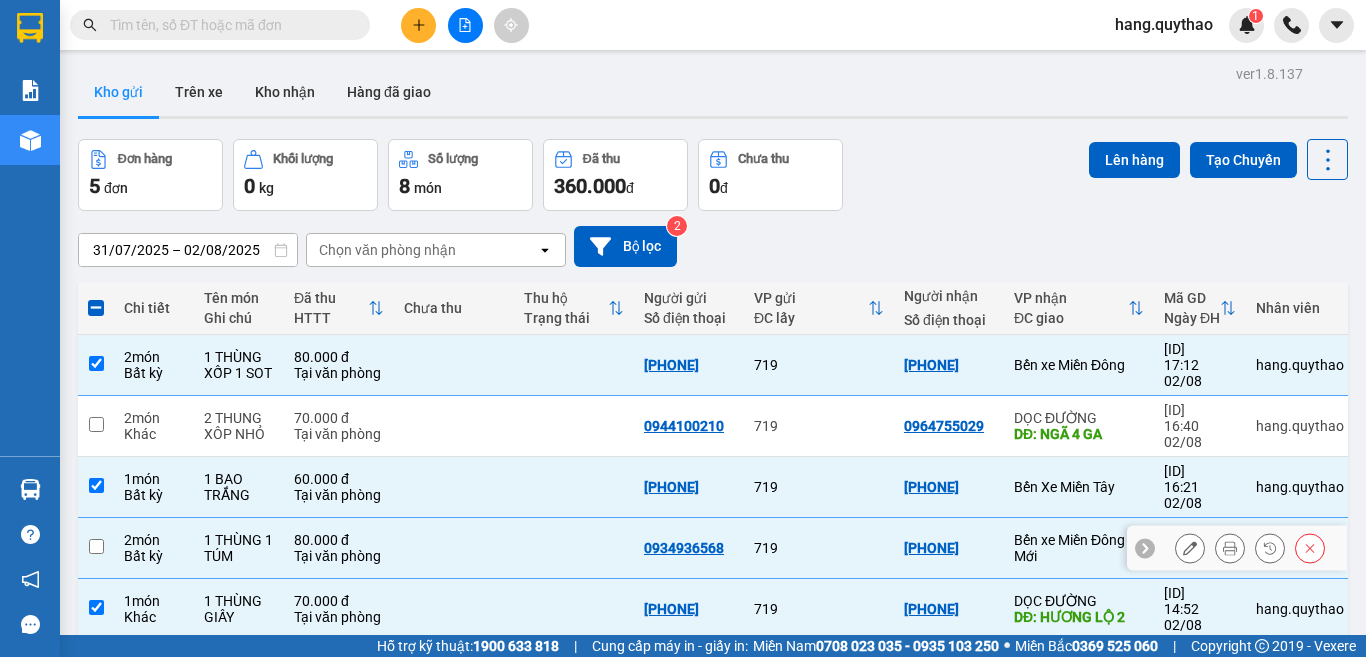 checkbox on "false" 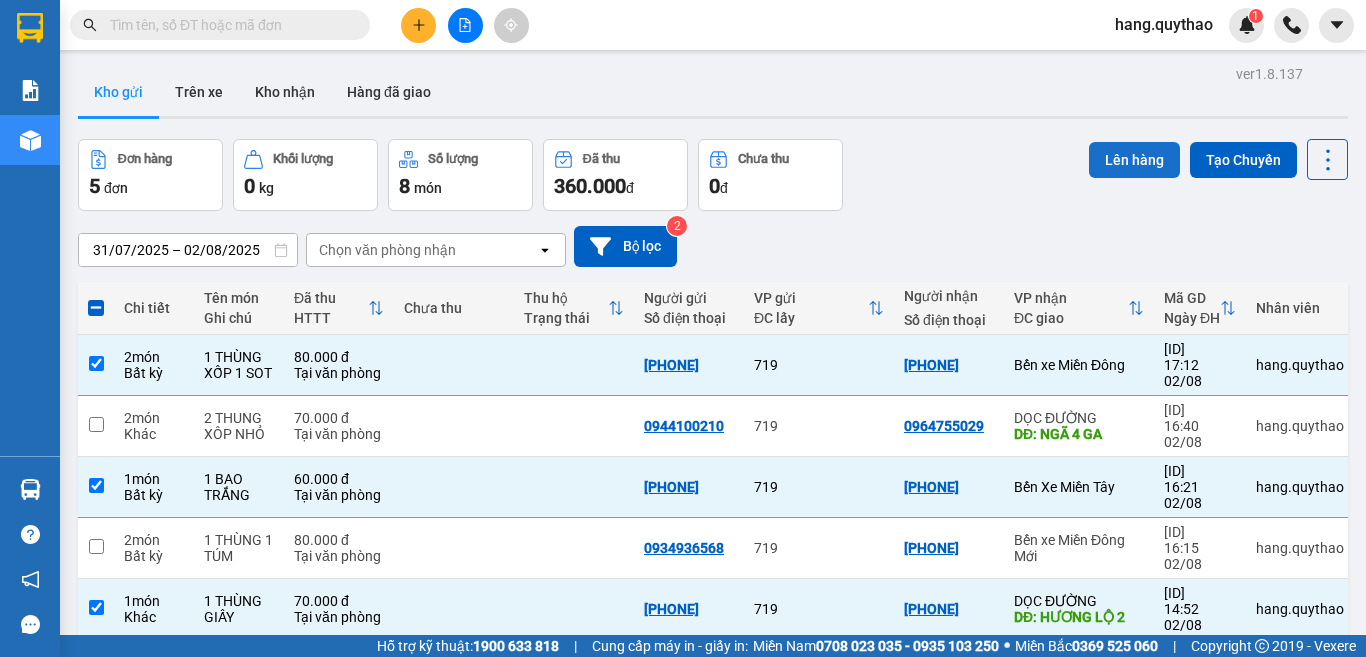 click on "Lên hàng" at bounding box center (1134, 160) 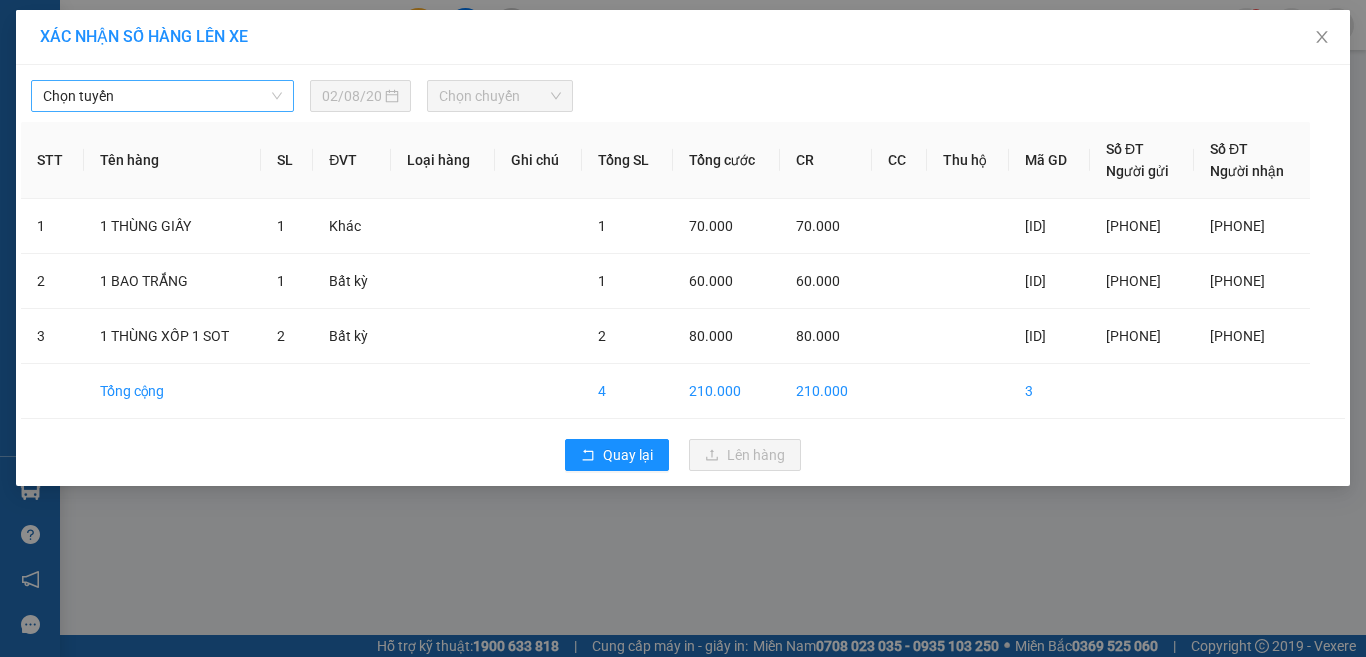 click on "Chọn tuyến" at bounding box center (162, 96) 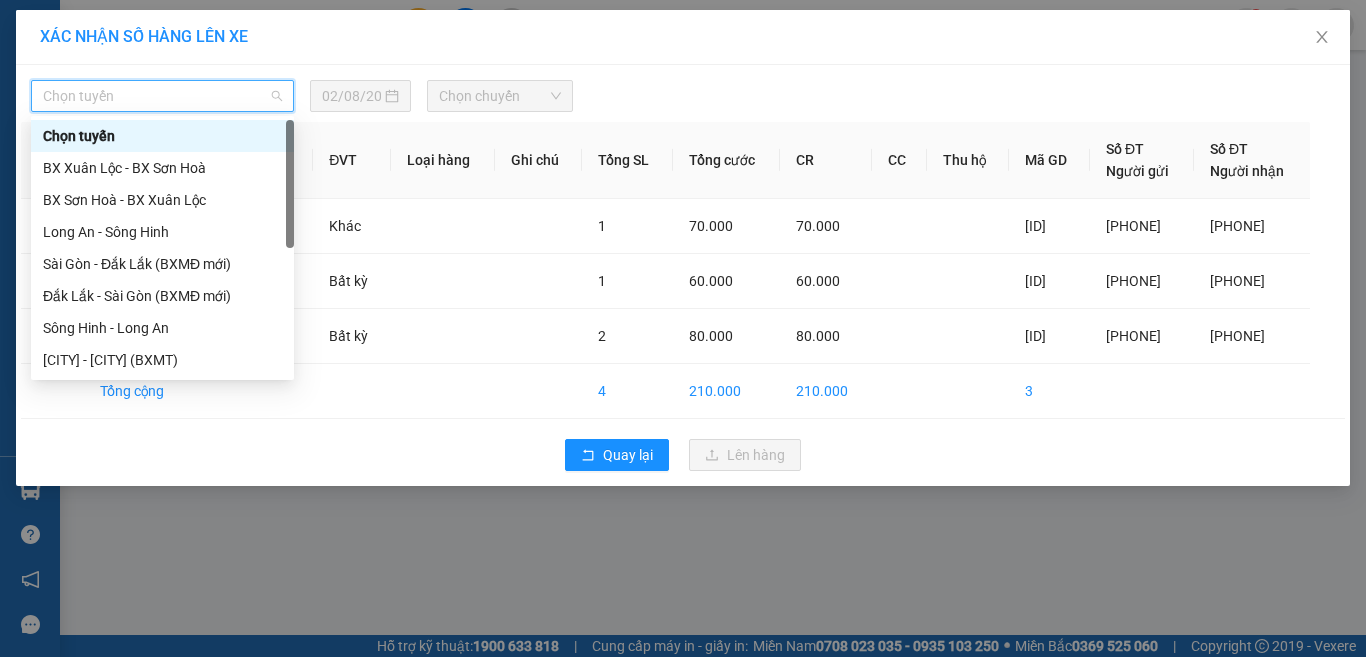 scroll, scrollTop: 224, scrollLeft: 0, axis: vertical 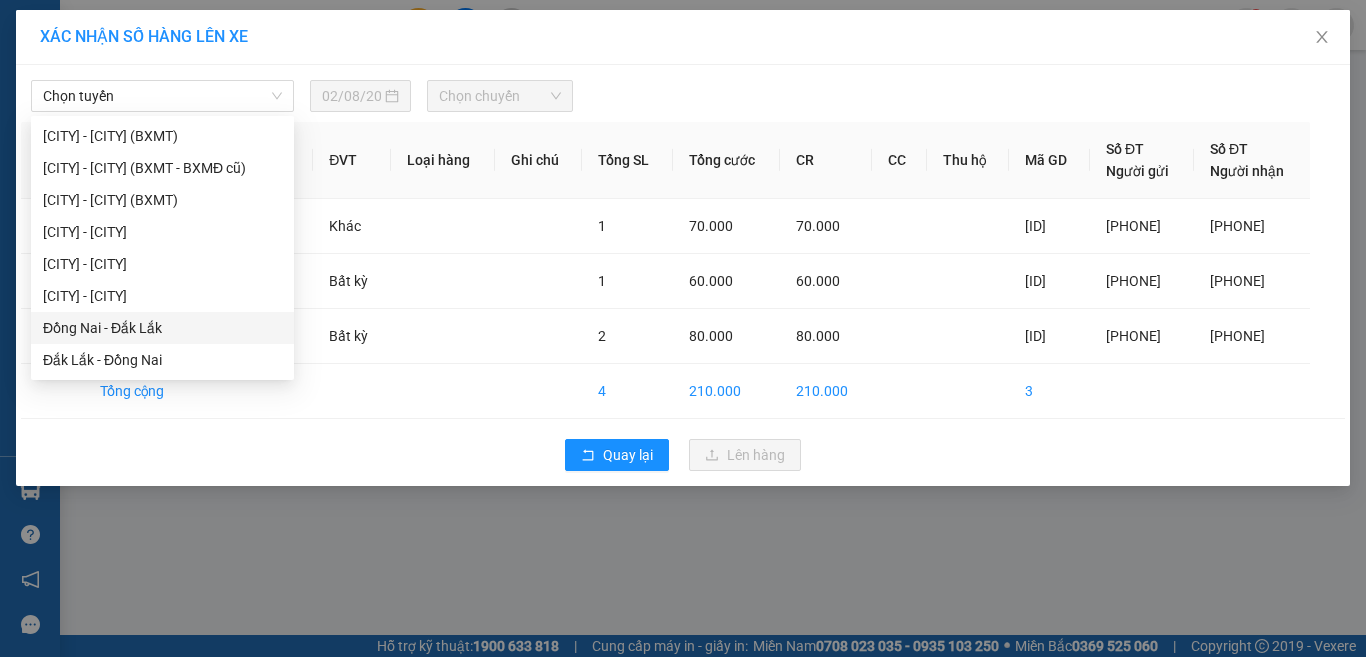 drag, startPoint x: 657, startPoint y: 496, endPoint x: 1362, endPoint y: 0, distance: 861.9982 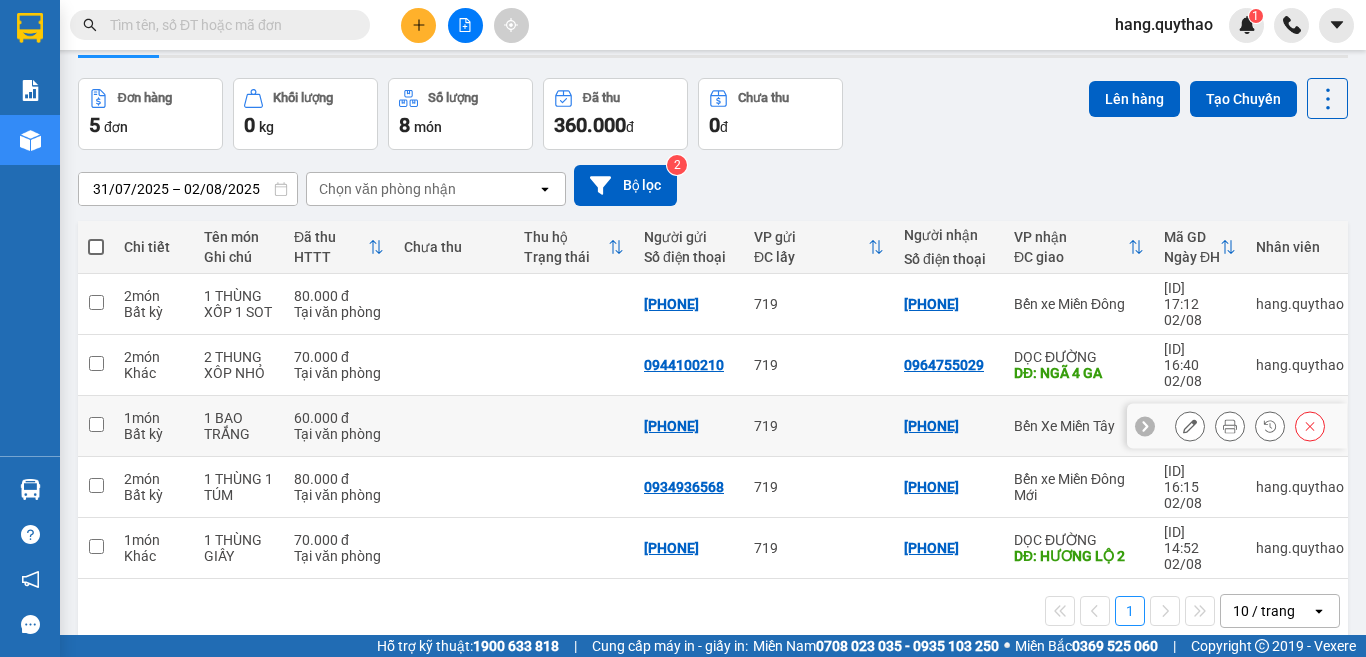 scroll, scrollTop: 92, scrollLeft: 0, axis: vertical 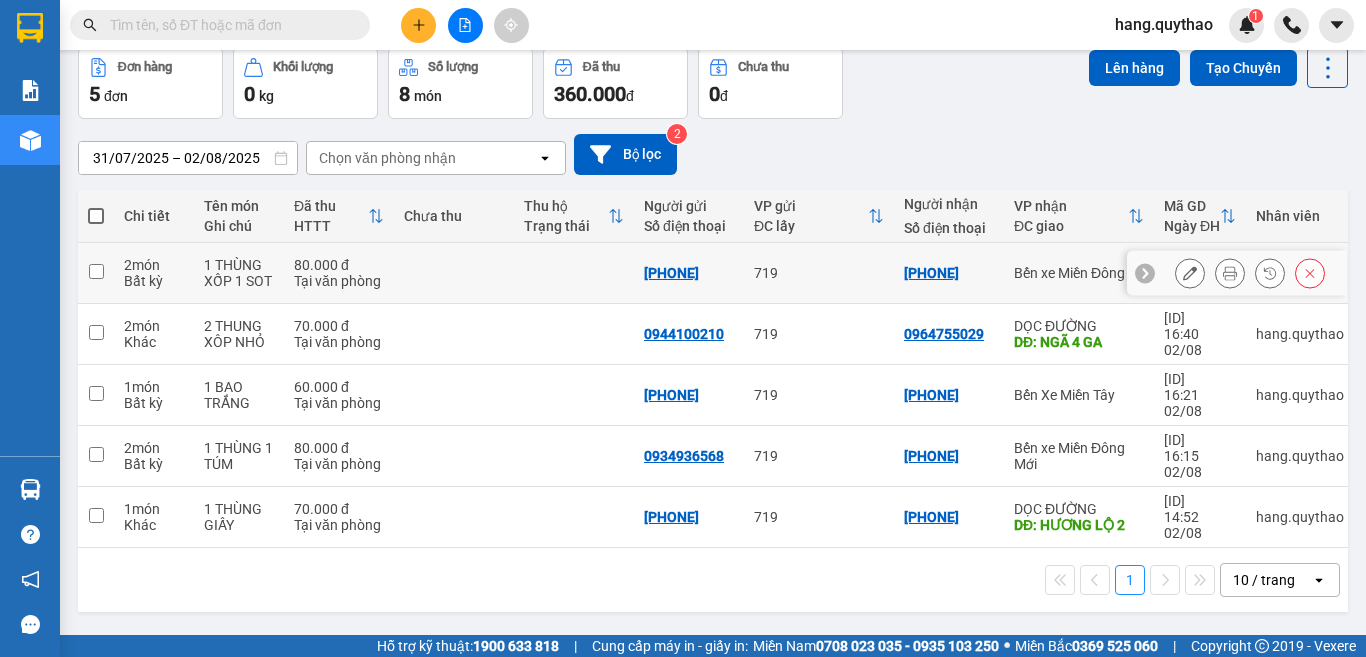 click on "Bến xe Miền Đông" at bounding box center (1079, 273) 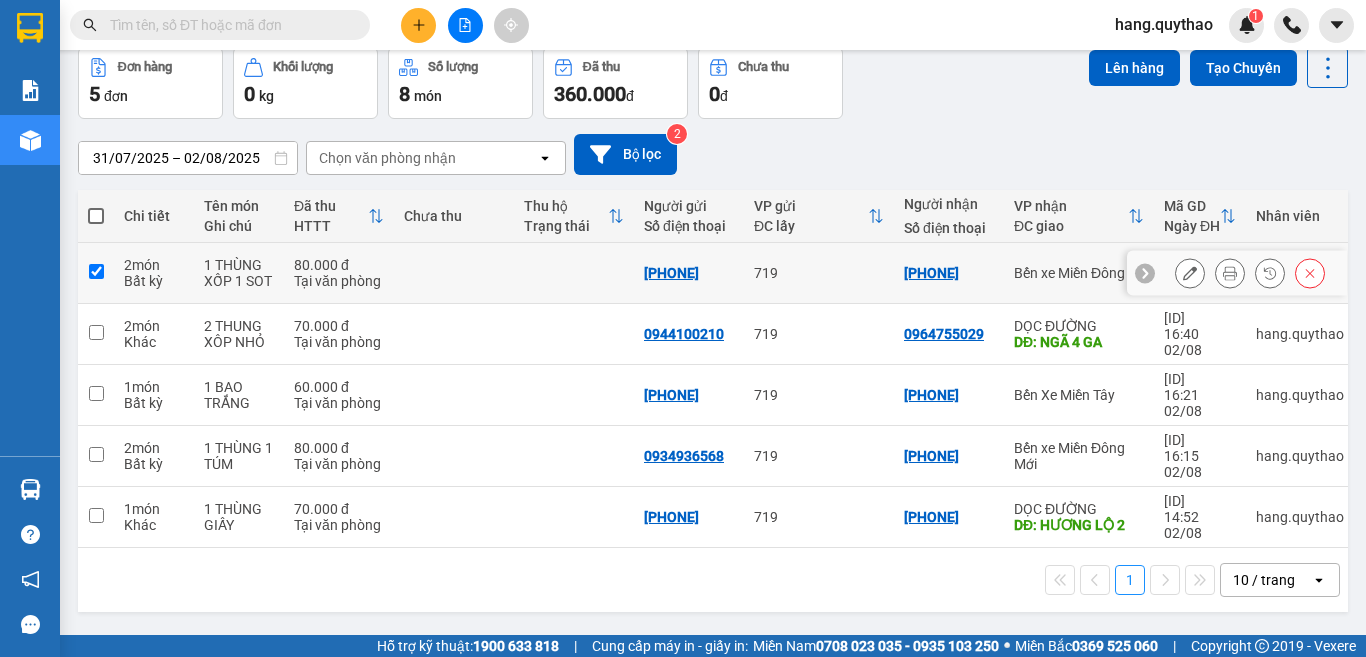checkbox on "true" 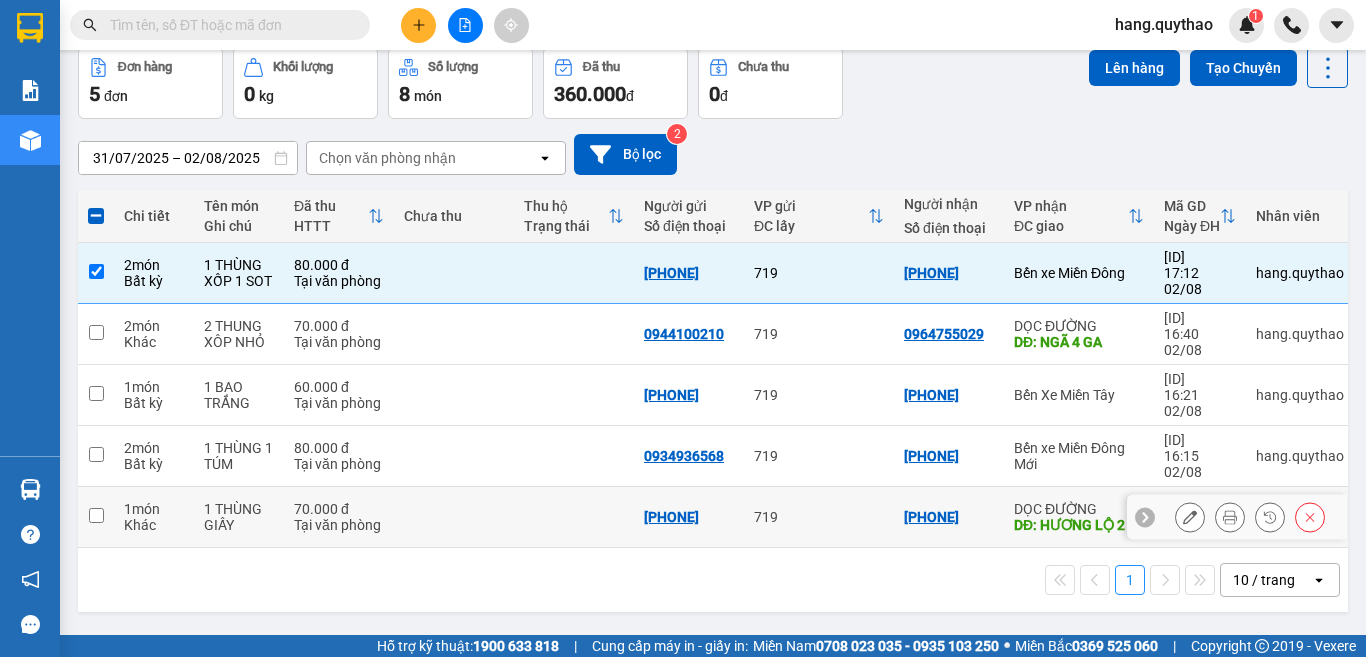 click on "DĐ: HƯƠNG LỘ 2" at bounding box center [1079, 525] 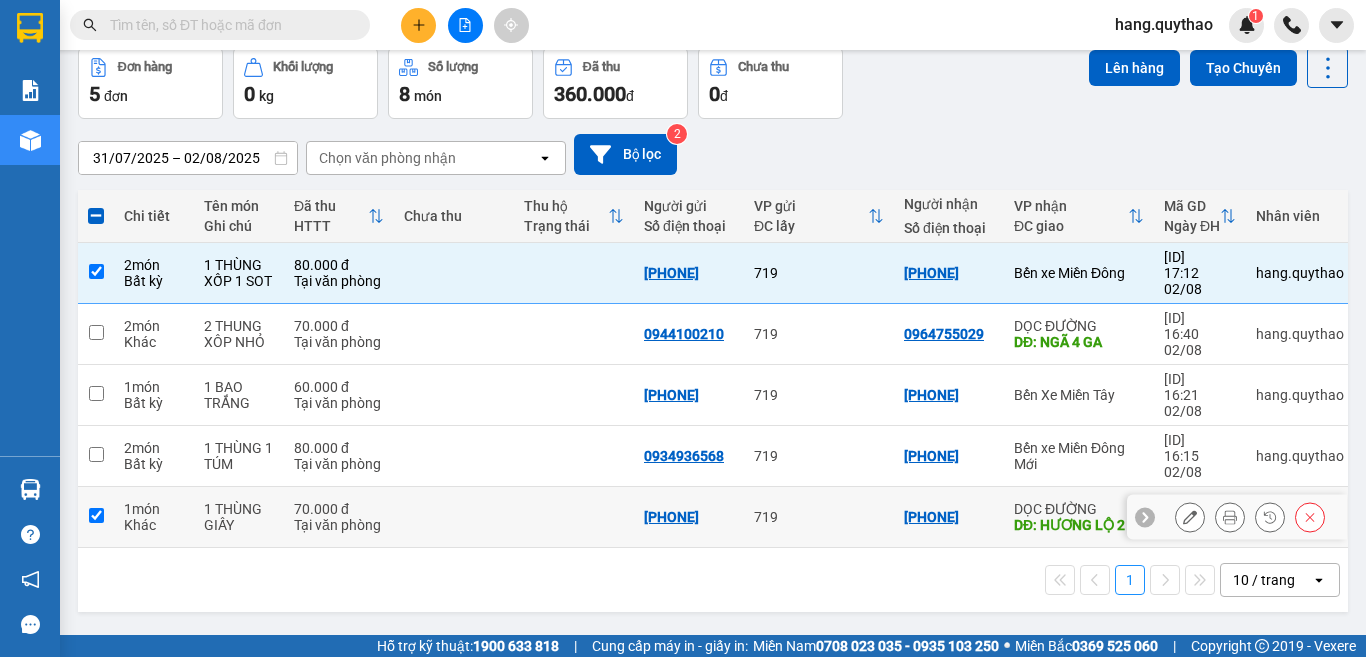 checkbox on "true" 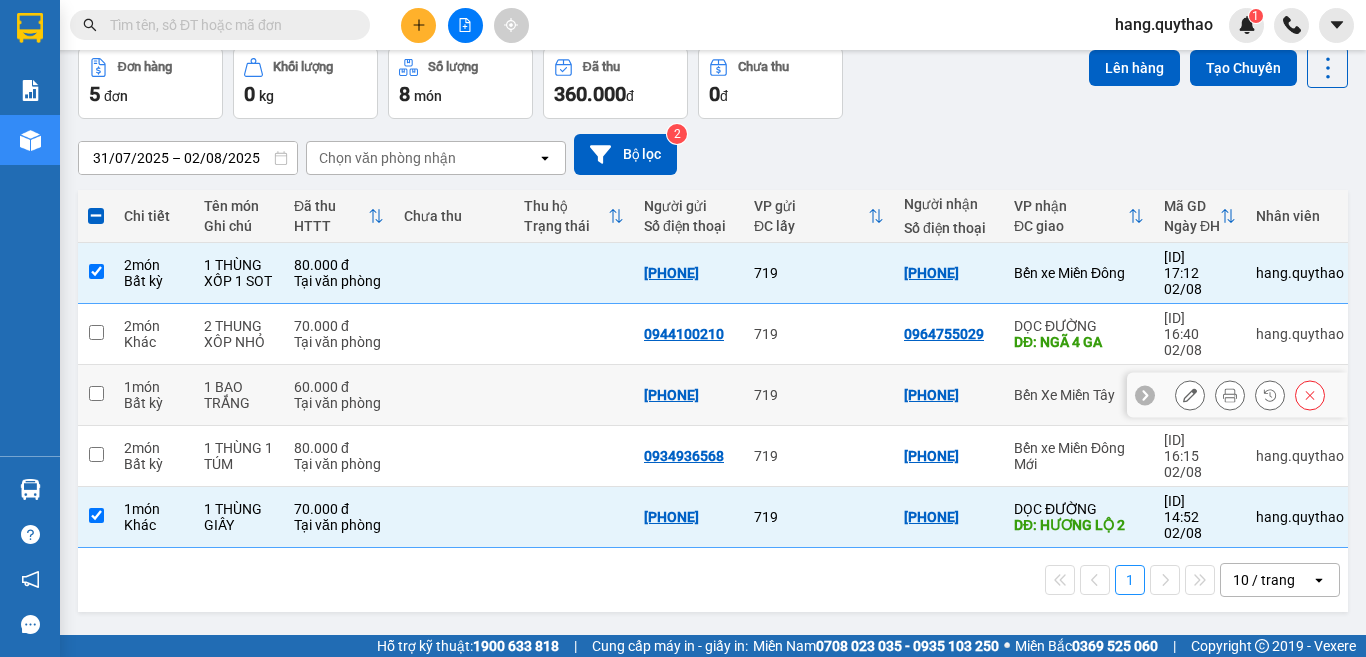 click on "Bến Xe Miền Tây" at bounding box center (1079, 395) 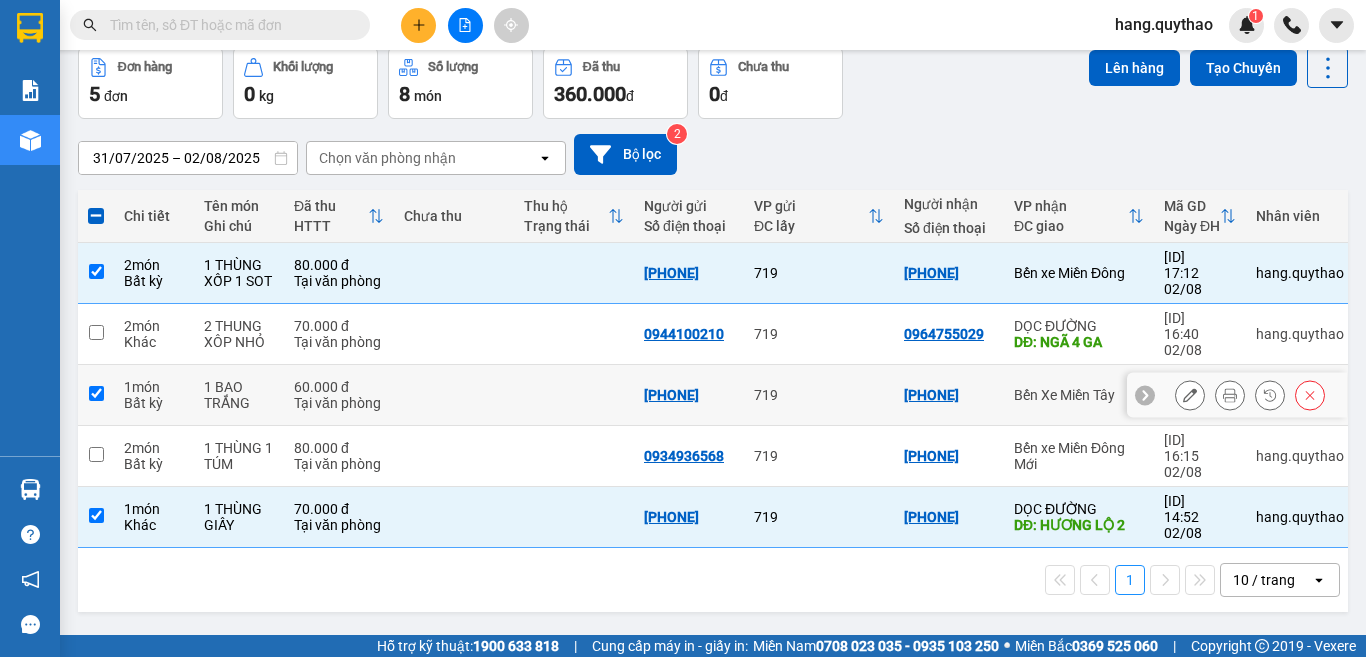 checkbox on "true" 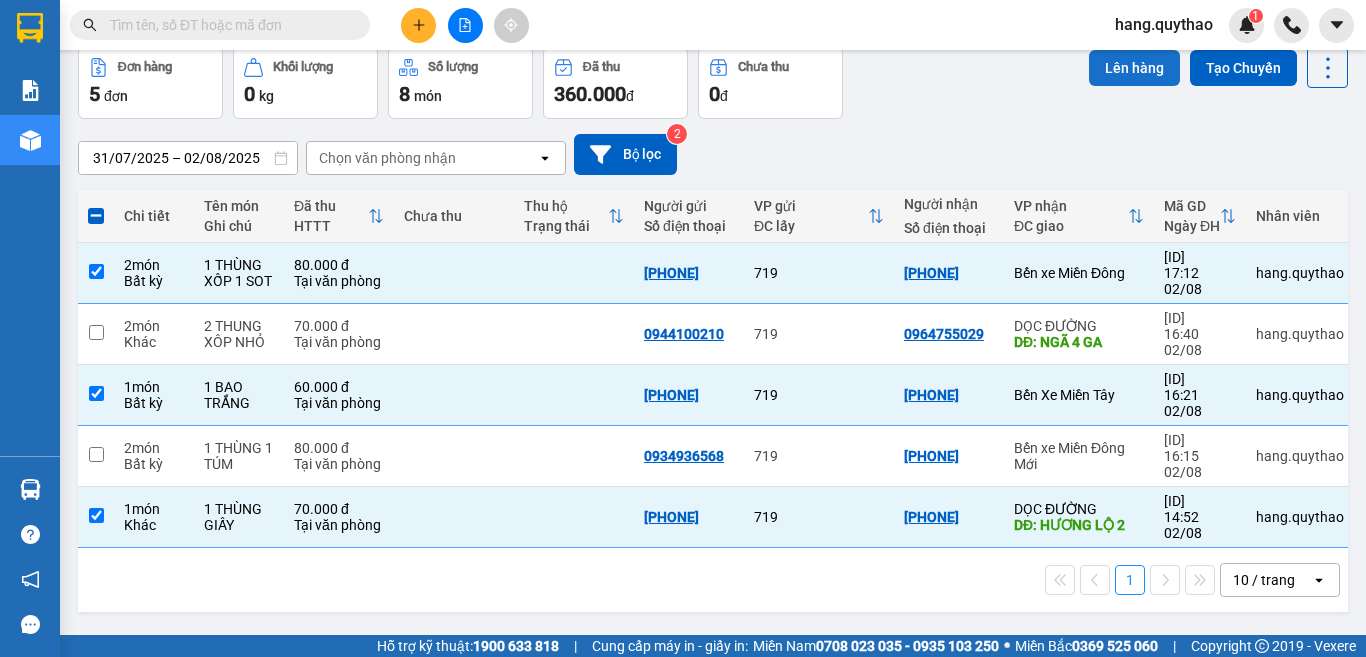click on "Lên hàng" at bounding box center [1134, 68] 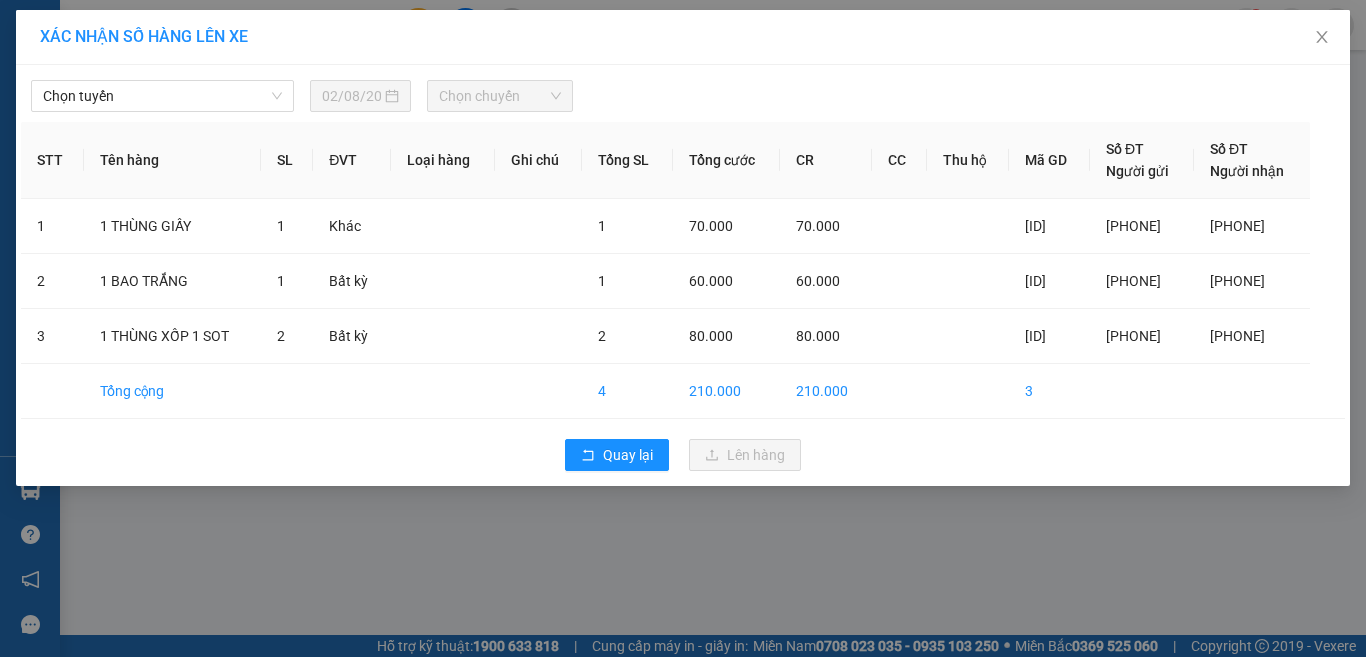 scroll, scrollTop: 0, scrollLeft: 0, axis: both 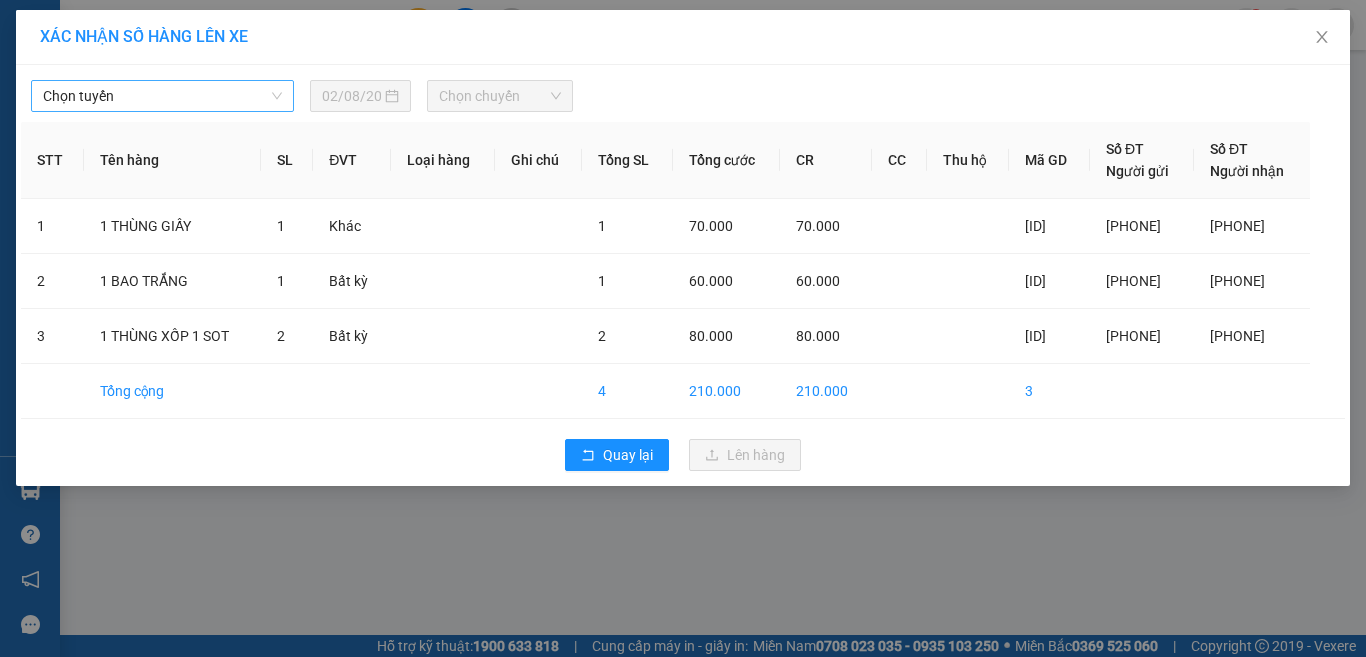 click on "Chọn tuyến" at bounding box center [162, 96] 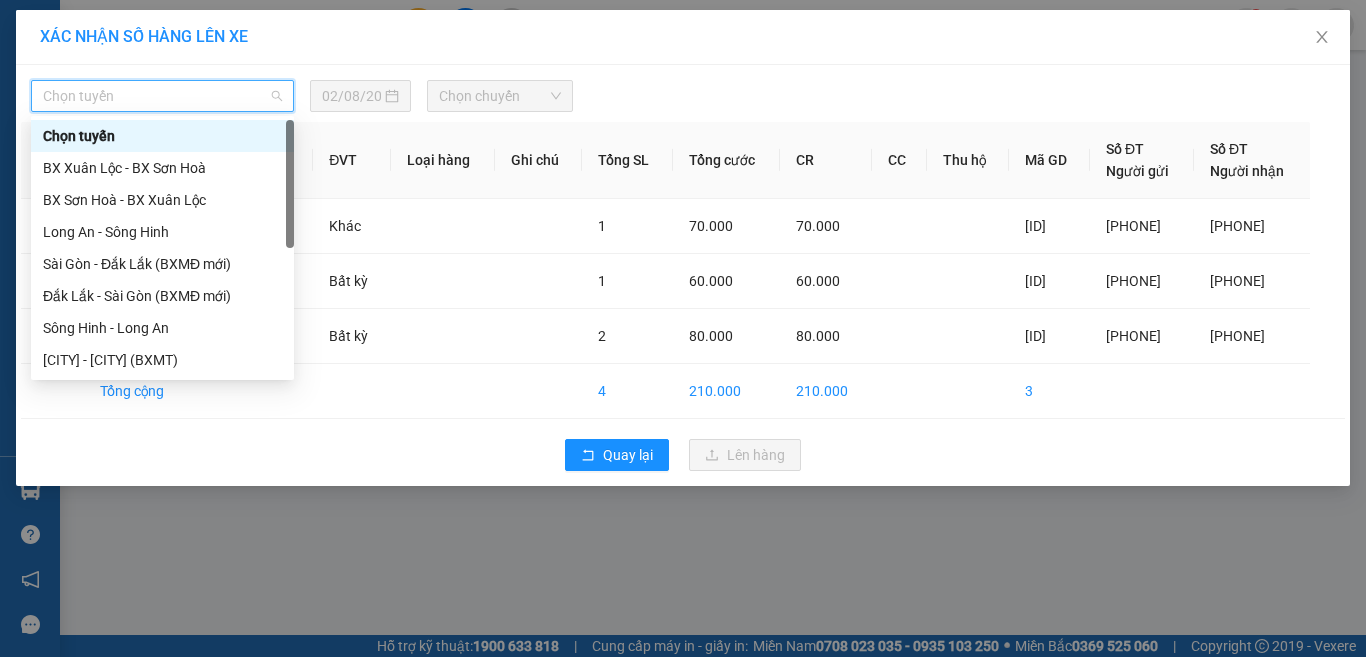 scroll, scrollTop: 224, scrollLeft: 0, axis: vertical 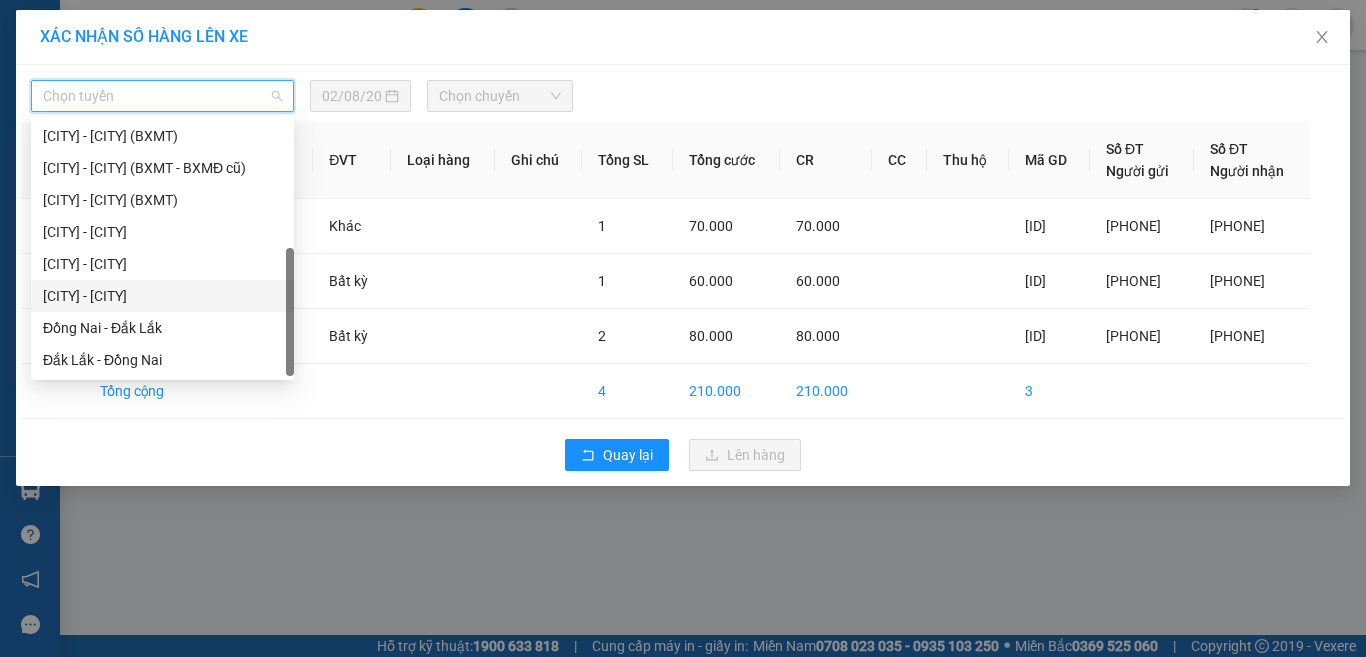 click on "[CITY] - [CITY]" at bounding box center [162, 296] 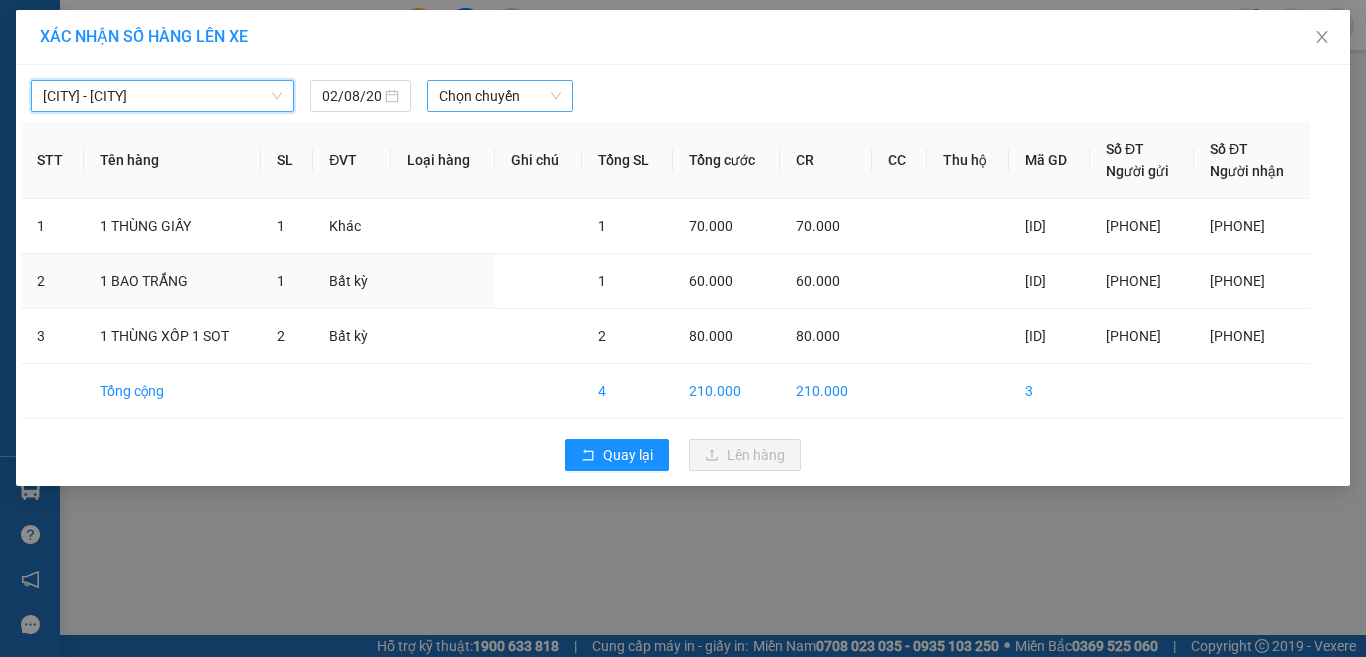 click on "Chọn chuyến" at bounding box center (500, 96) 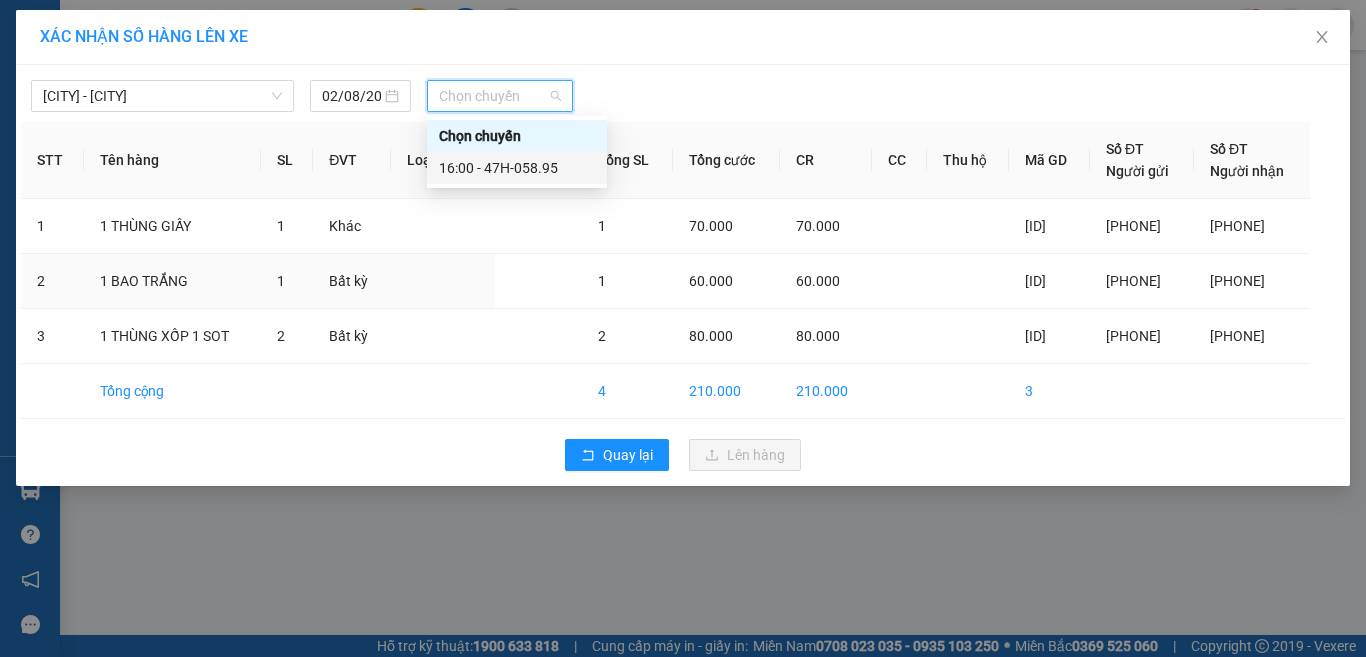 click on "[TIME] - [PLATE]" at bounding box center (517, 168) 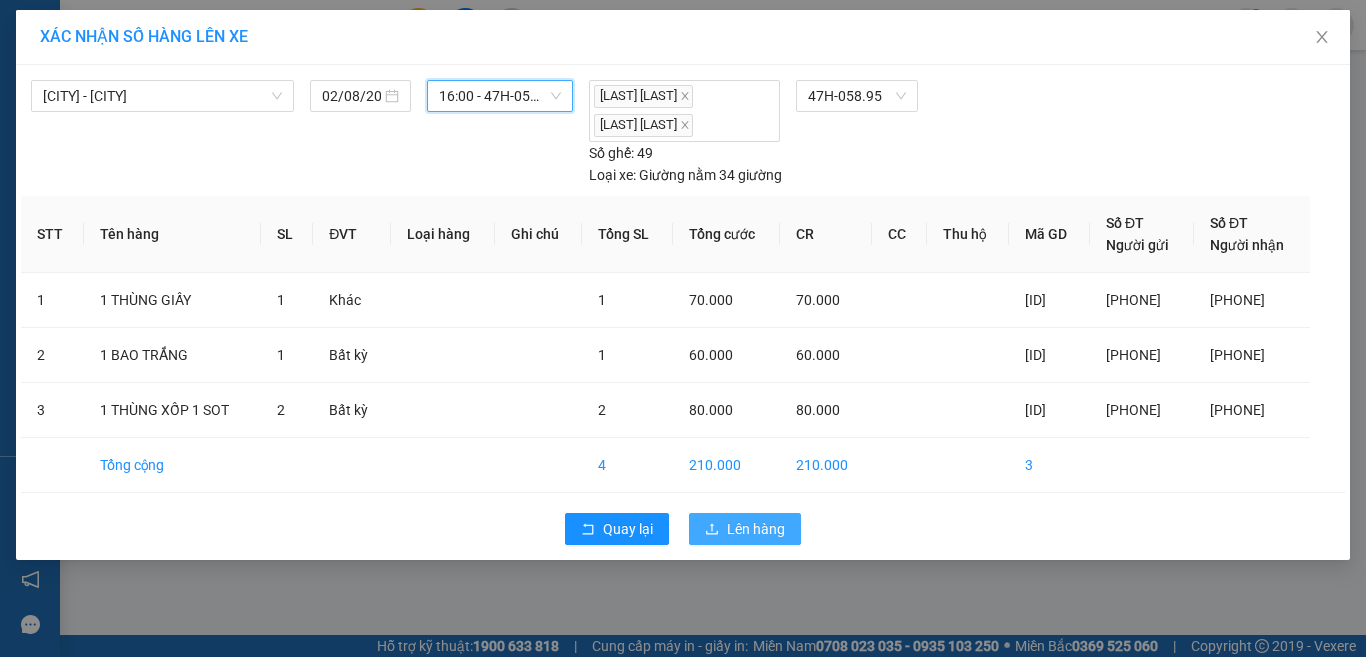 click on "Lên hàng" at bounding box center (756, 529) 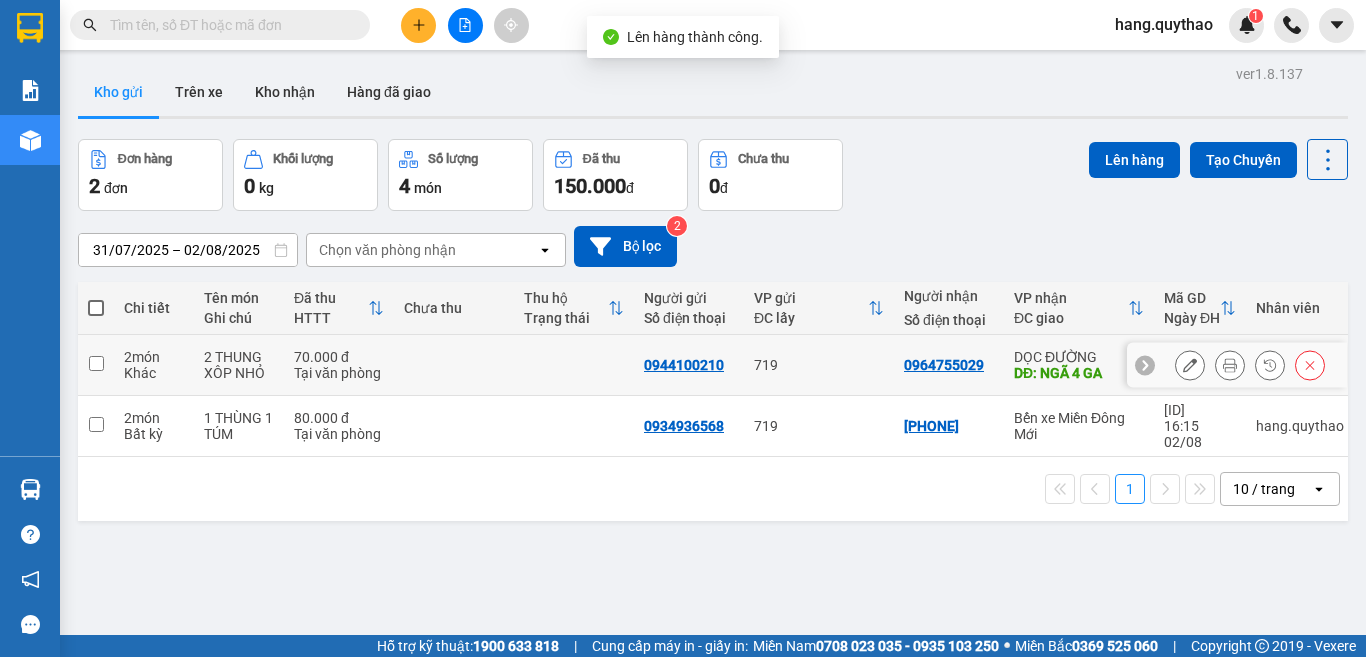 click on "DỌC ĐƯỜNG" at bounding box center (1079, 357) 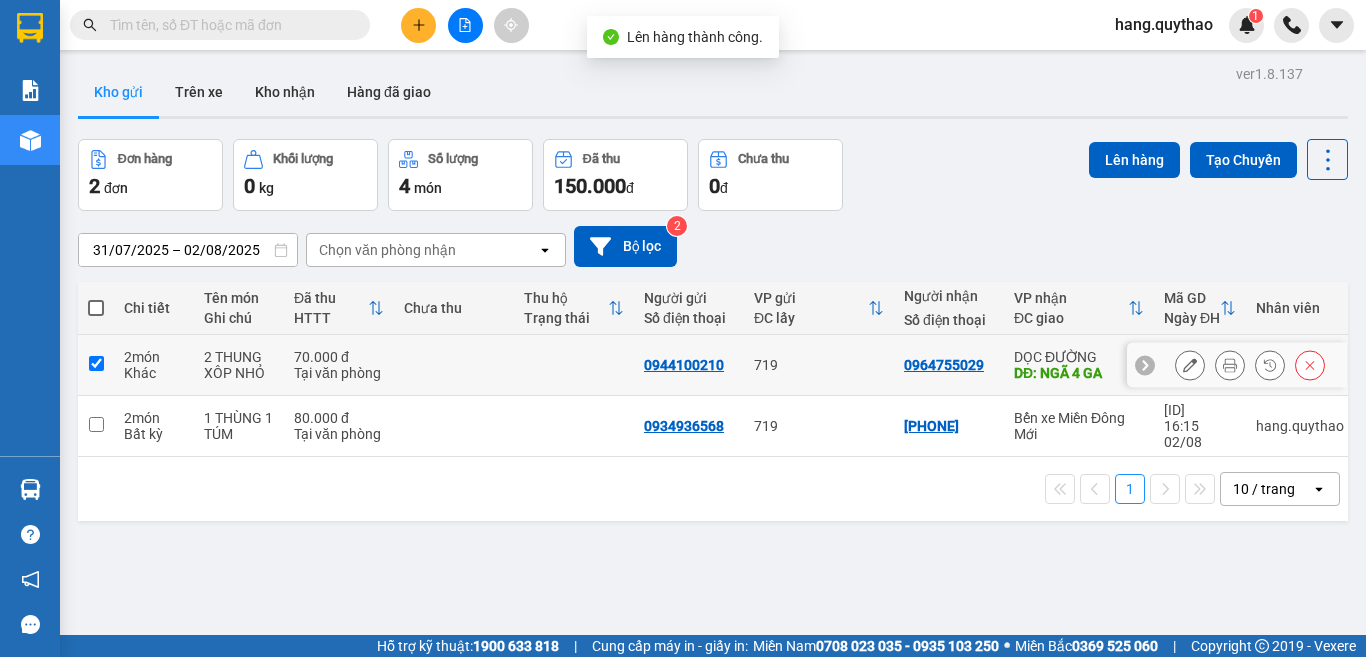 checkbox on "true" 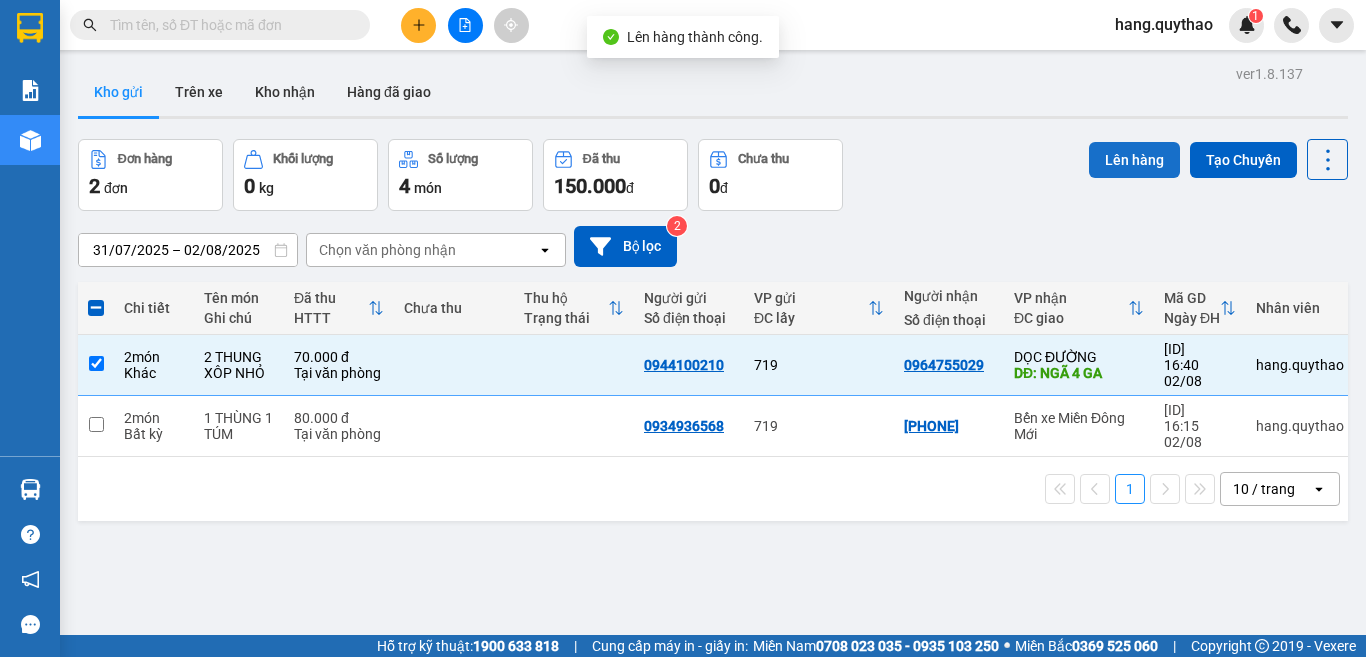 click on "Lên hàng" at bounding box center (1134, 160) 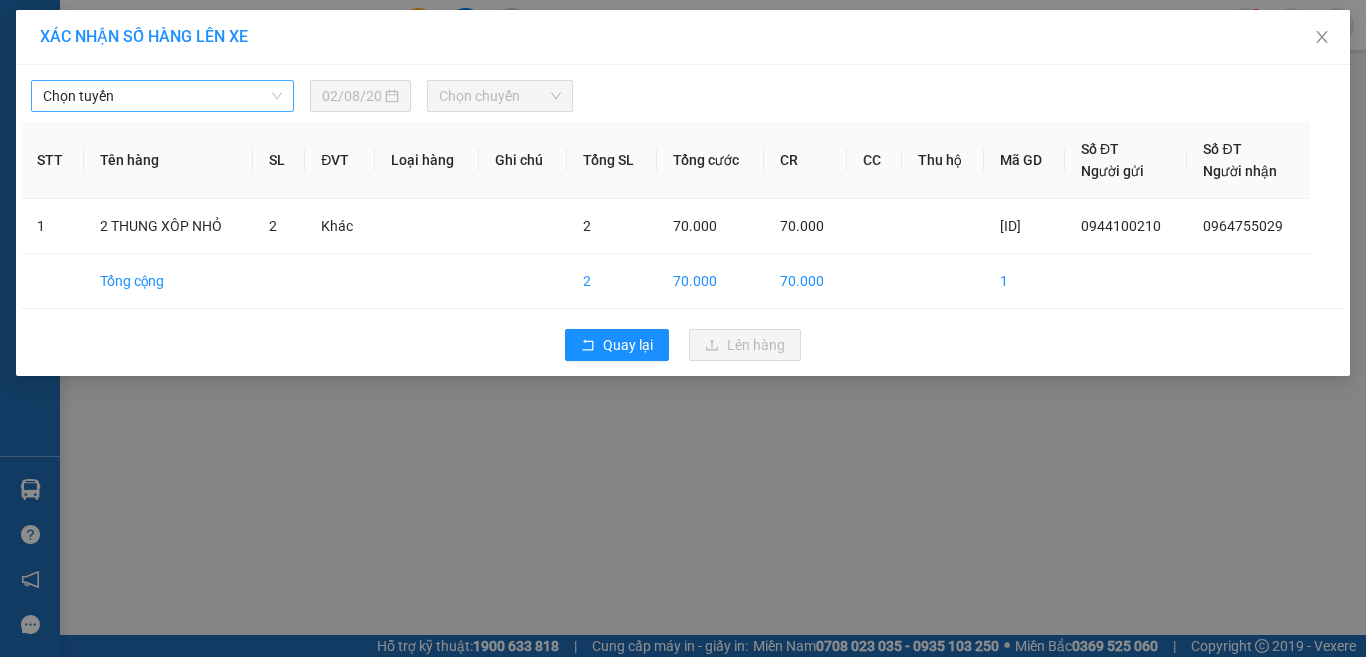 click on "Chọn tuyến" at bounding box center (162, 96) 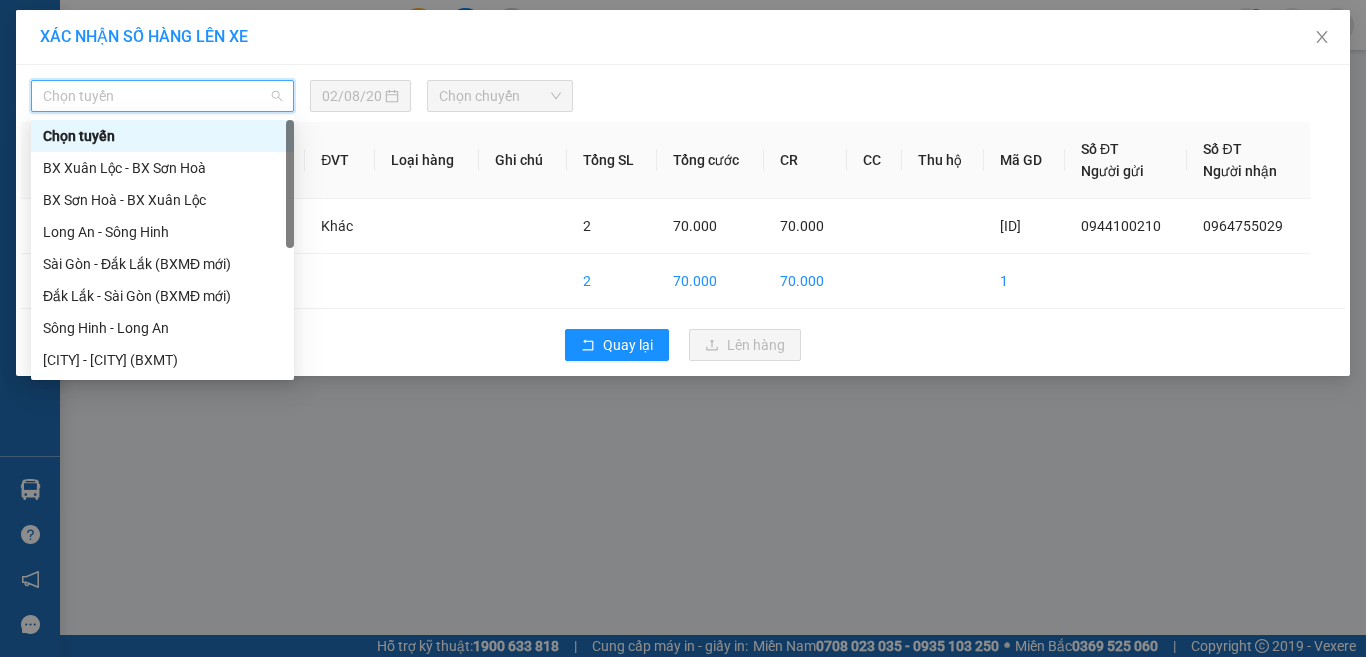 scroll, scrollTop: 224, scrollLeft: 0, axis: vertical 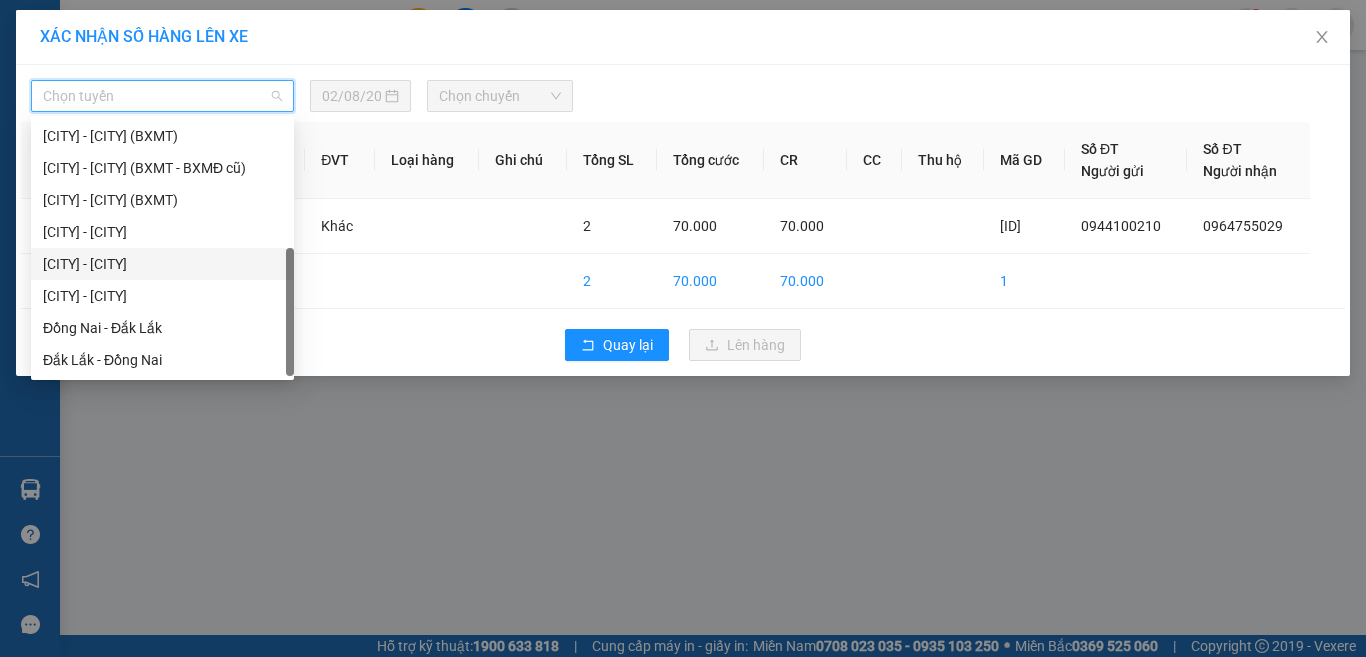 click on "[CITY] - [CITY]" at bounding box center (162, 264) 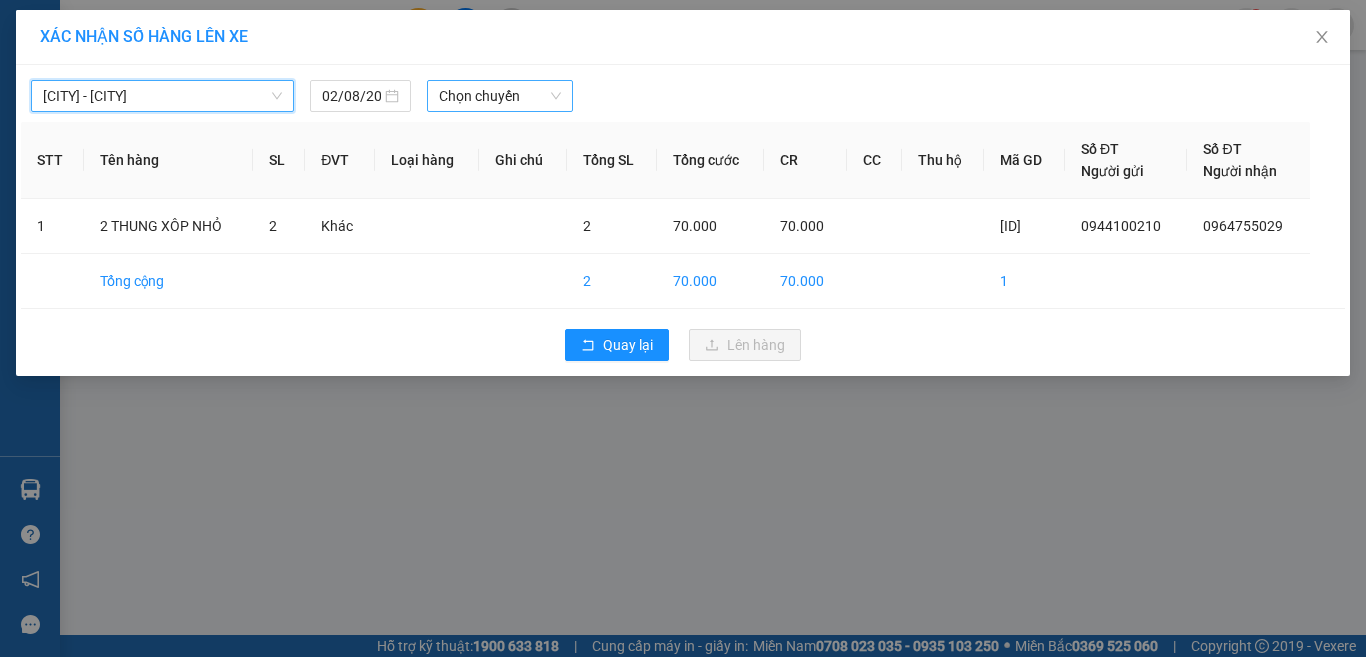 click on "Chọn chuyến" at bounding box center (500, 96) 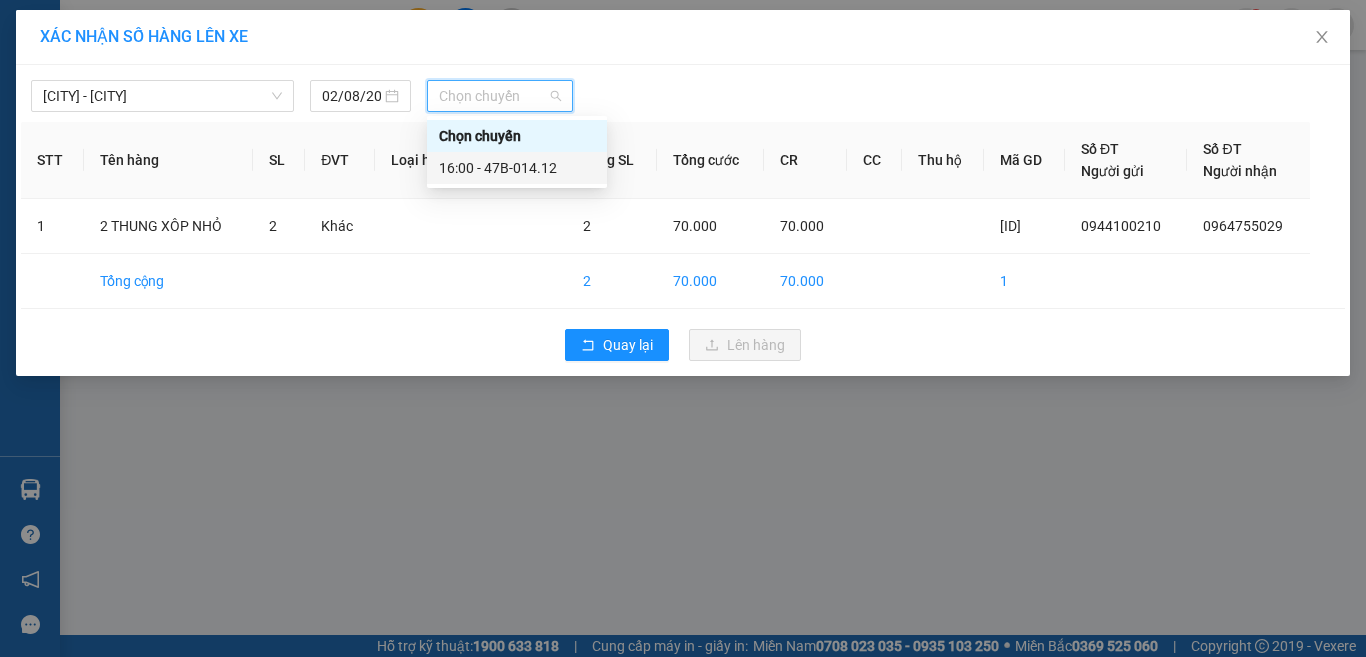 click on "[TIME] - [PLATE]" at bounding box center [517, 168] 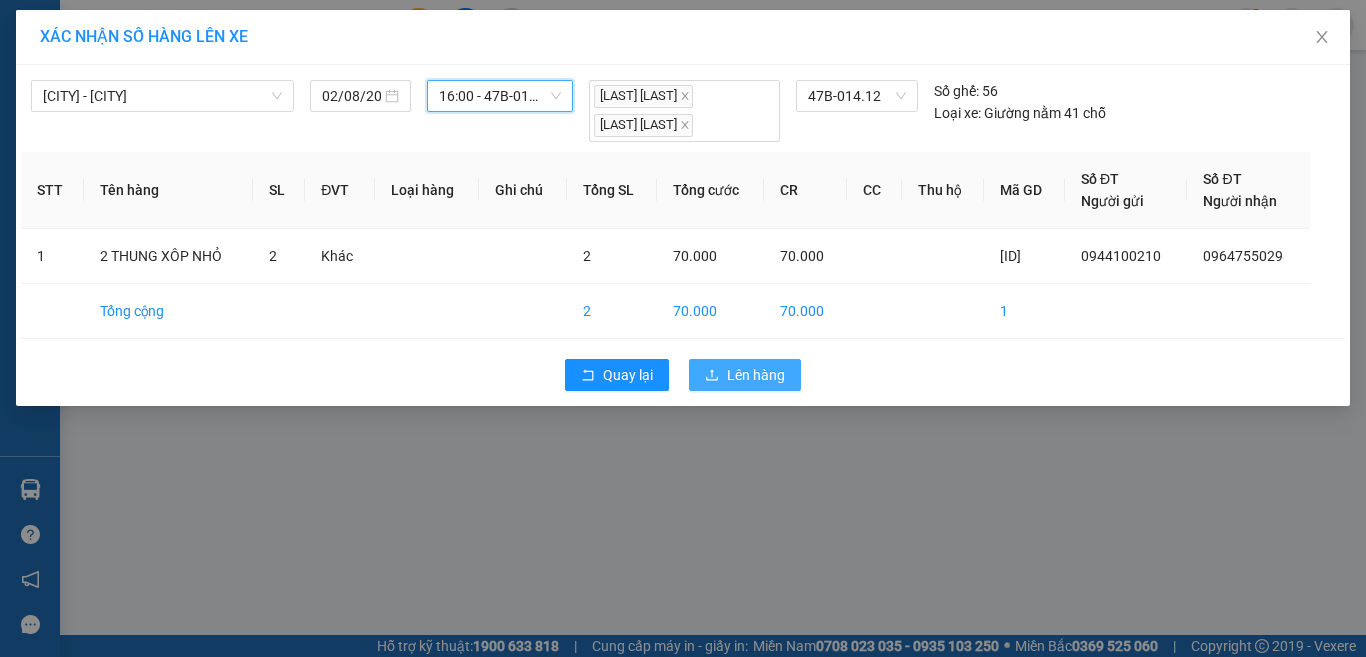 click on "Lên hàng" at bounding box center [756, 375] 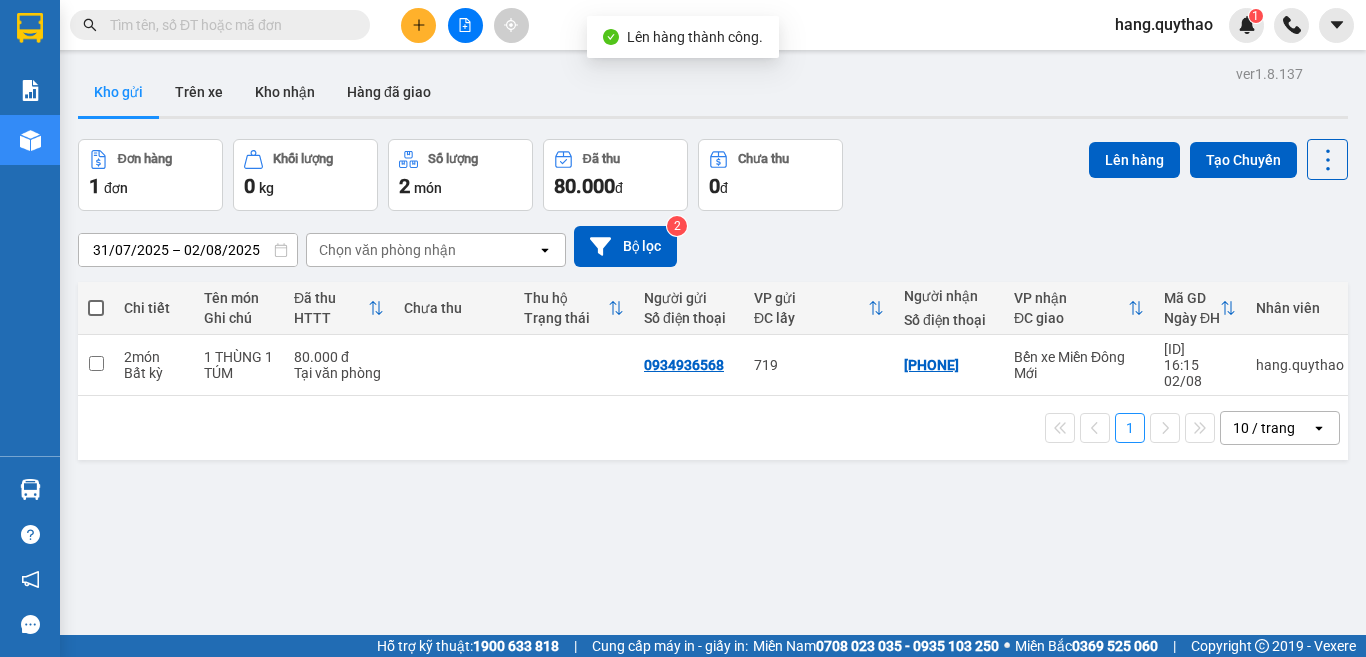 click at bounding box center [96, 308] 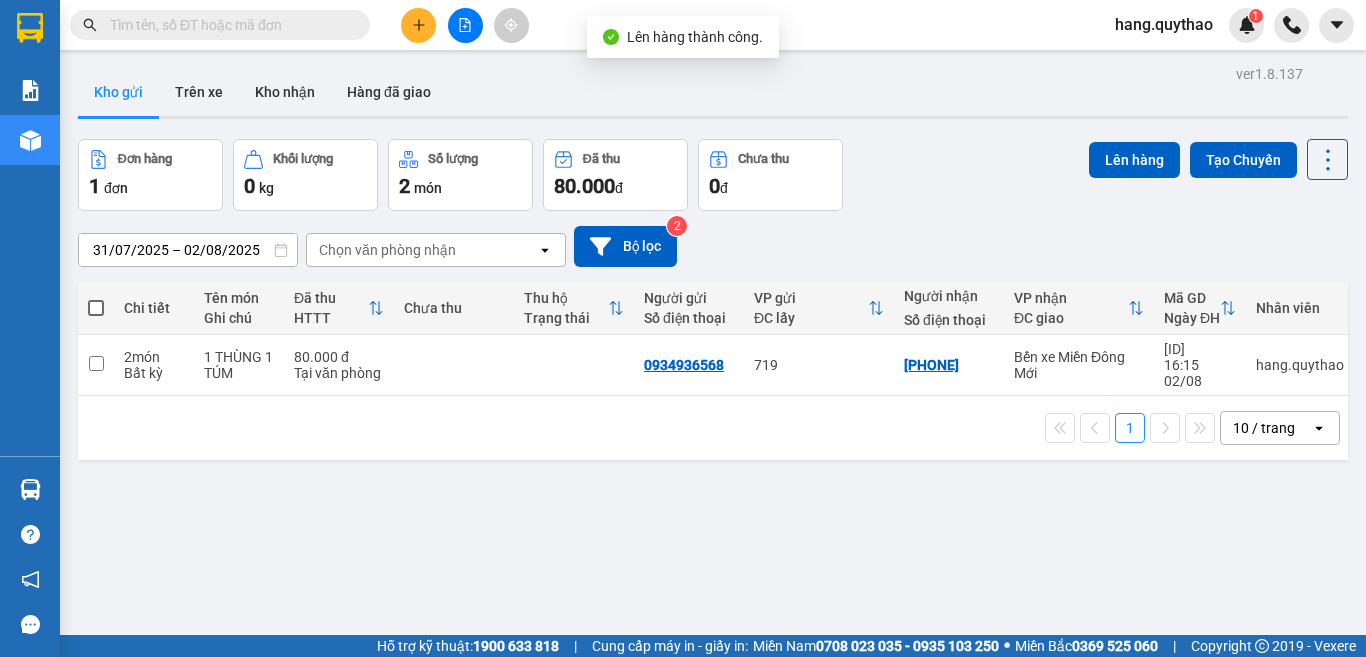 click at bounding box center (96, 298) 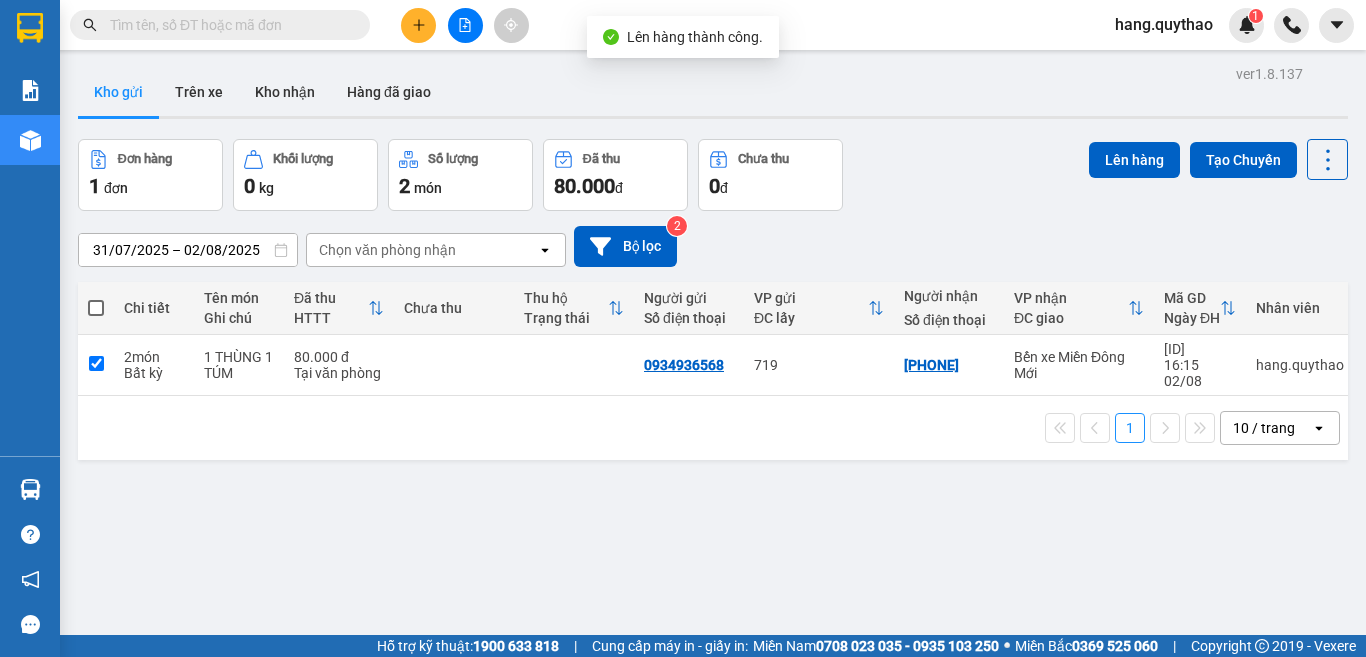 checkbox on "true" 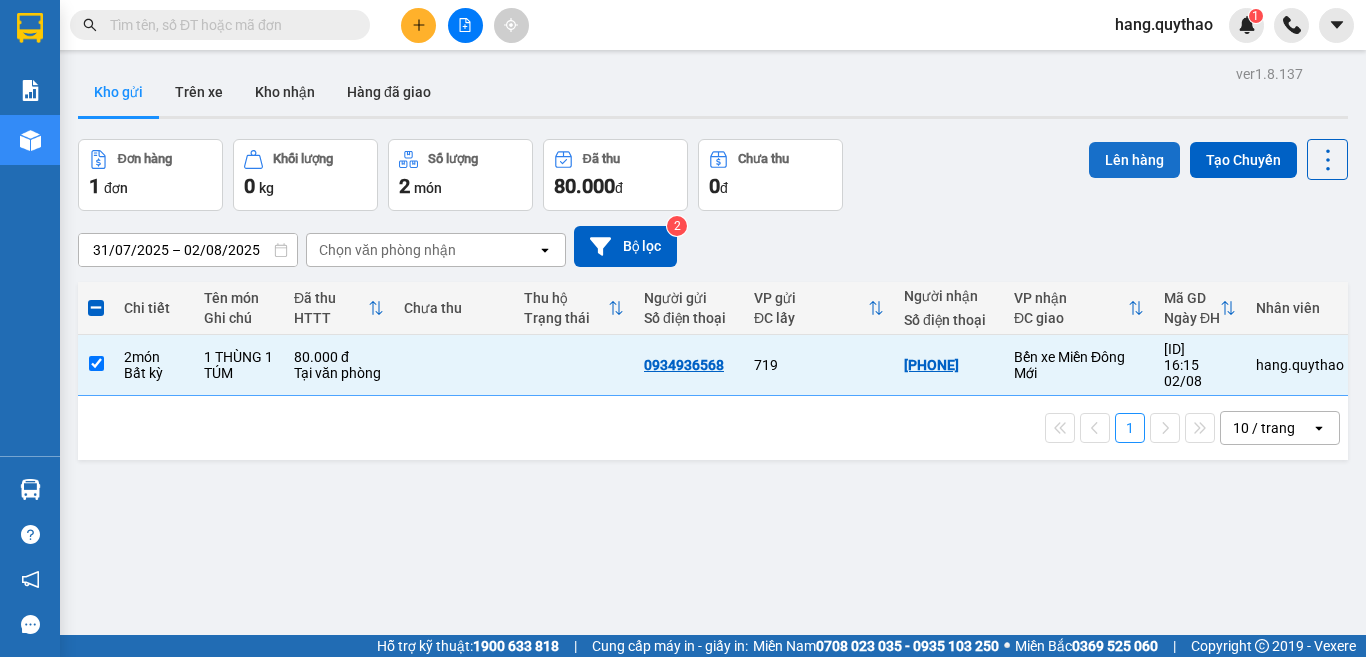 click on "Lên hàng" at bounding box center (1134, 160) 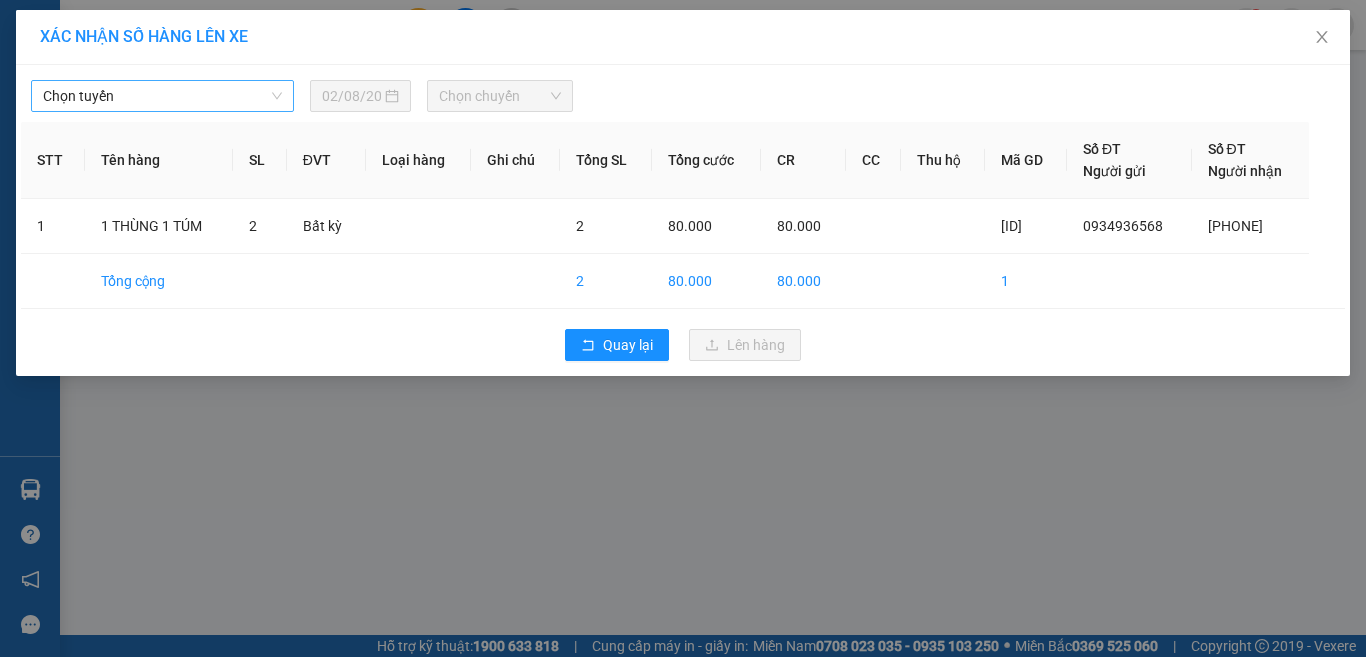click on "Chọn tuyến" at bounding box center [162, 96] 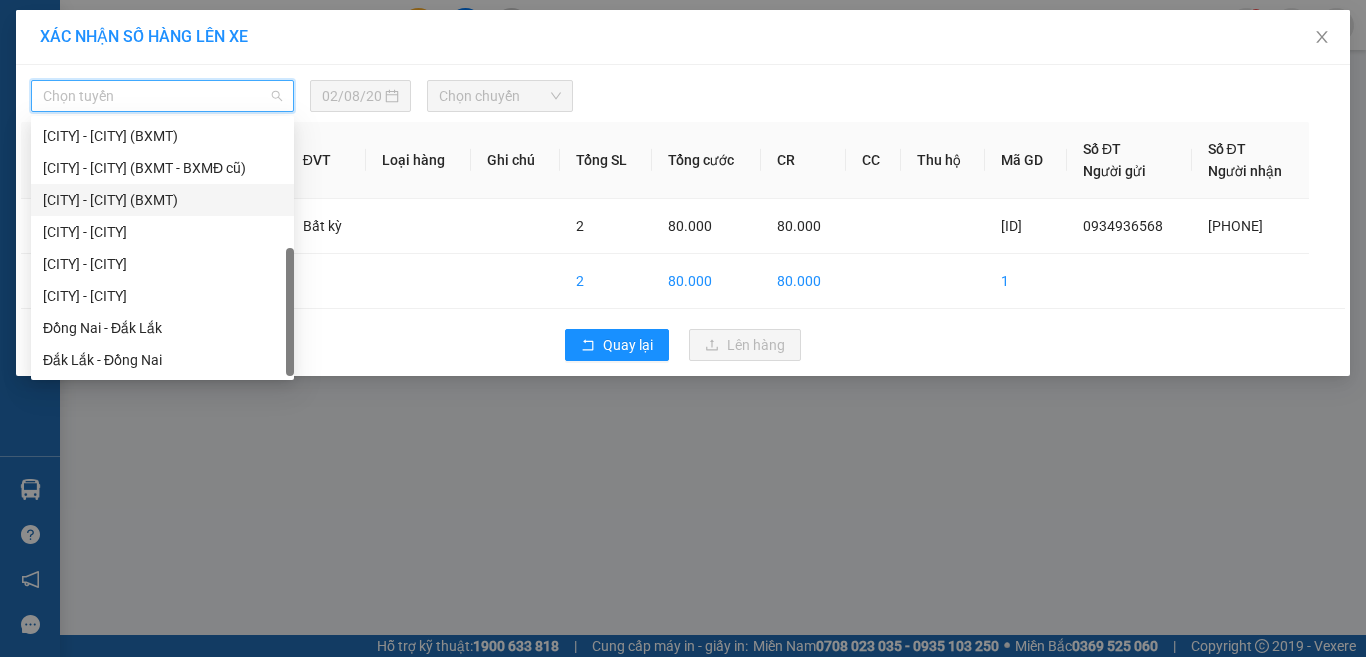 scroll, scrollTop: 0, scrollLeft: 0, axis: both 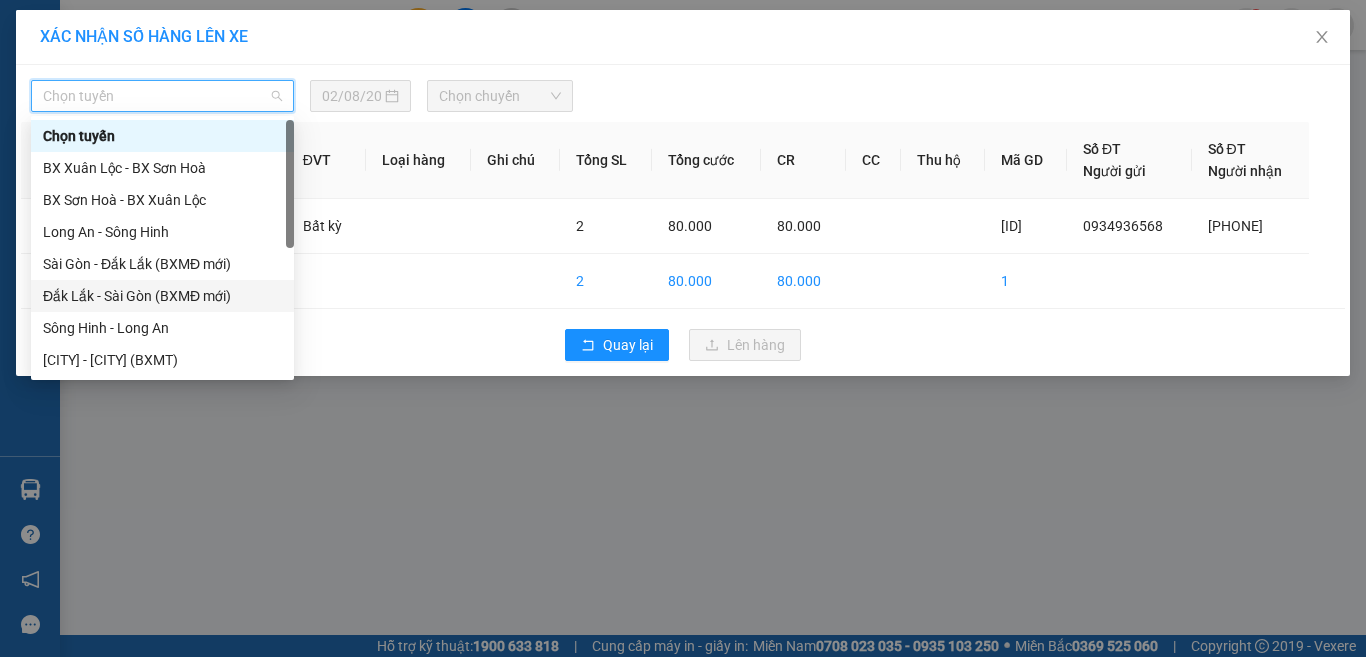 click on "Đắk Lắk - Sài Gòn (BXMĐ mới)" at bounding box center (162, 296) 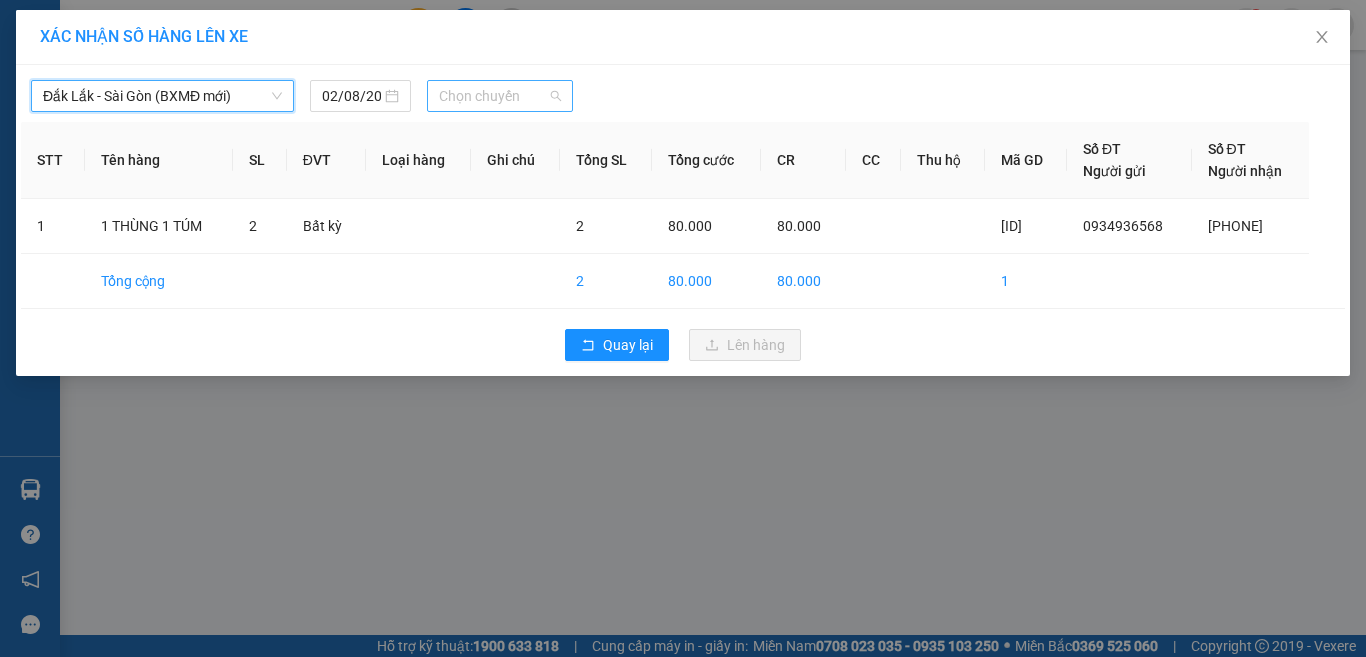 click on "Chọn chuyến" at bounding box center [500, 96] 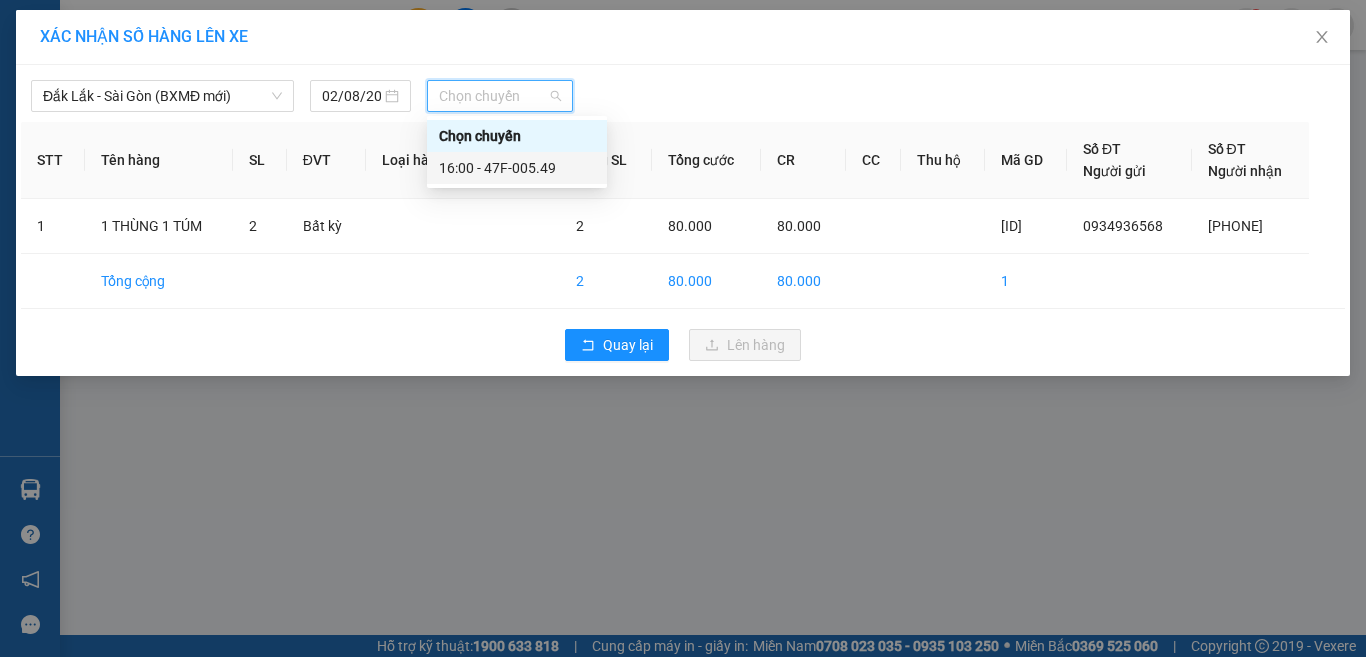 drag, startPoint x: 528, startPoint y: 154, endPoint x: 581, endPoint y: 208, distance: 75.66373 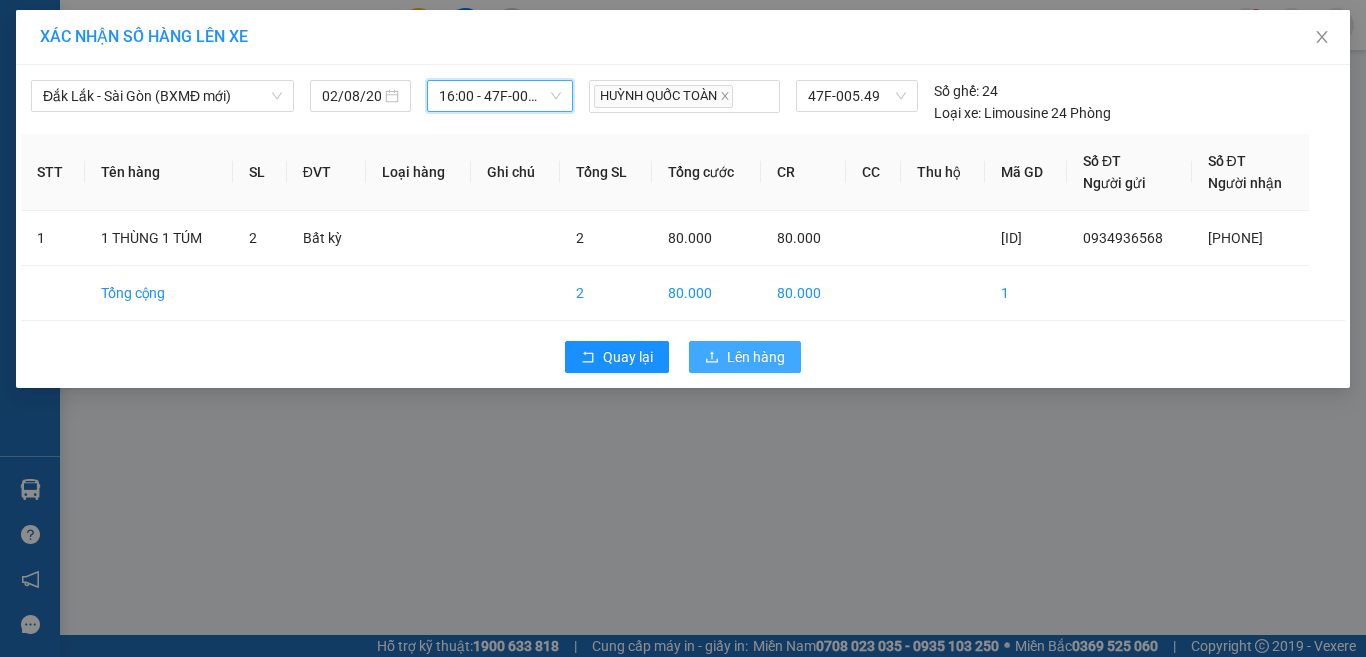 click on "Lên hàng" at bounding box center [756, 357] 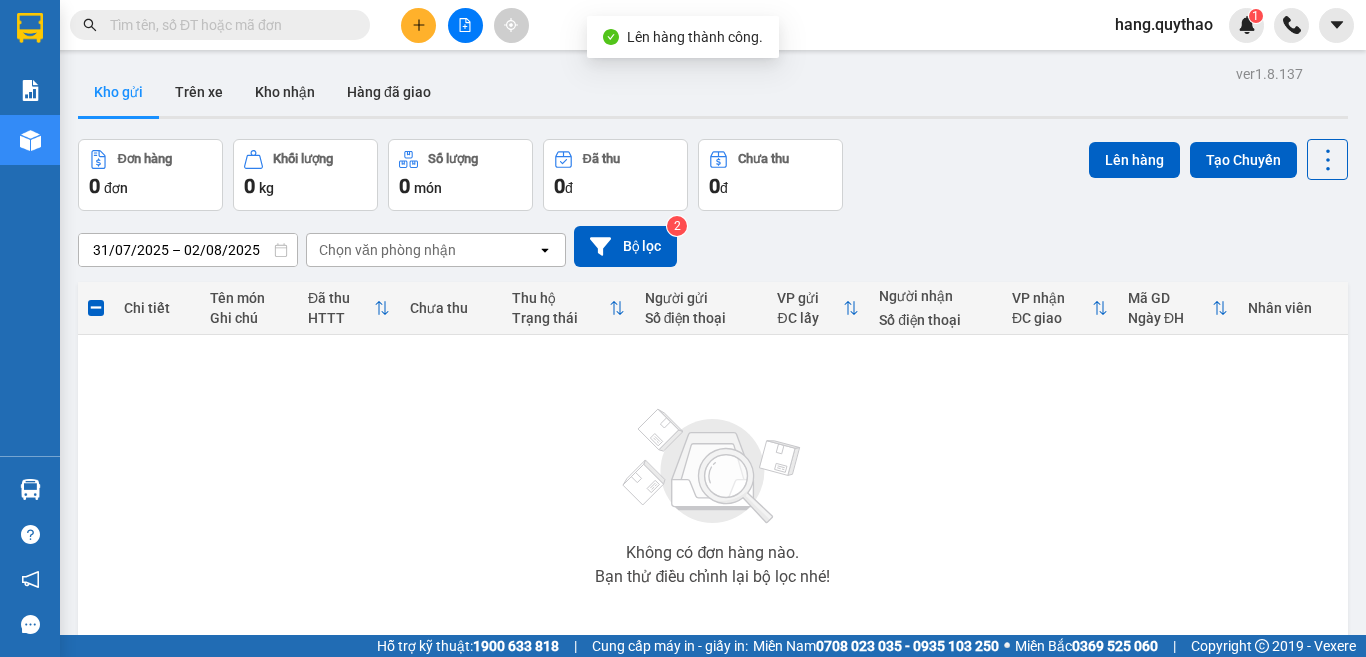 drag, startPoint x: 455, startPoint y: 28, endPoint x: 445, endPoint y: 29, distance: 10.049875 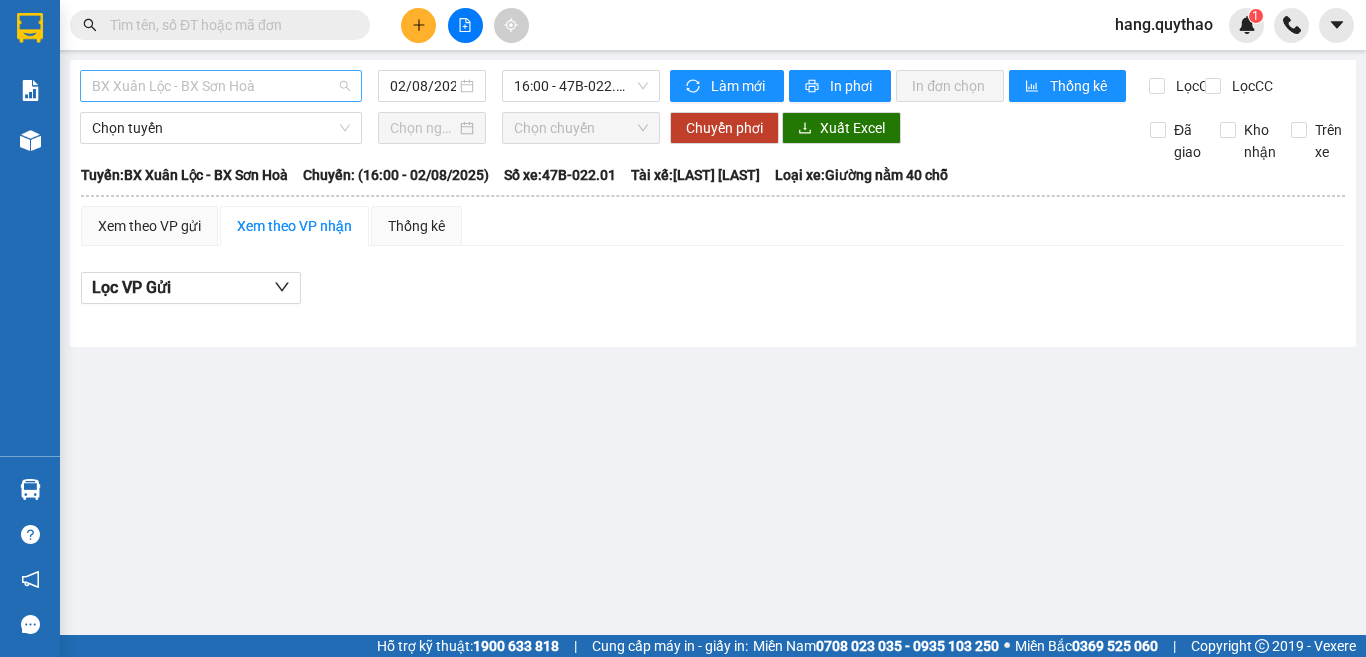click on "BX Xuân Lộc - BX Sơn Hoà" at bounding box center [221, 86] 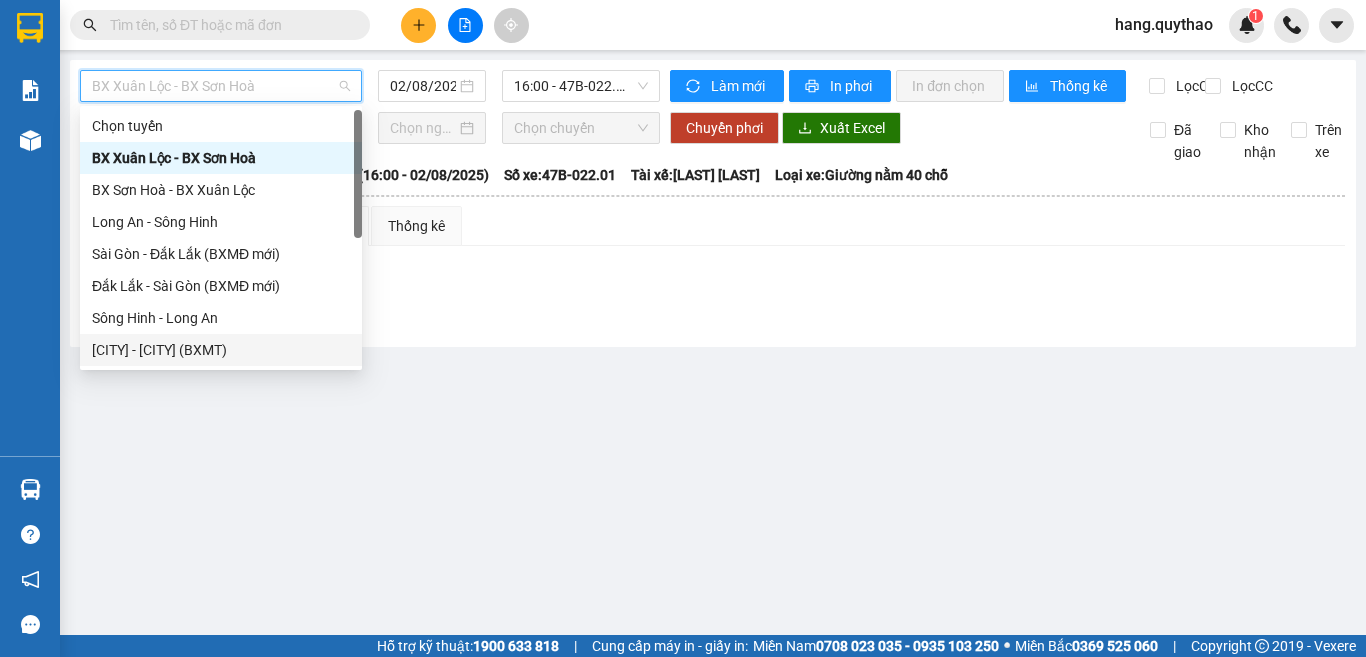 scroll, scrollTop: 224, scrollLeft: 0, axis: vertical 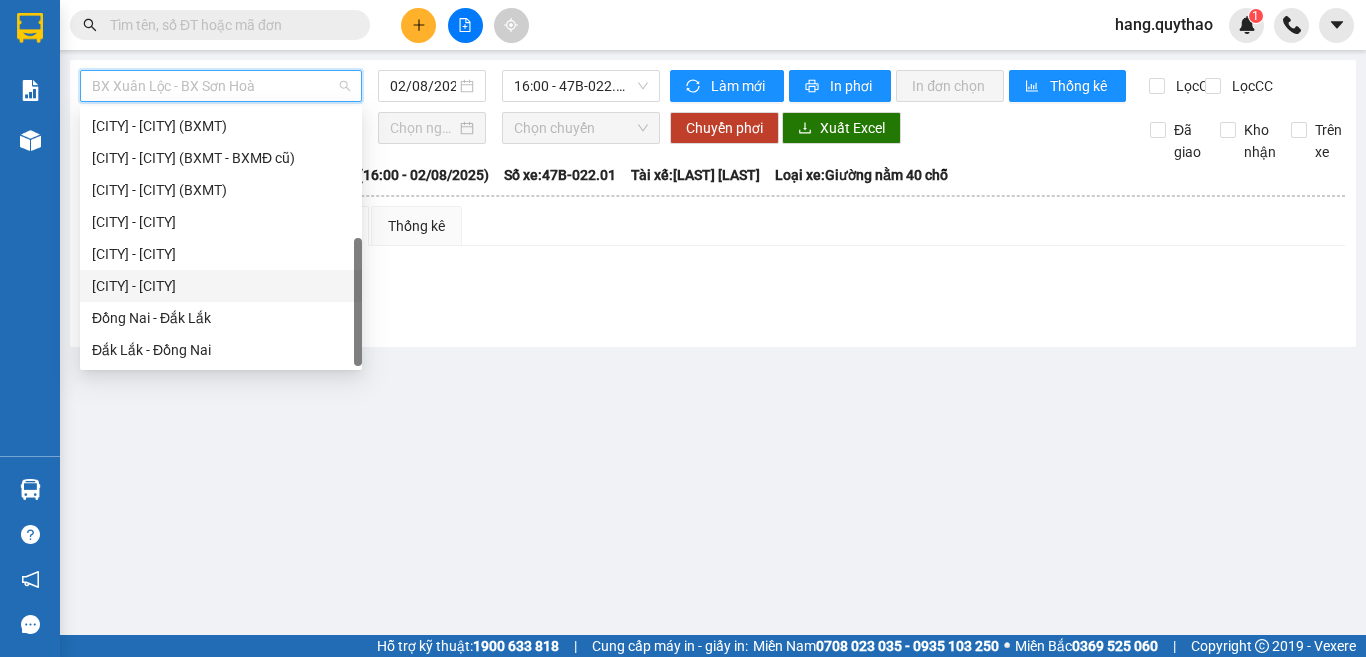 click on "[CITY] - [CITY]" at bounding box center [221, 286] 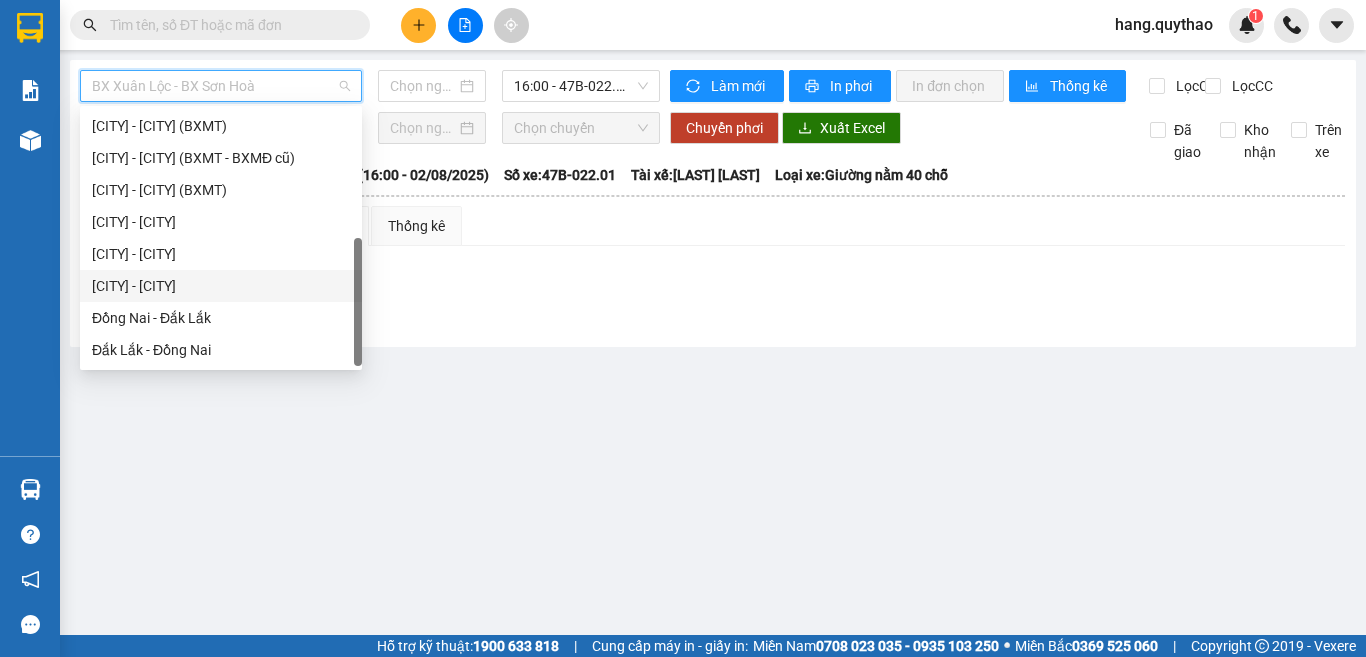 type on "02/08/2025" 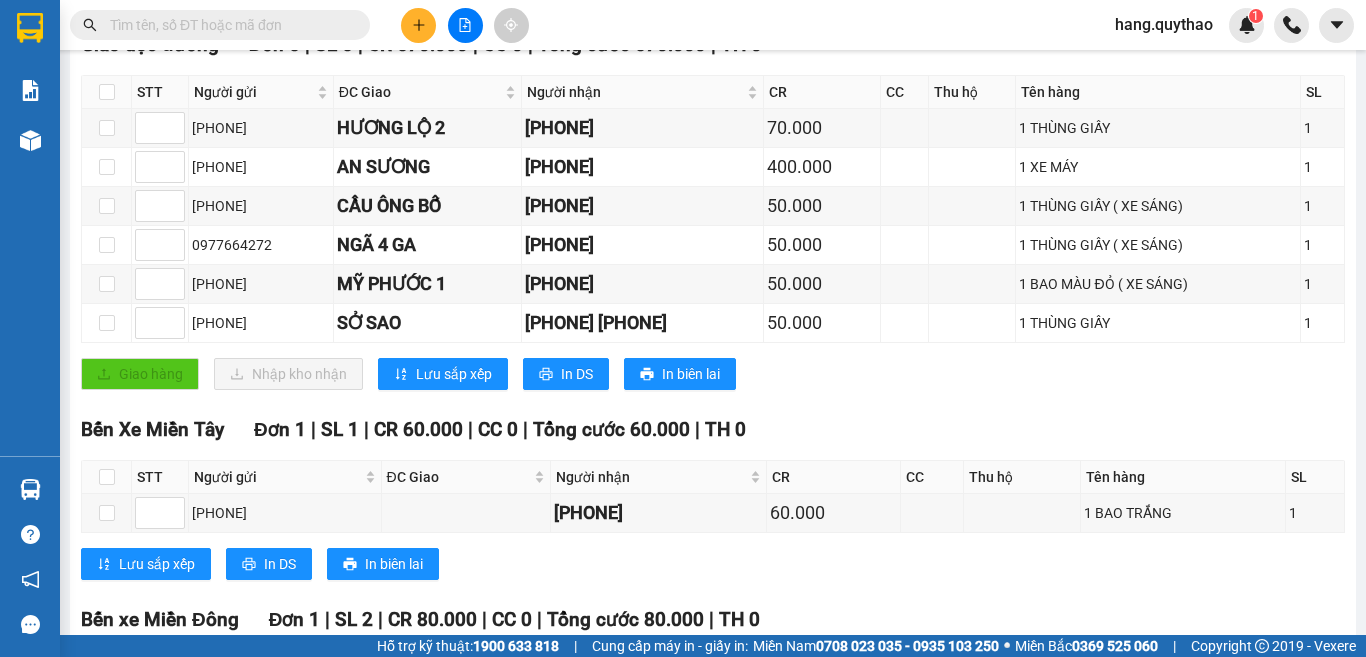 scroll, scrollTop: 0, scrollLeft: 0, axis: both 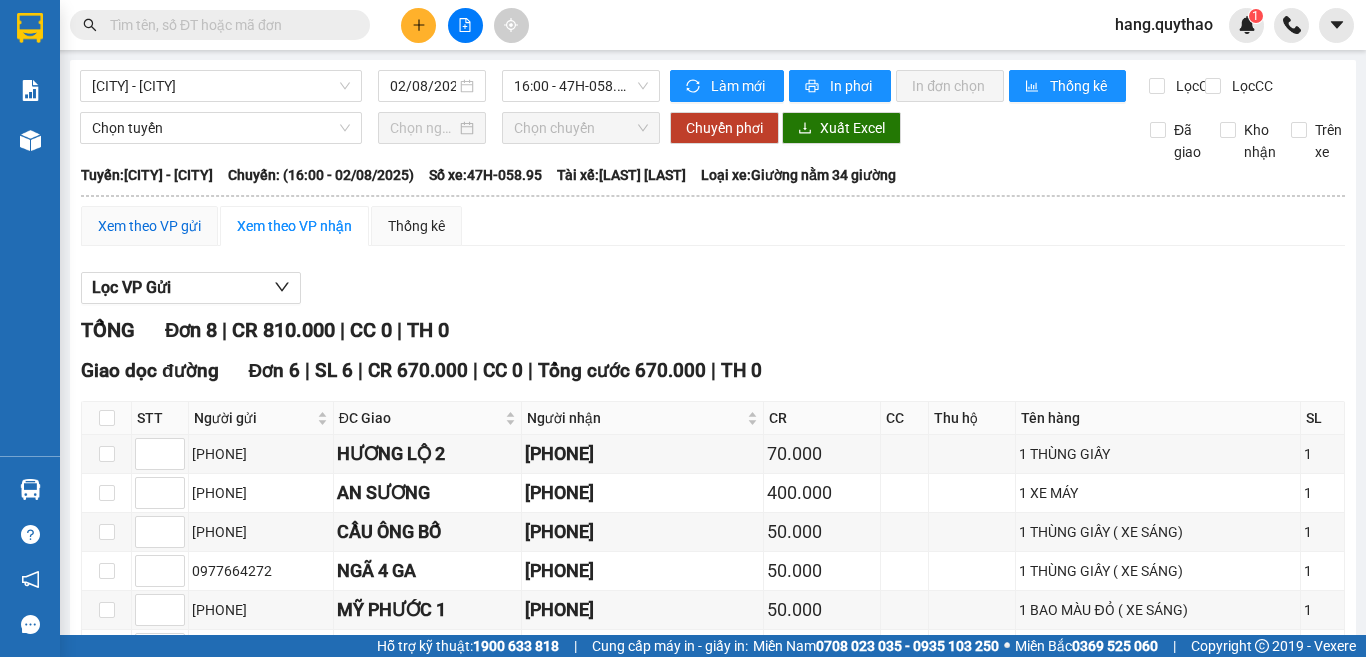 click on "Xem theo VP gửi" at bounding box center (149, 226) 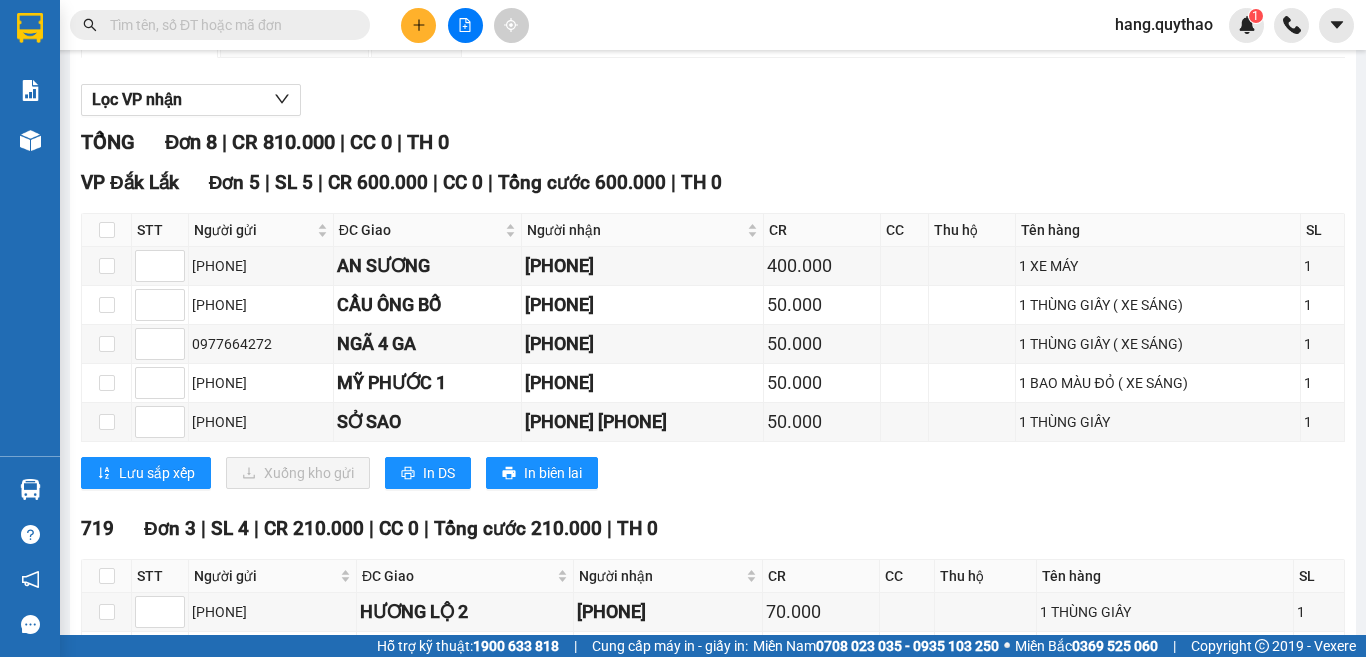 scroll, scrollTop: 300, scrollLeft: 0, axis: vertical 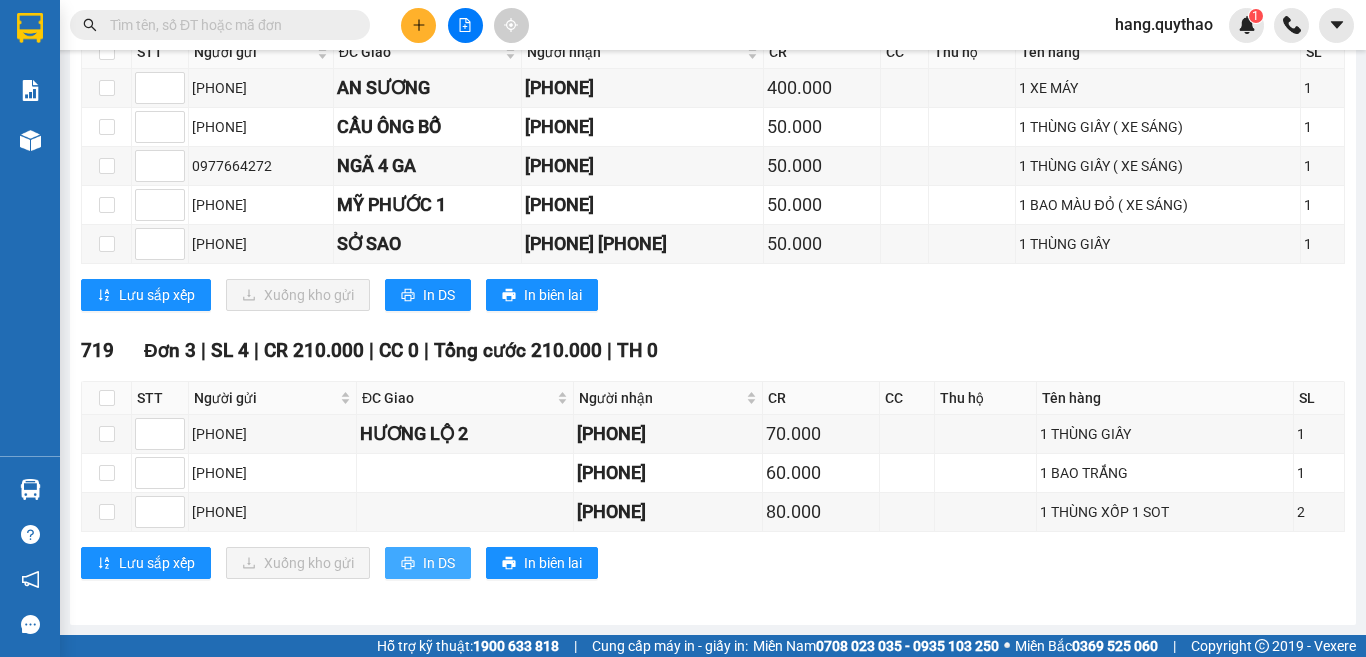 click on "In DS" at bounding box center (439, 563) 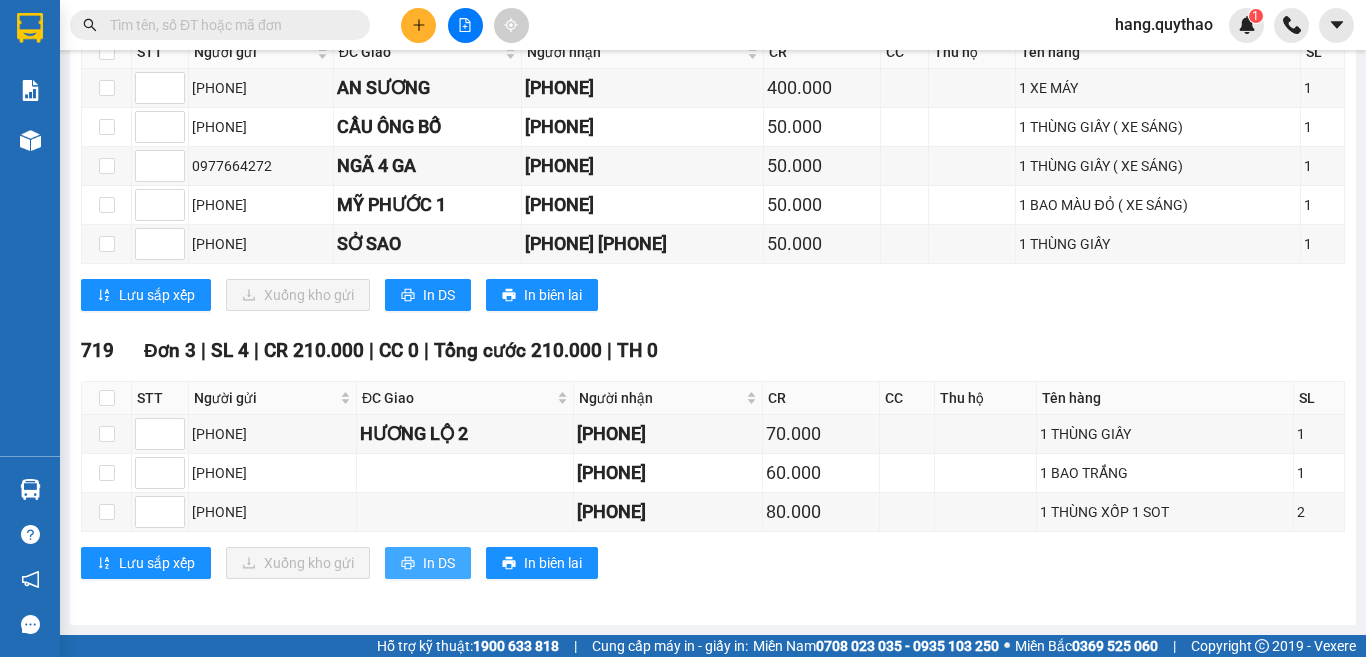 scroll, scrollTop: 0, scrollLeft: 0, axis: both 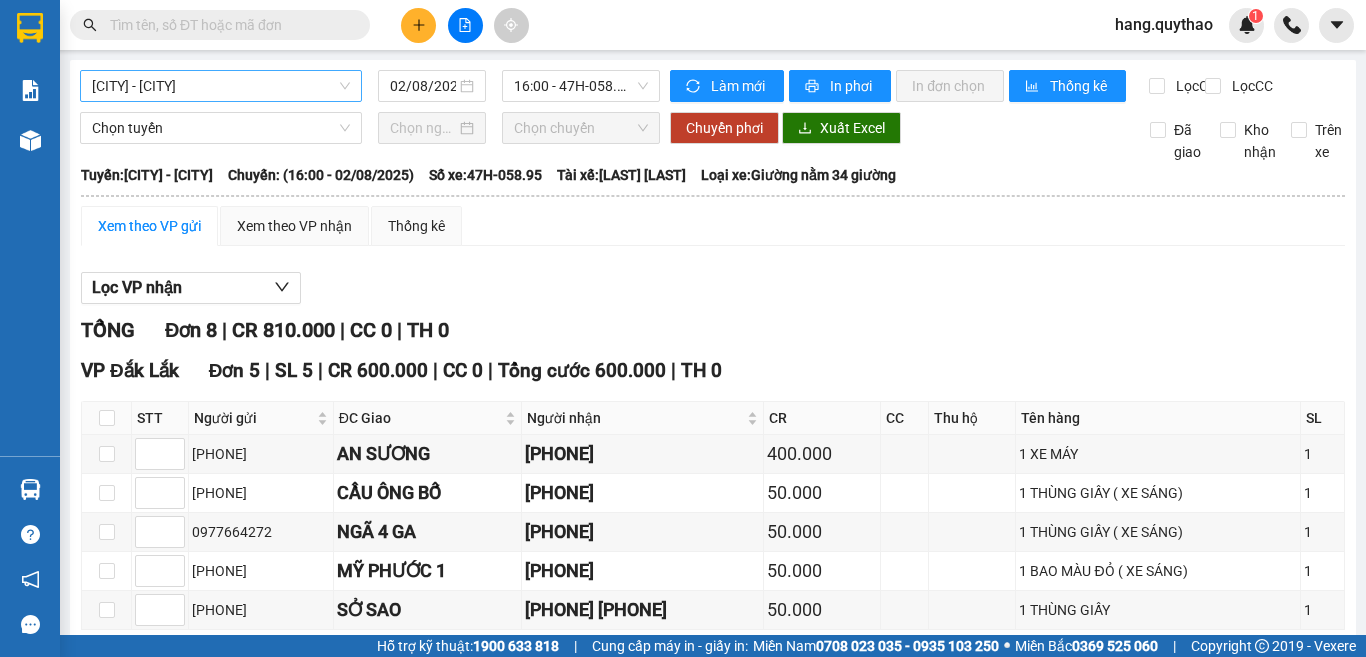click on "[CITY] - [CITY]" at bounding box center [221, 86] 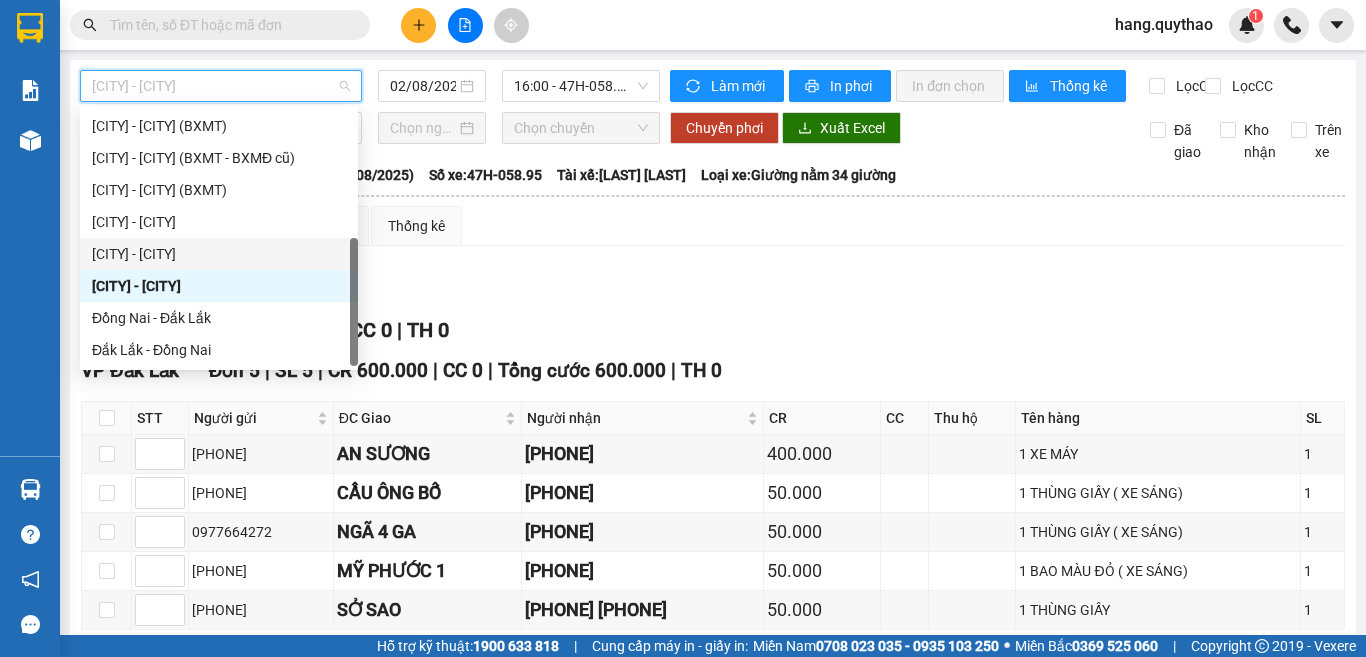 click on "[CITY] - [CITY]" at bounding box center [219, 254] 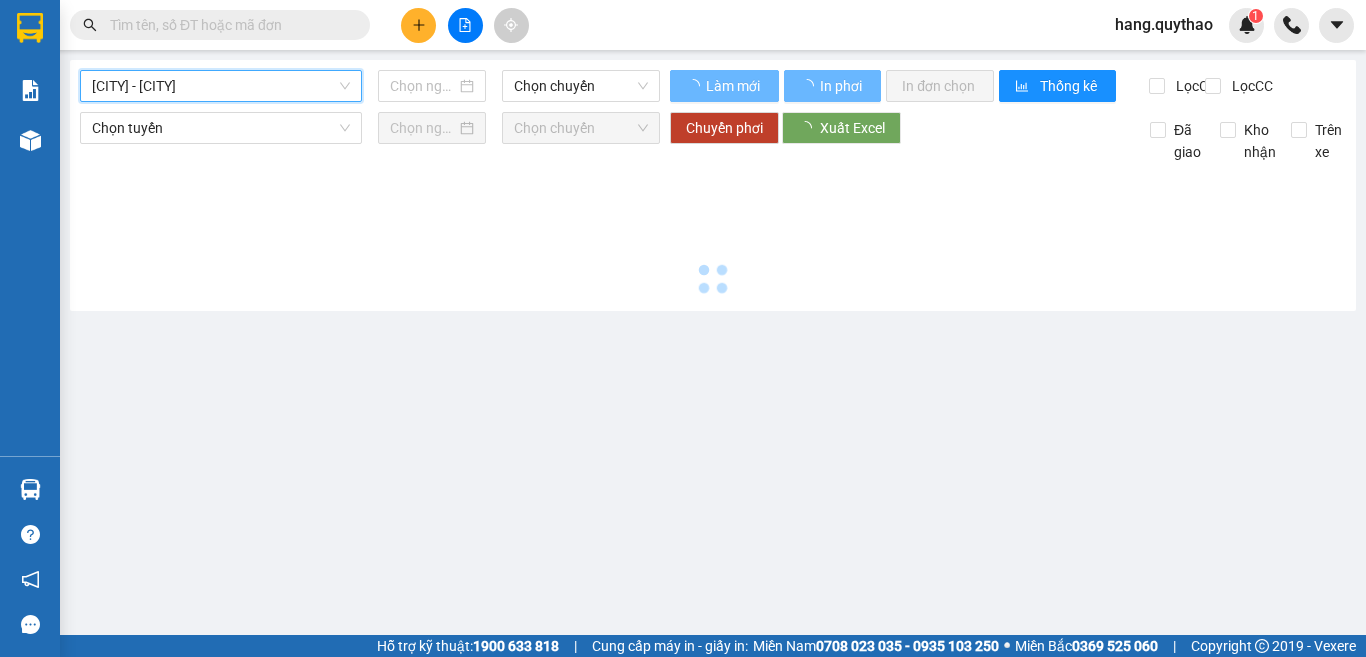 type on "02/08/2025" 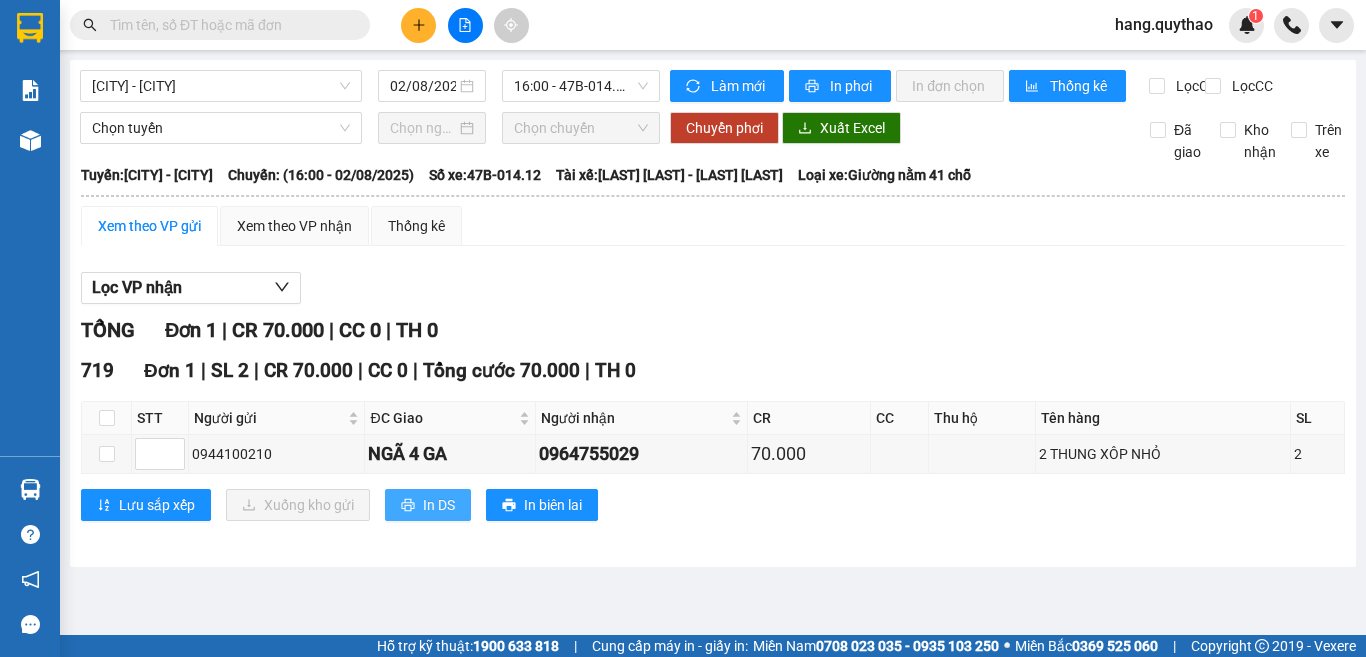 click on "In DS" at bounding box center [439, 505] 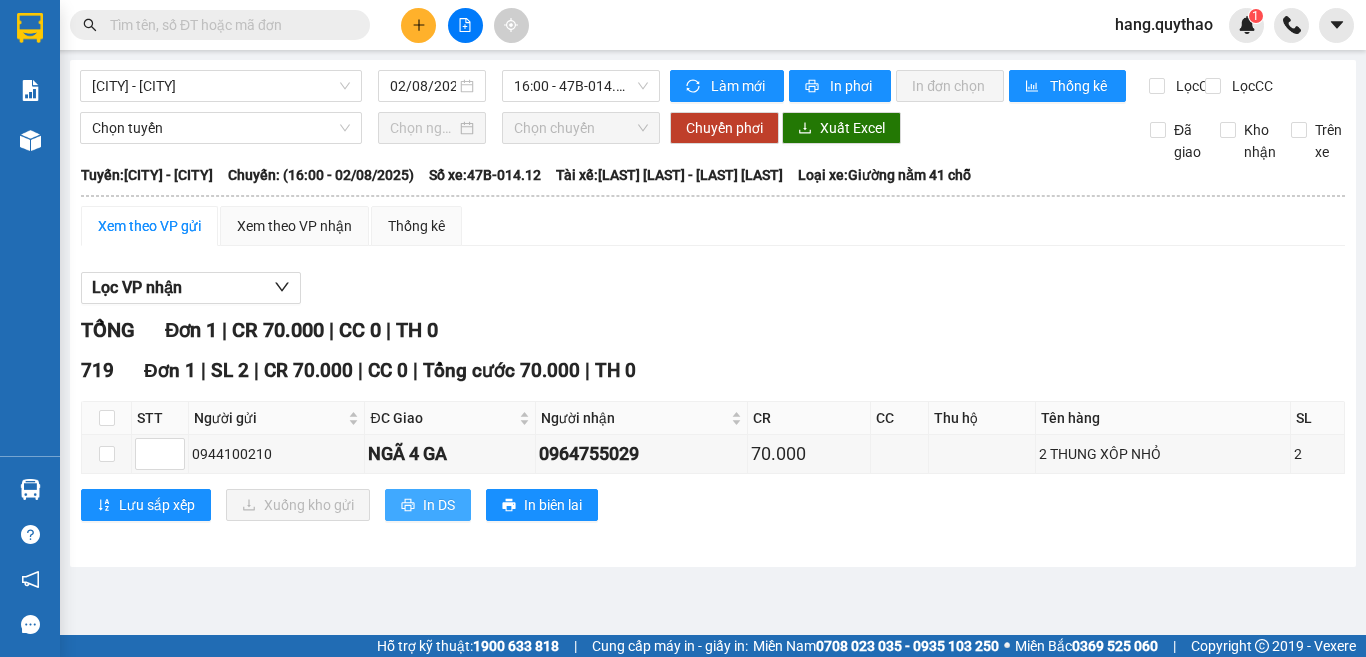 scroll, scrollTop: 0, scrollLeft: 0, axis: both 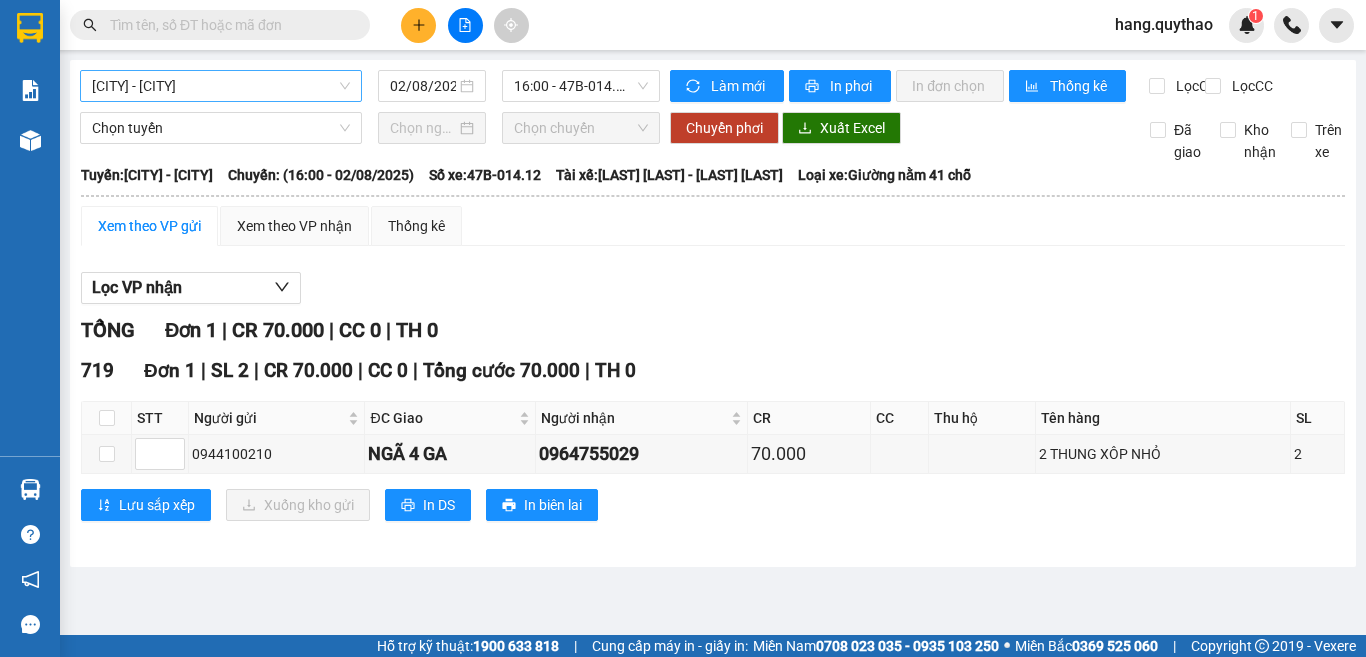 click on "[CITY] - [CITY]" at bounding box center (221, 86) 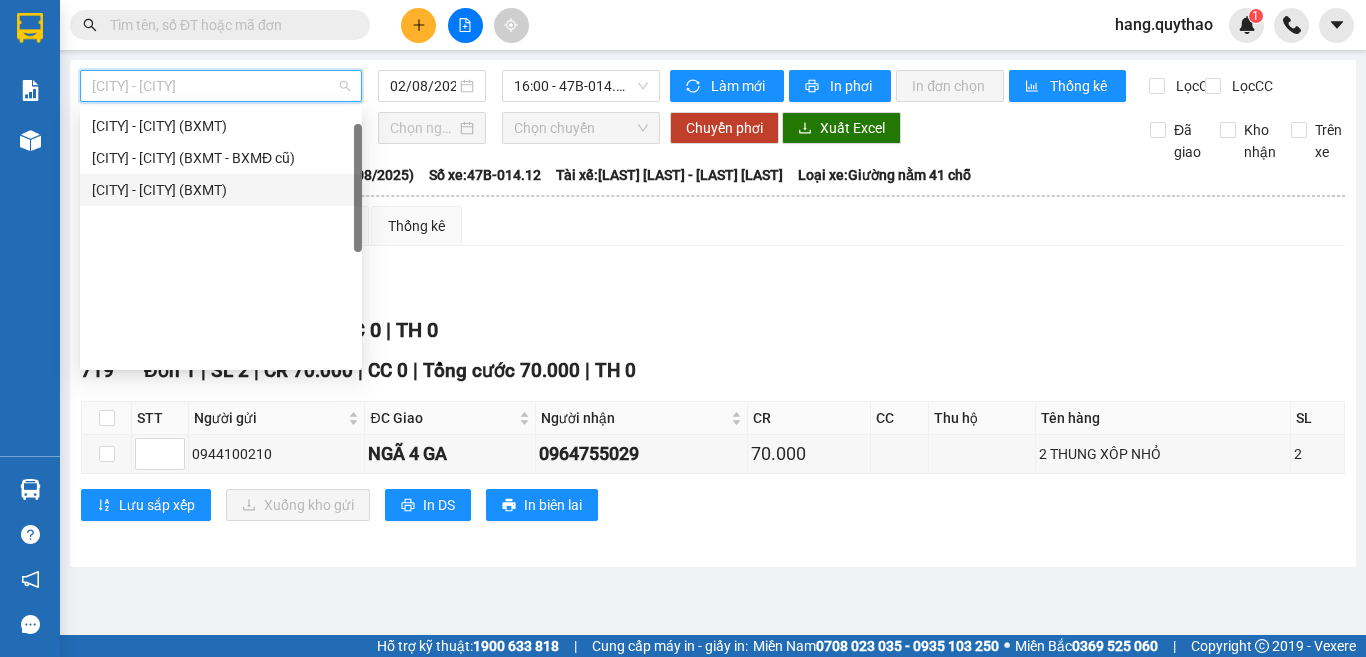 scroll, scrollTop: 0, scrollLeft: 0, axis: both 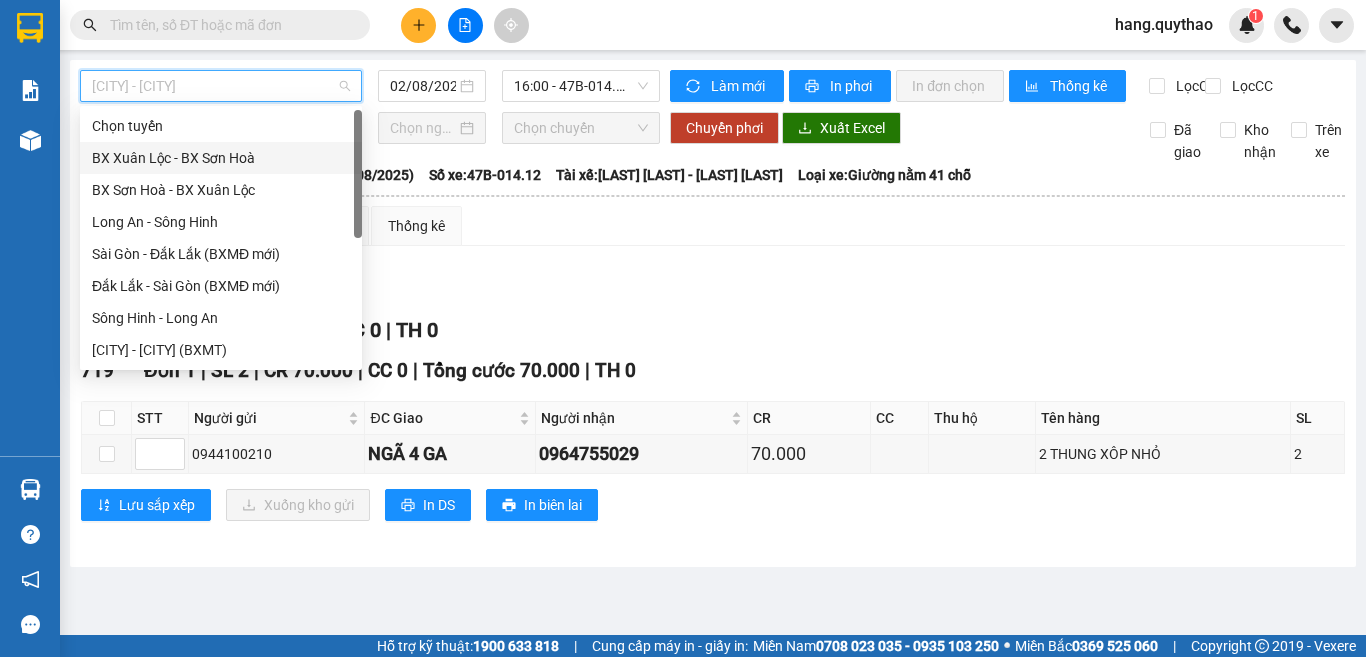 click on "Xem theo VP gửi Xem theo VP nhận Thống kê Lọc VP nhận TỔNG Đơn   1 | CR   70.000 | CC   0 | TH   0 719 Đơn   1 | SL   2 | CR   70.000 | CC   0 | Tổng cước   70.000 | TH   0 STT Người gửi ĐC Giao Người nhận CR CC Thu hộ Tên hàng SL Ký nhận                        [PHONE] NGÃ 4 GA   [PHONE] 70.000 2 THUNG XÔP NHỎ  2 Lưu sắp xếp Xuống kho gửi In DS In biên lai Quý Thảo   [PHONE]   10A NGUYỄN CHÍ THANH PHƠI HÀNG 719  -  [TIME] - [DATE] Tuyến:  Đắk Lắk - Tây Ninh Chuyến:   ( [TIME] - [DATE]) Số xe:  47B-014.12 Tài xế:  [LAST] [LAST] - [LAST] [LAST] Loại xe:  Giường nằm 41 chỗ STT Người gửi ĐC Giao Người nhận CR CC Thu hộ Tên hàng SL Ký nhận 719 Đơn   1 | SL   2 | CR   70.000 | CC   0 | Tổng cước   70.000 | TH   0 1  [PHONE] NGÃ 4 GA   [PHONE] 70.000 2 THUNG XÔP NHỎ  2 Tổng 70.000 0 0 2 Cước rồi :   70.000  VNĐ Chưa cước :   0  VNĐ Thu hộ:  0" at bounding box center (713, 376) 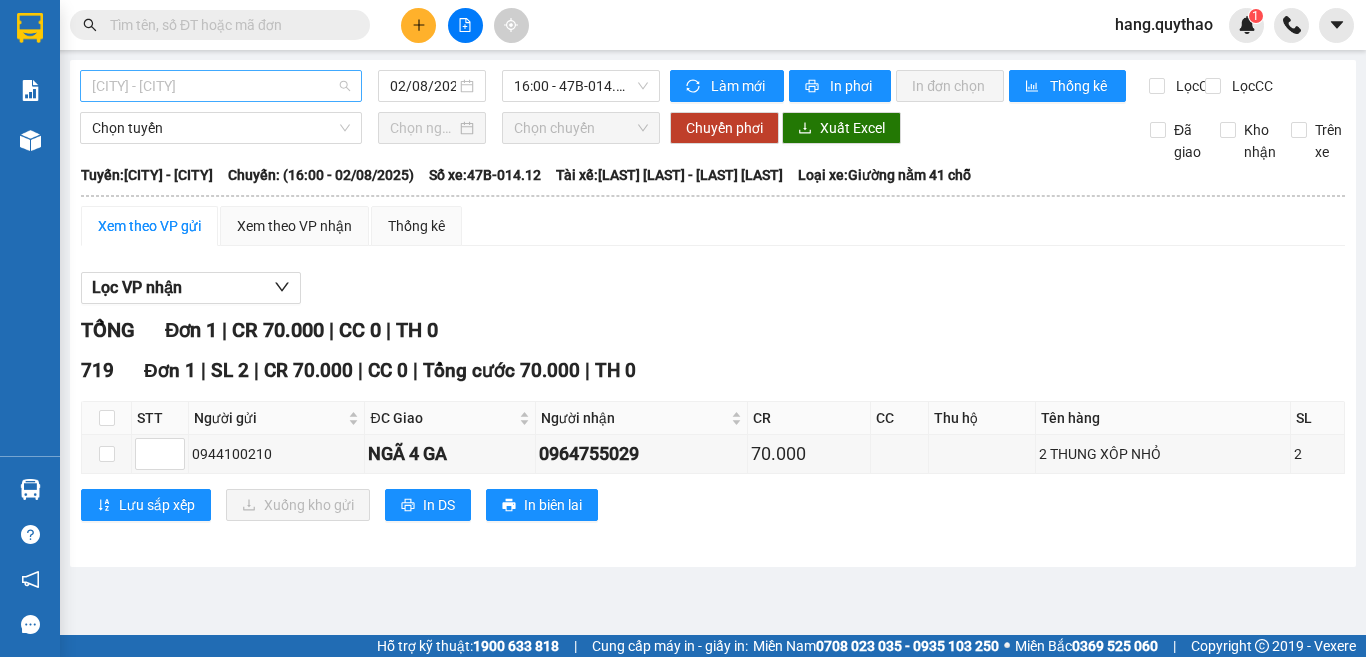 click on "[CITY] - [CITY]" at bounding box center (221, 86) 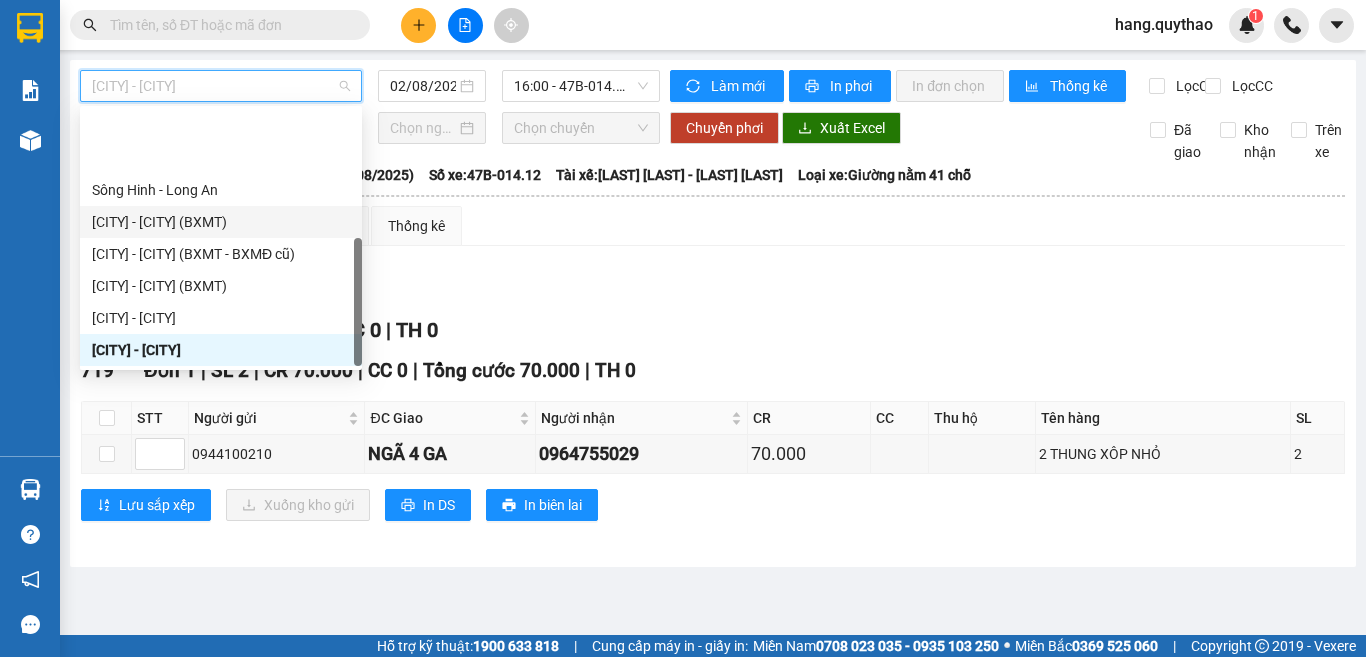 scroll, scrollTop: 224, scrollLeft: 0, axis: vertical 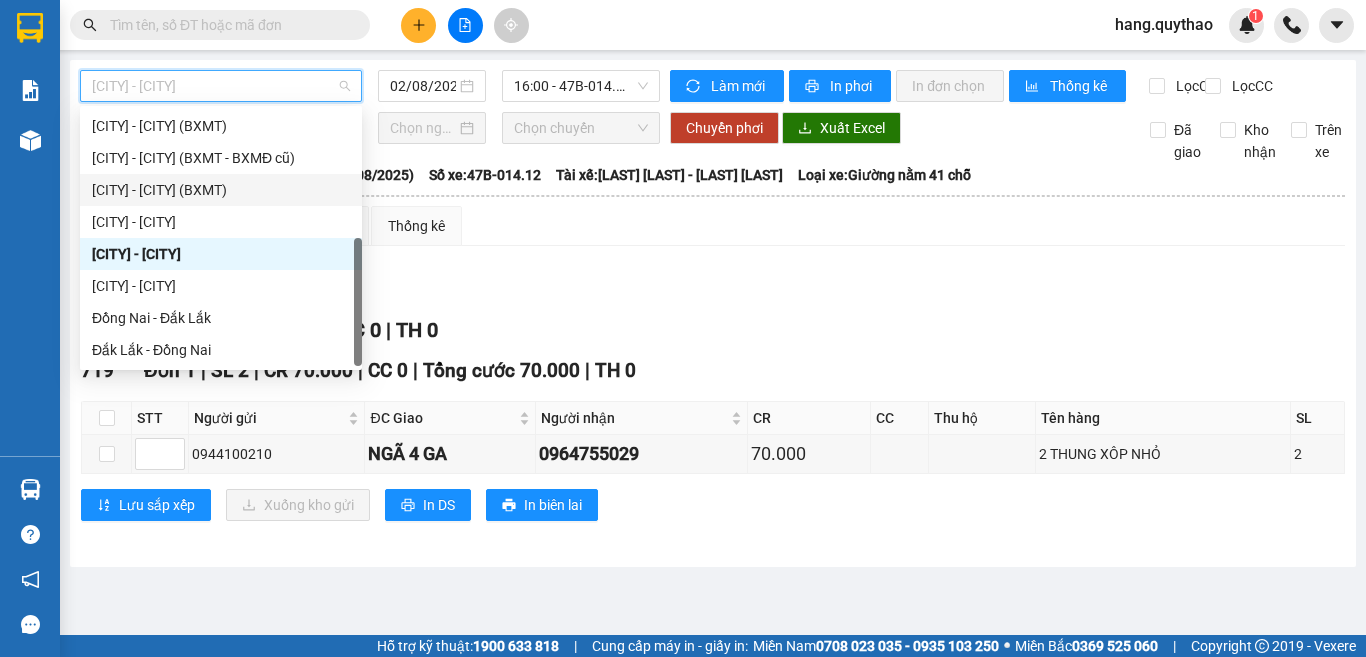 click on "[CITY] - [CITY] (BXMT)" at bounding box center [221, 190] 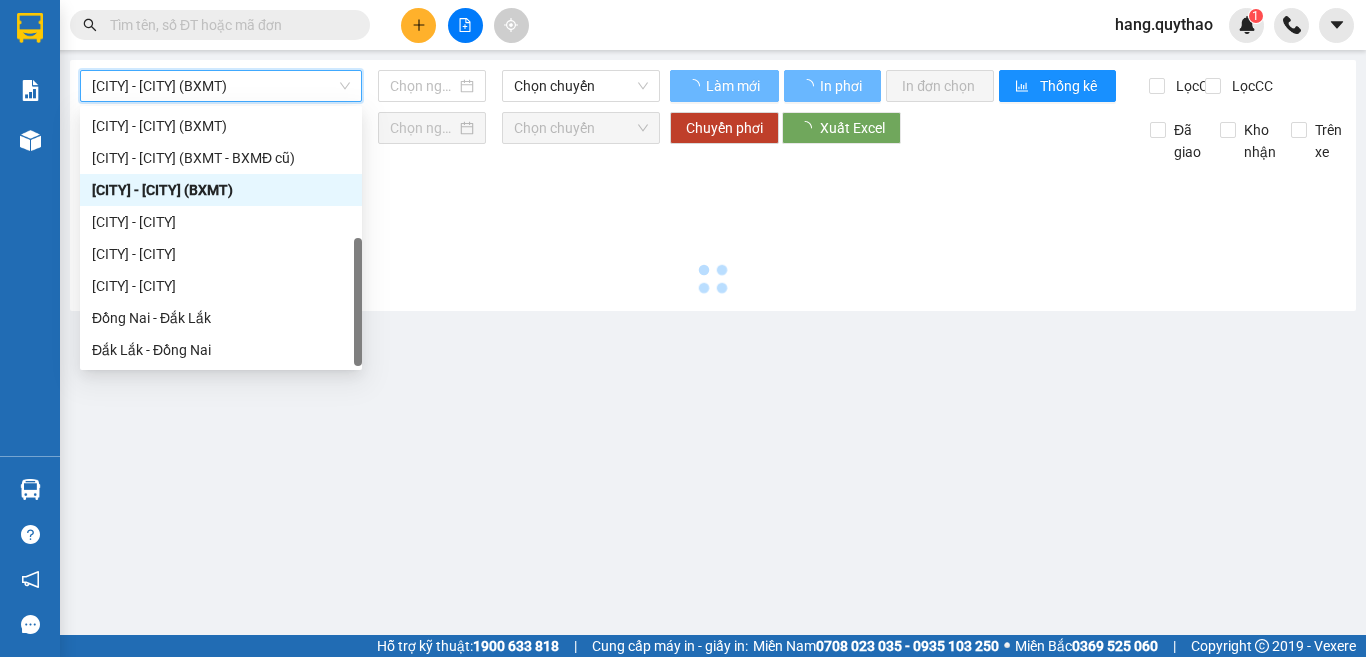 type on "02/08/2025" 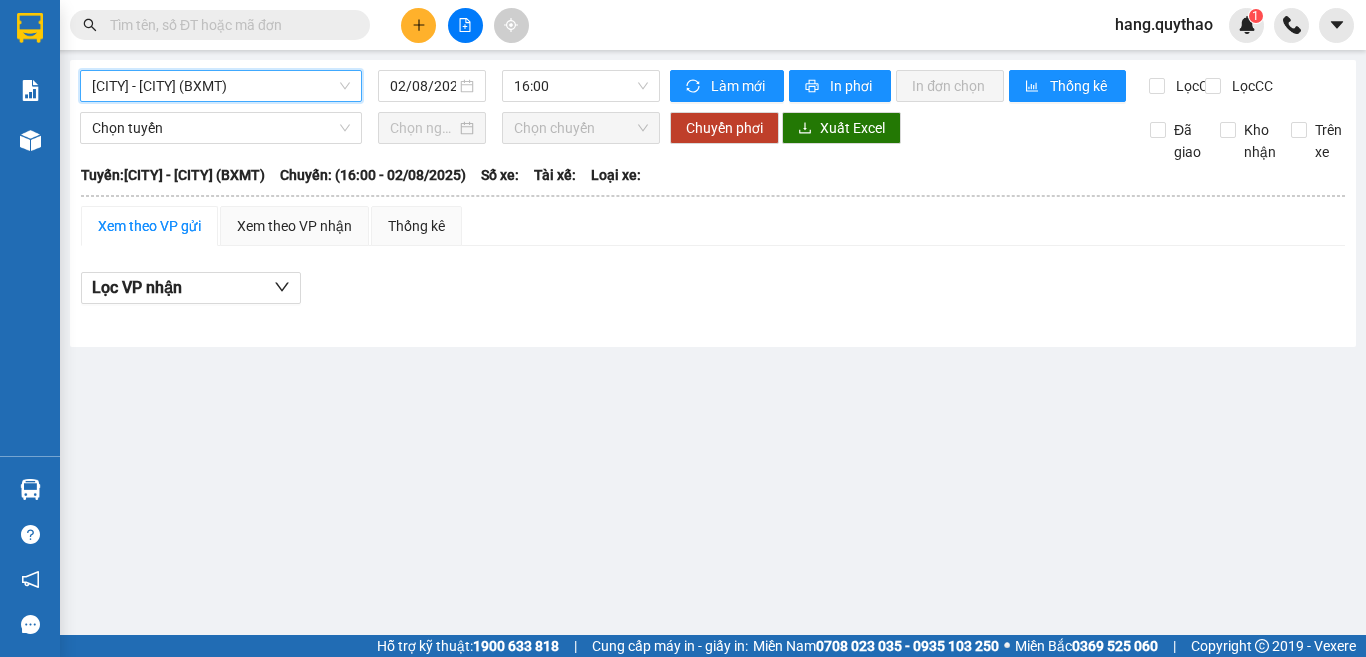 click on "[CITY] - [CITY] (BXMT)" at bounding box center [221, 86] 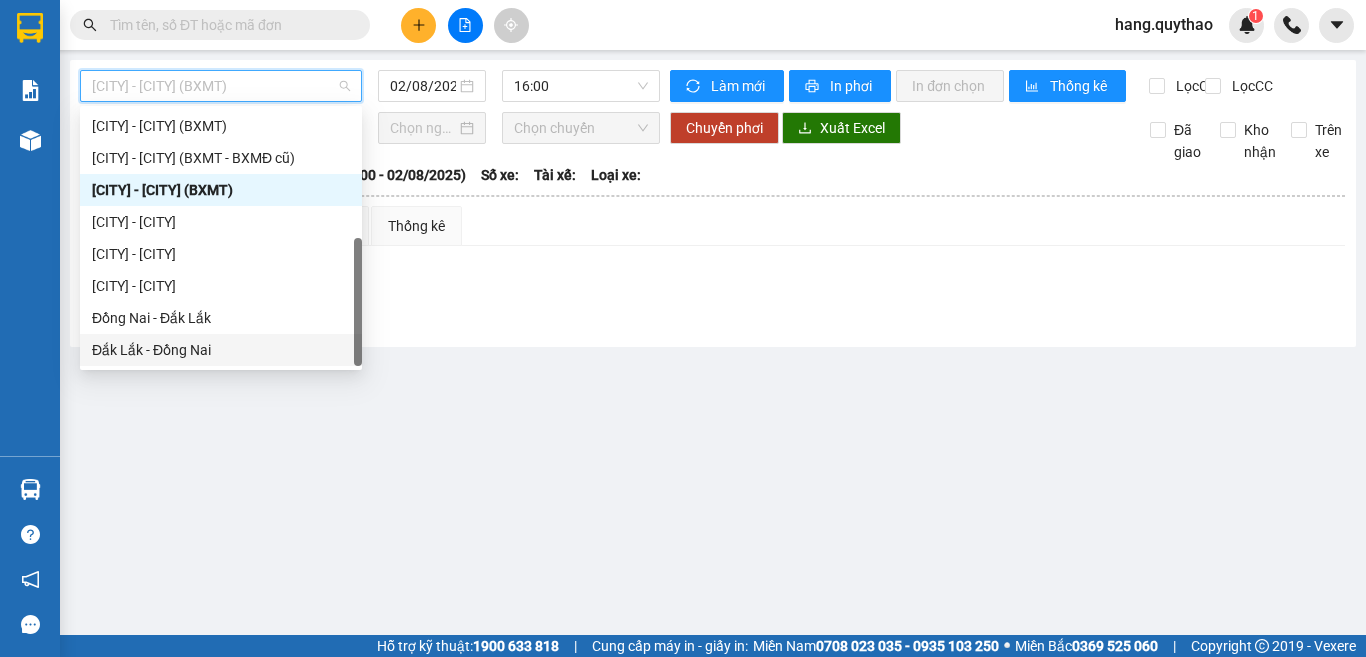 click on "Đắk Lắk - Đồng Nai" at bounding box center (221, 350) 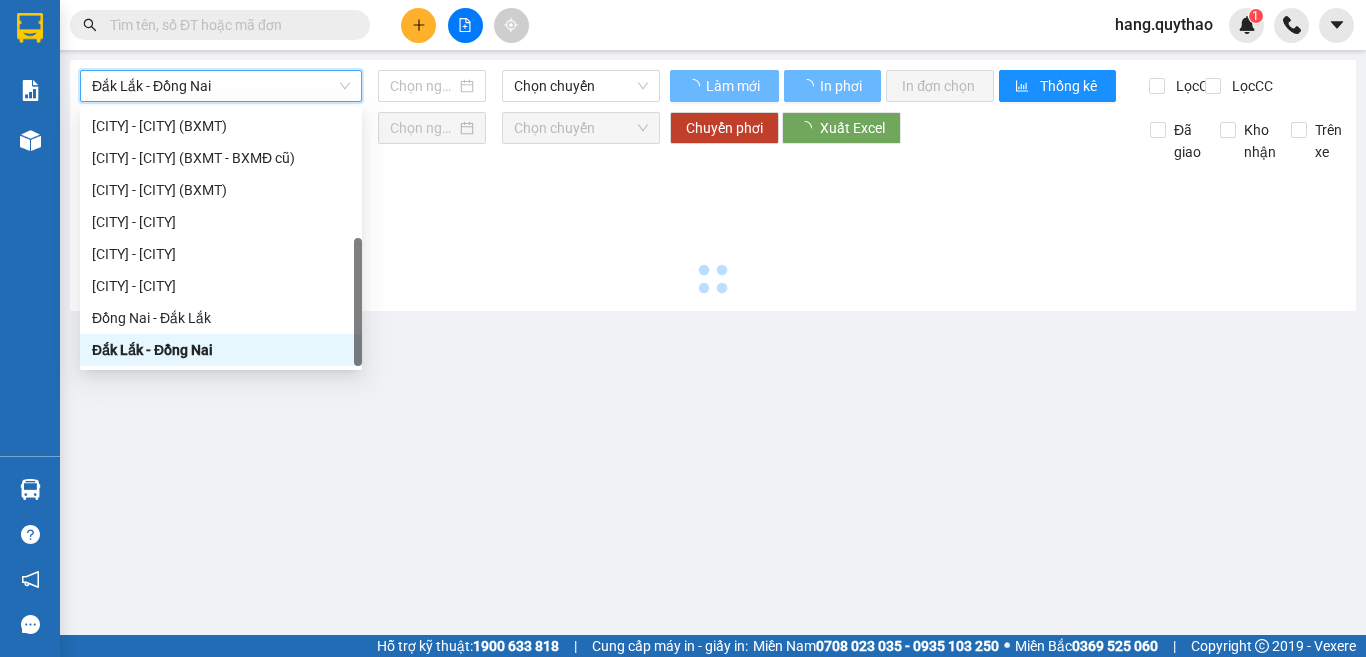 type on "02/08/2025" 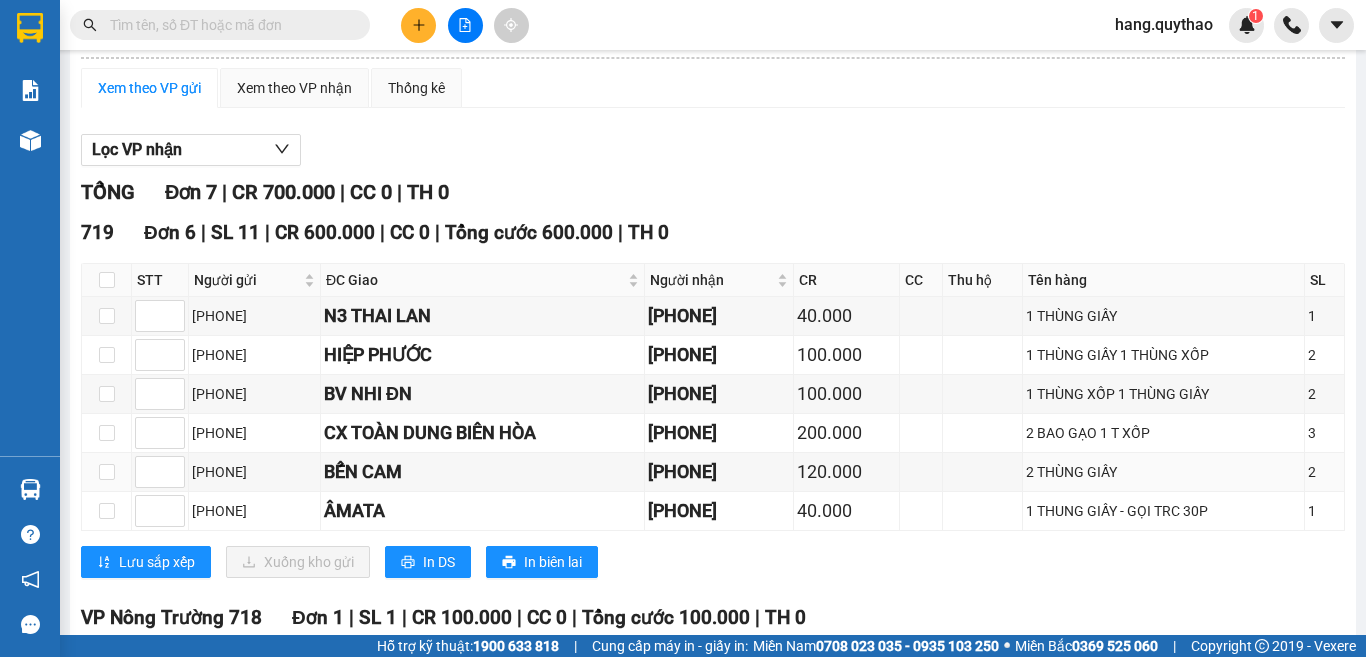 scroll, scrollTop: 344, scrollLeft: 0, axis: vertical 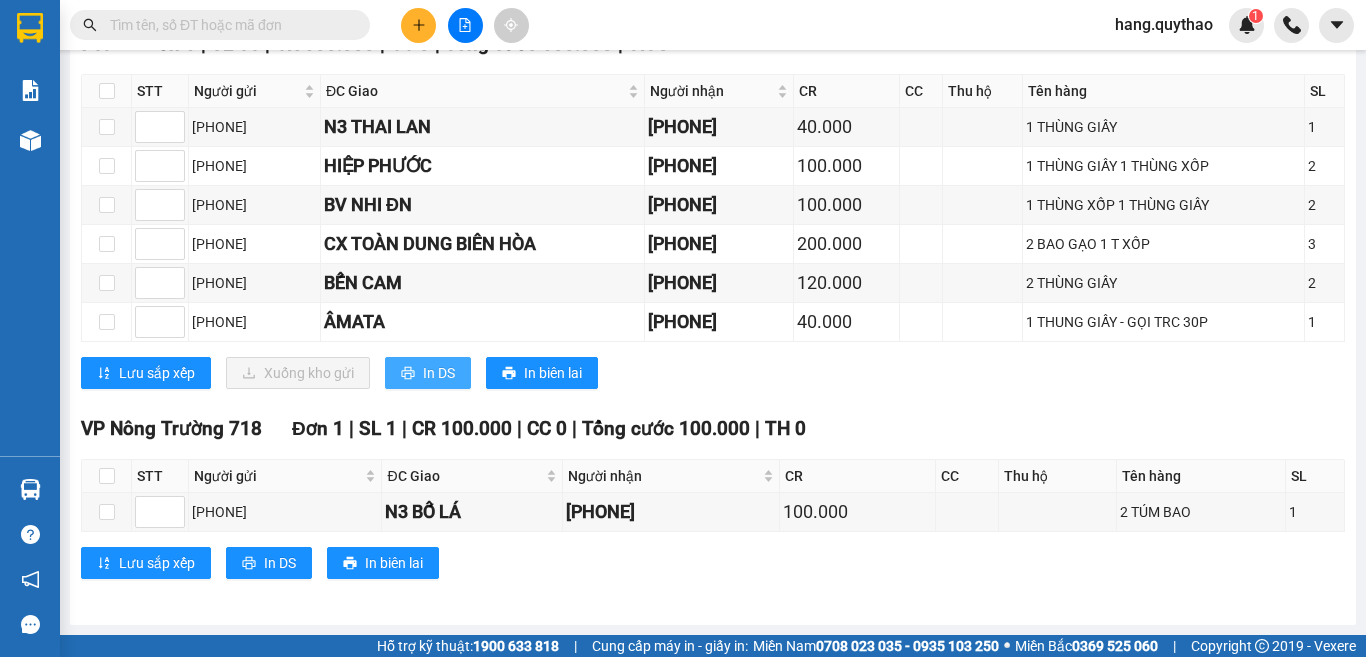 click on "In DS" at bounding box center (439, 373) 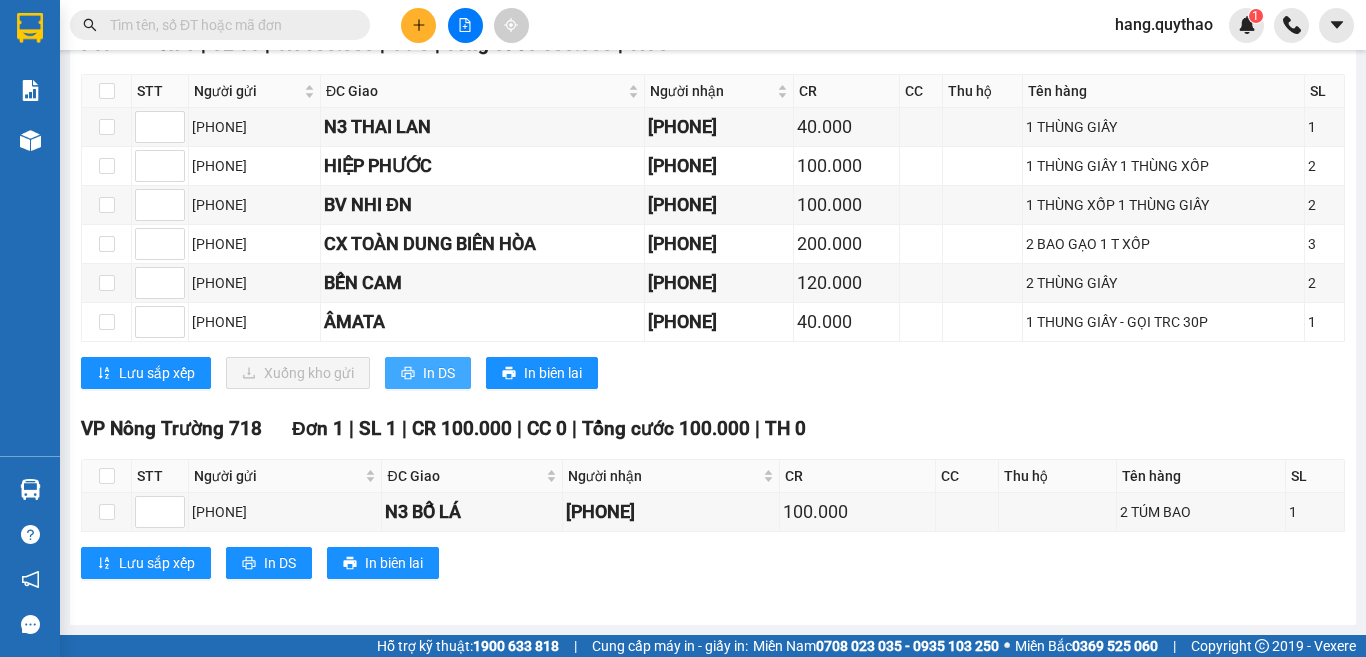 scroll, scrollTop: 0, scrollLeft: 0, axis: both 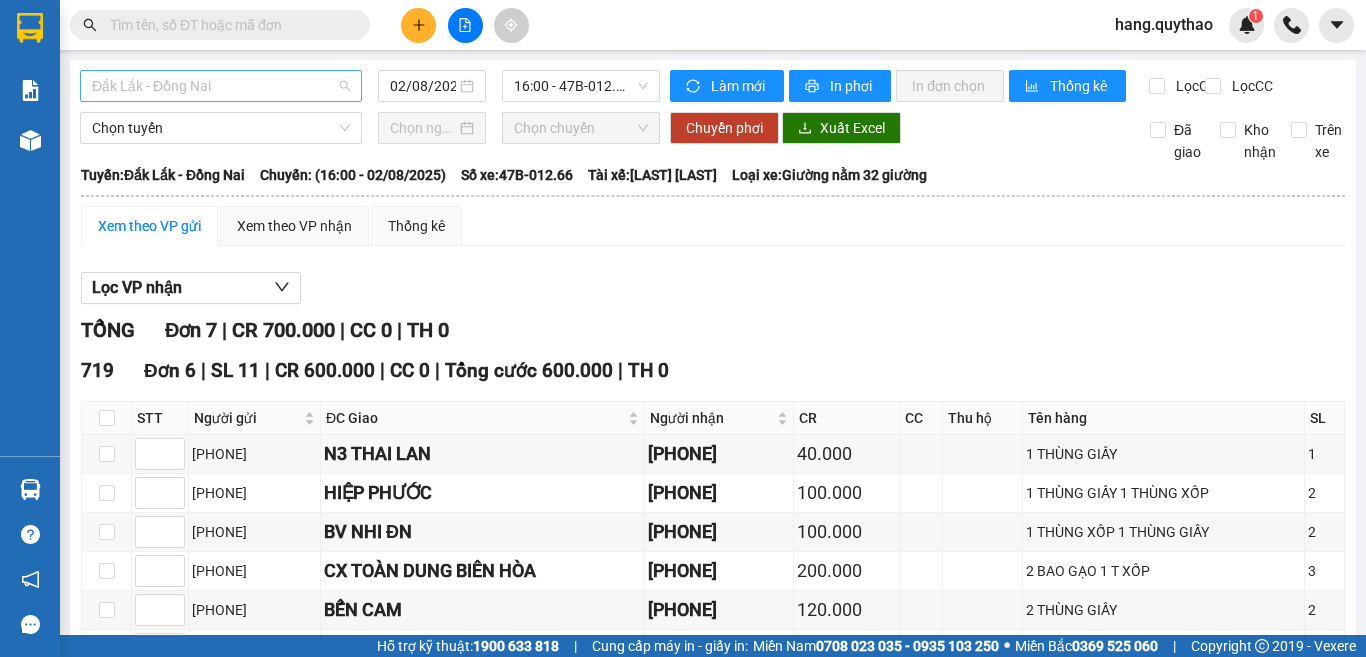click on "Đắk Lắk - Đồng Nai" at bounding box center (221, 86) 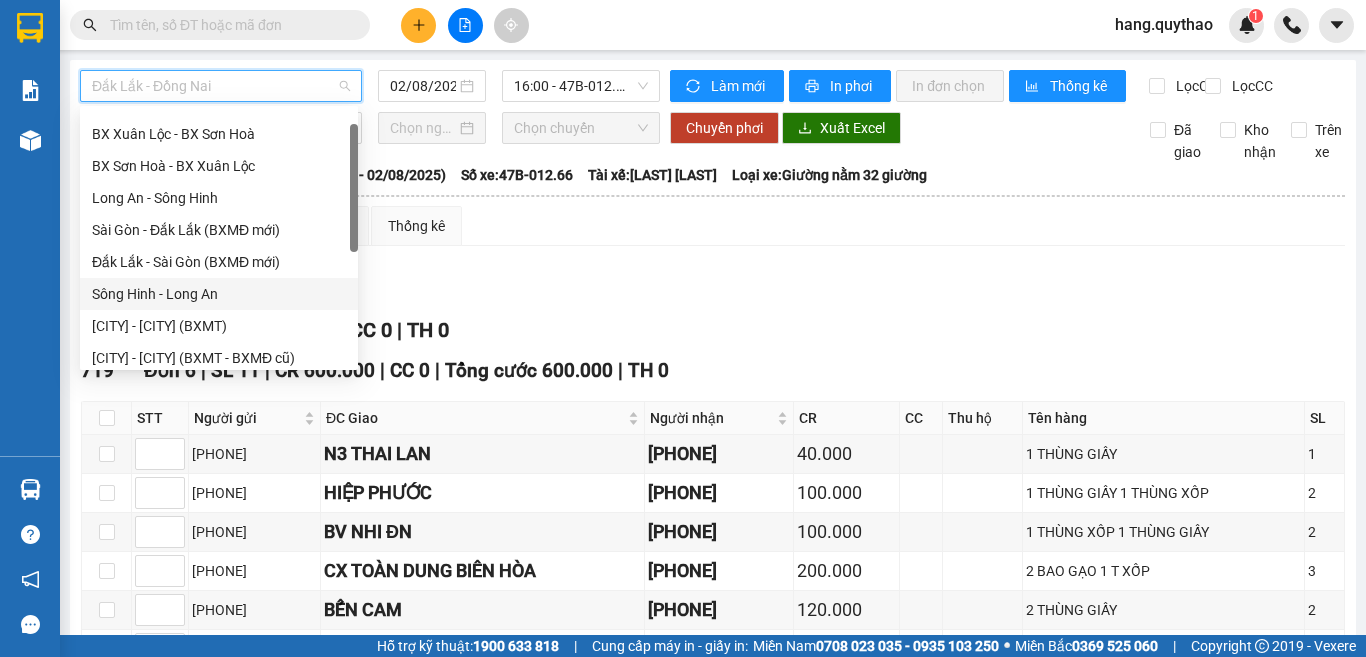 scroll, scrollTop: 0, scrollLeft: 0, axis: both 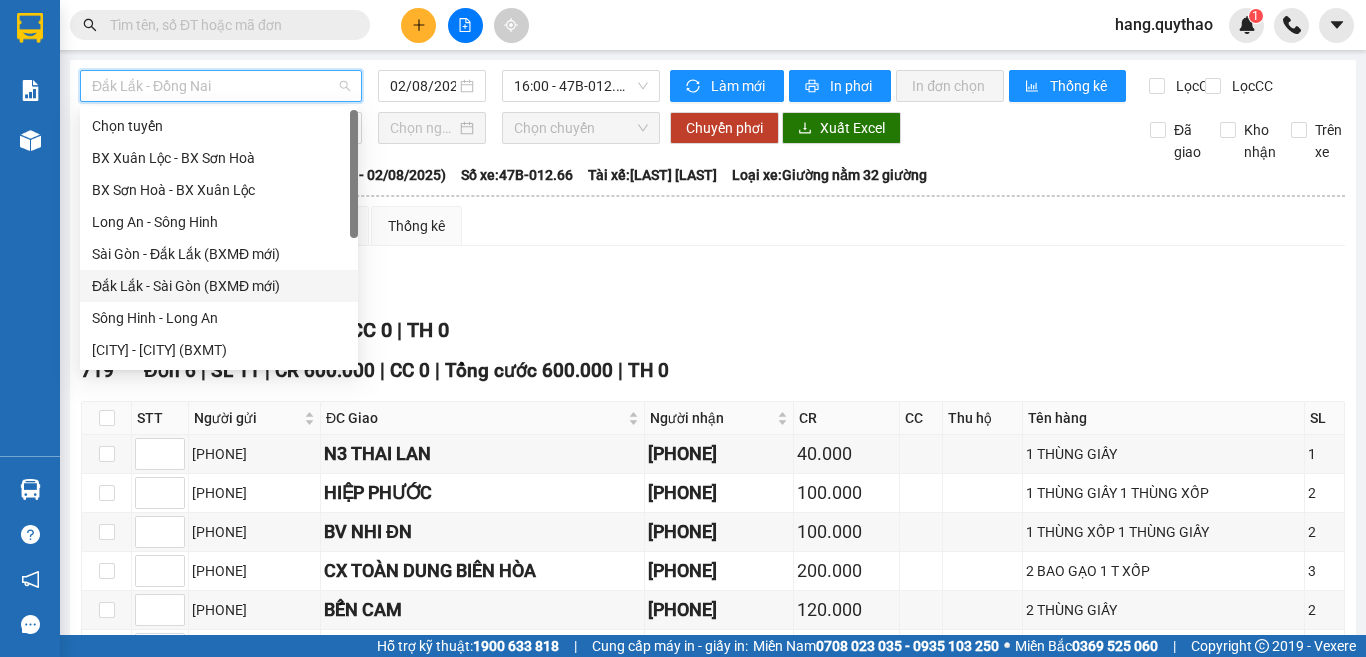 click on "Đắk Lắk - Sài Gòn (BXMĐ mới)" at bounding box center (219, 286) 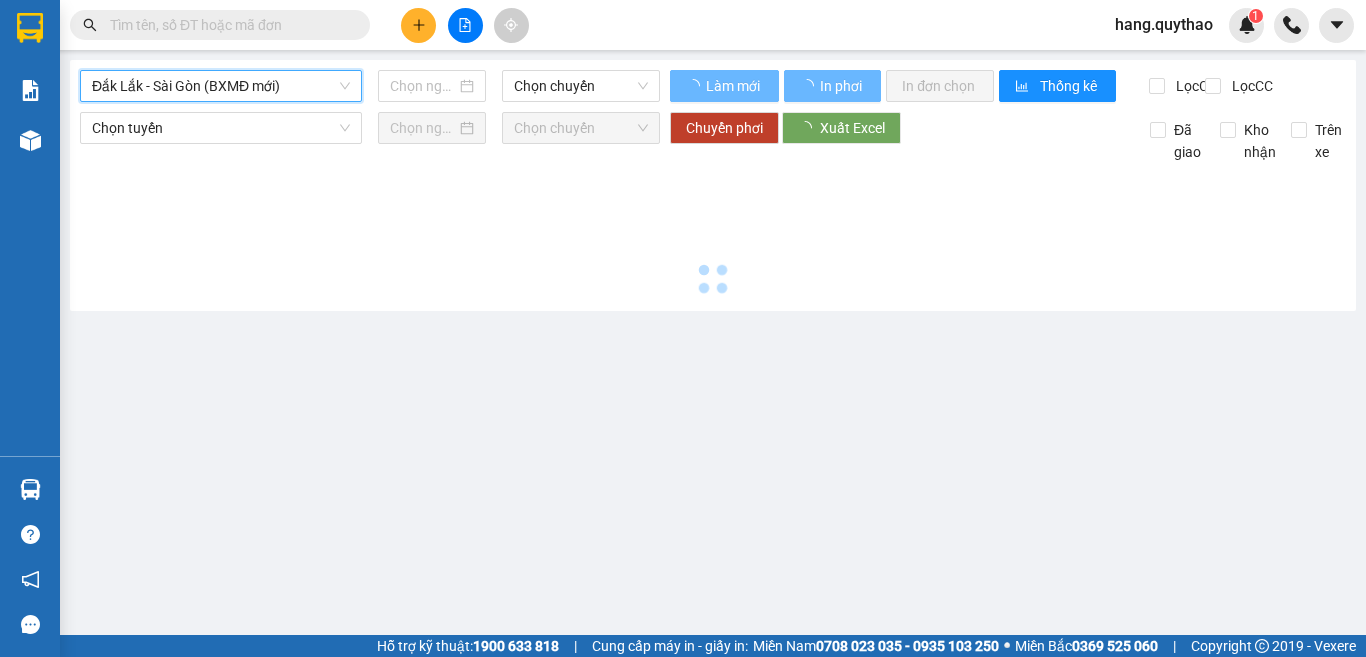 type on "02/08/2025" 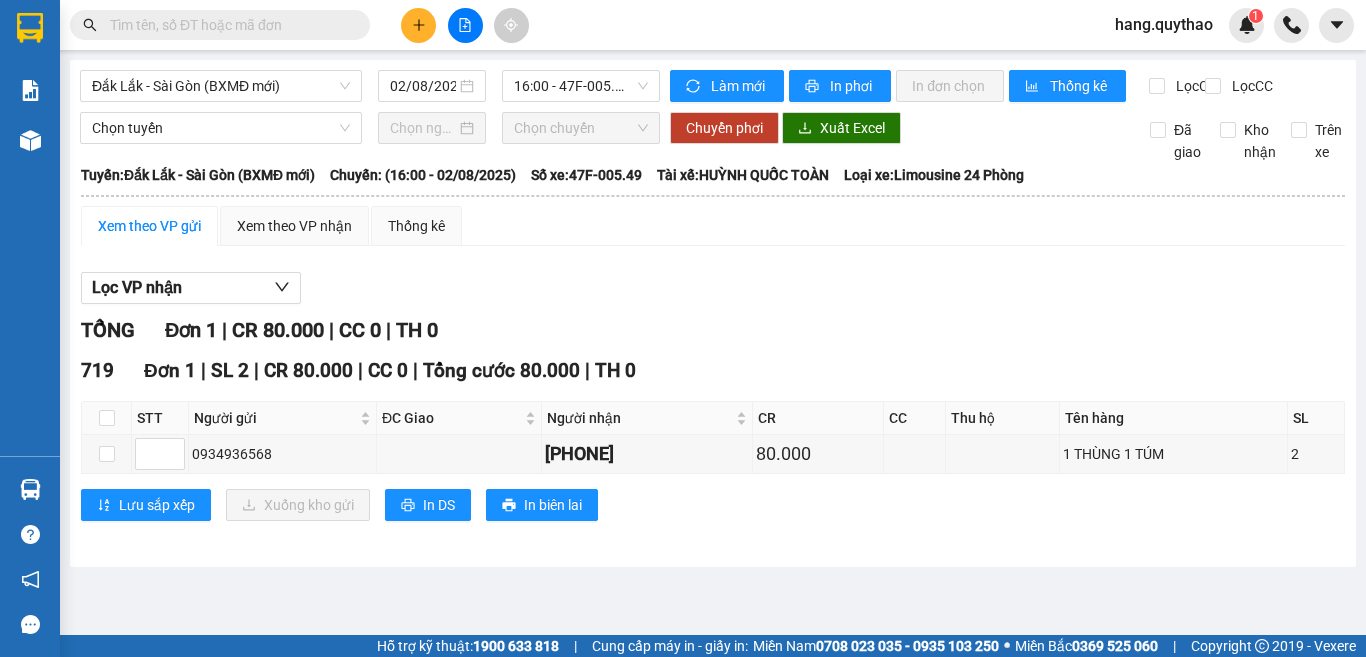 click at bounding box center [107, 418] 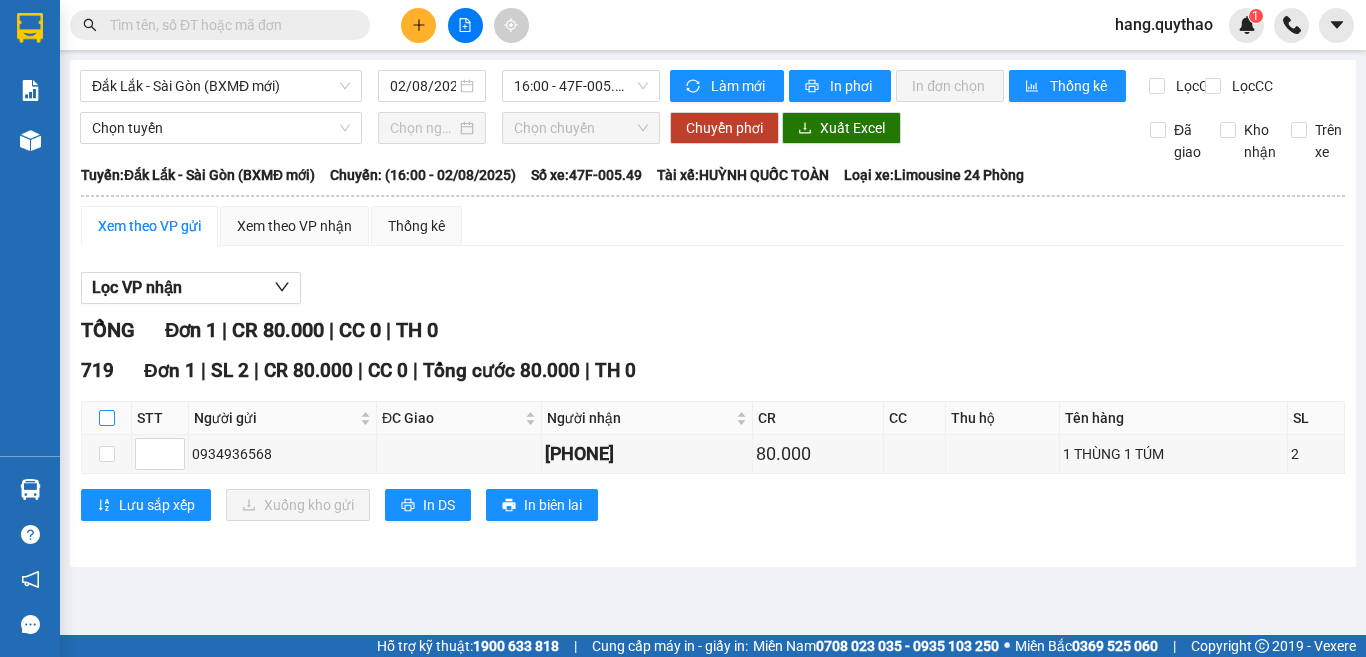 click at bounding box center (107, 418) 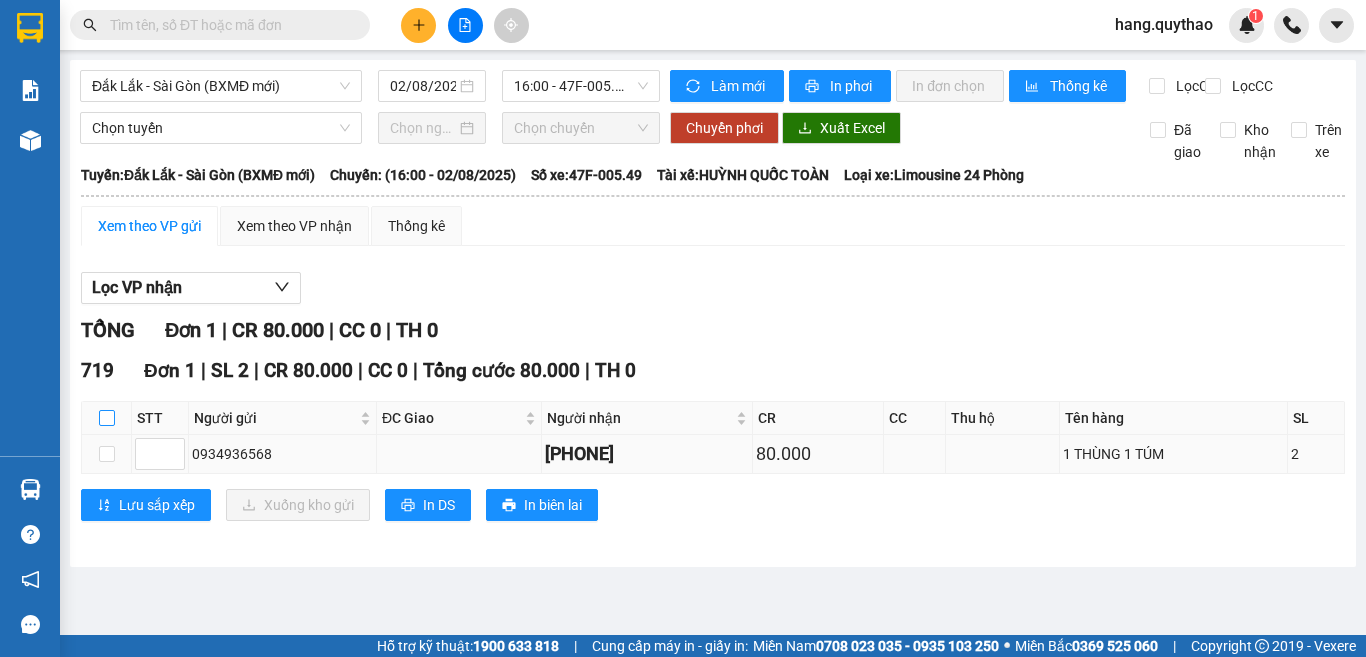 type 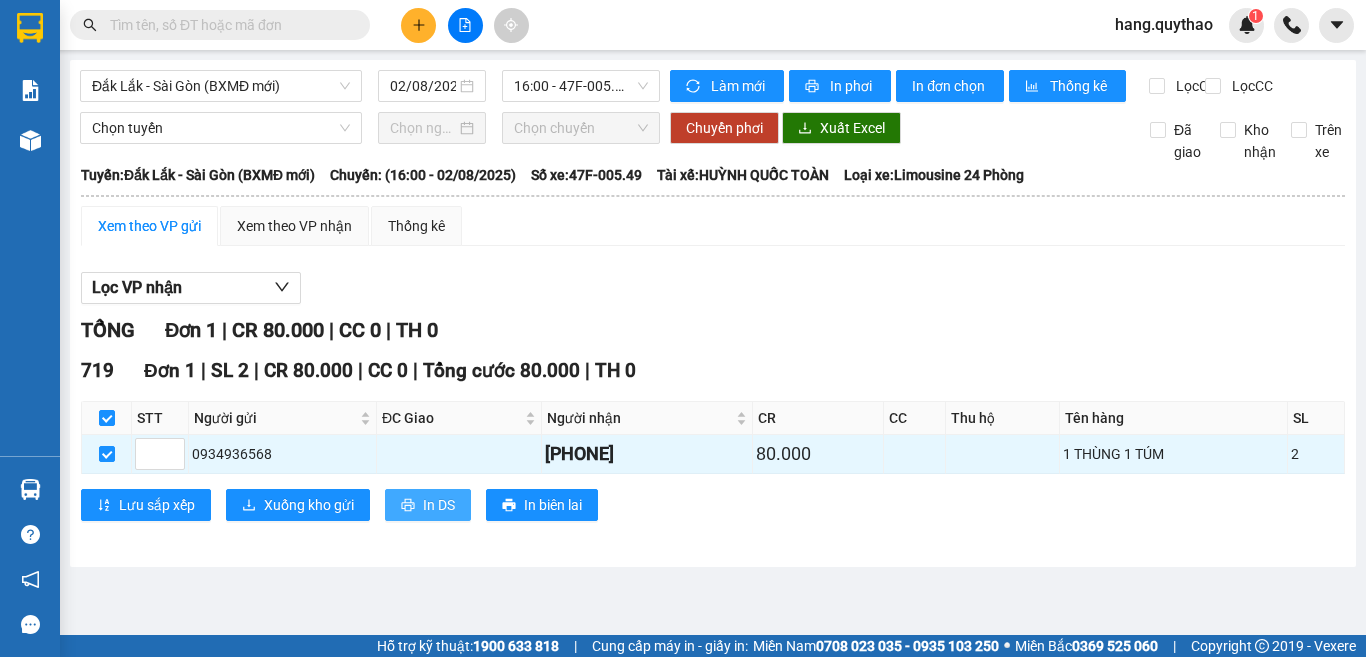 click on "In DS" at bounding box center [428, 505] 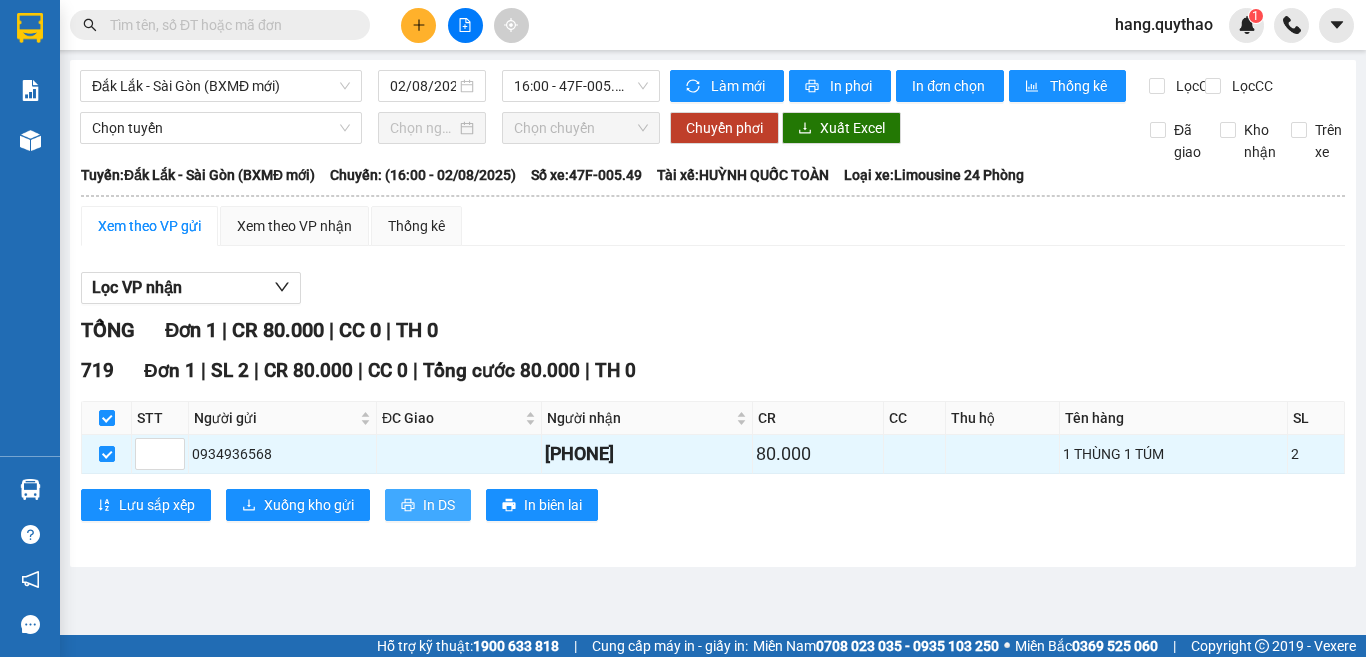 scroll, scrollTop: 0, scrollLeft: 0, axis: both 